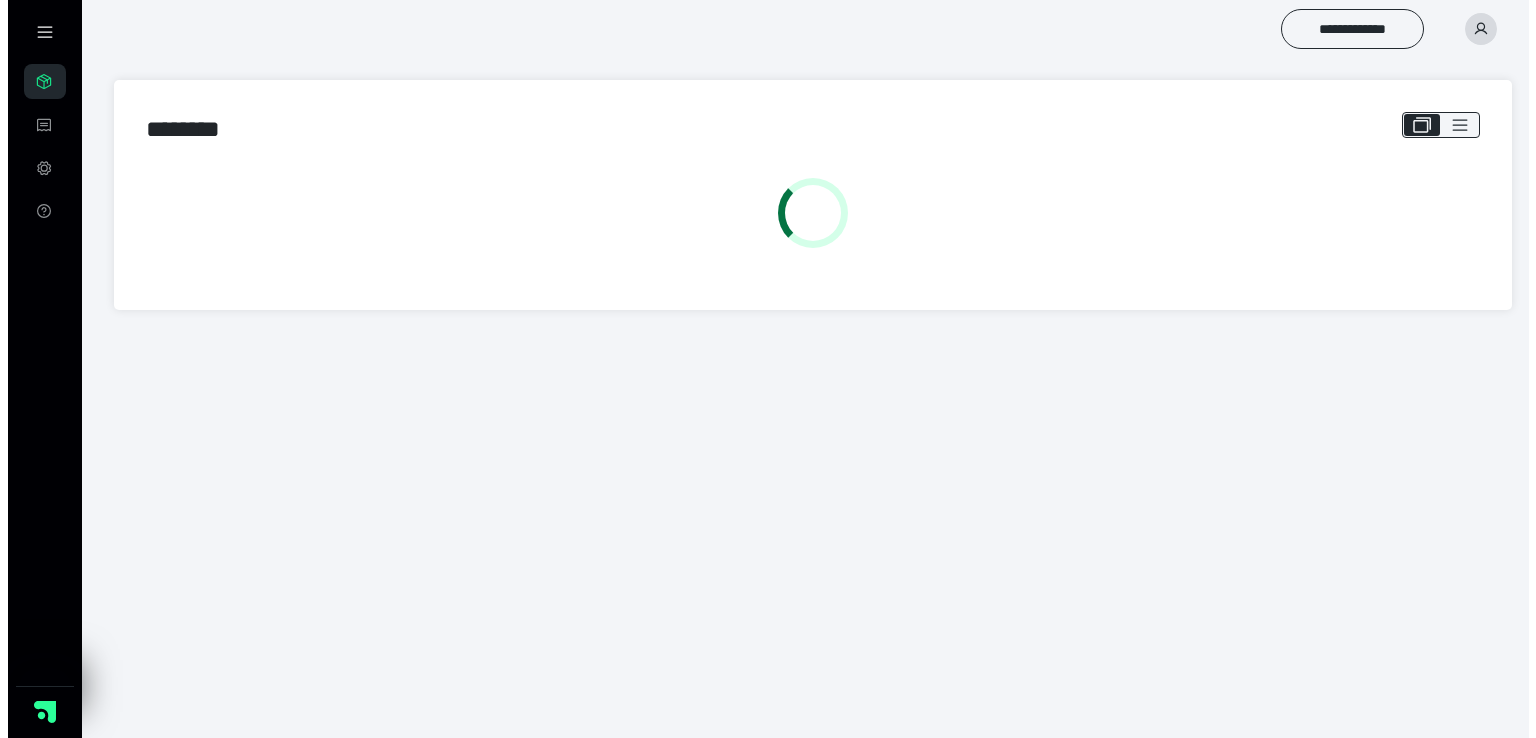scroll, scrollTop: 0, scrollLeft: 0, axis: both 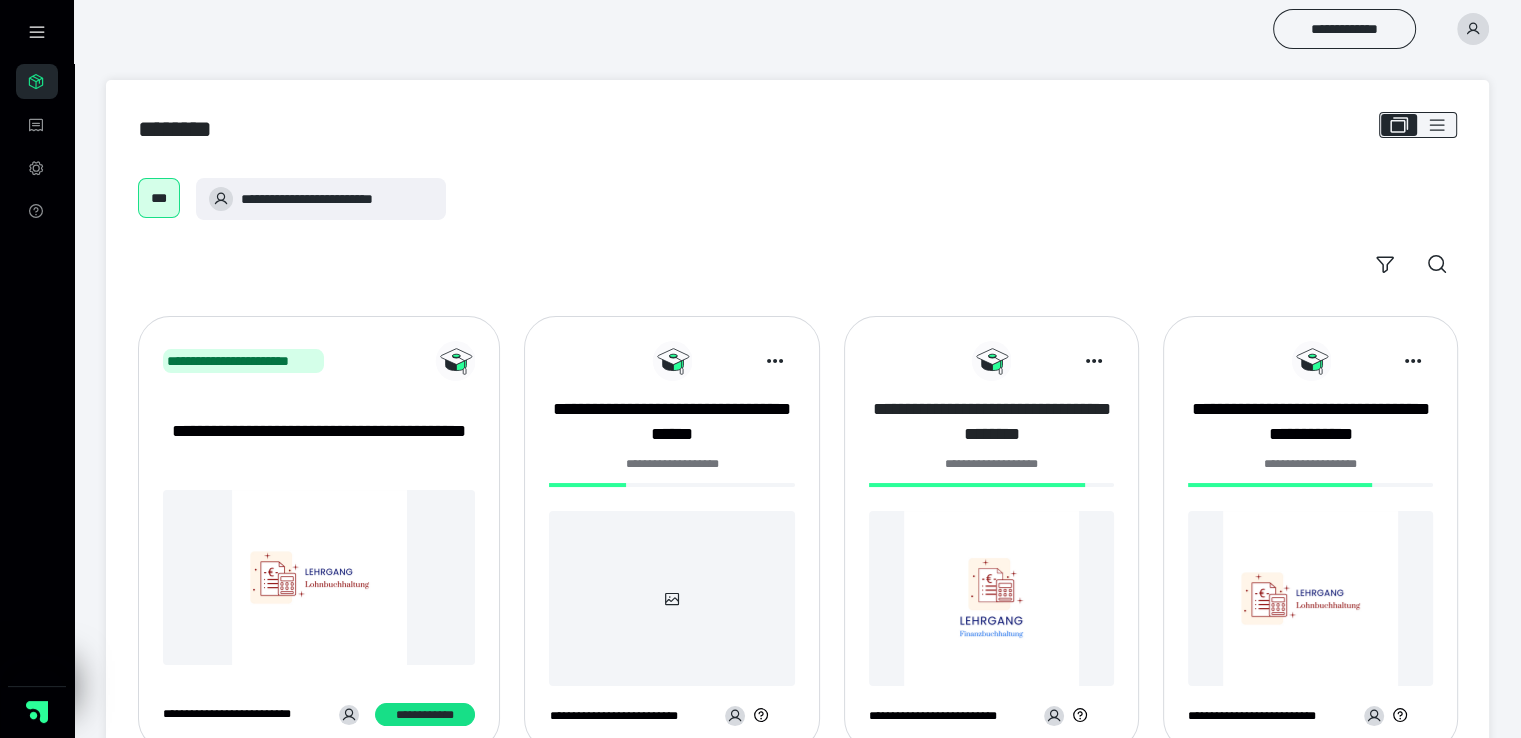 click on "**********" at bounding box center (991, 422) 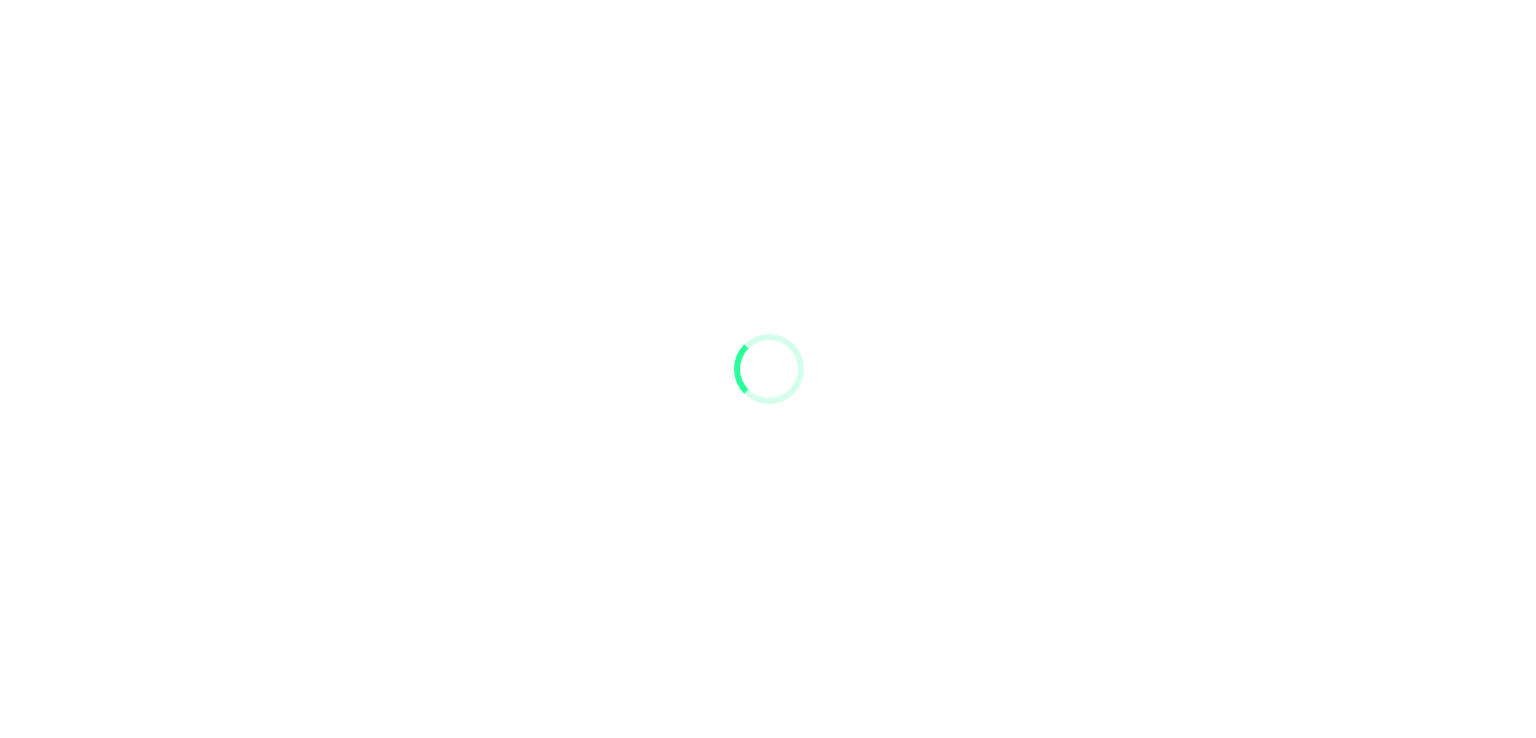 scroll, scrollTop: 0, scrollLeft: 0, axis: both 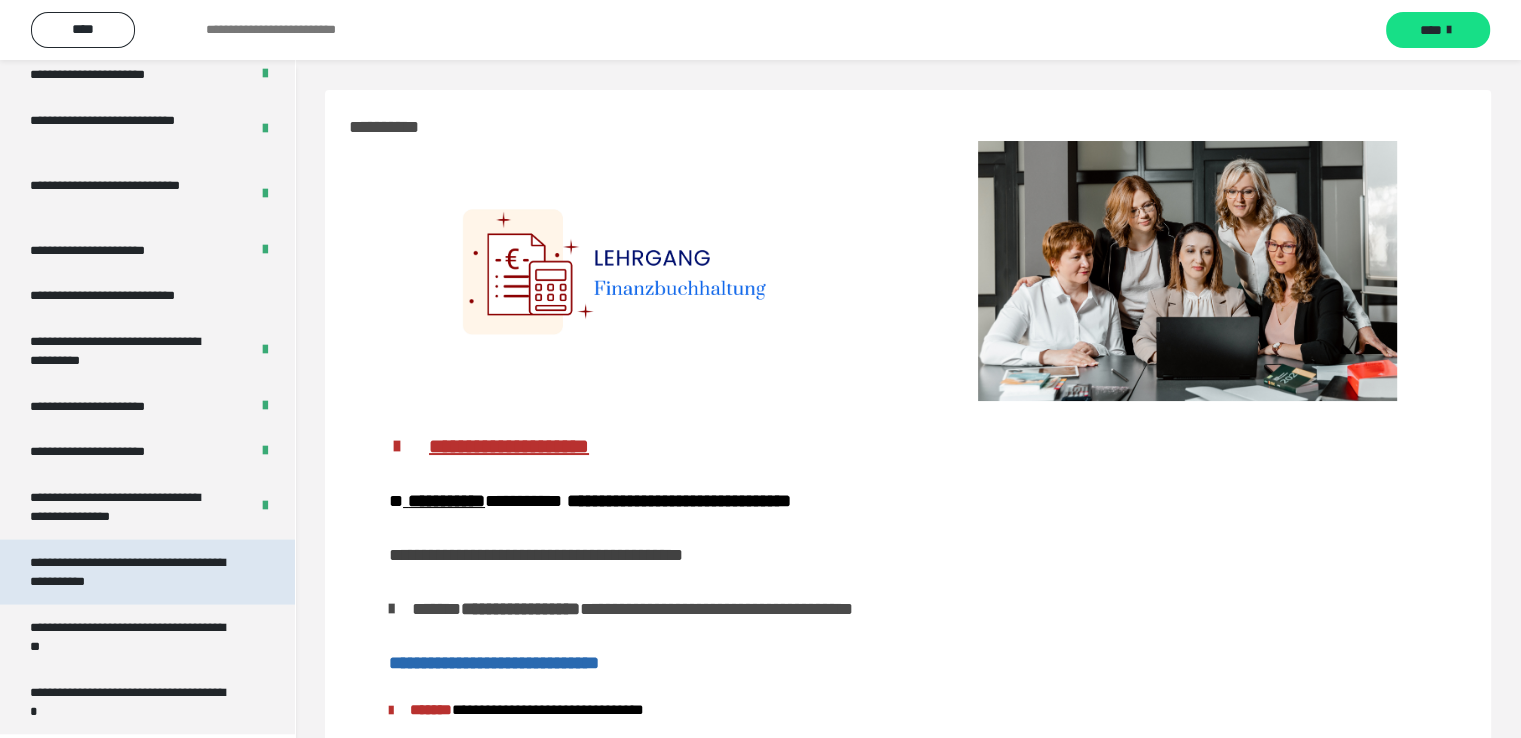 click on "**********" at bounding box center [132, 572] 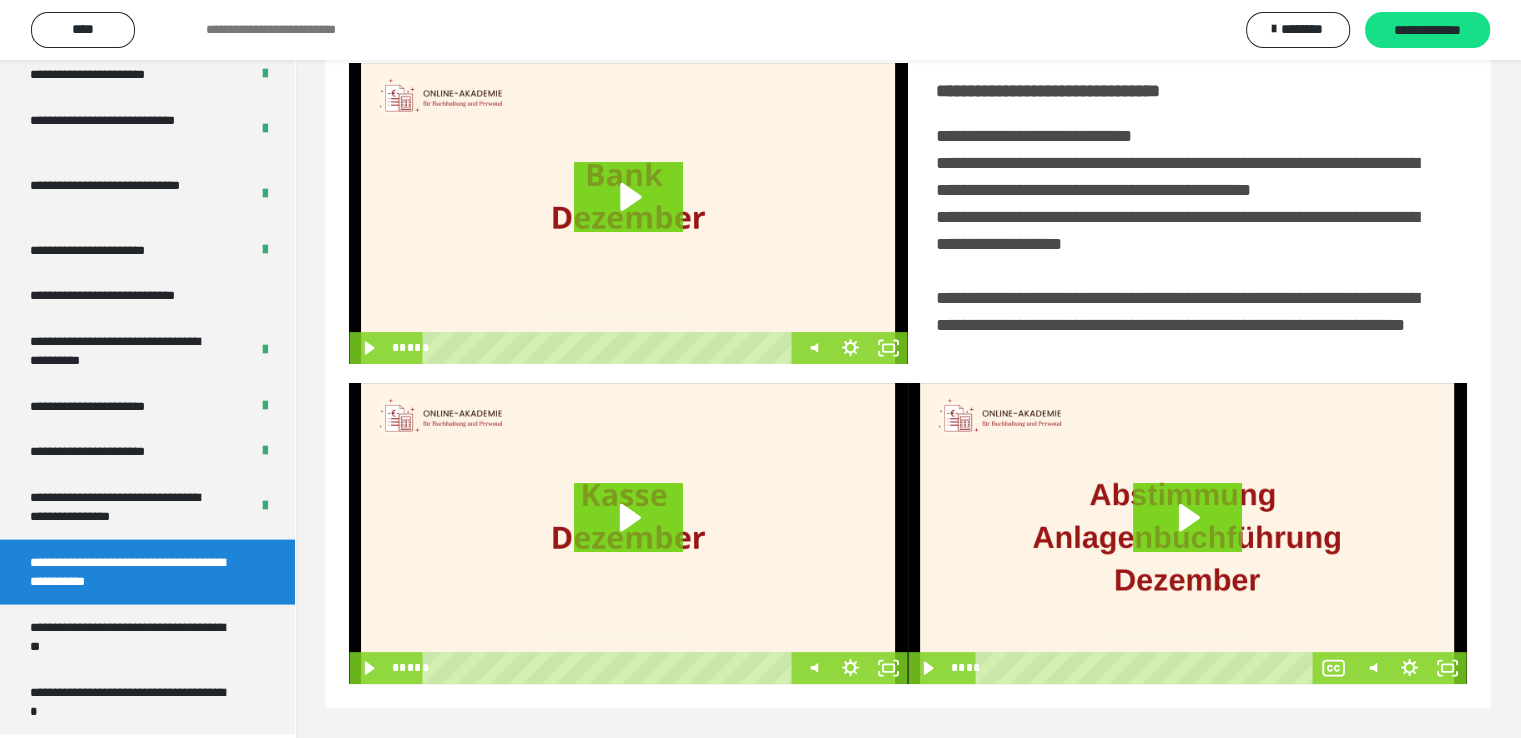 scroll, scrollTop: 252, scrollLeft: 0, axis: vertical 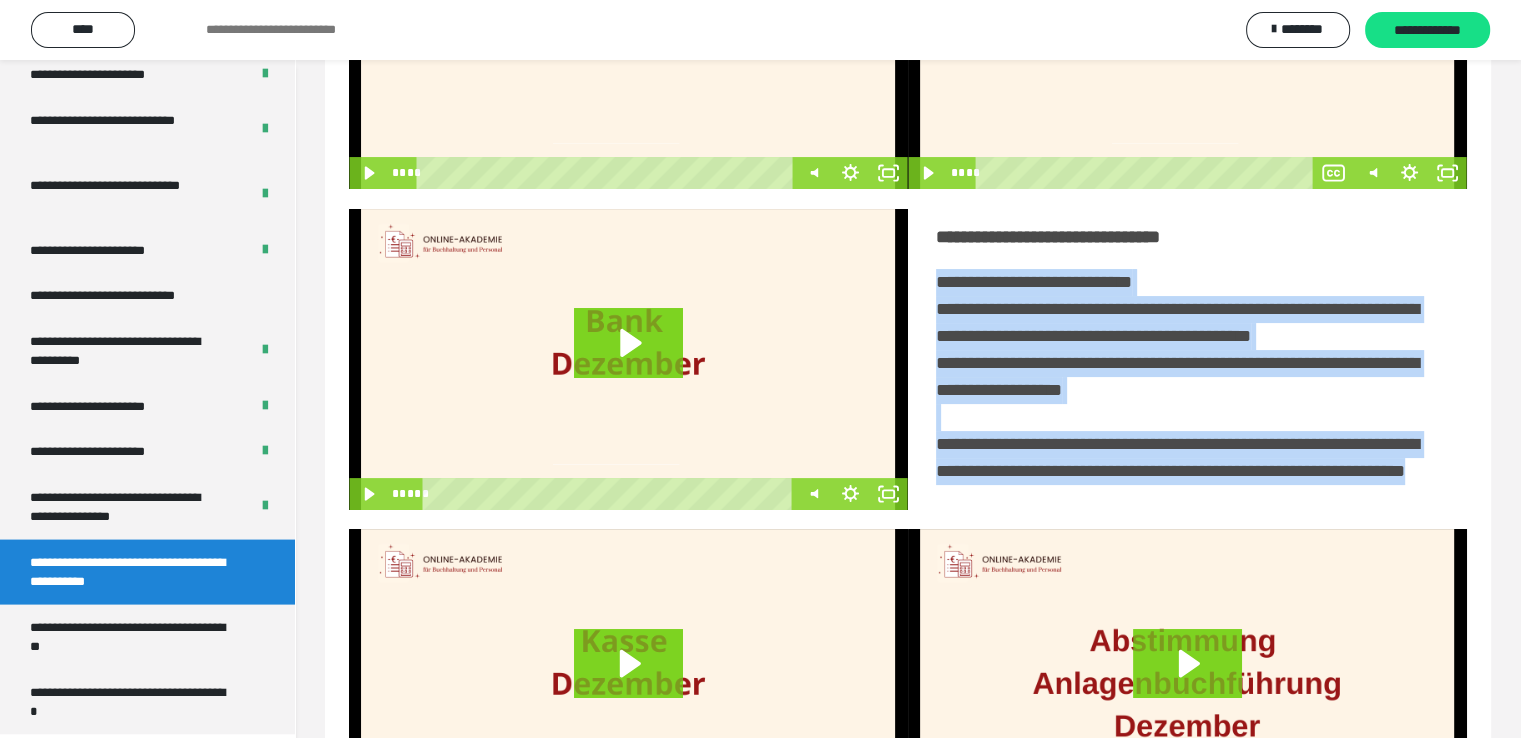 drag, startPoint x: 936, startPoint y: 278, endPoint x: 1294, endPoint y: 534, distance: 440.11362 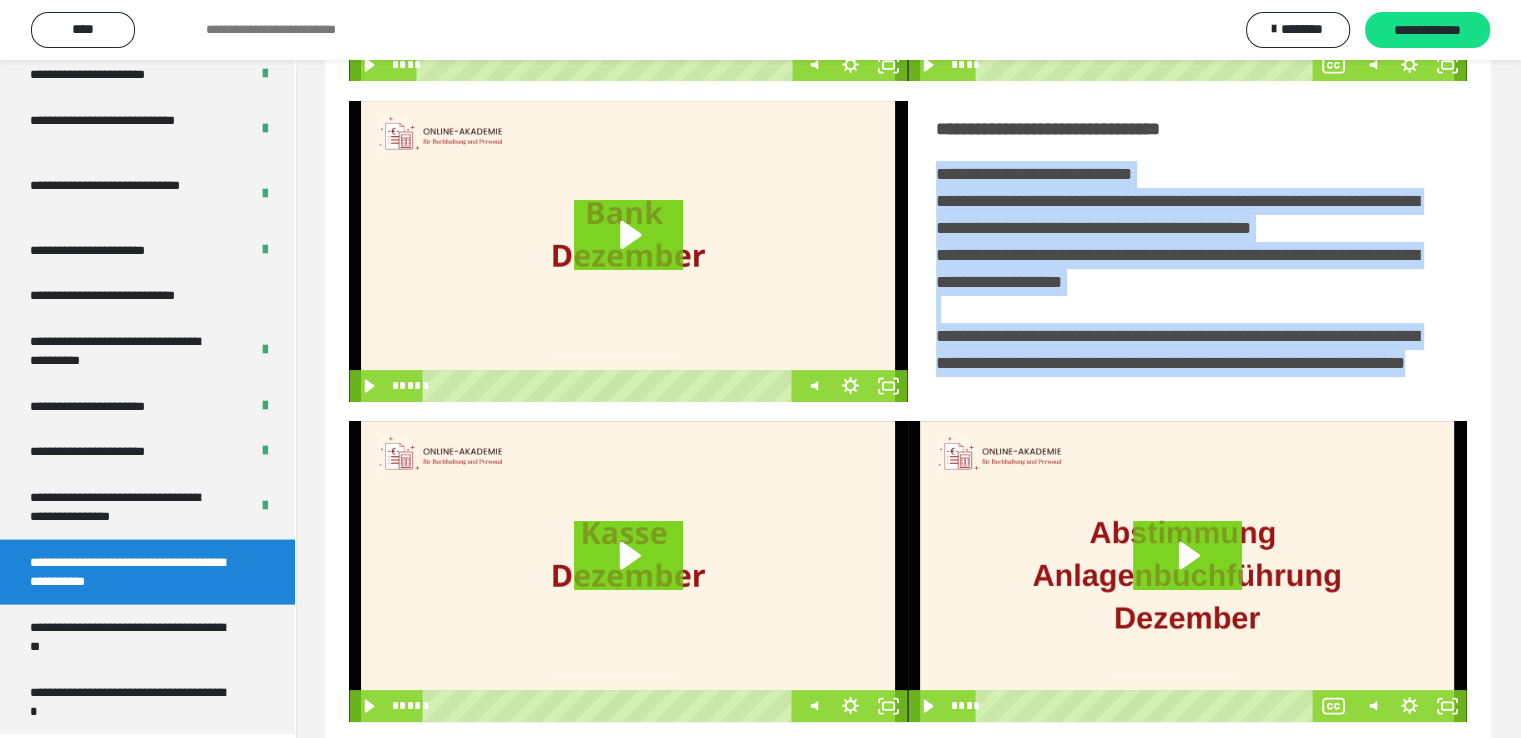 scroll, scrollTop: 452, scrollLeft: 0, axis: vertical 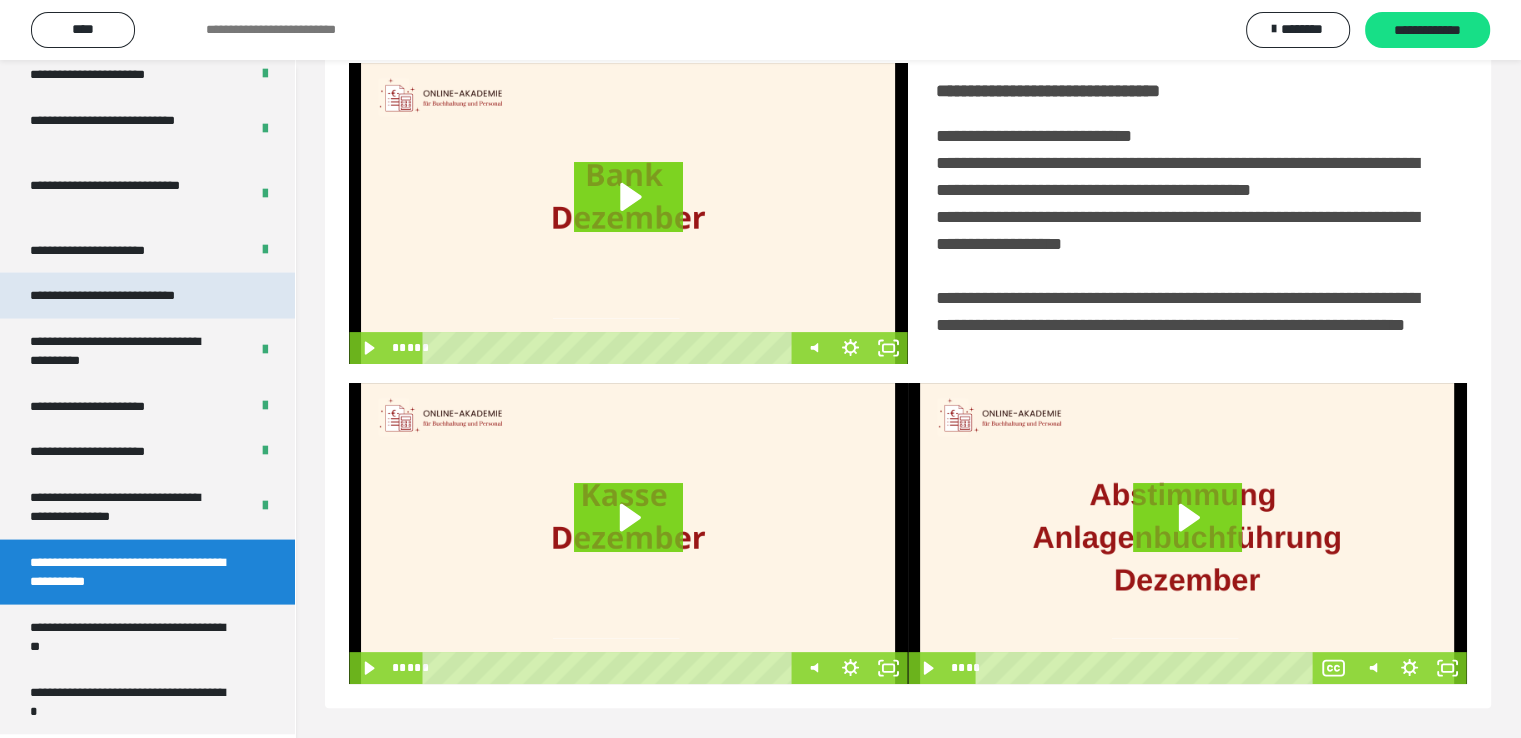 click on "**********" at bounding box center (129, 296) 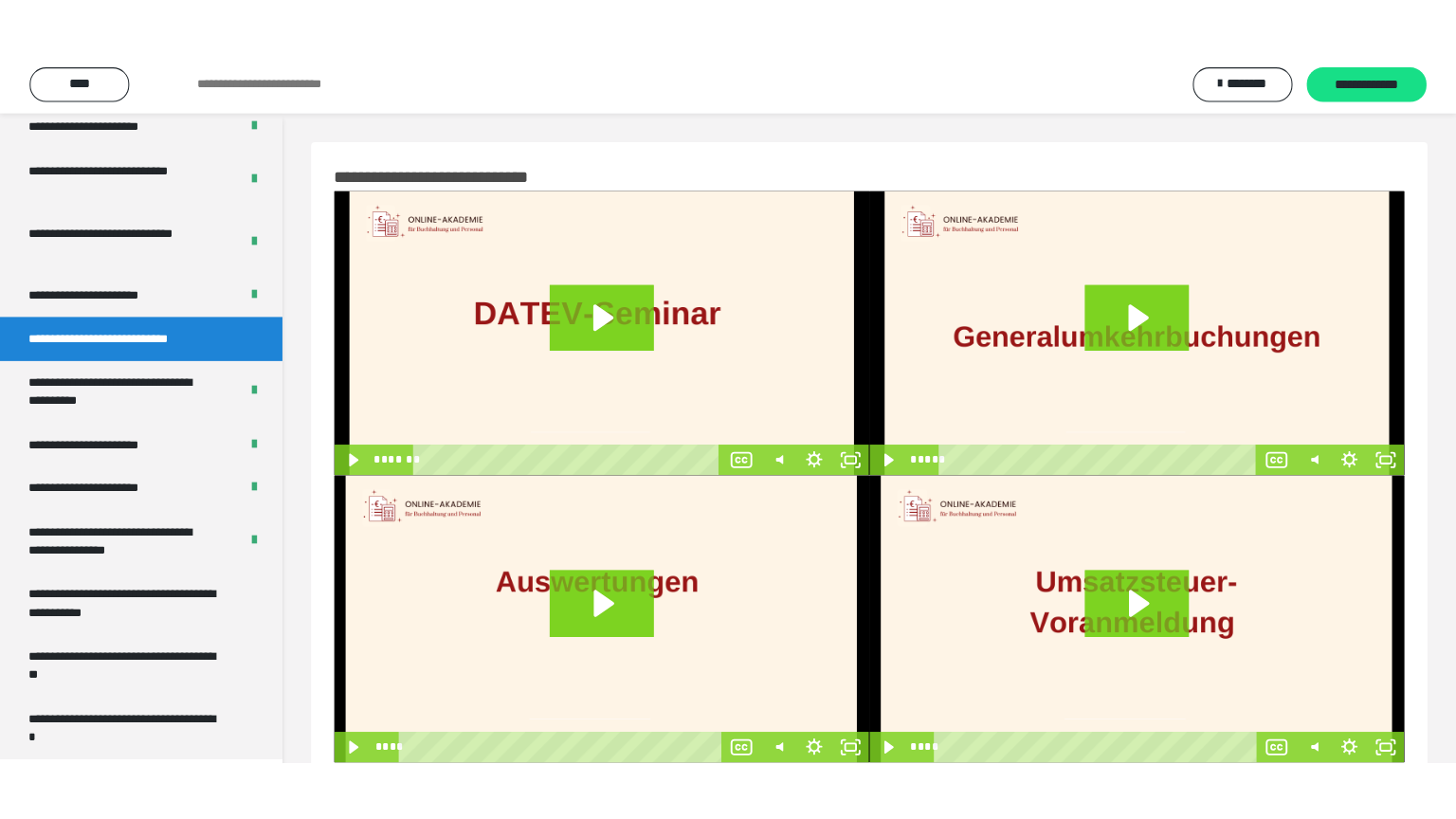 scroll, scrollTop: 57, scrollLeft: 0, axis: vertical 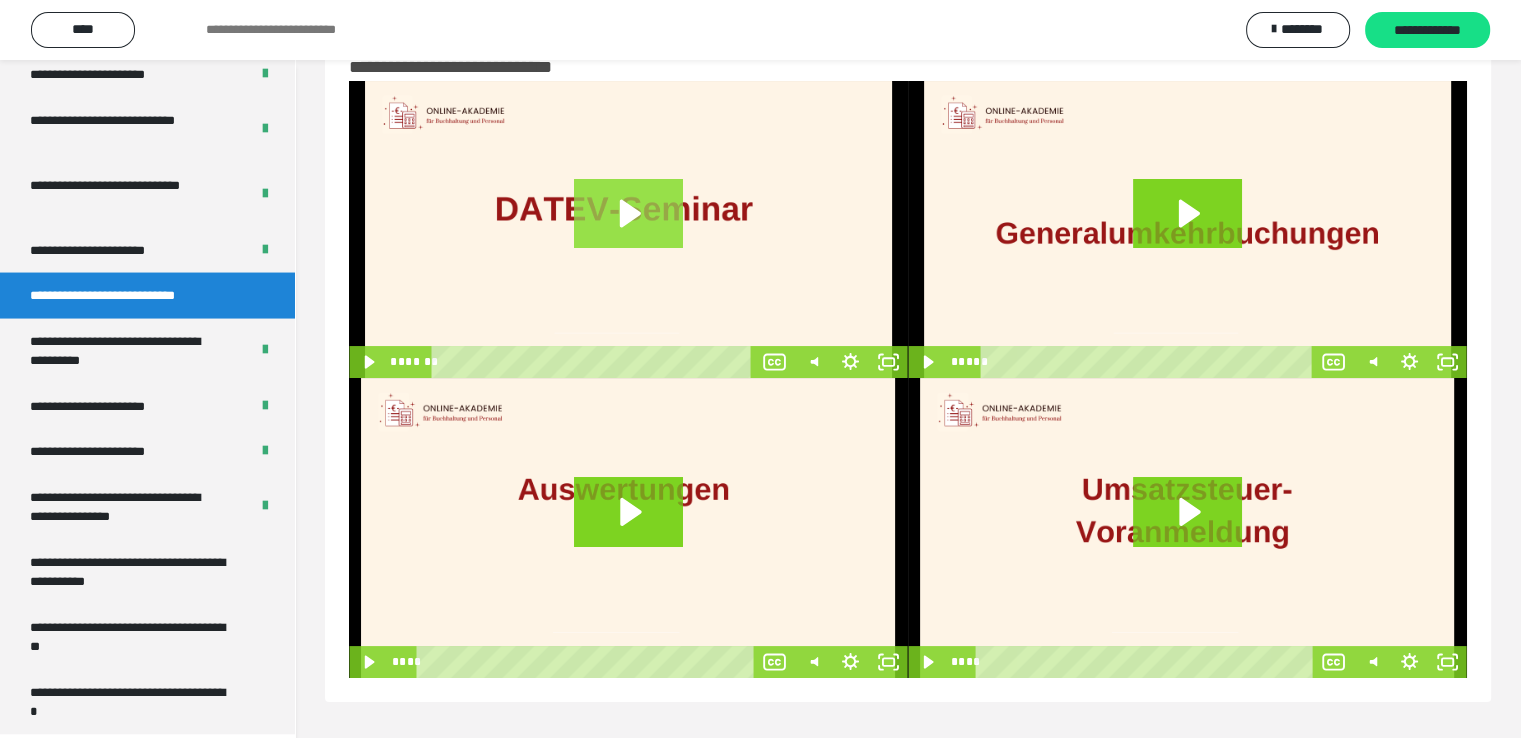 click 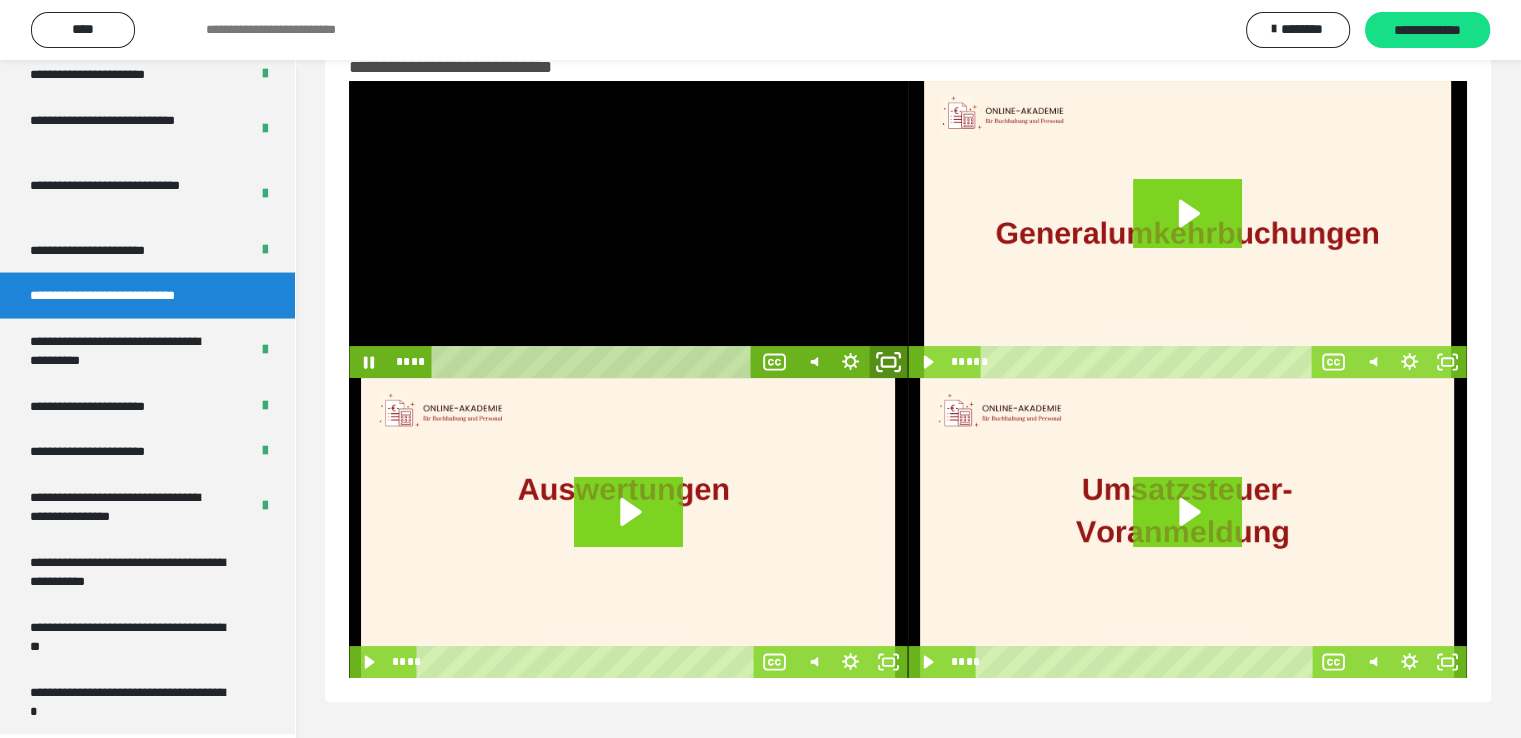 click 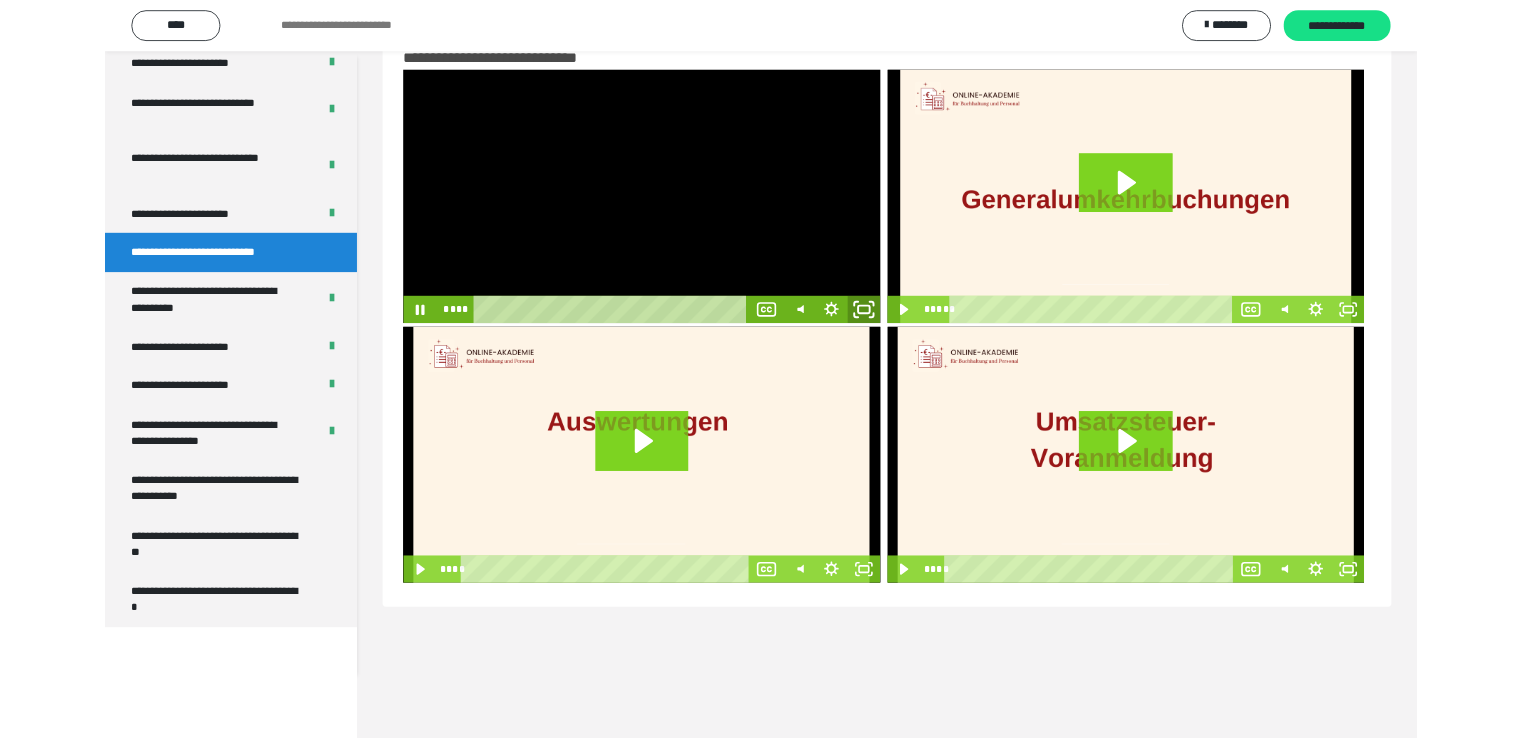 scroll, scrollTop: 3804, scrollLeft: 0, axis: vertical 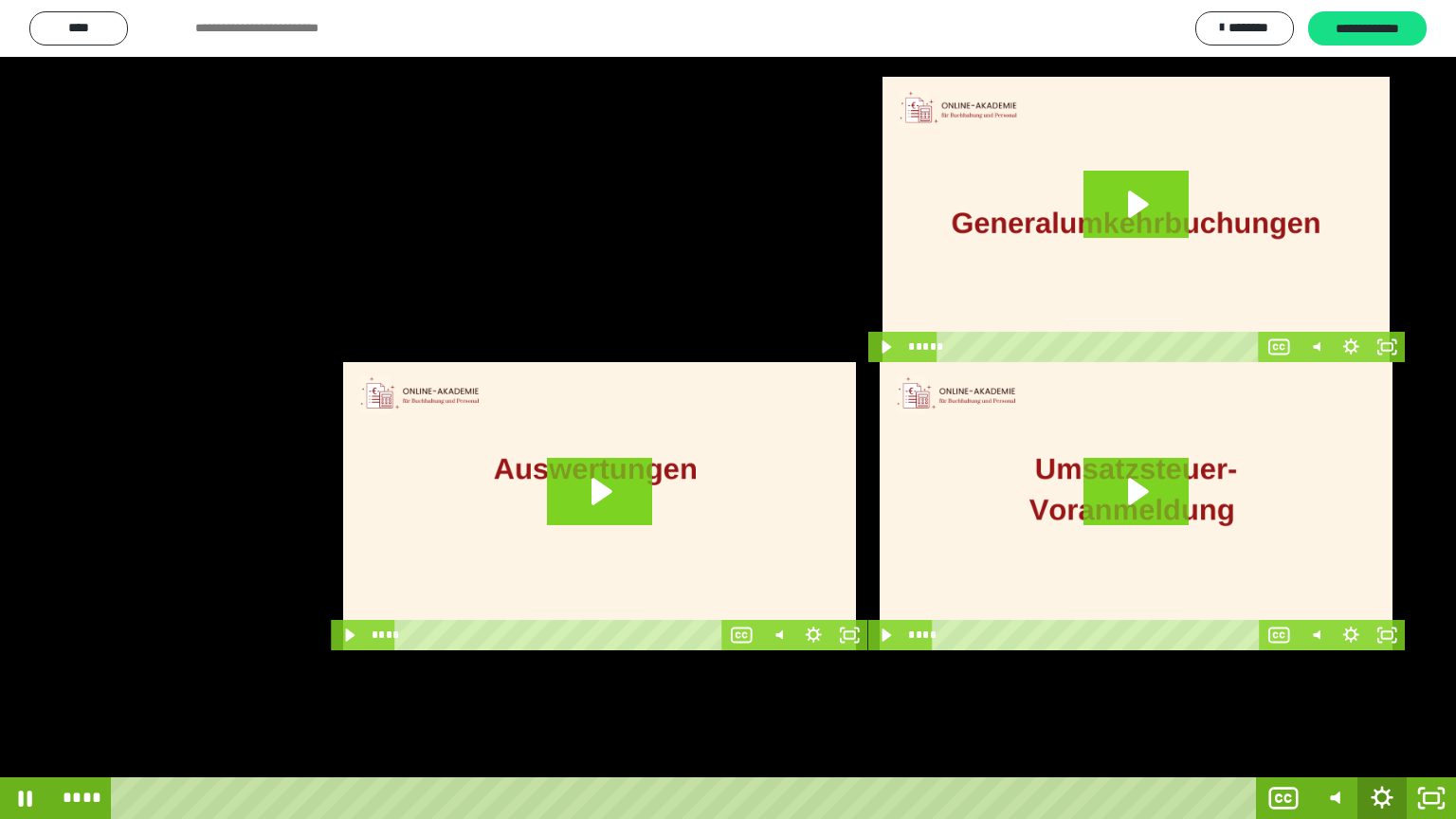 click 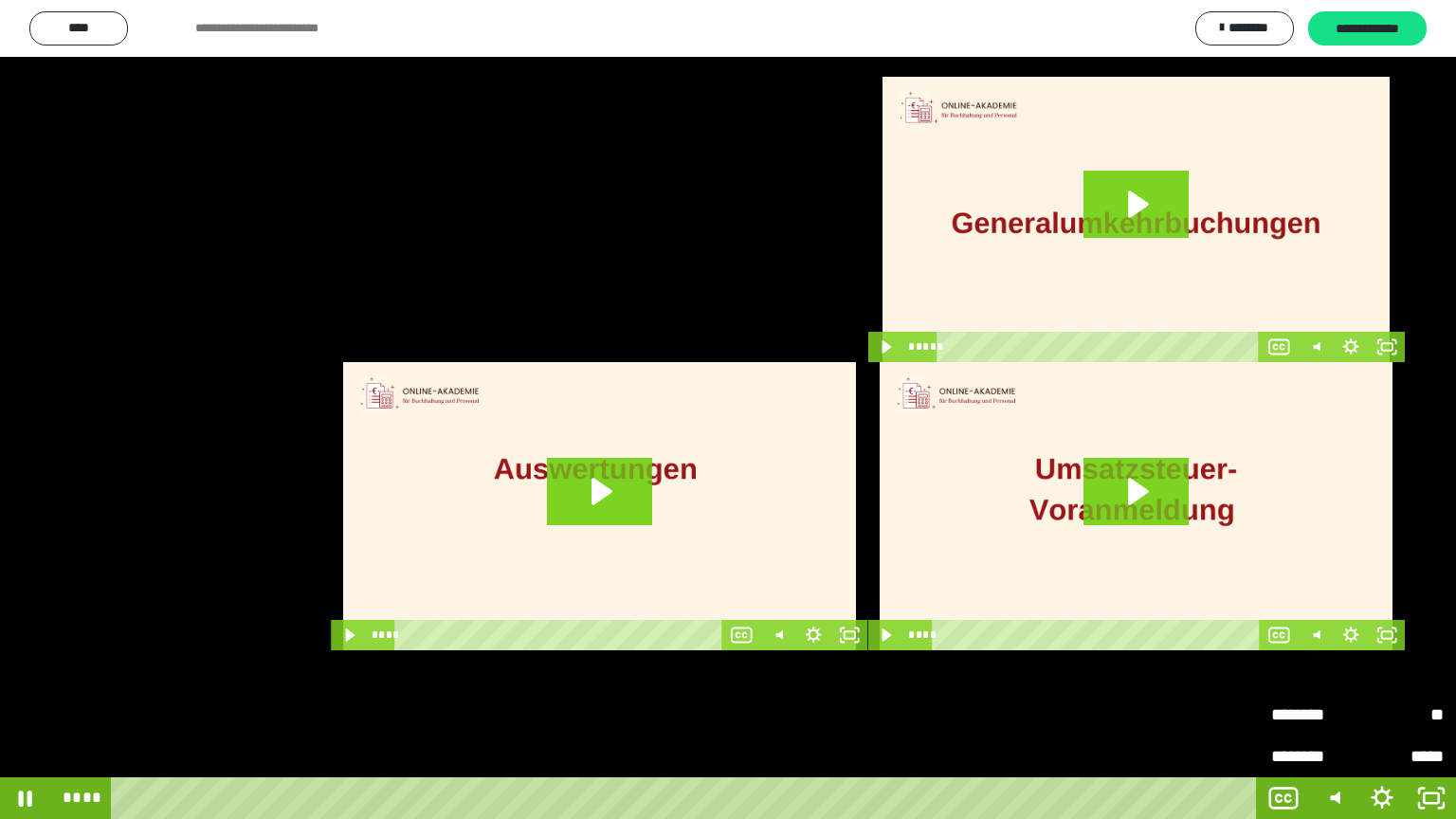 click on "********" at bounding box center [1314, 715] 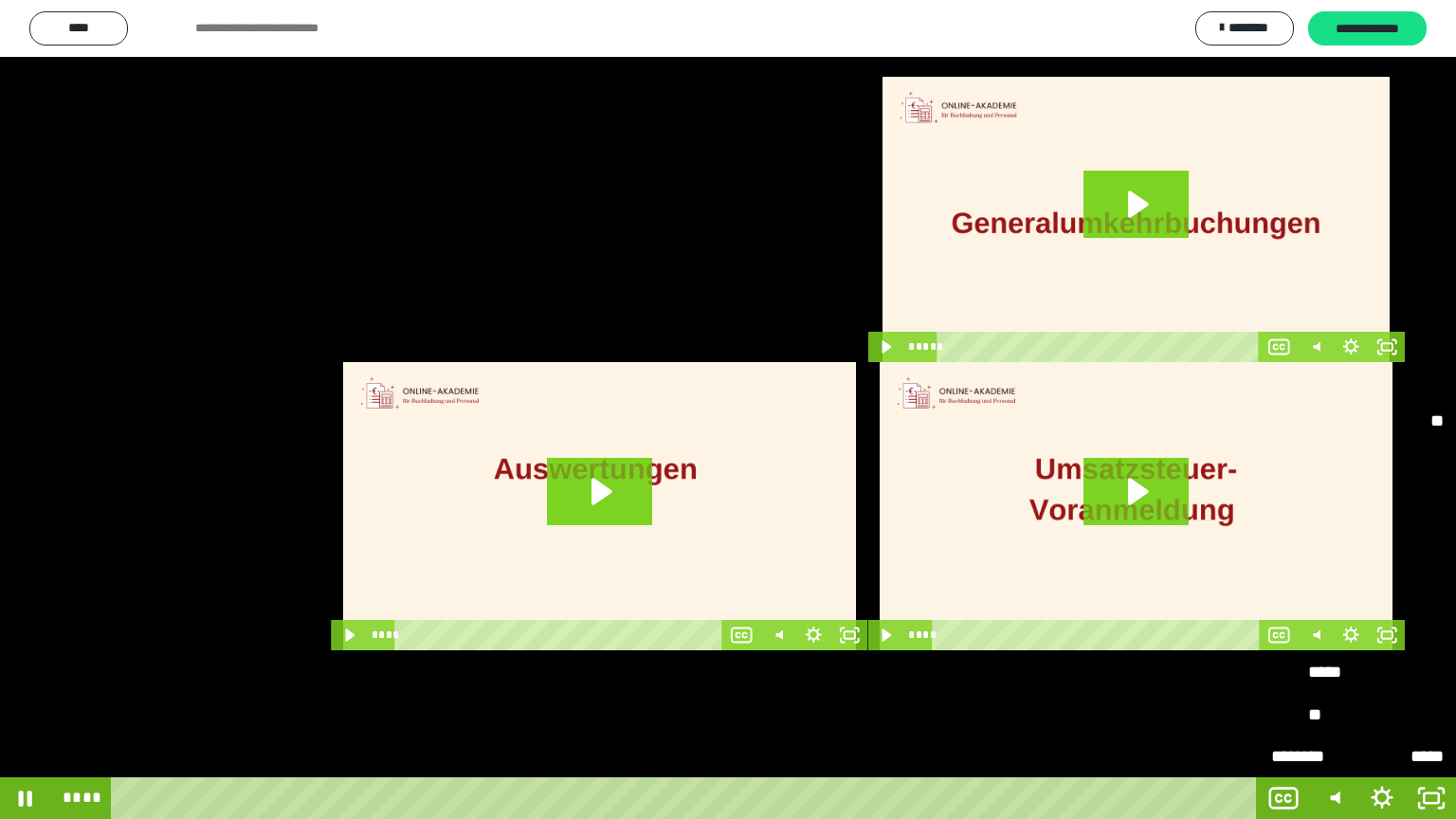click on "*****" at bounding box center [1357, 673] 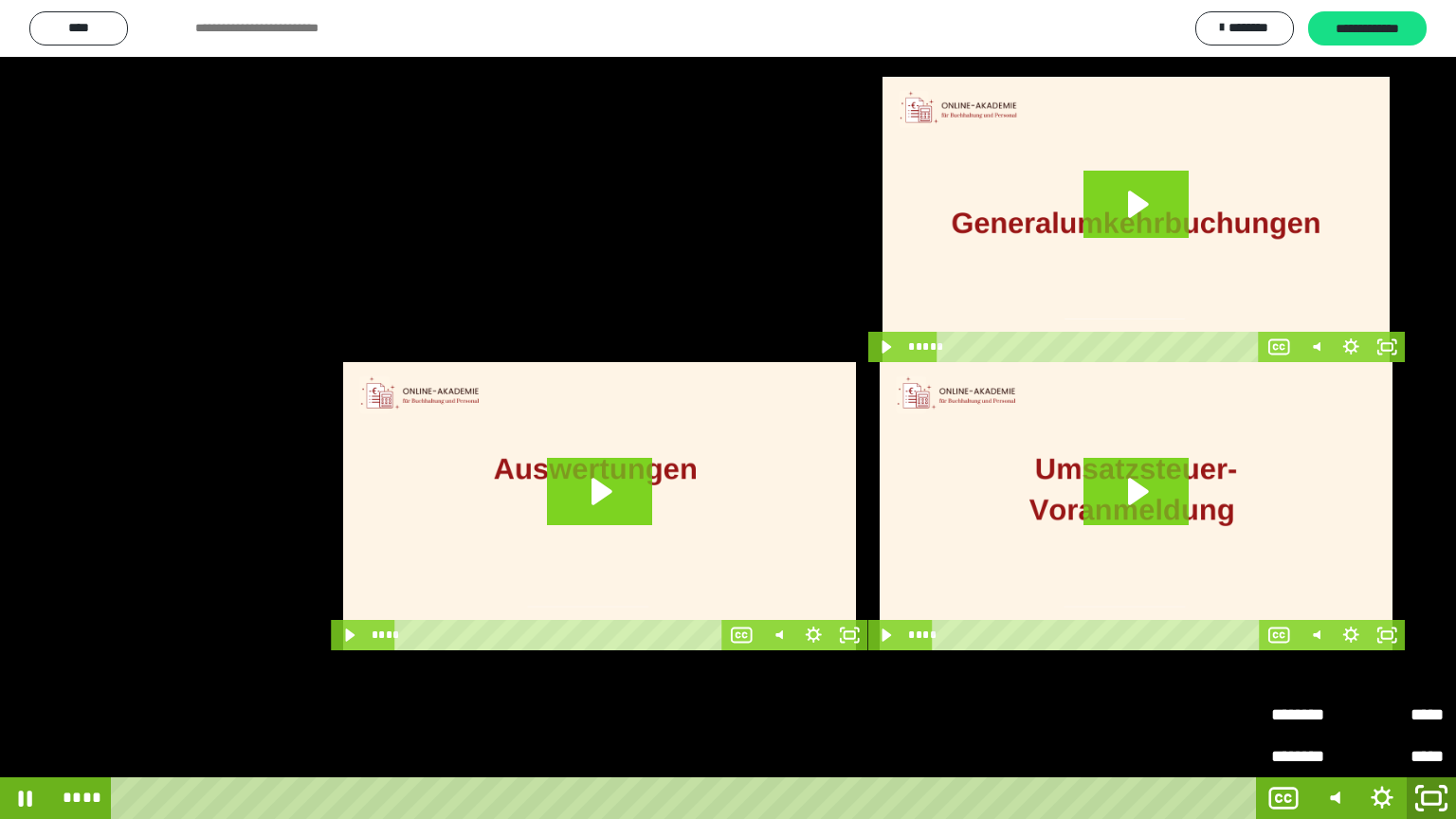 click 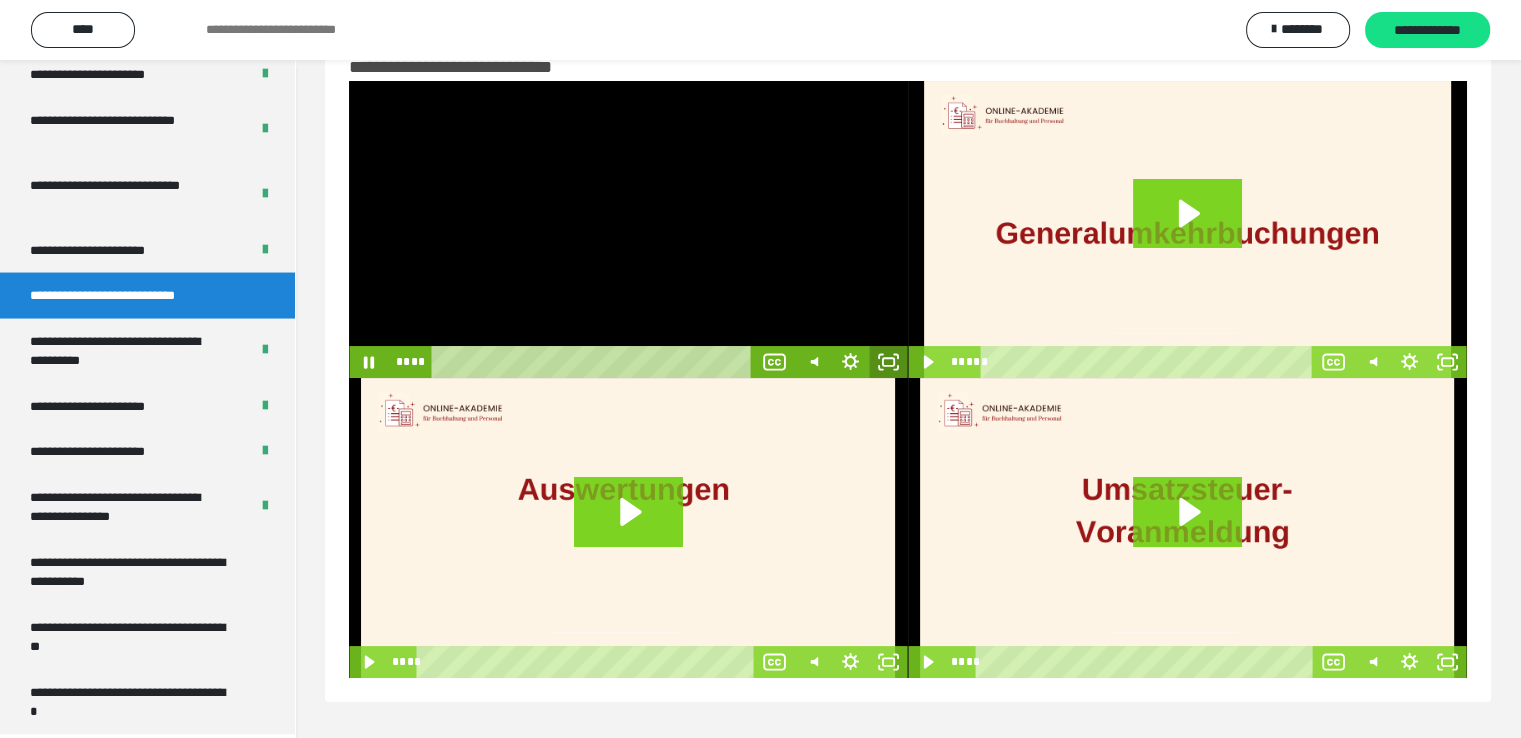 drag, startPoint x: 894, startPoint y: 358, endPoint x: 894, endPoint y: 445, distance: 87 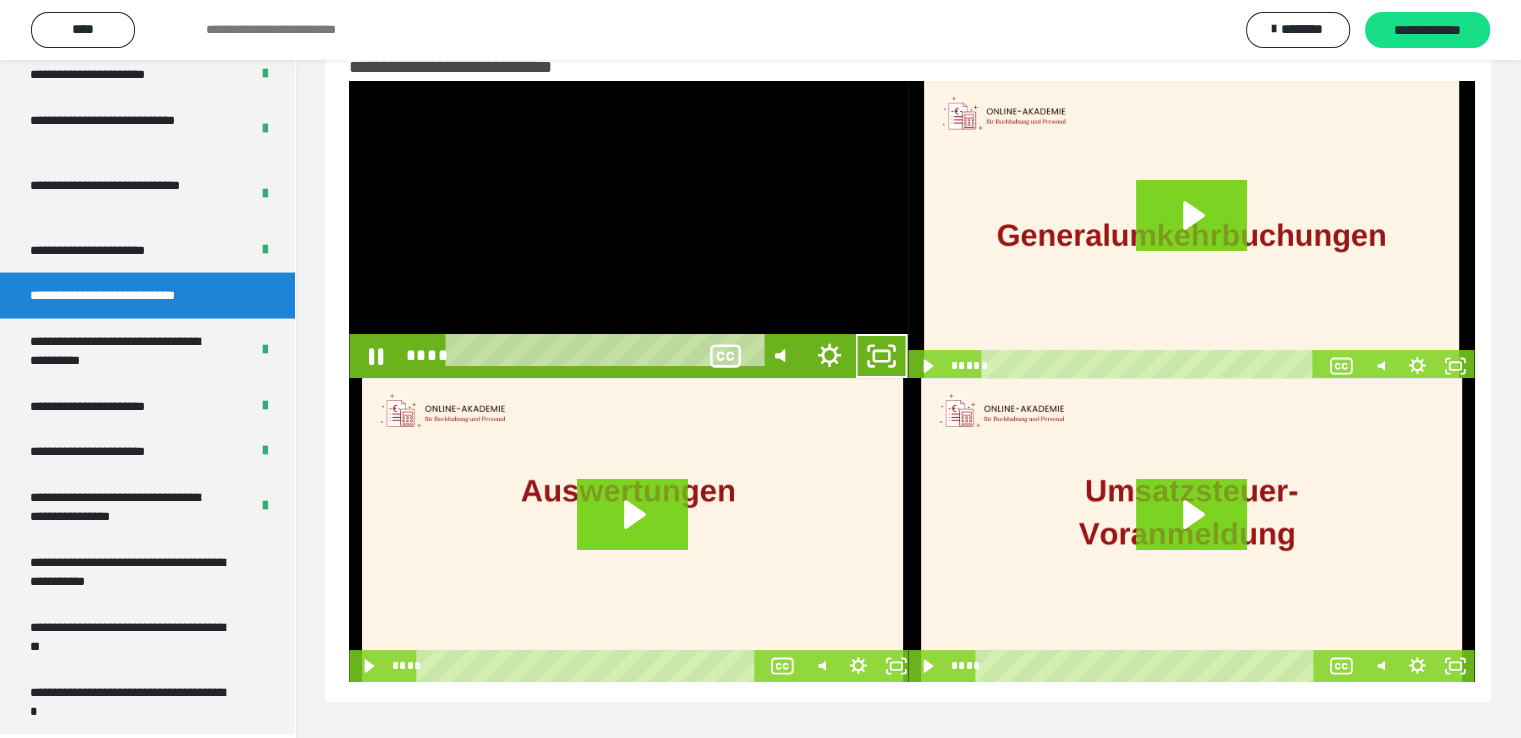 scroll, scrollTop: 3804, scrollLeft: 0, axis: vertical 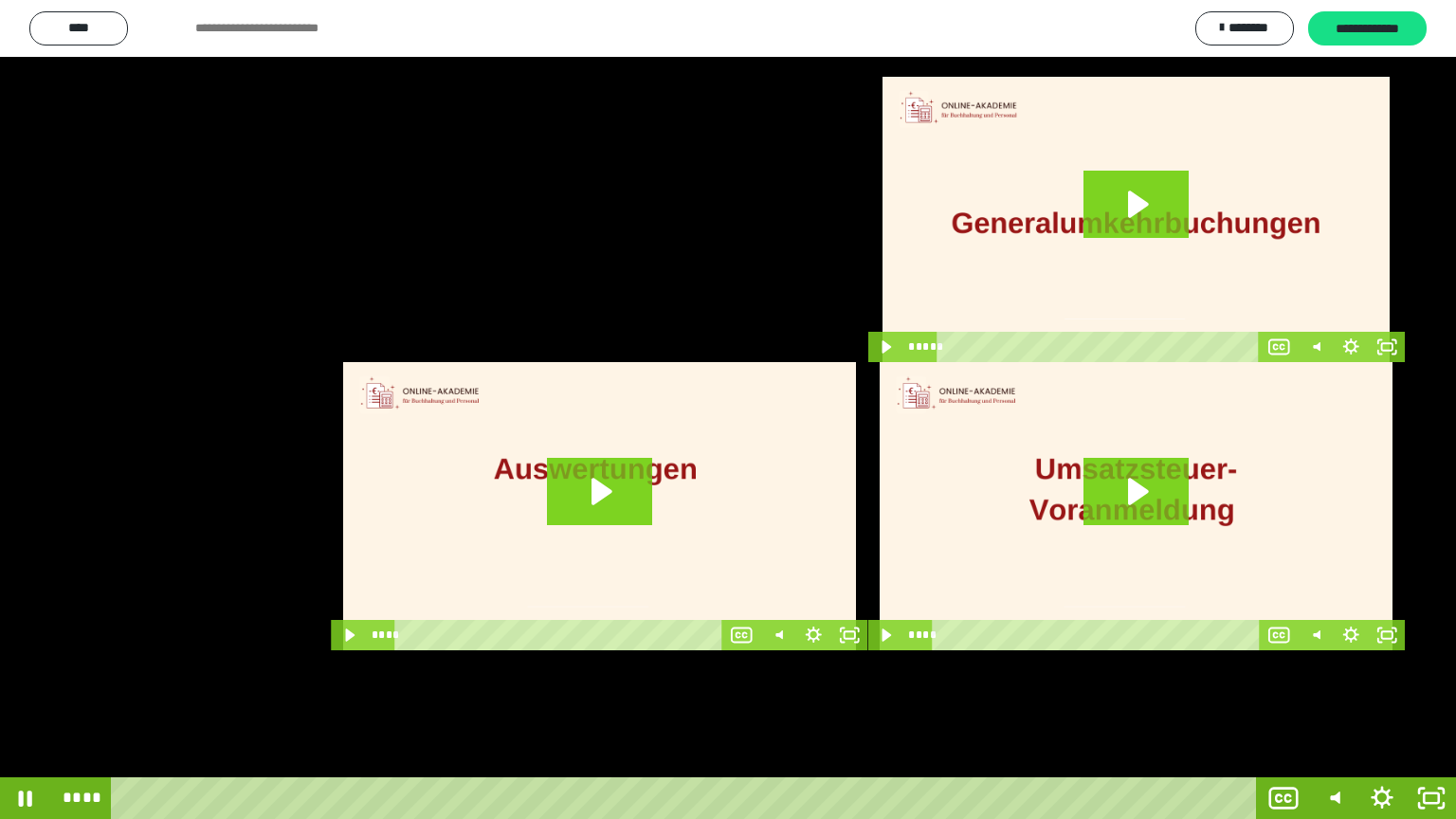 click at bounding box center [728, 410] 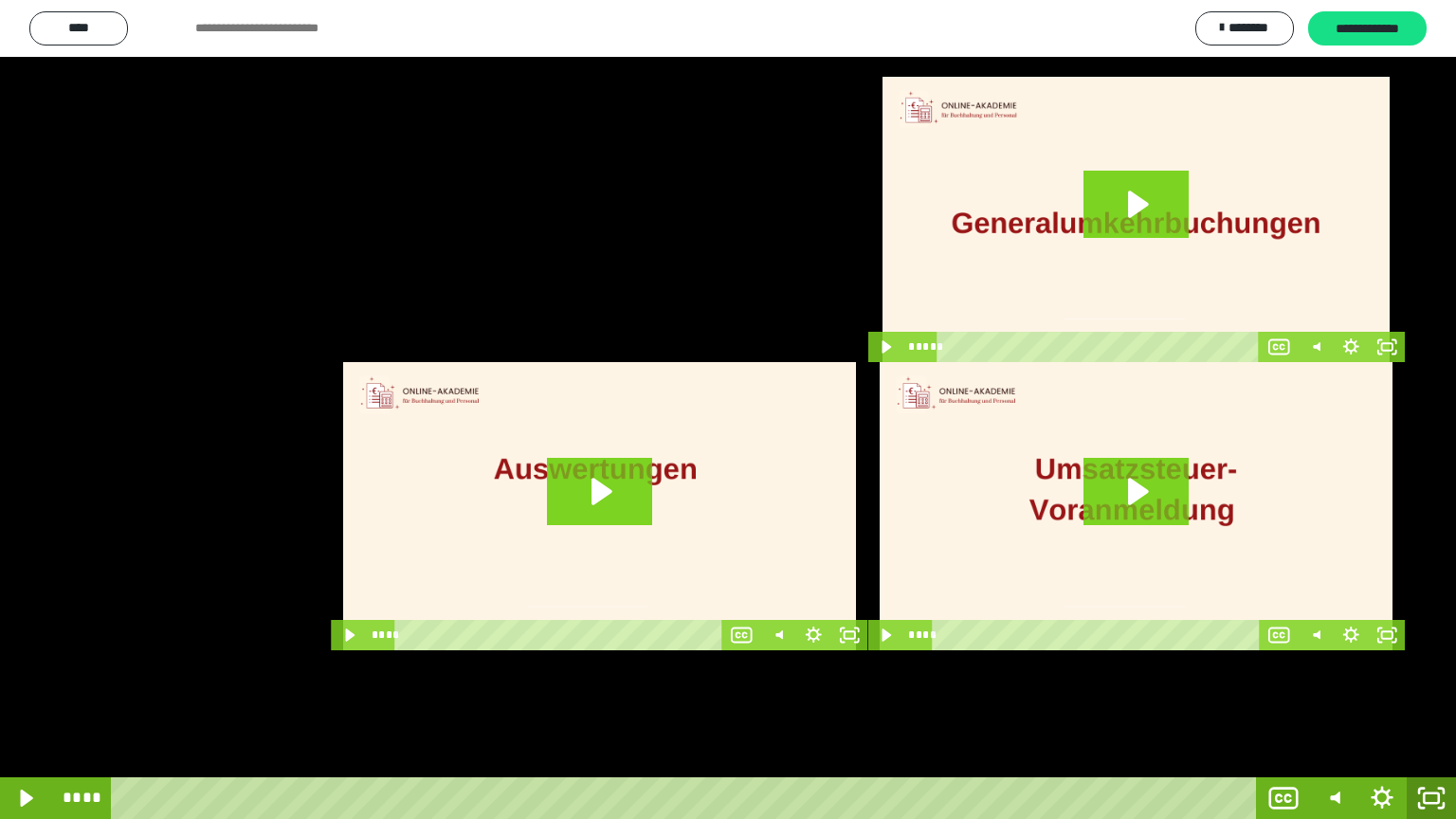 click 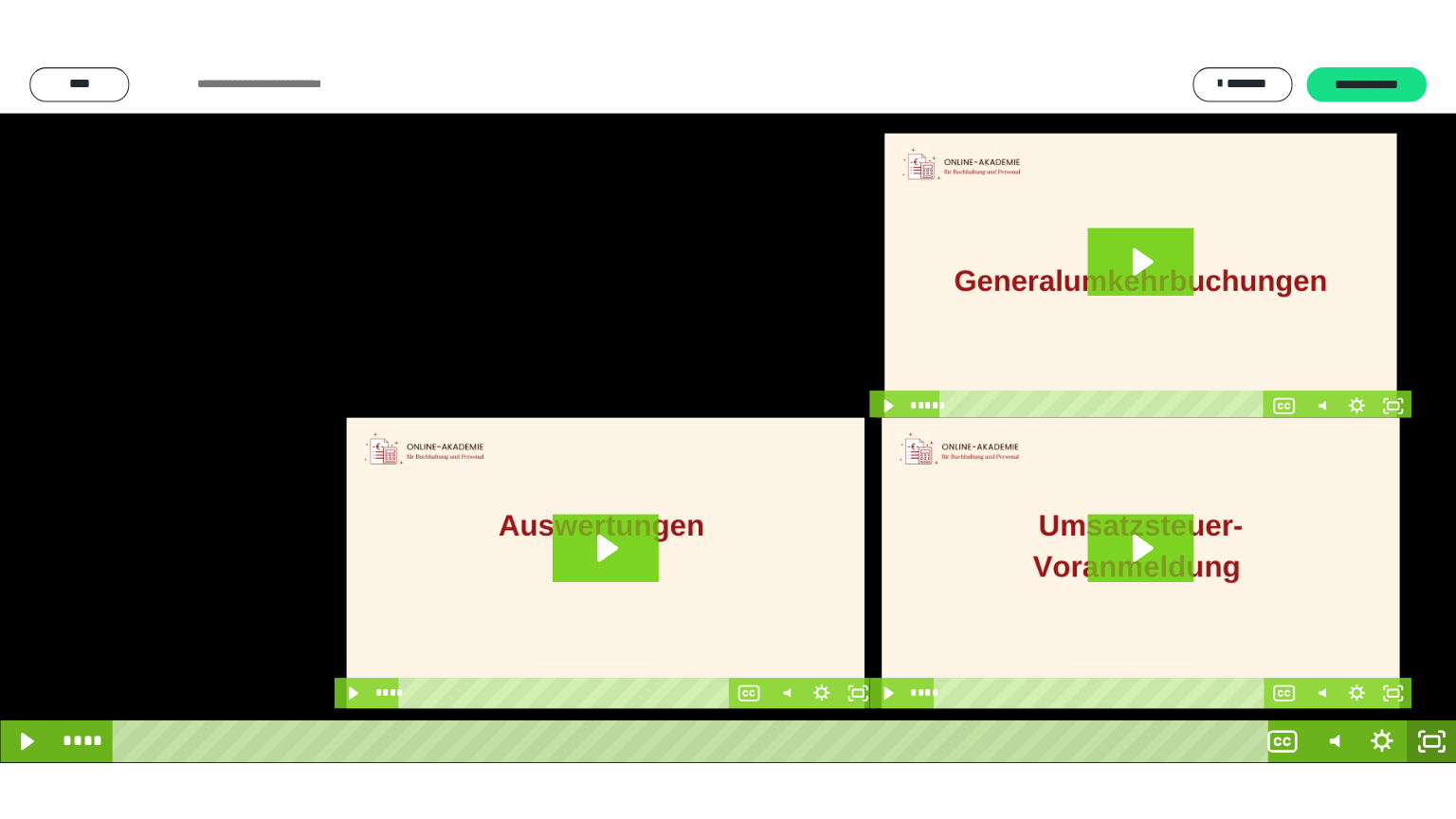 scroll, scrollTop: 3725, scrollLeft: 0, axis: vertical 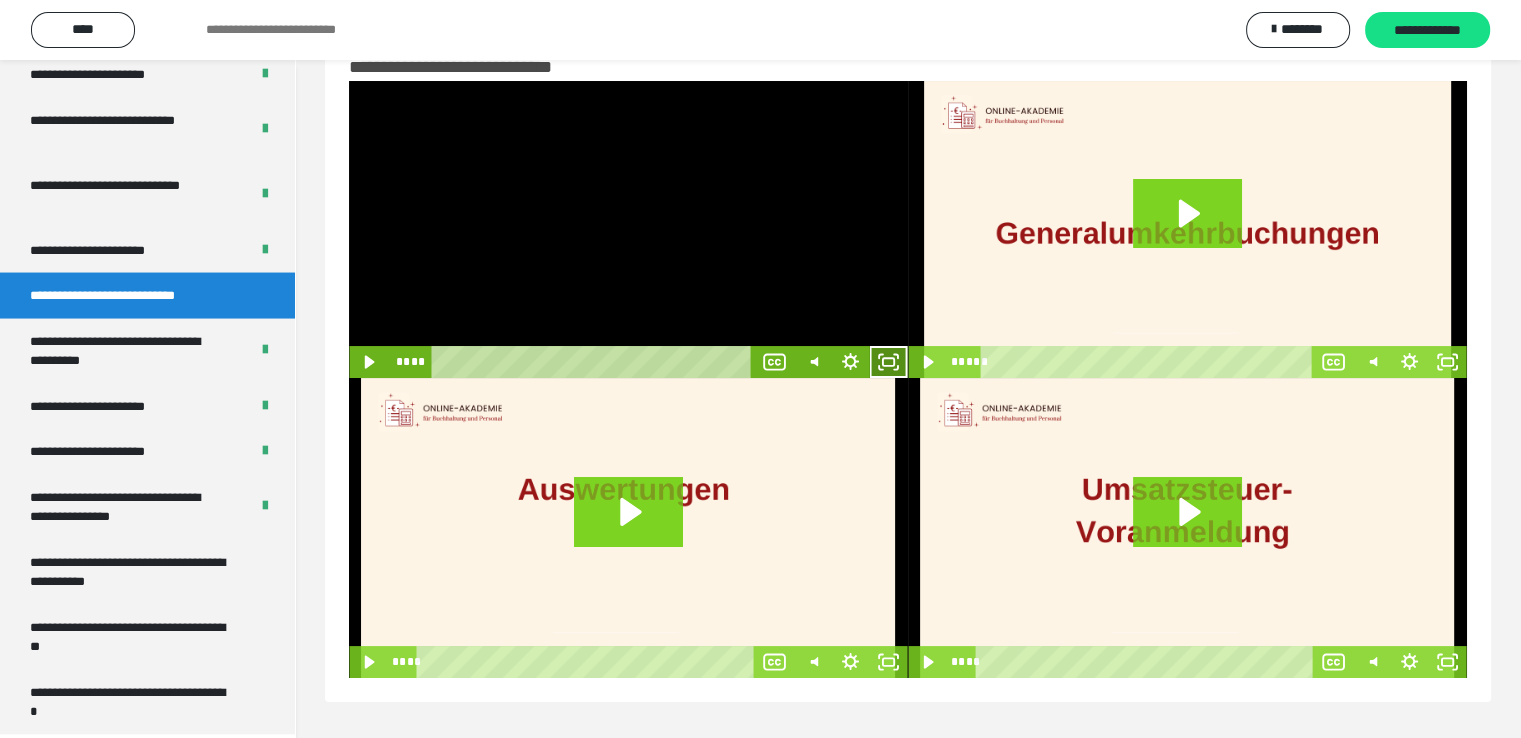 click 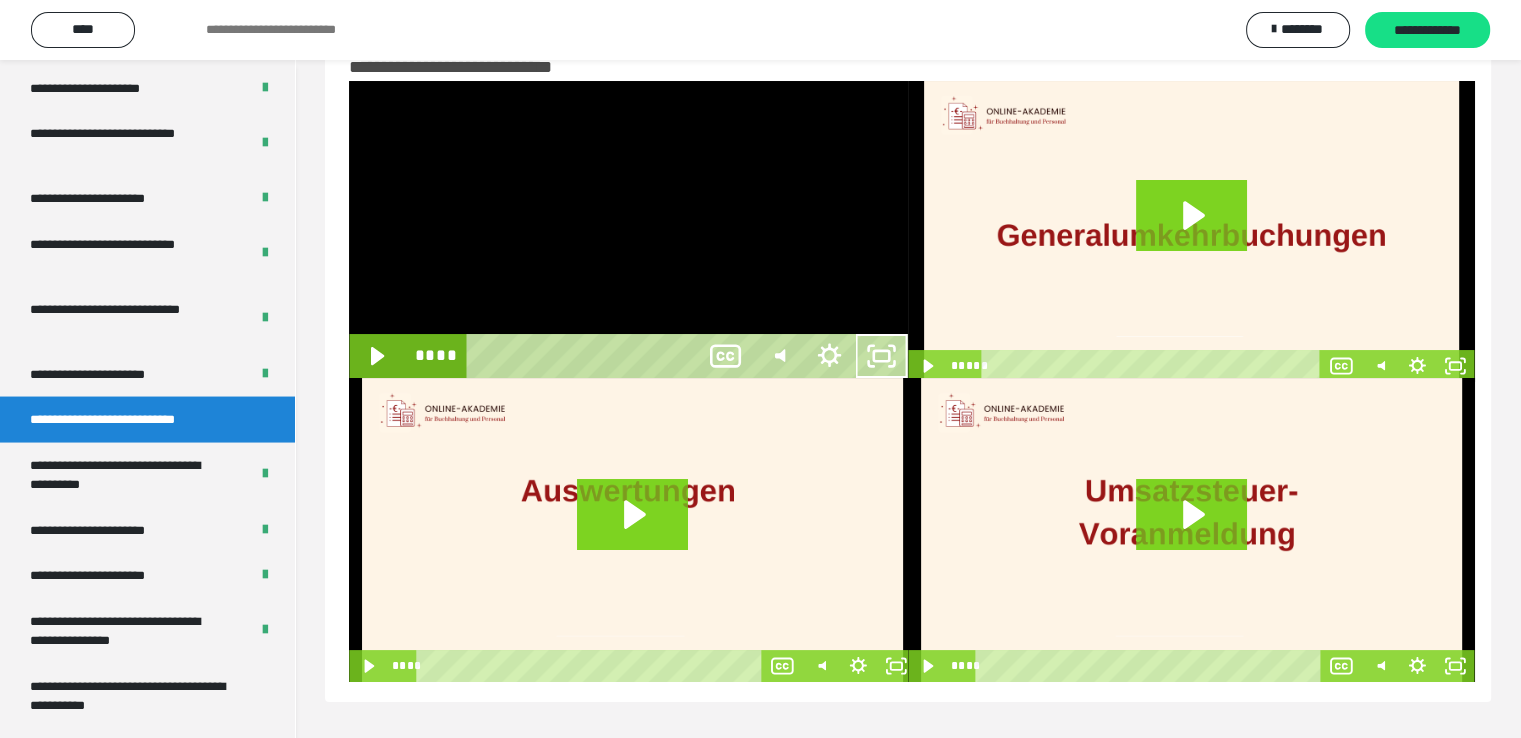 scroll, scrollTop: 3804, scrollLeft: 0, axis: vertical 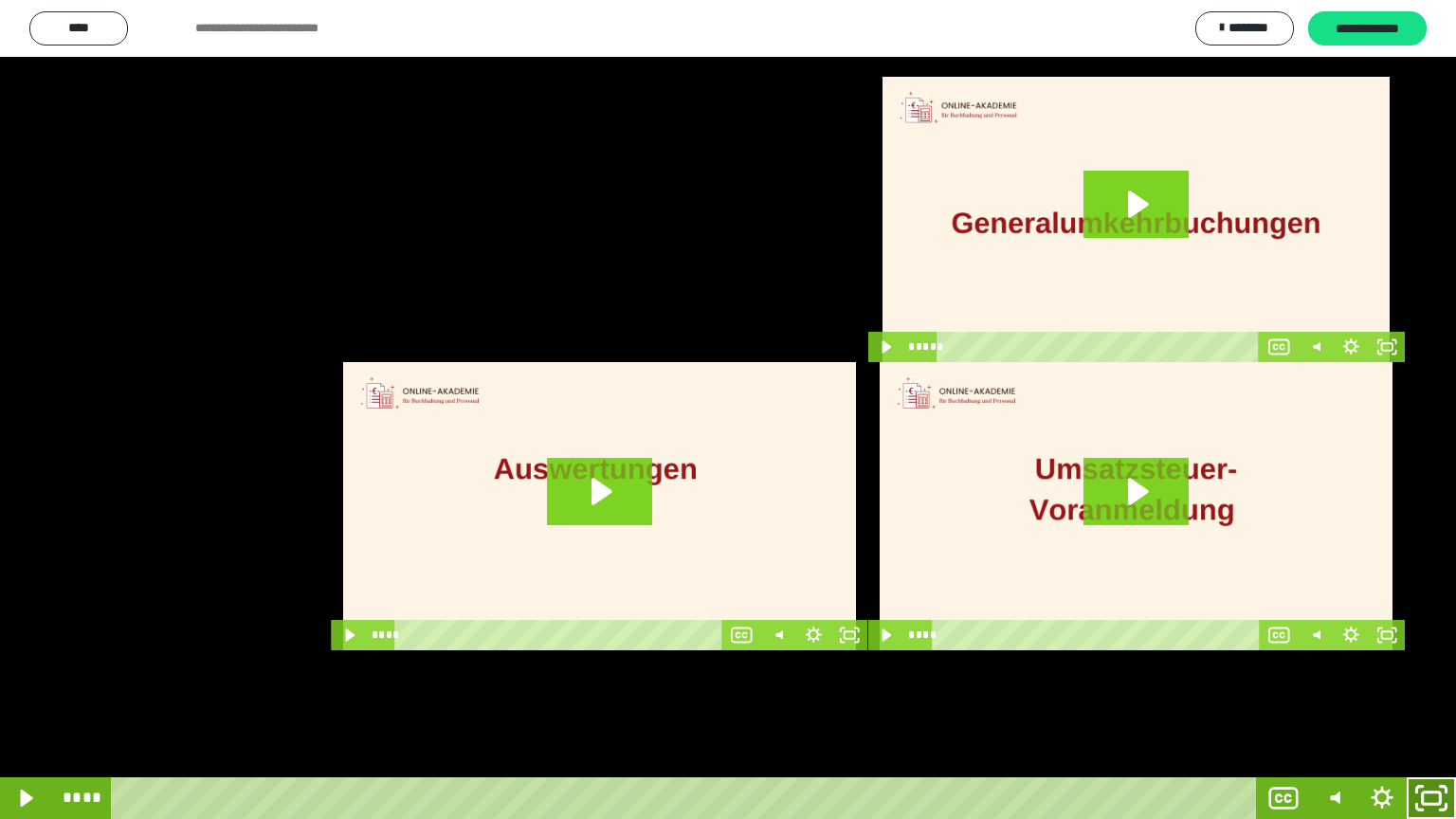 click 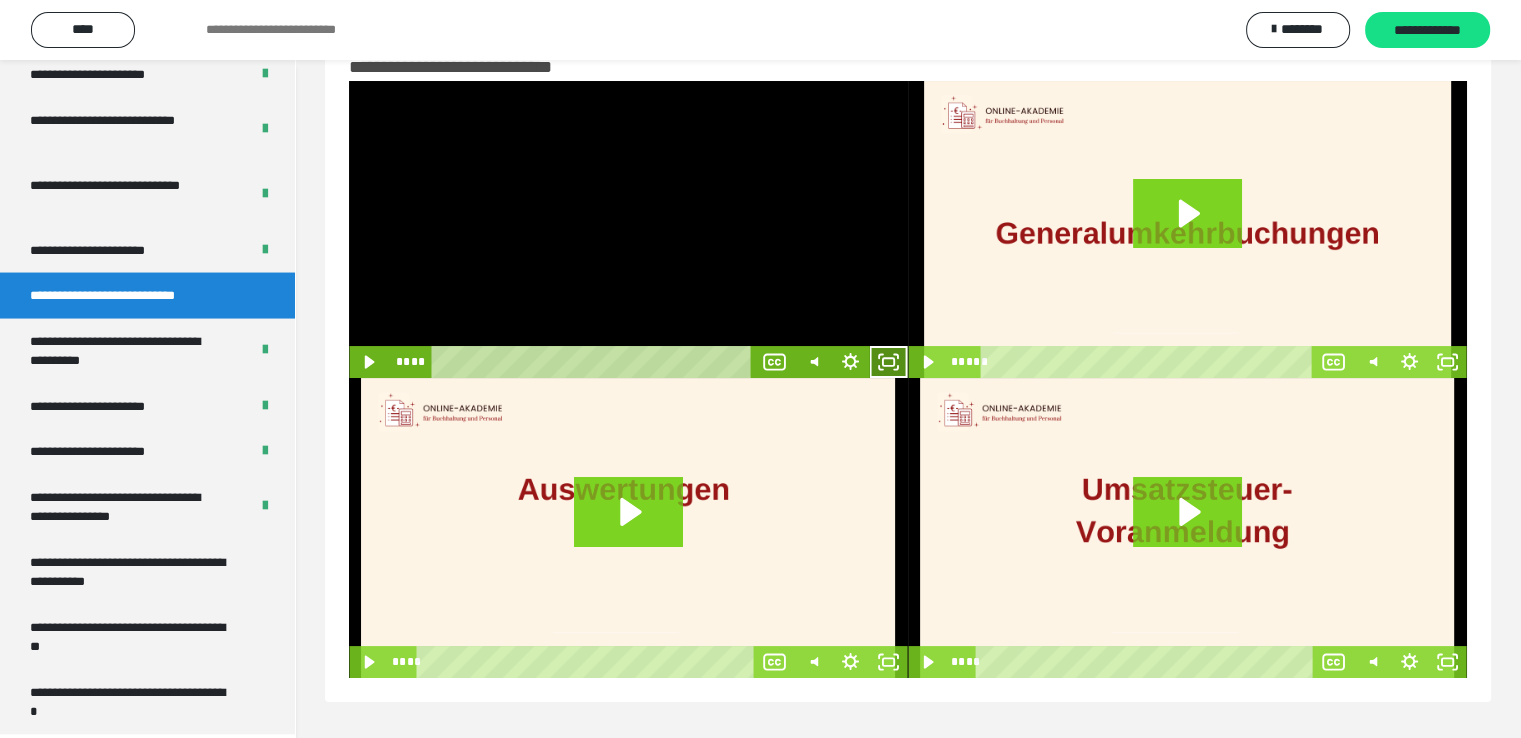 click 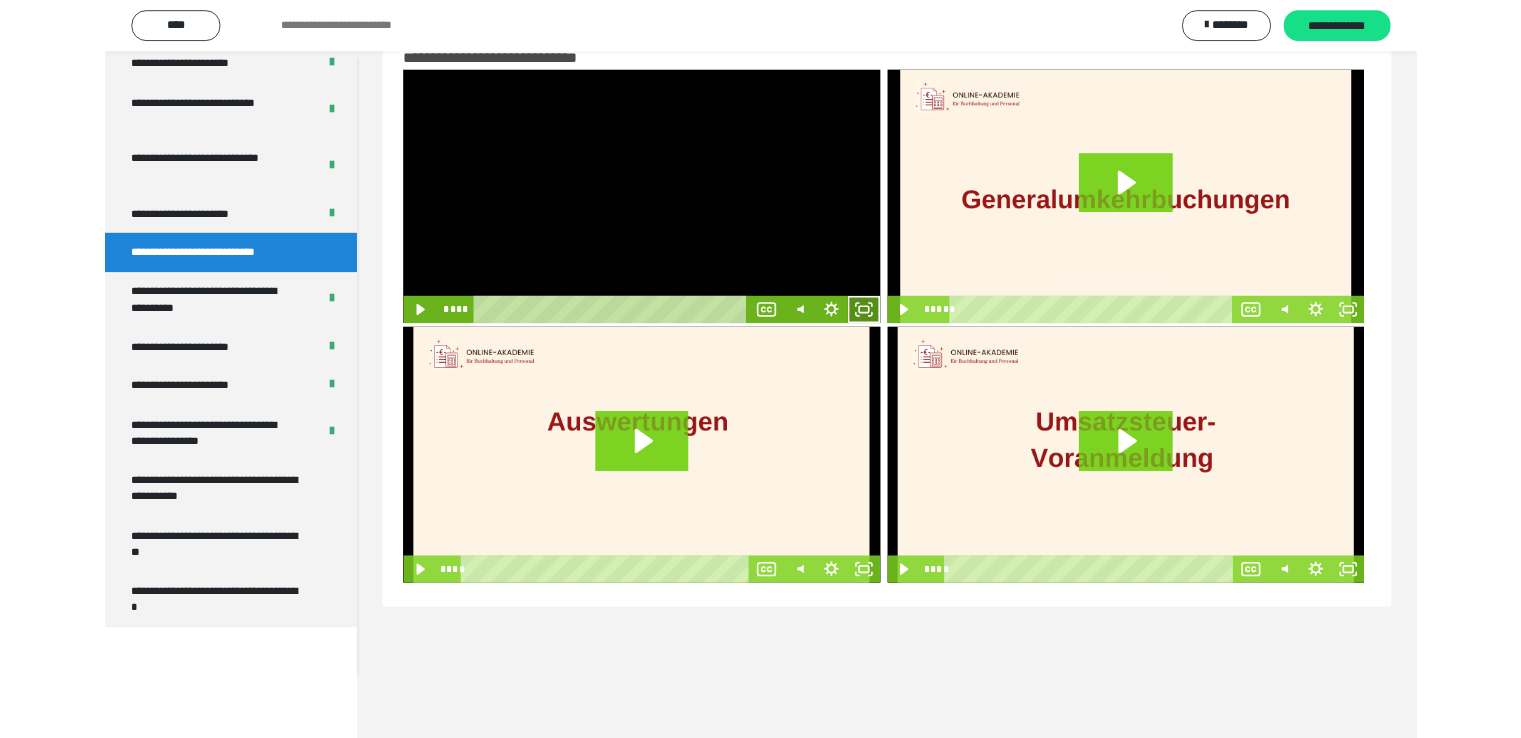 scroll, scrollTop: 3804, scrollLeft: 0, axis: vertical 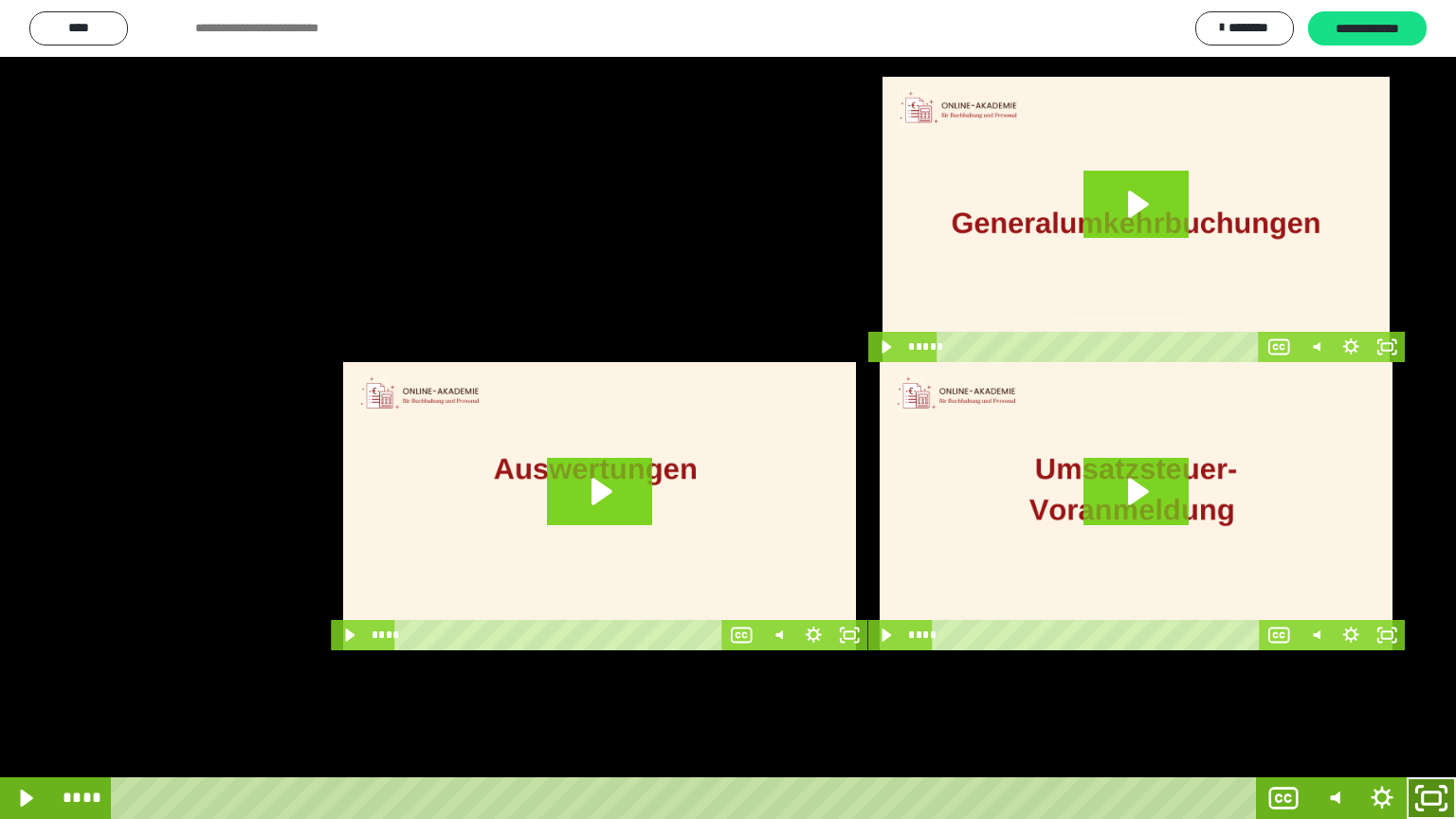 click 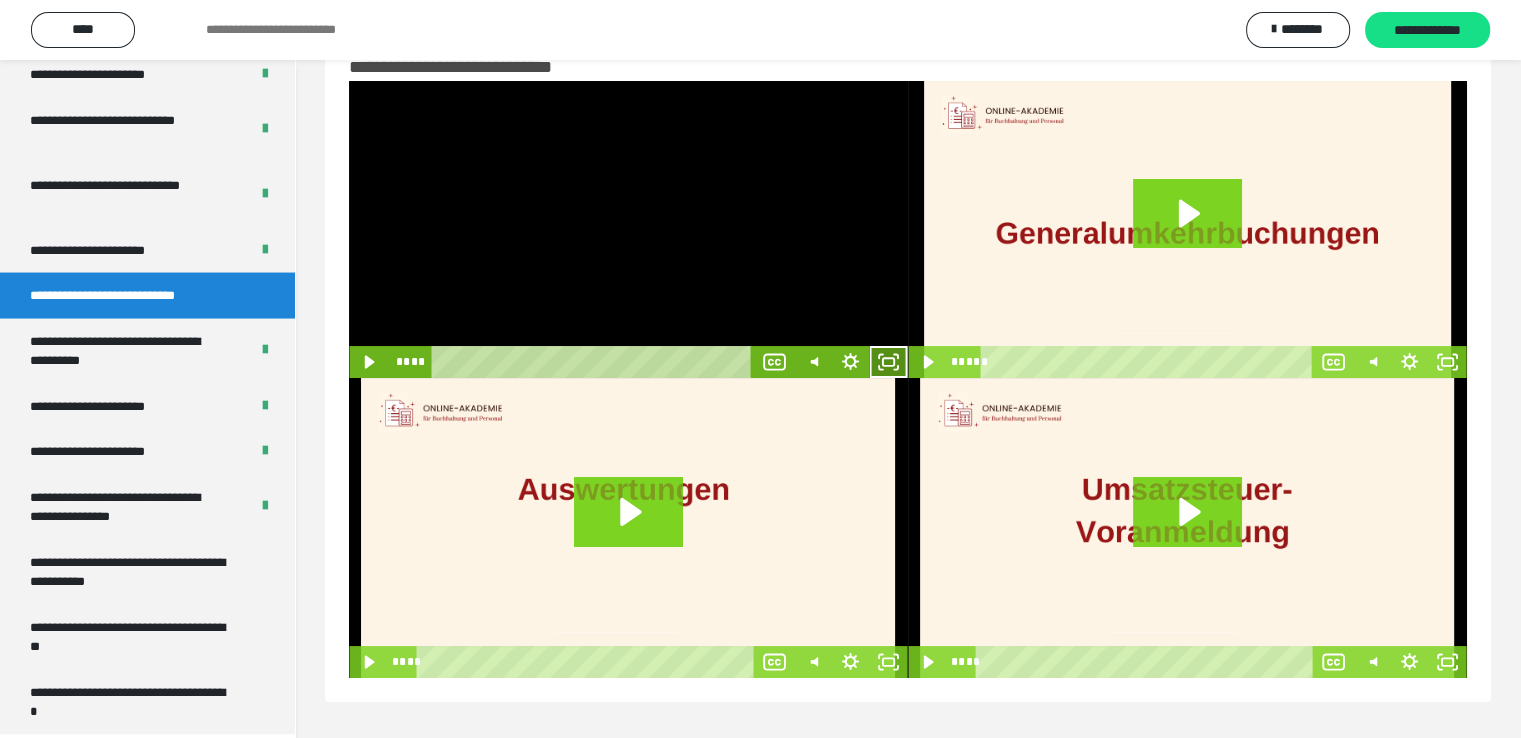 click 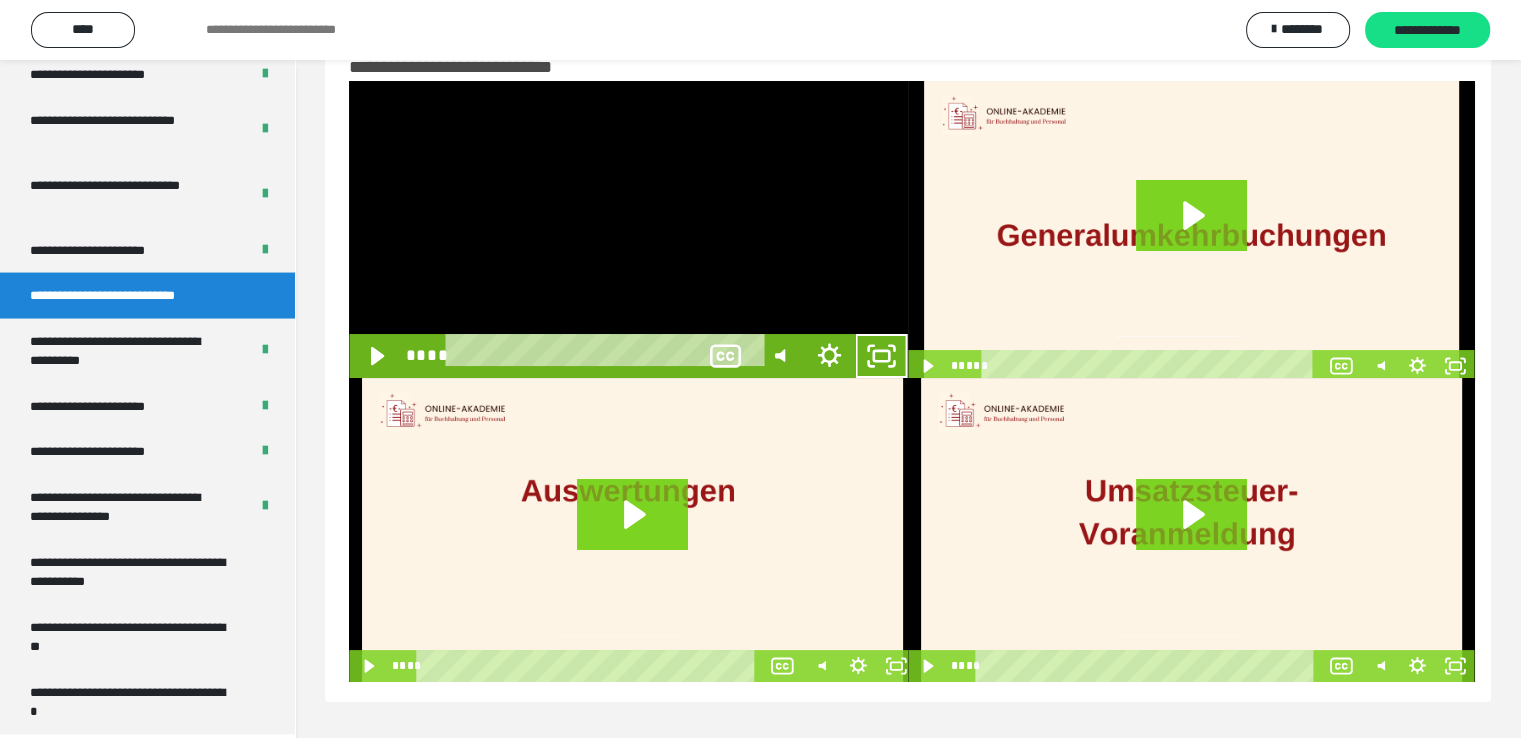 scroll, scrollTop: 3804, scrollLeft: 0, axis: vertical 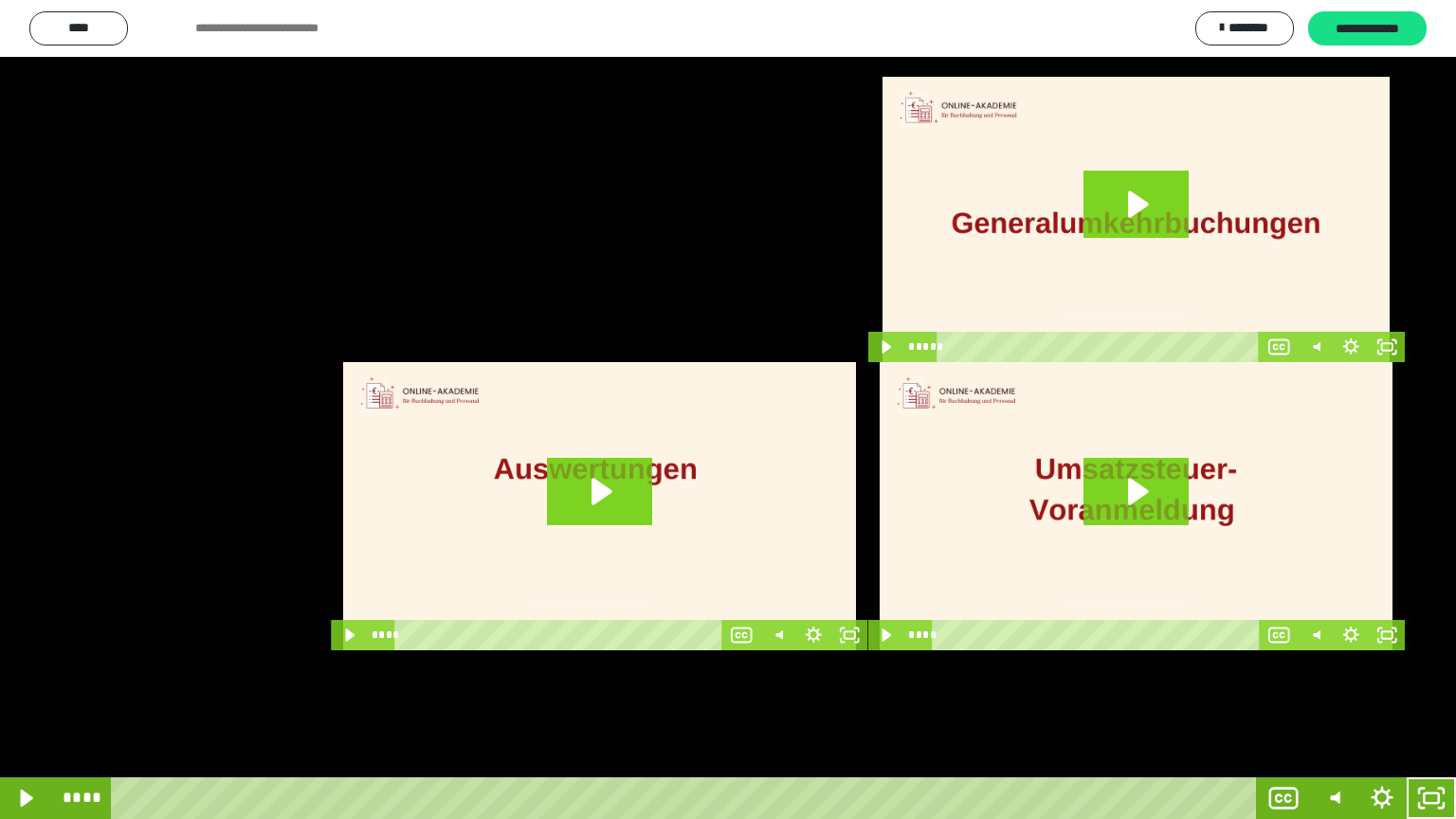click at bounding box center (728, 410) 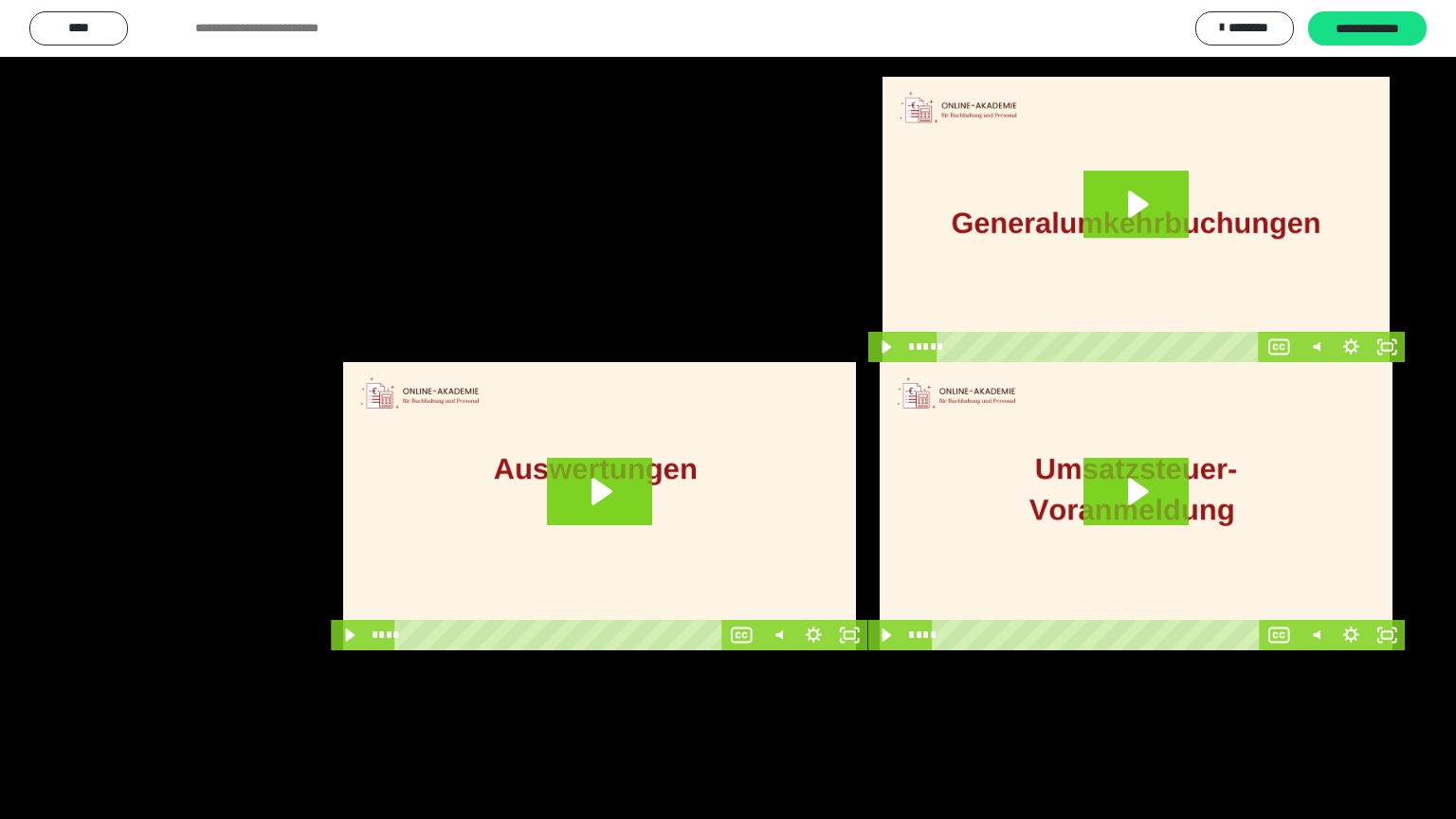 click at bounding box center [728, 410] 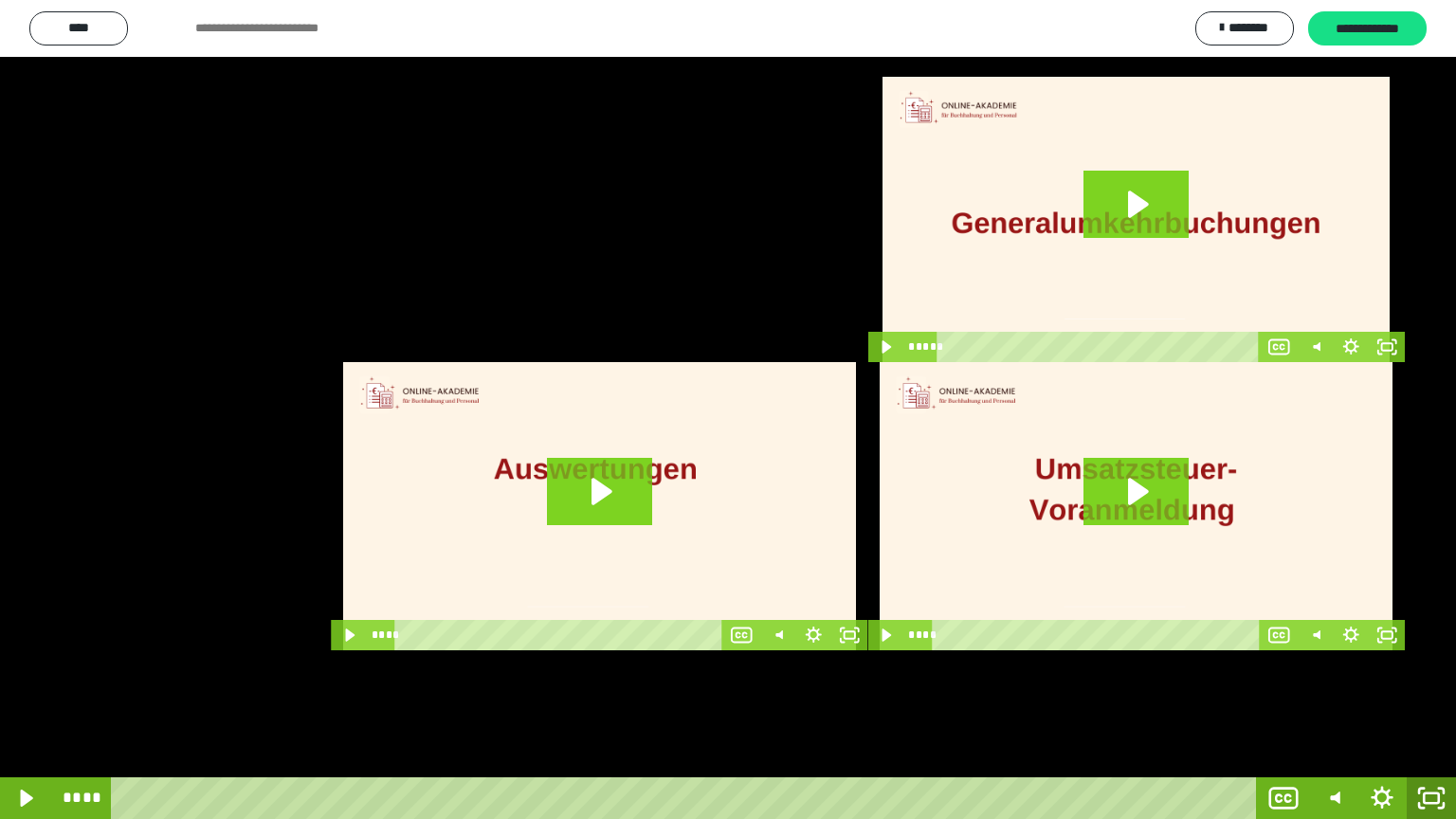 click 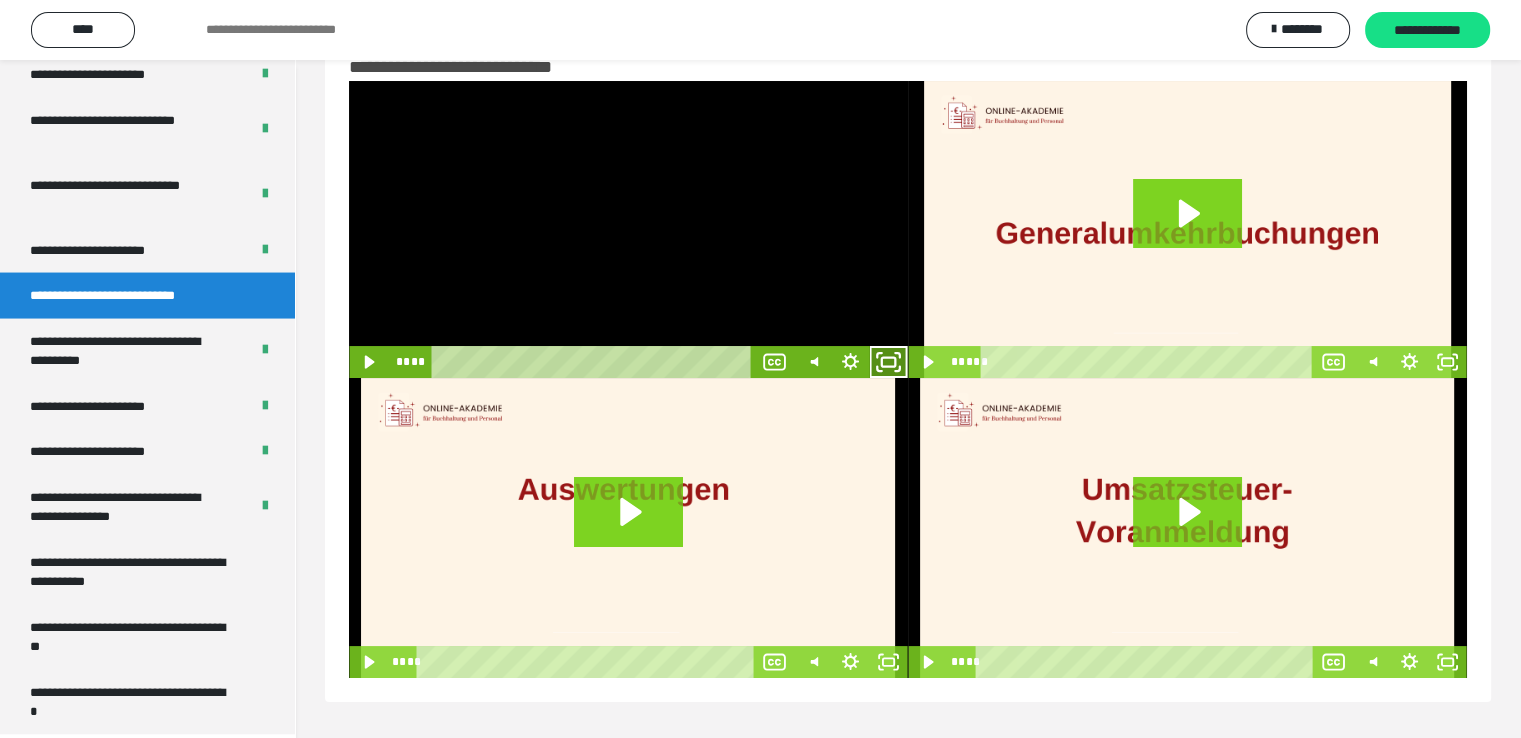 click 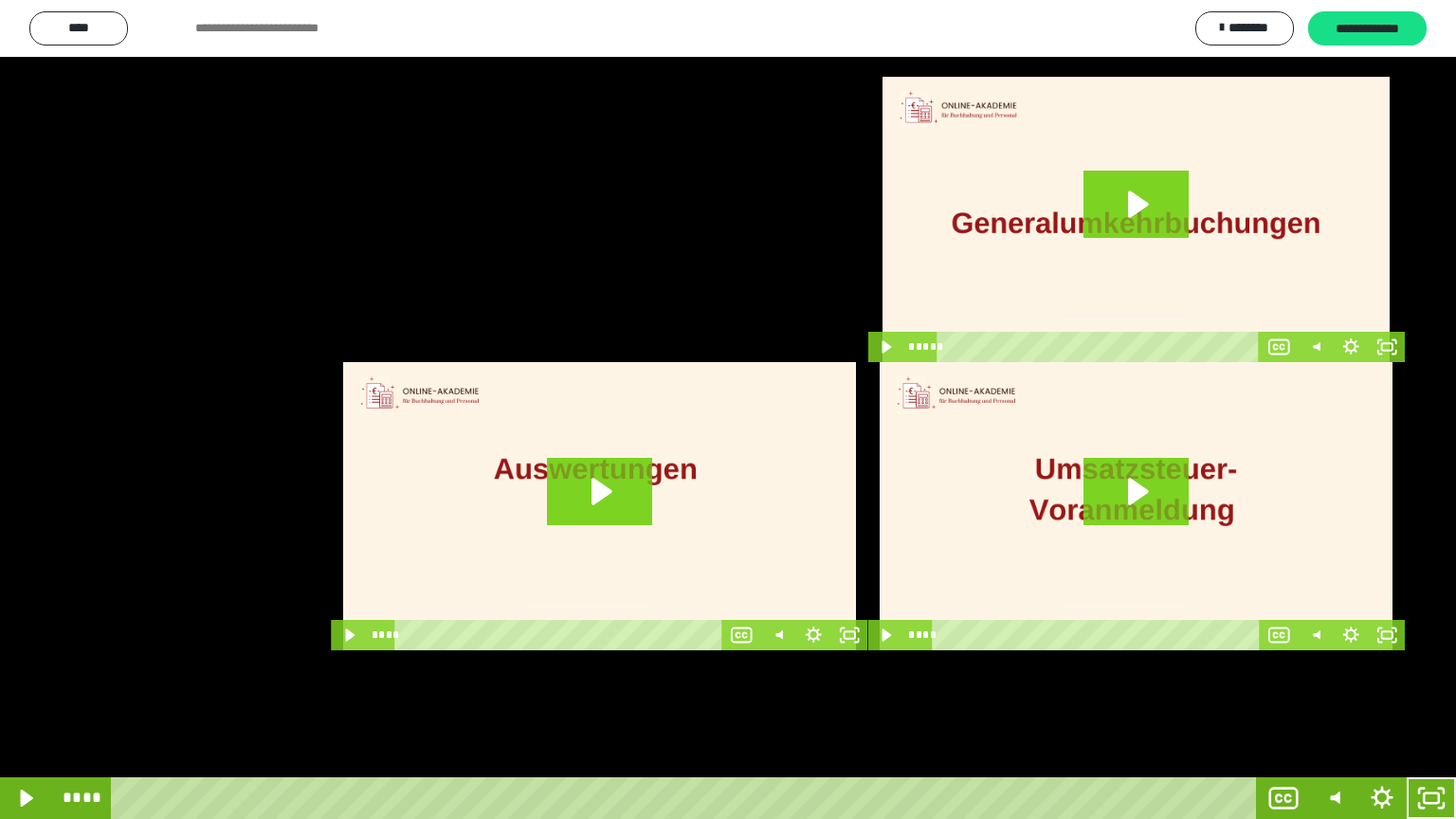 click at bounding box center (728, 410) 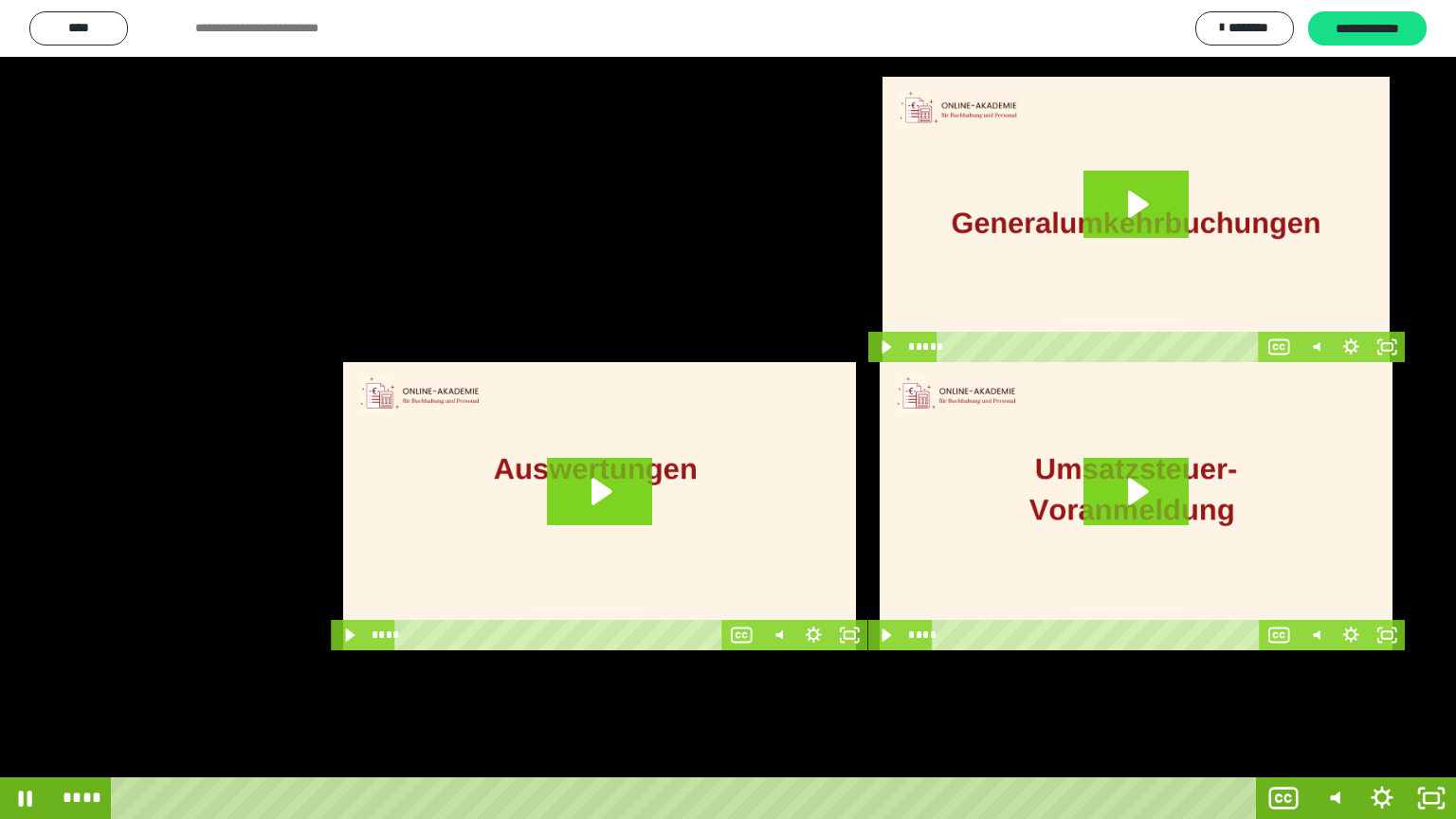 click at bounding box center (728, 410) 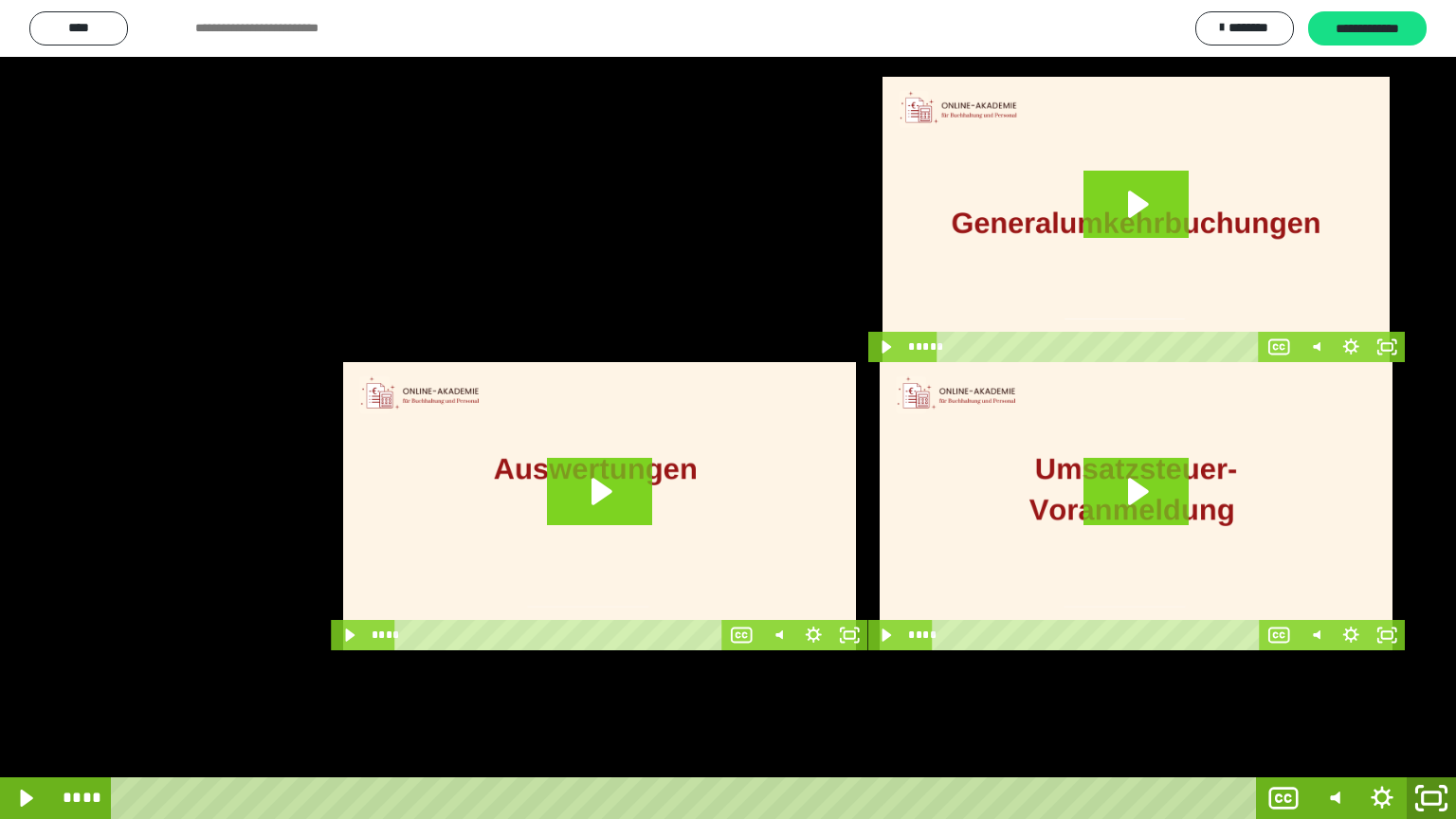 click 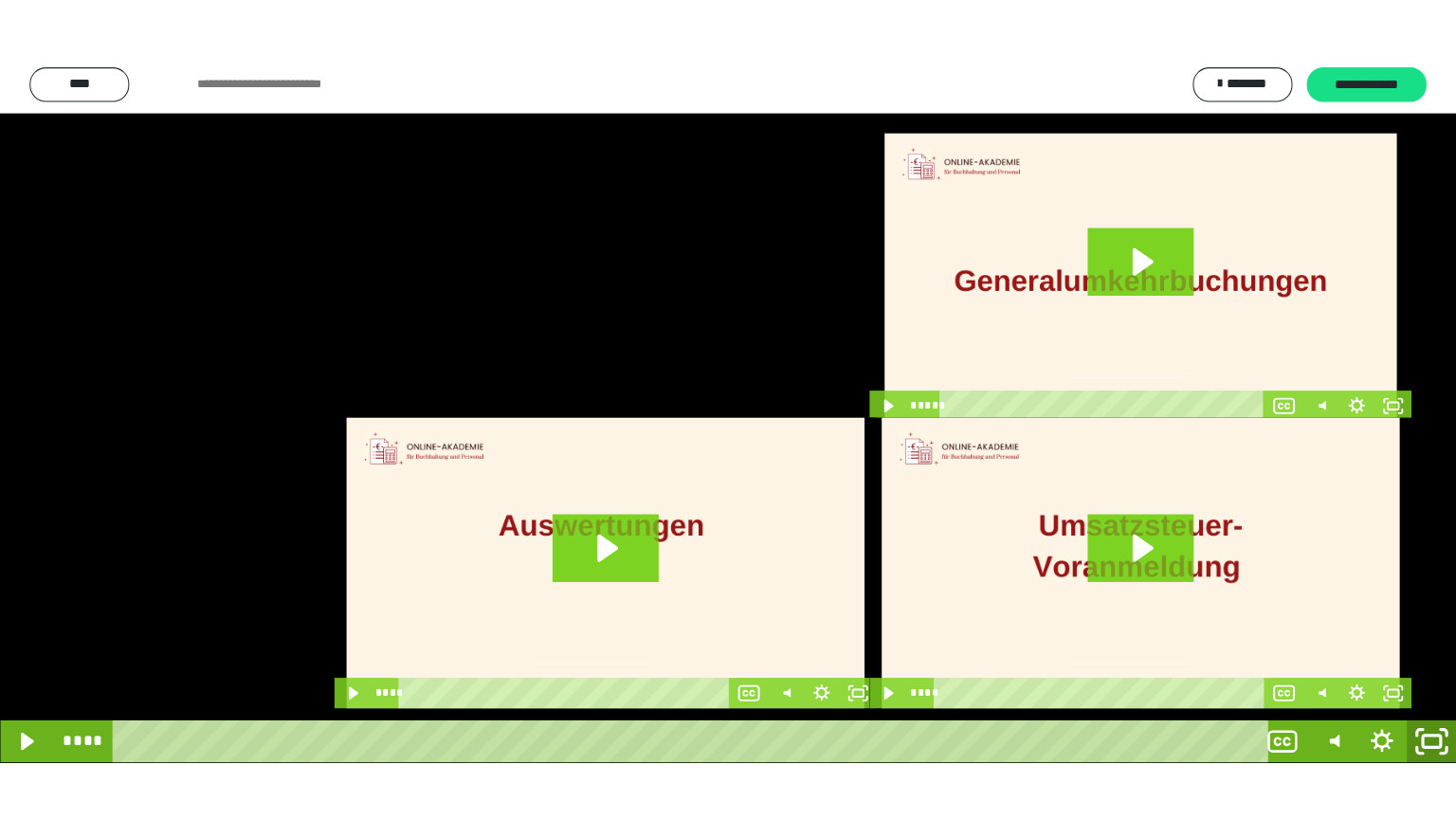 scroll, scrollTop: 3725, scrollLeft: 0, axis: vertical 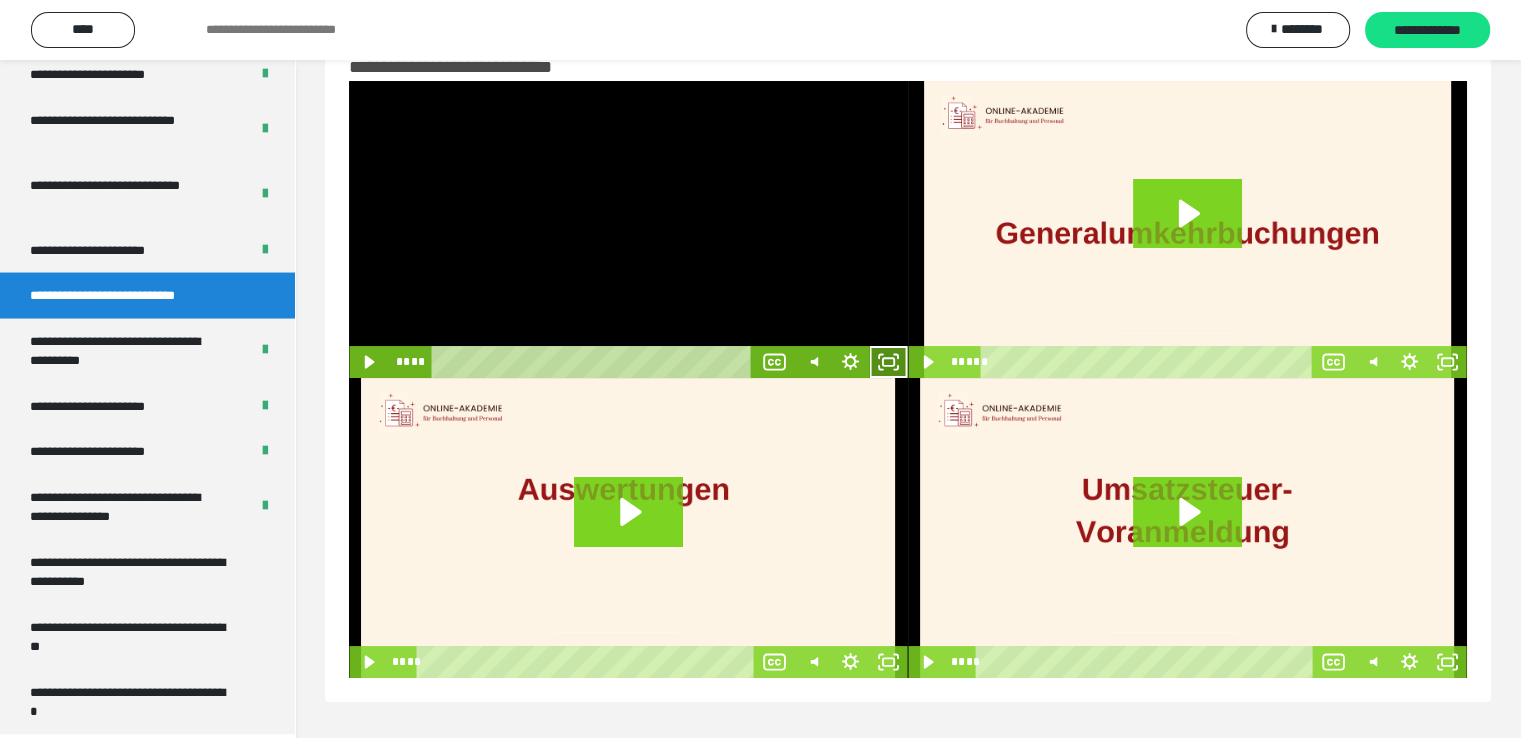 click 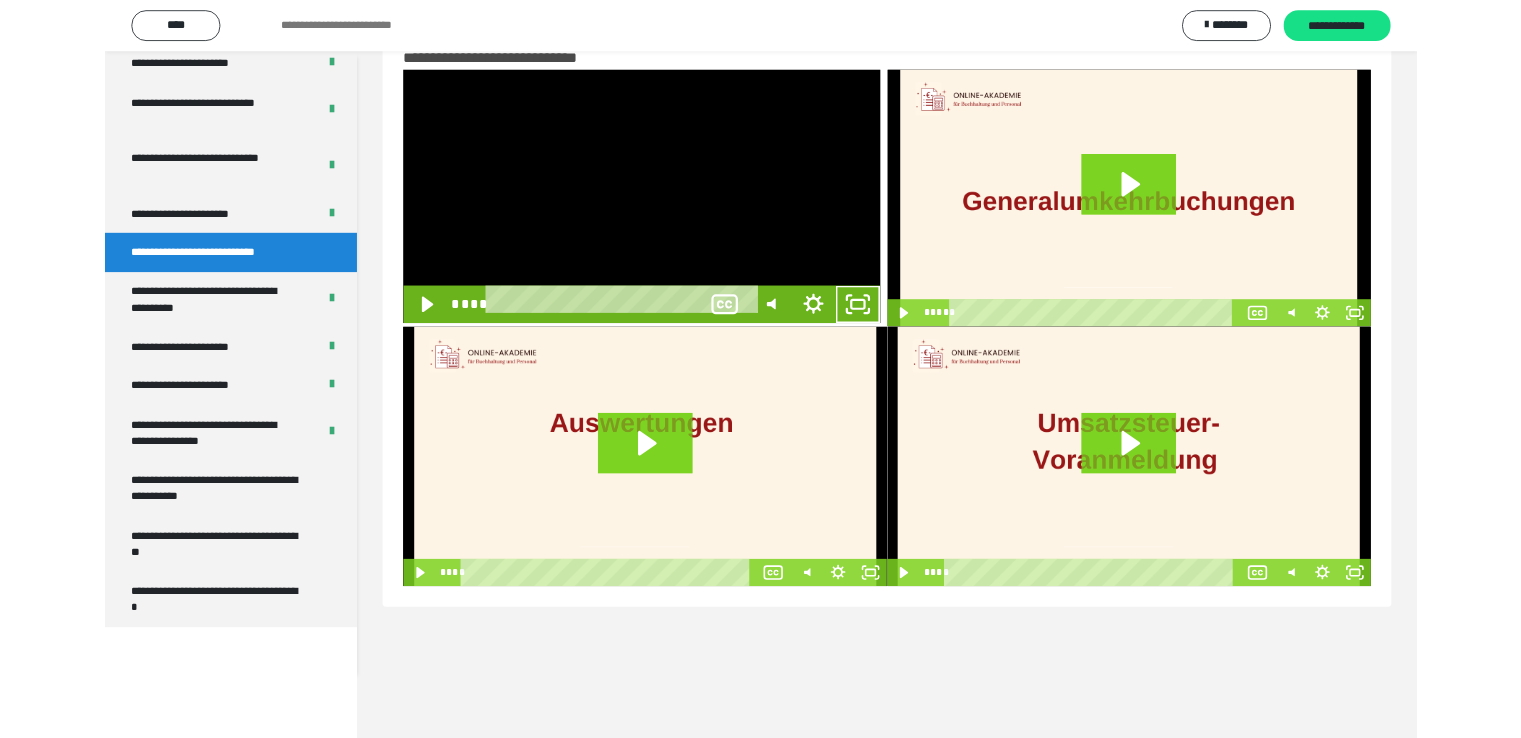 scroll, scrollTop: 3804, scrollLeft: 0, axis: vertical 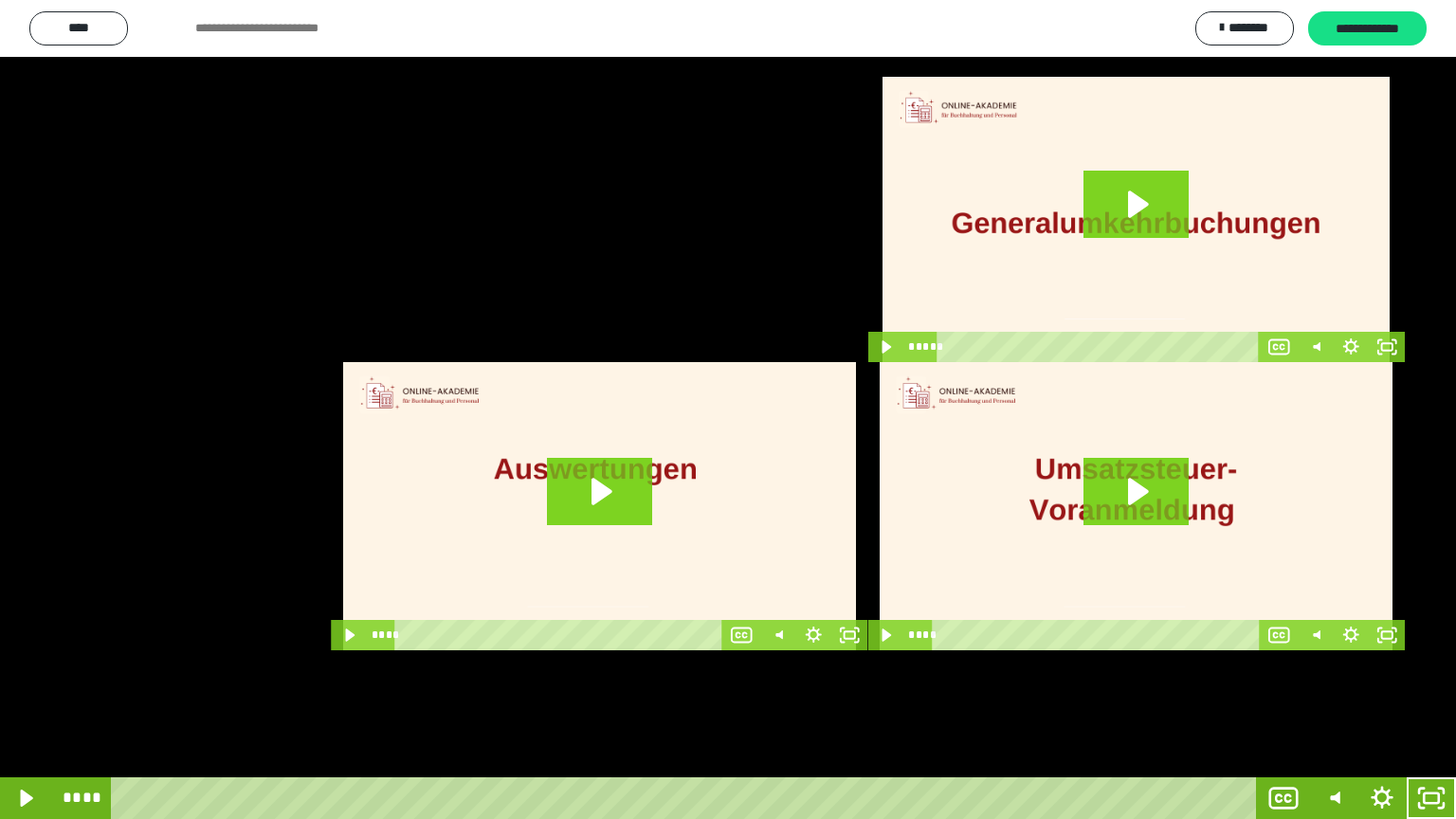 drag, startPoint x: 815, startPoint y: 405, endPoint x: 870, endPoint y: 410, distance: 55.22681 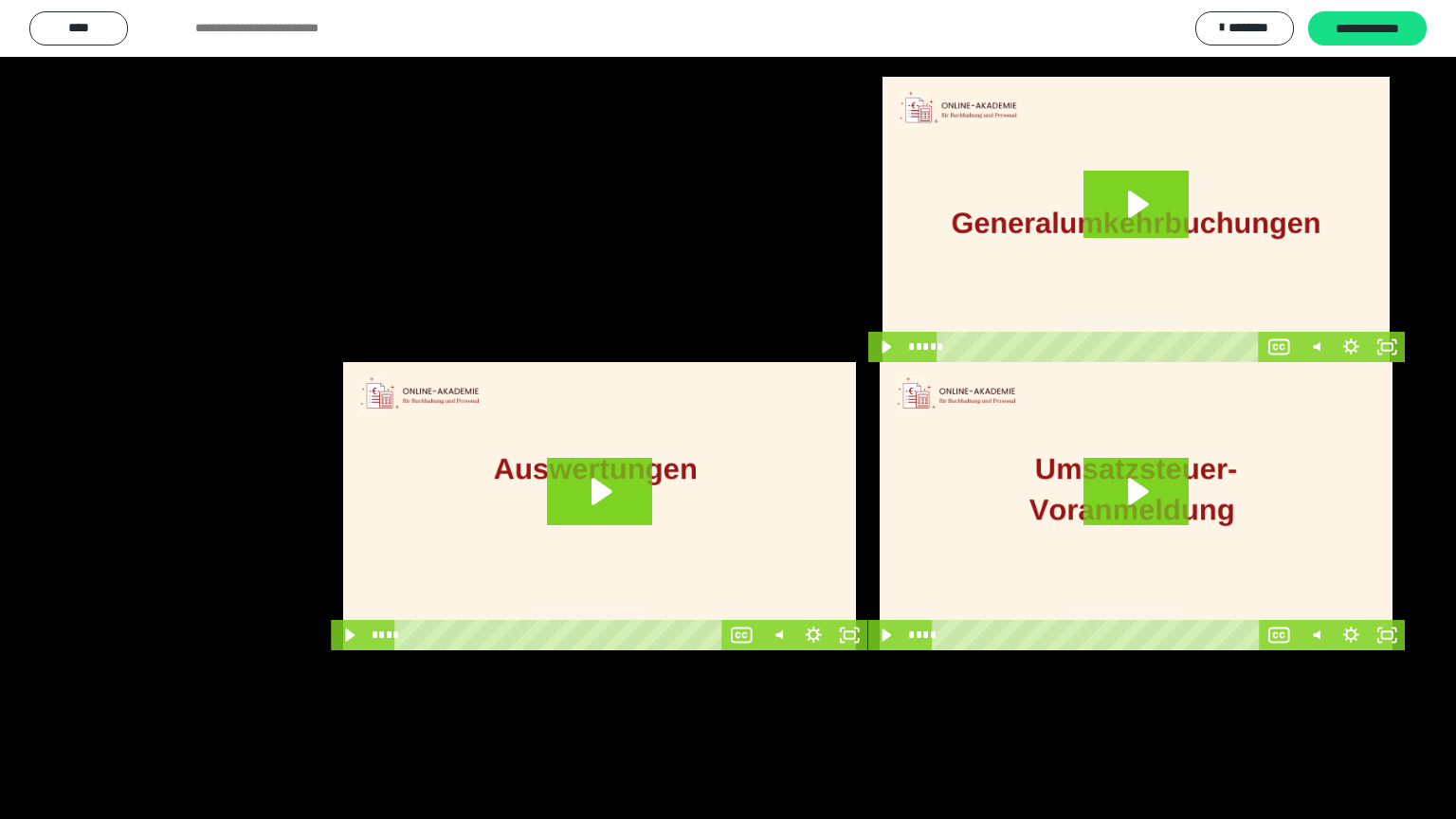 click at bounding box center [728, 410] 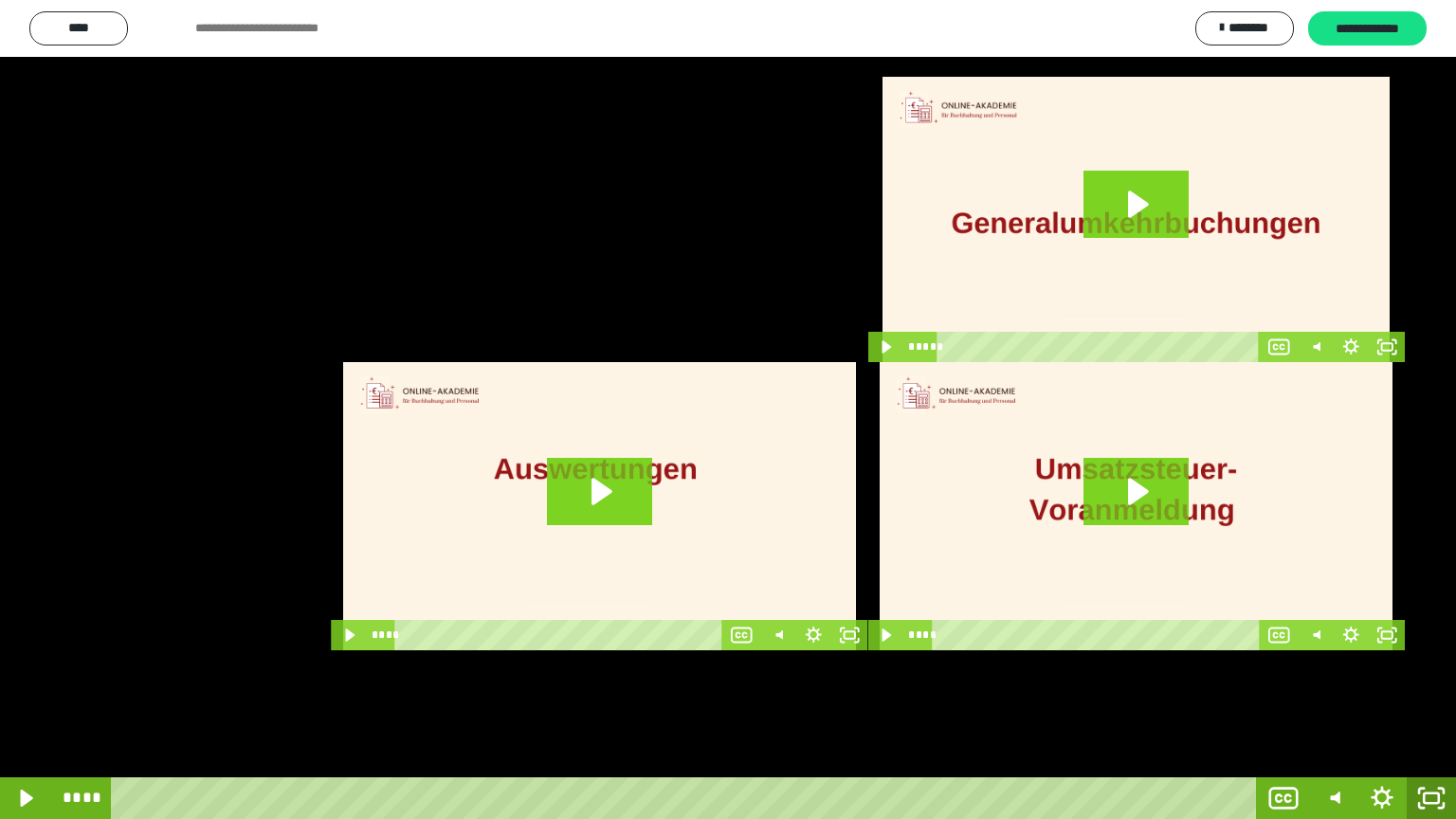 click 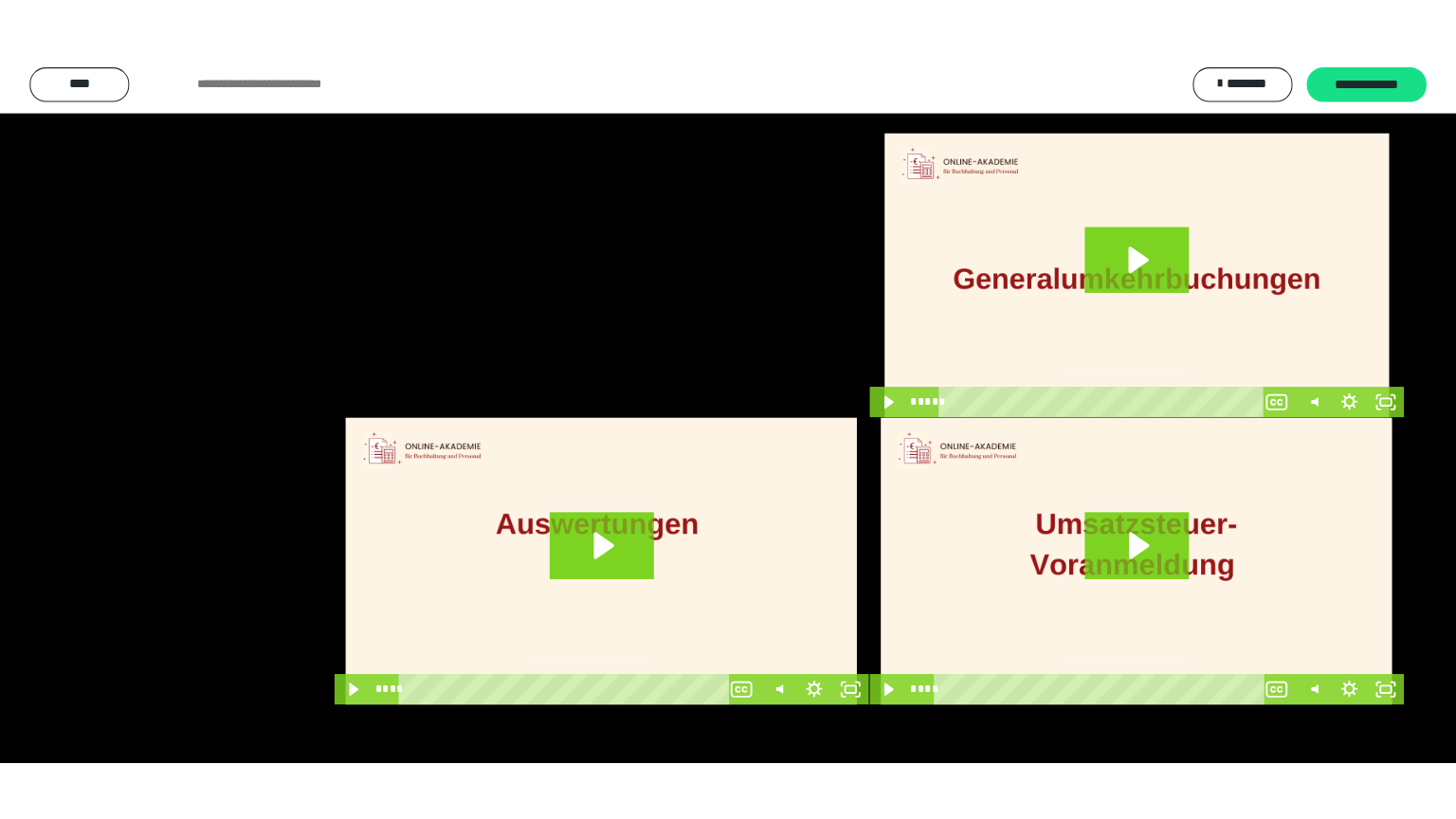 scroll, scrollTop: 3725, scrollLeft: 0, axis: vertical 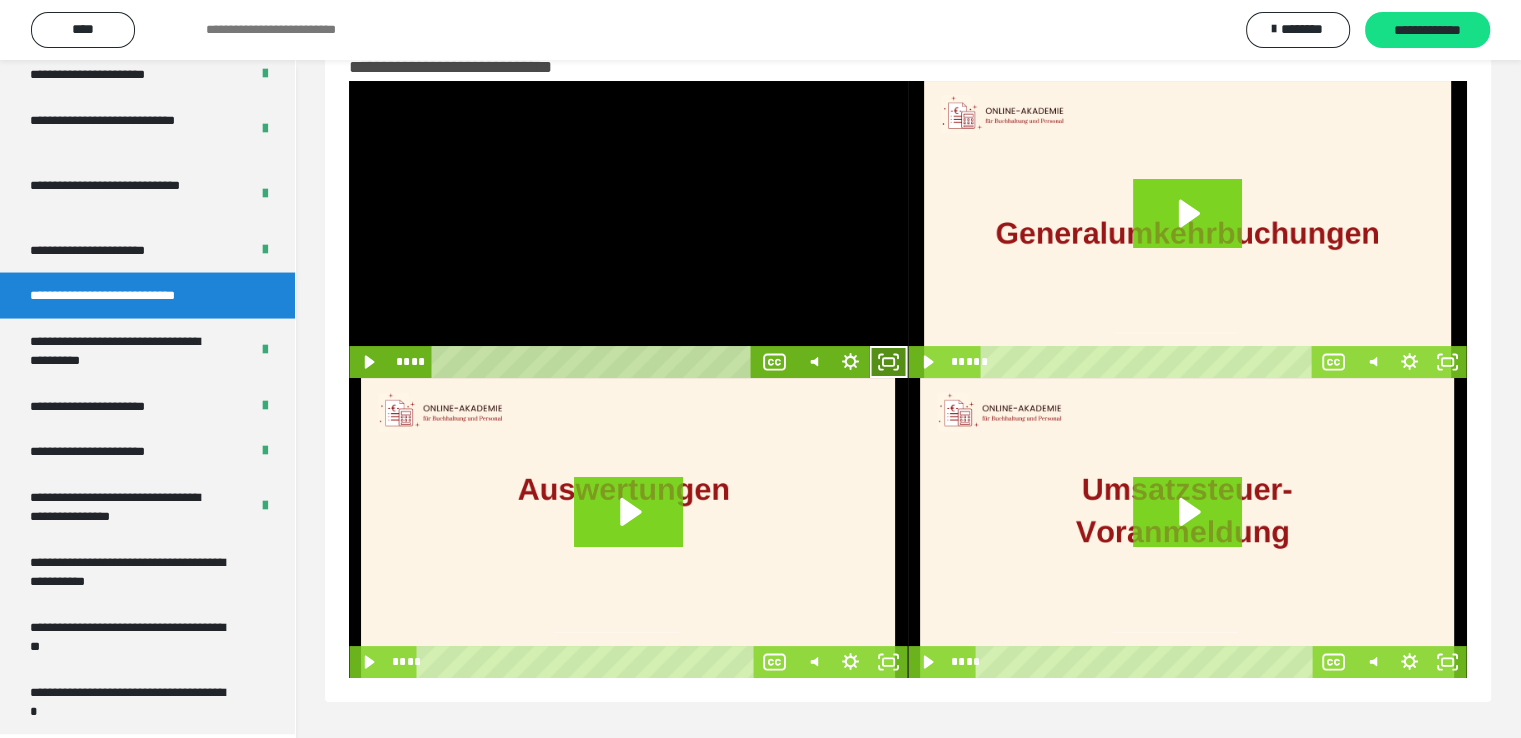 click 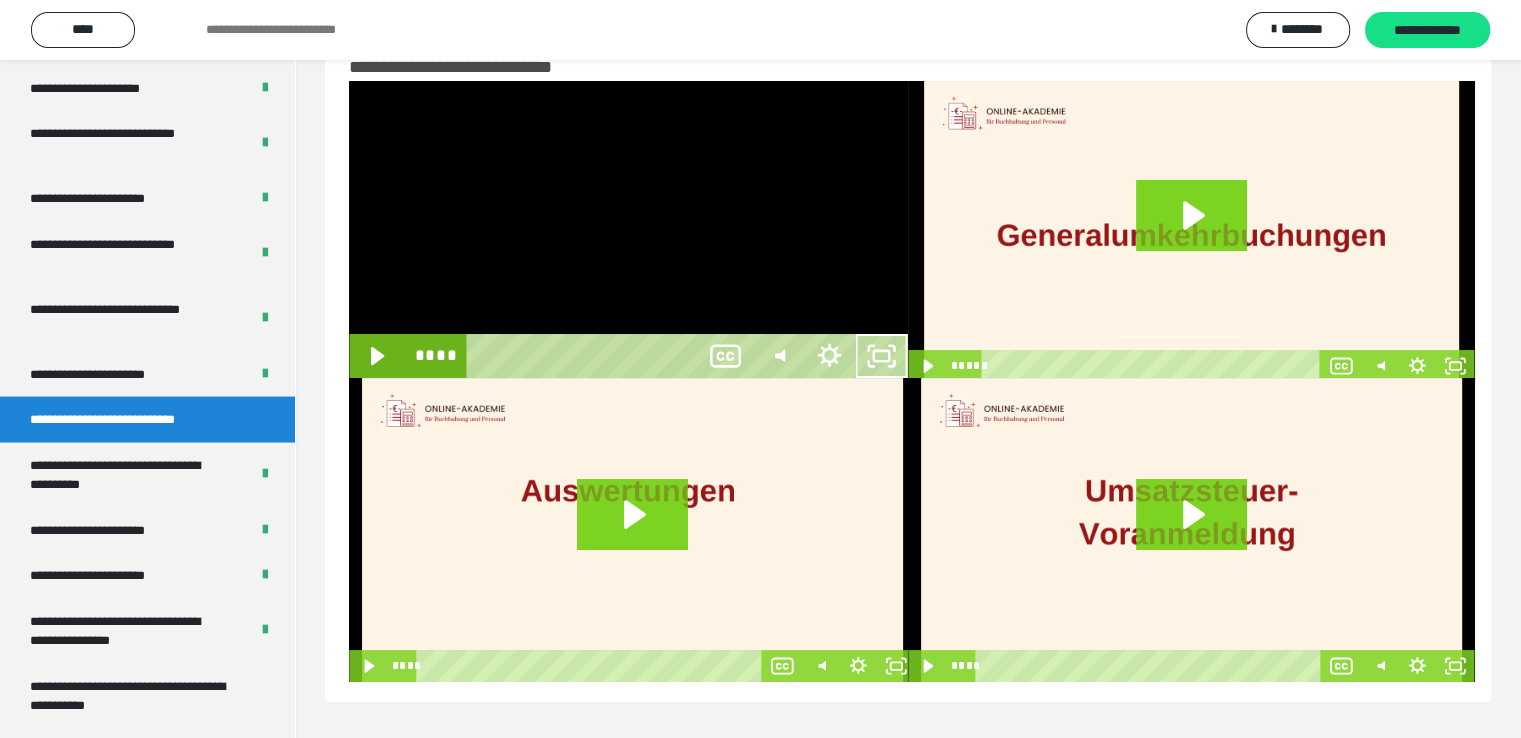 scroll, scrollTop: 3804, scrollLeft: 0, axis: vertical 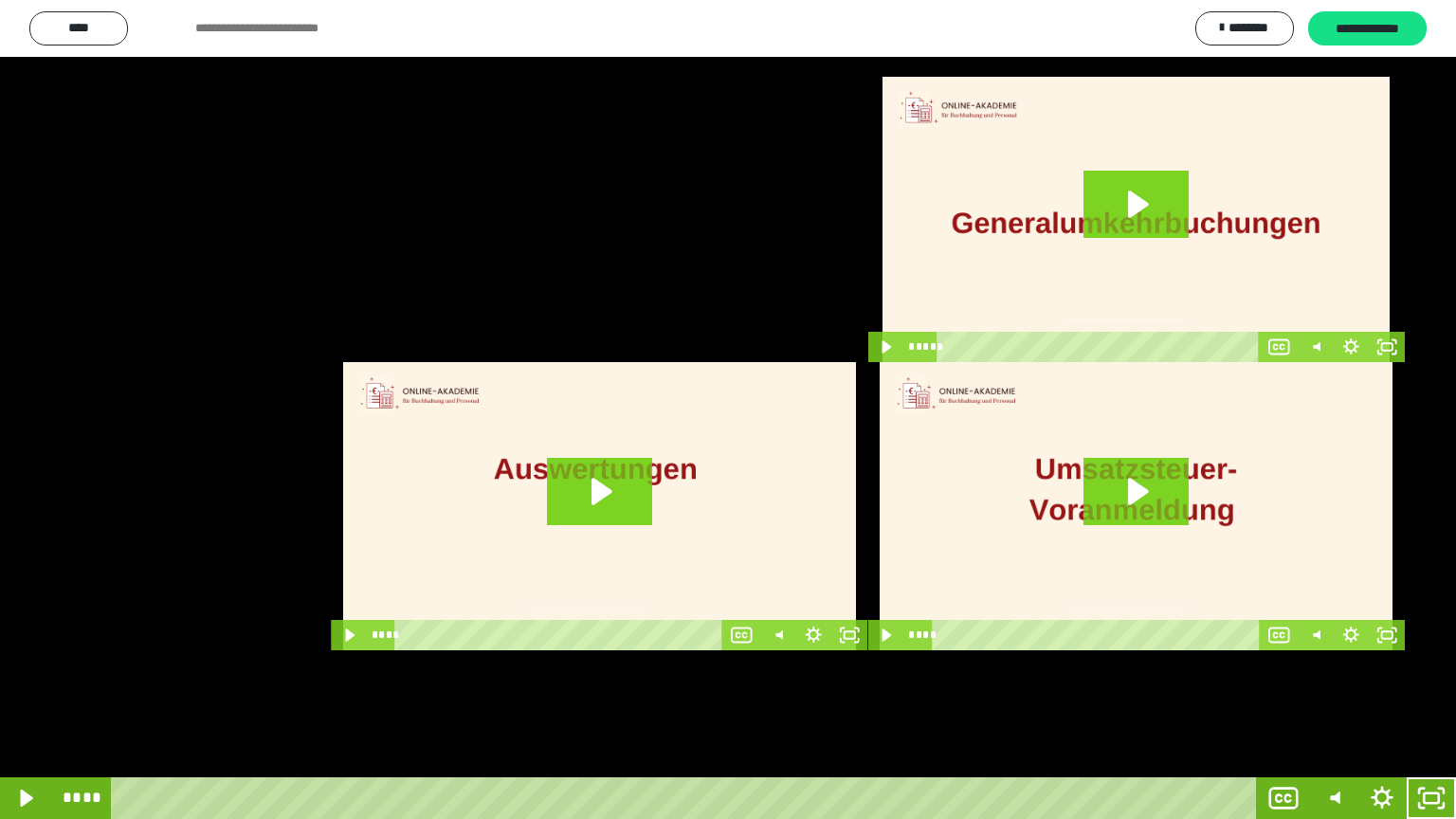 click at bounding box center [728, 410] 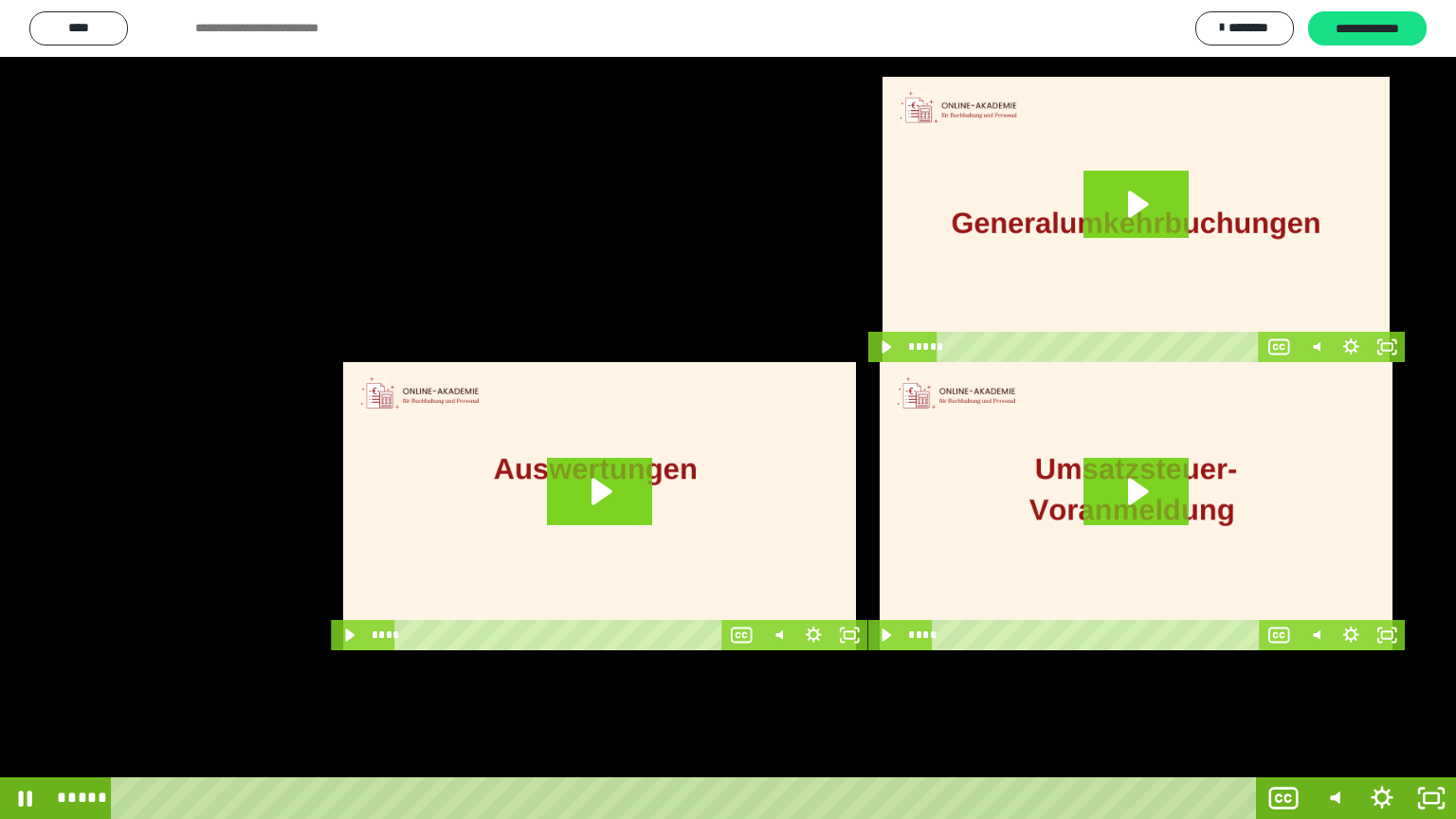 click at bounding box center (728, 410) 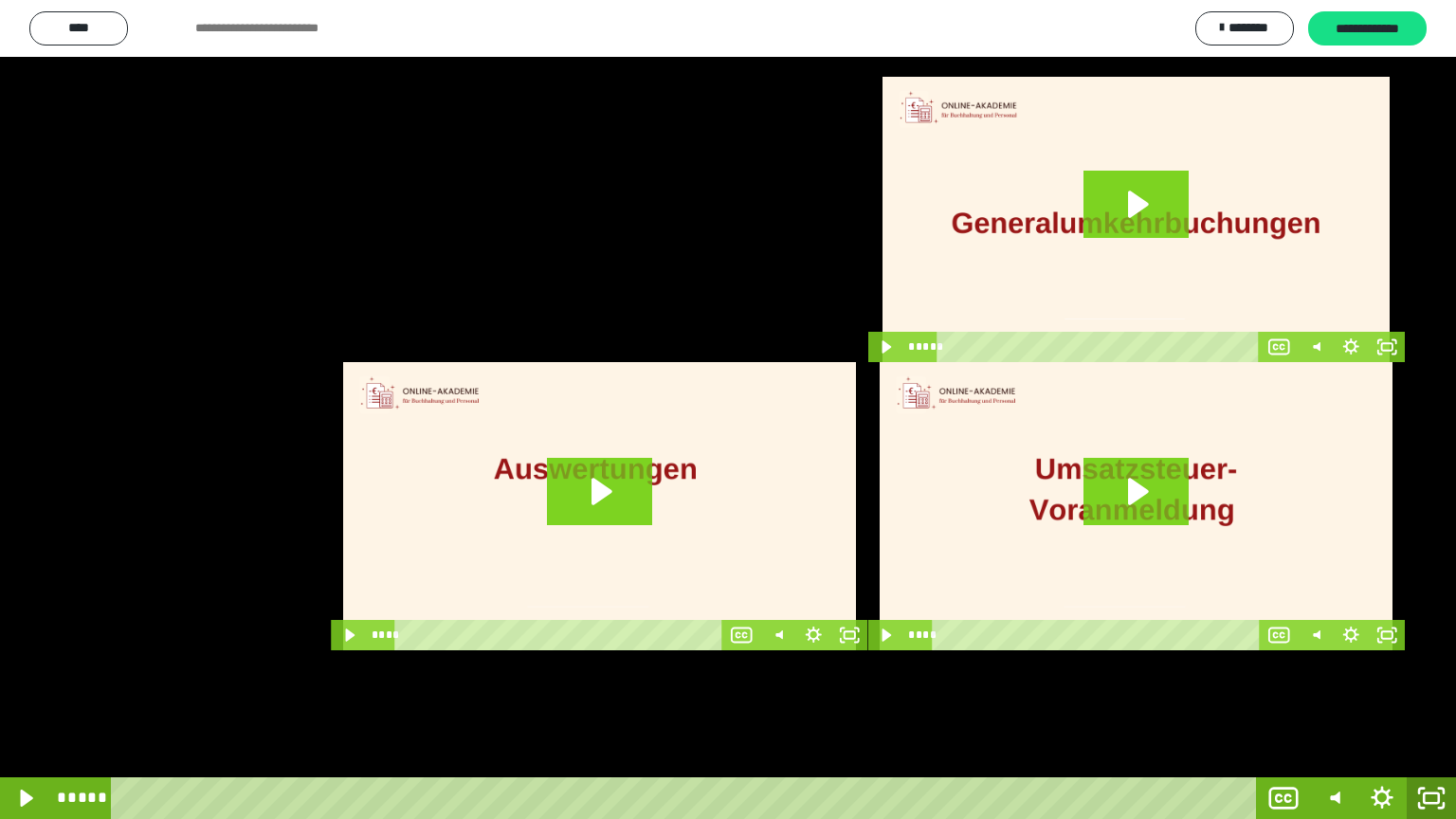 click 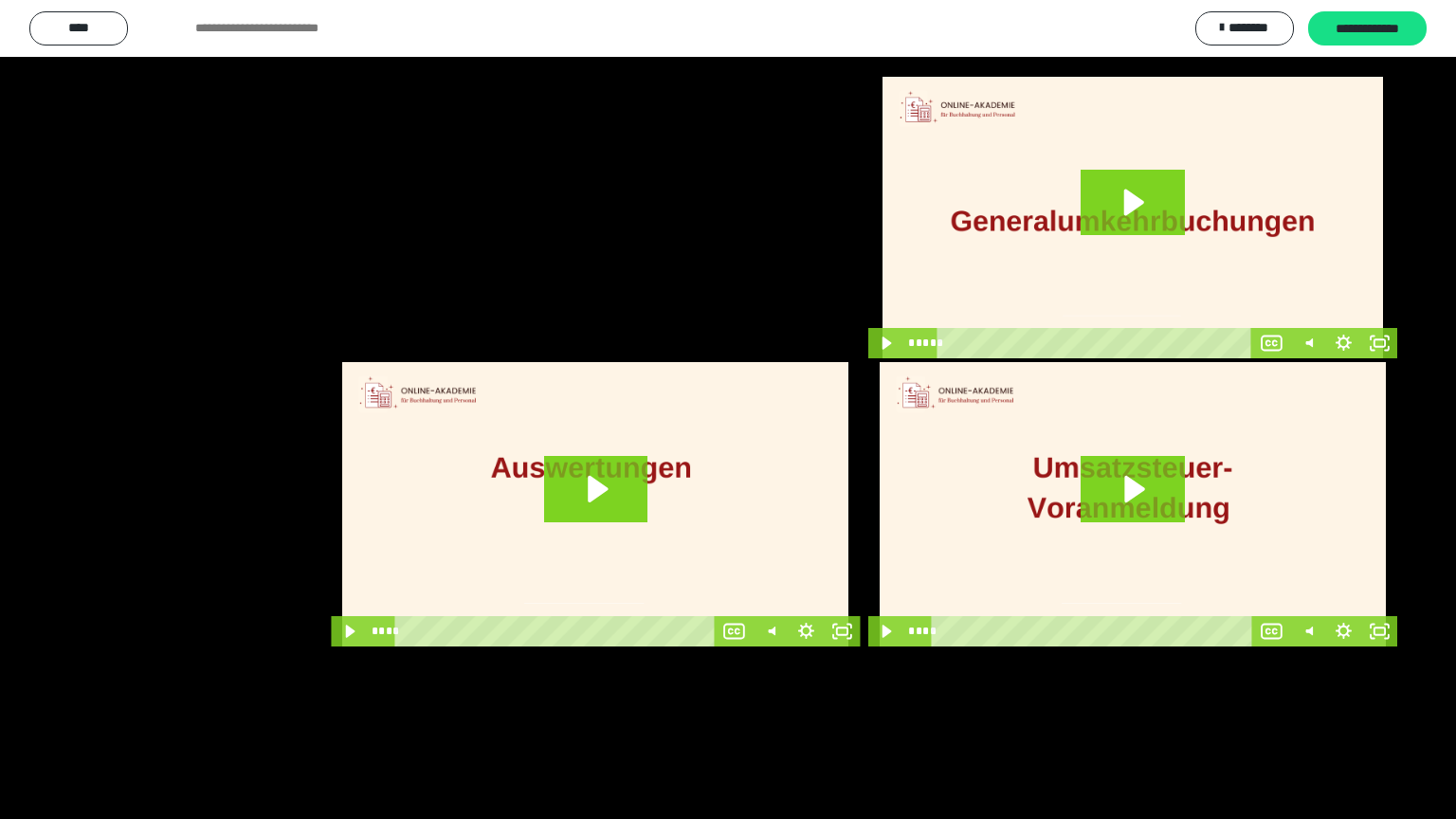 scroll, scrollTop: 3725, scrollLeft: 0, axis: vertical 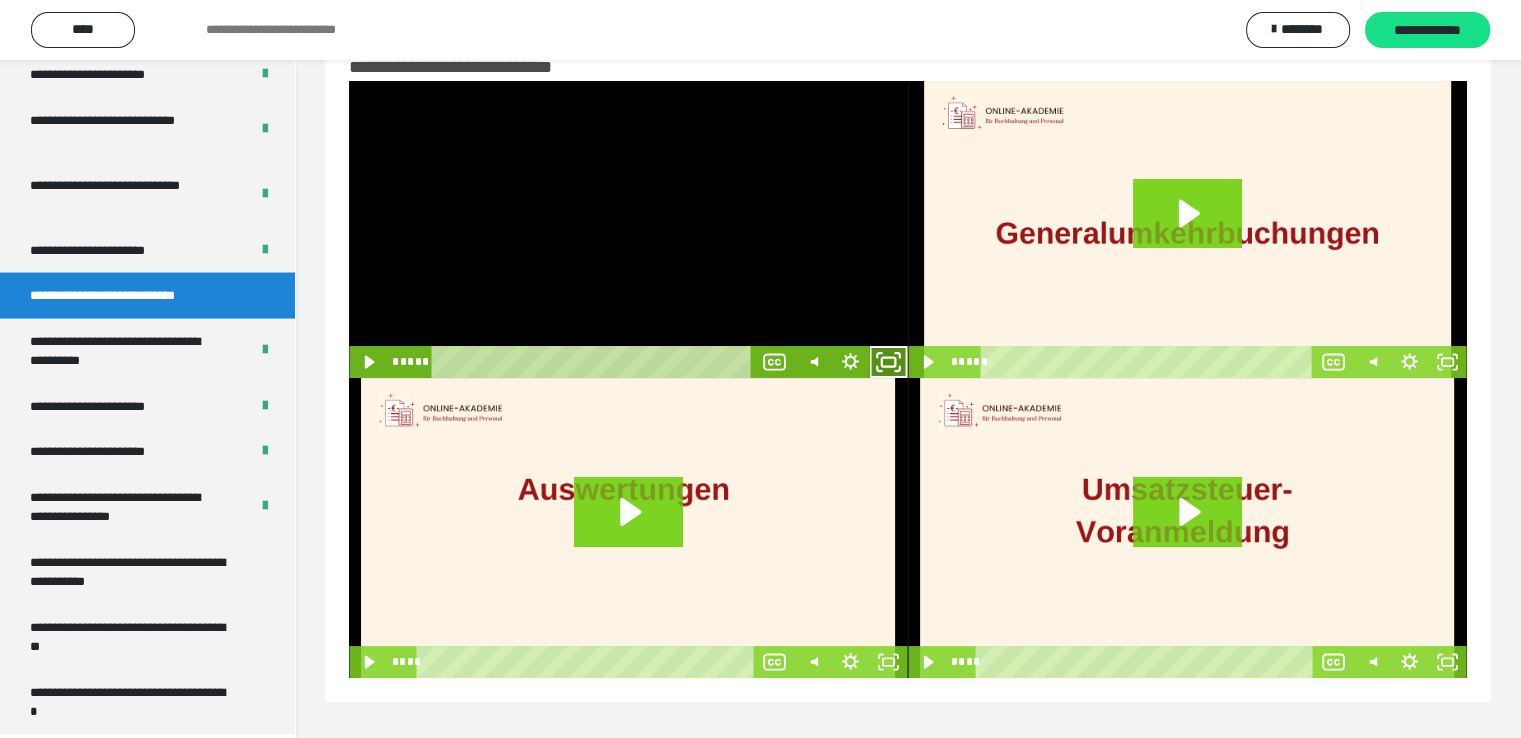 click 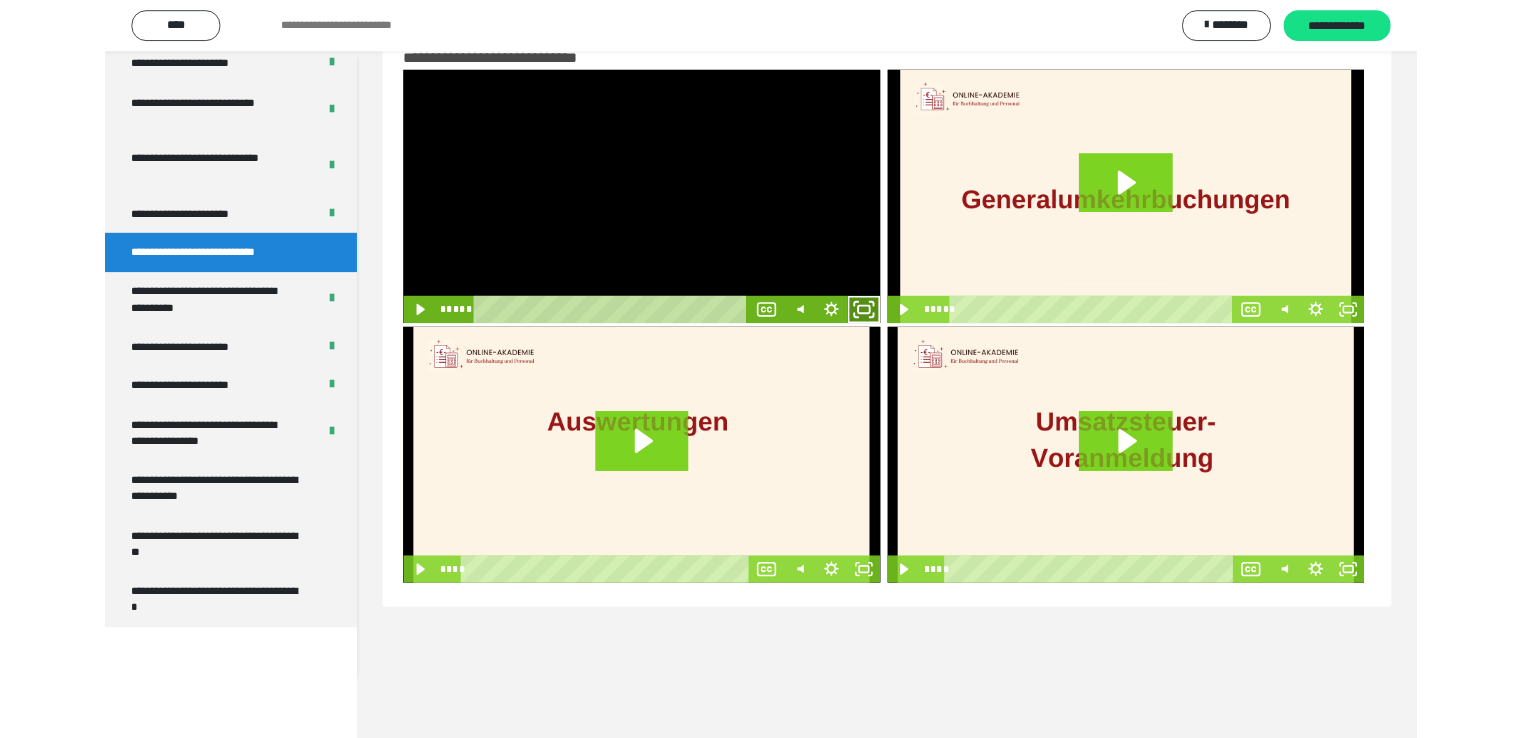 scroll, scrollTop: 3804, scrollLeft: 0, axis: vertical 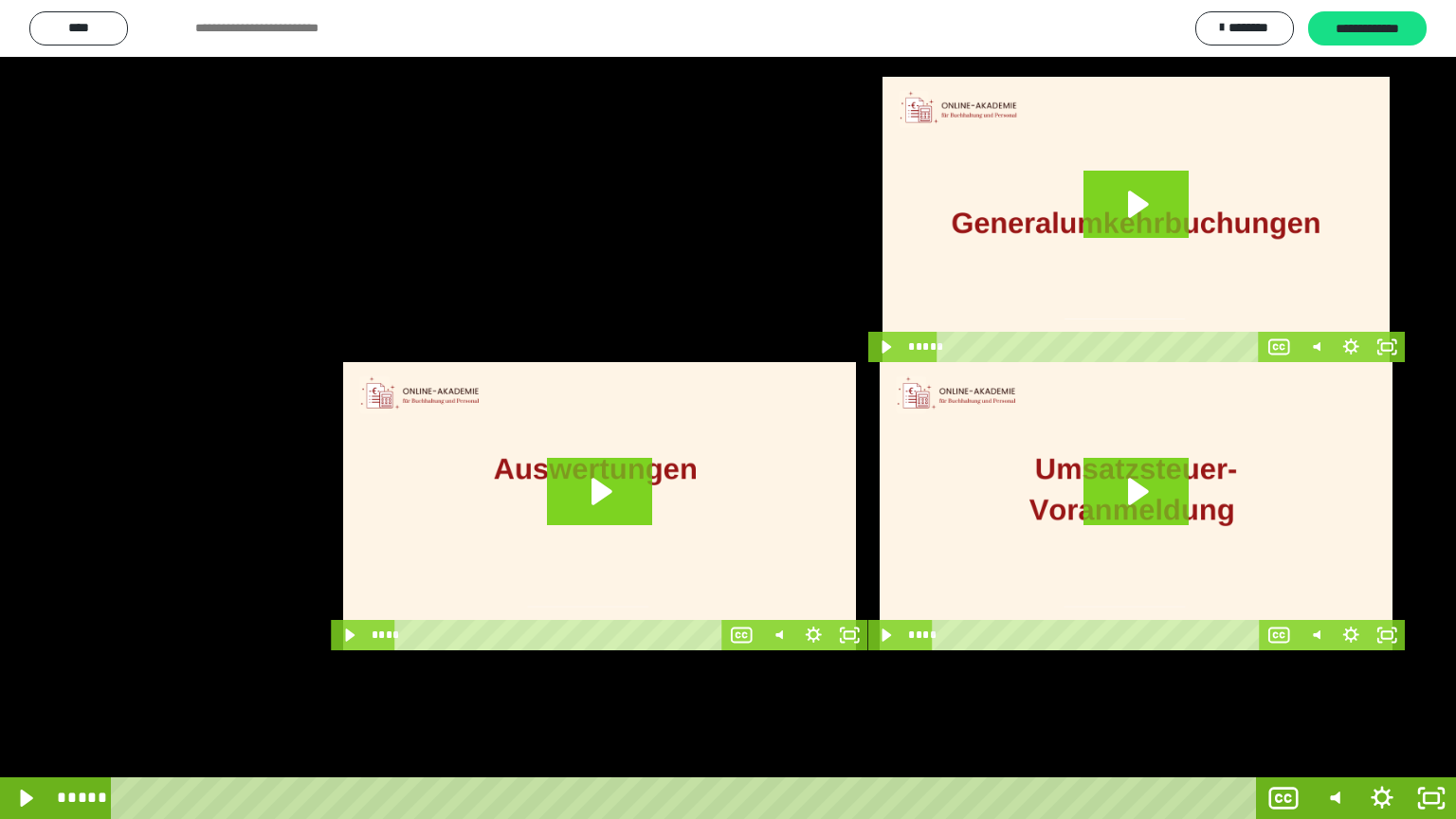 click at bounding box center (728, 410) 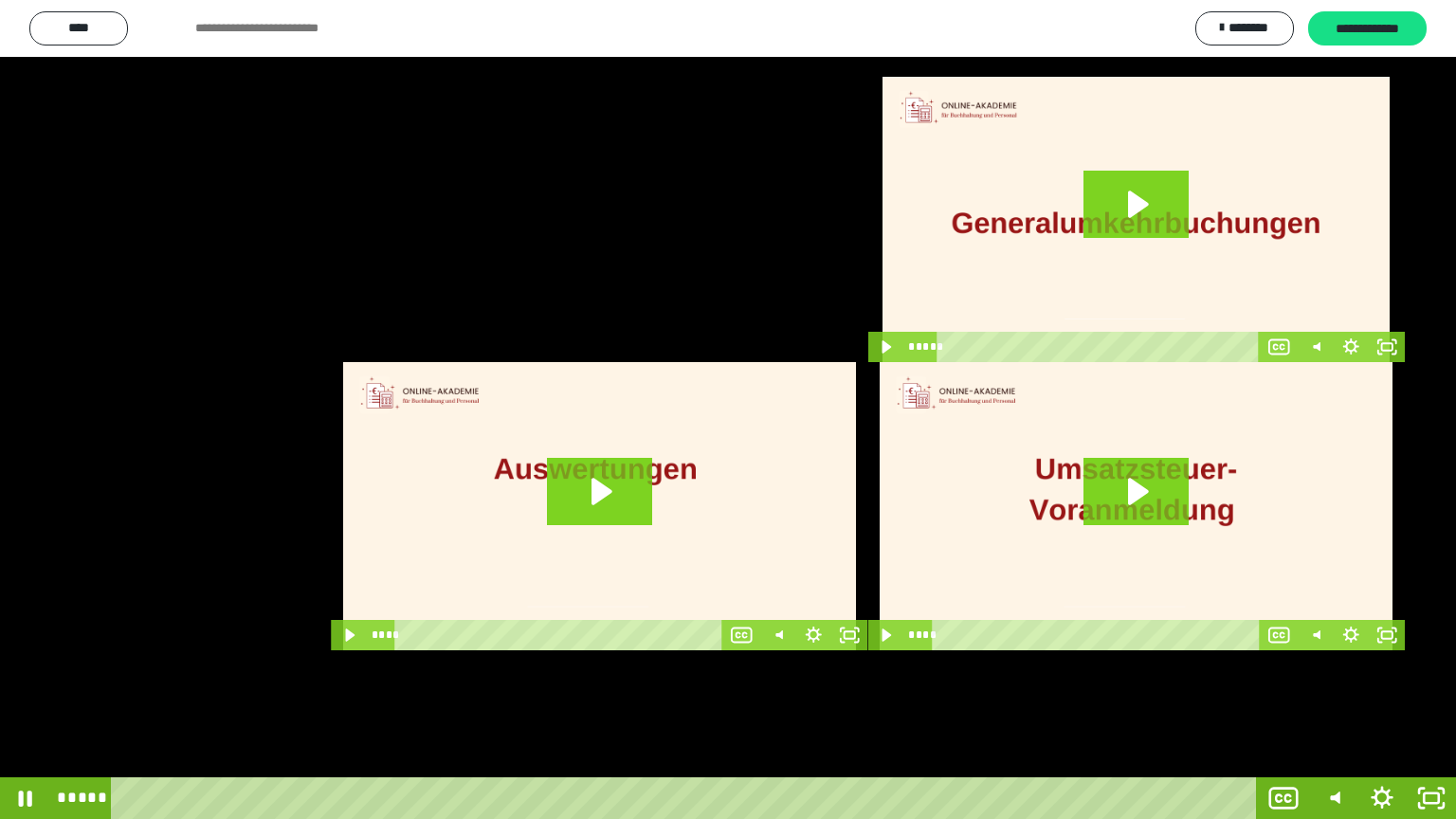 click at bounding box center [728, 410] 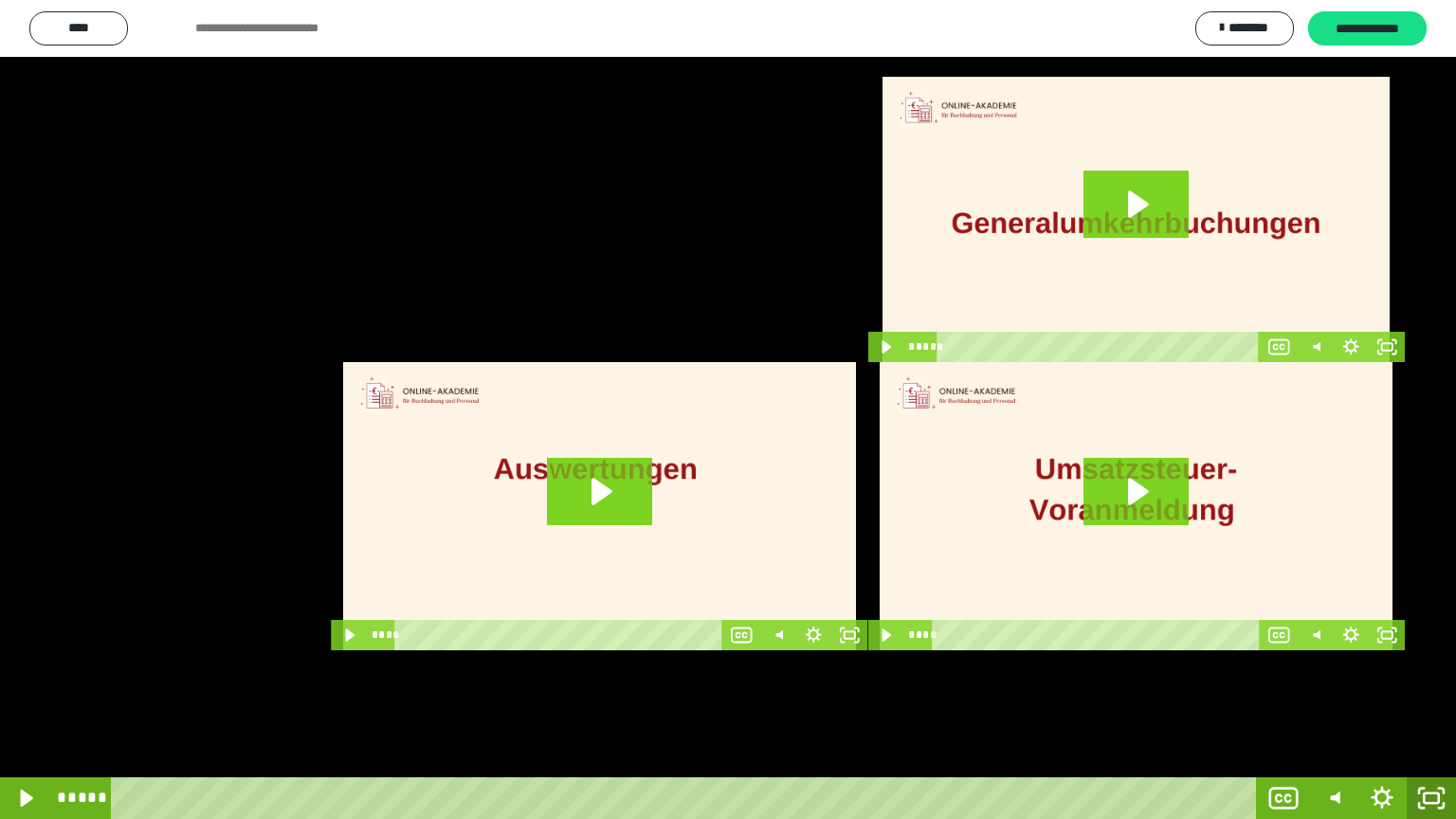 click 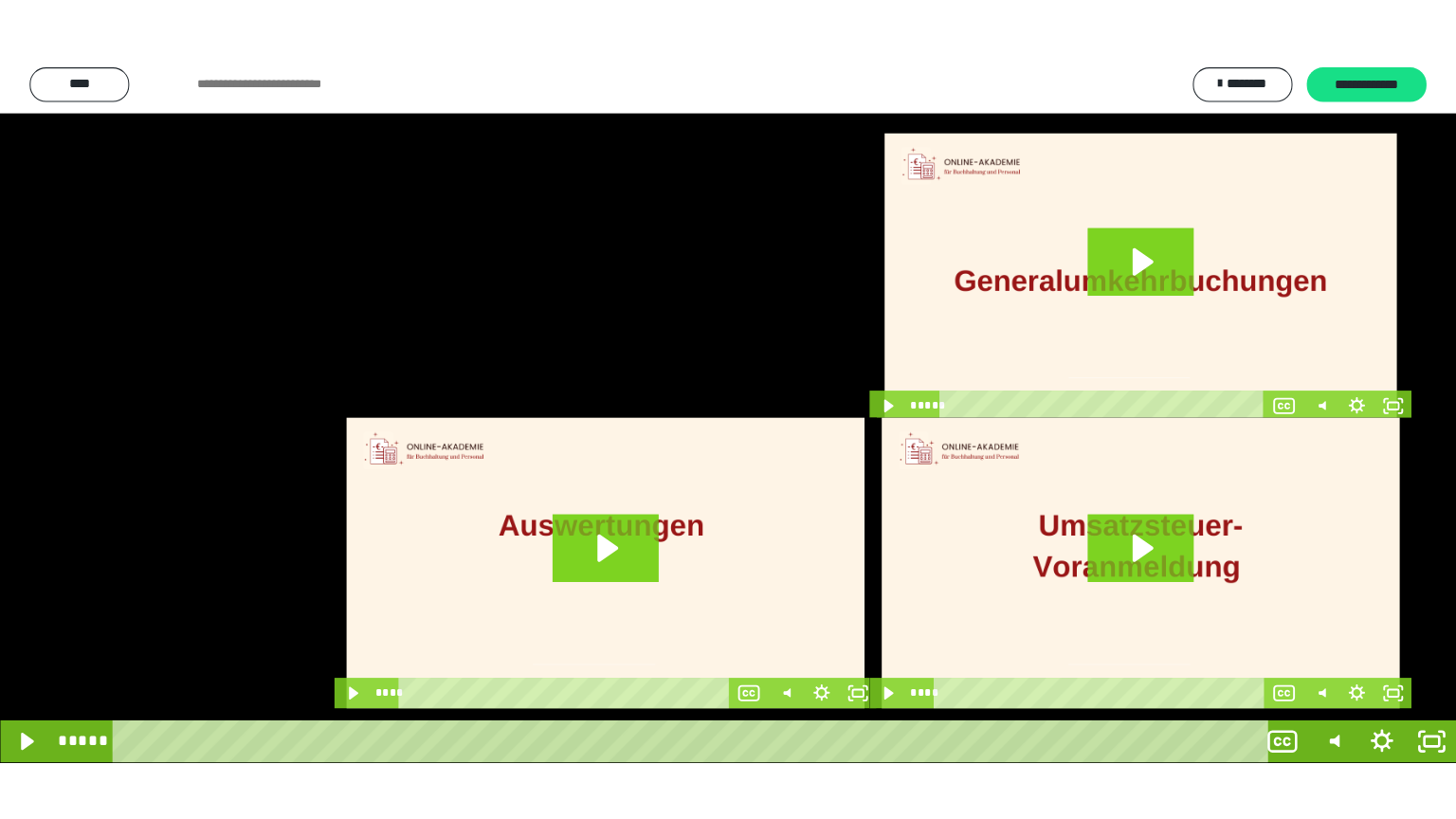 scroll, scrollTop: 3725, scrollLeft: 0, axis: vertical 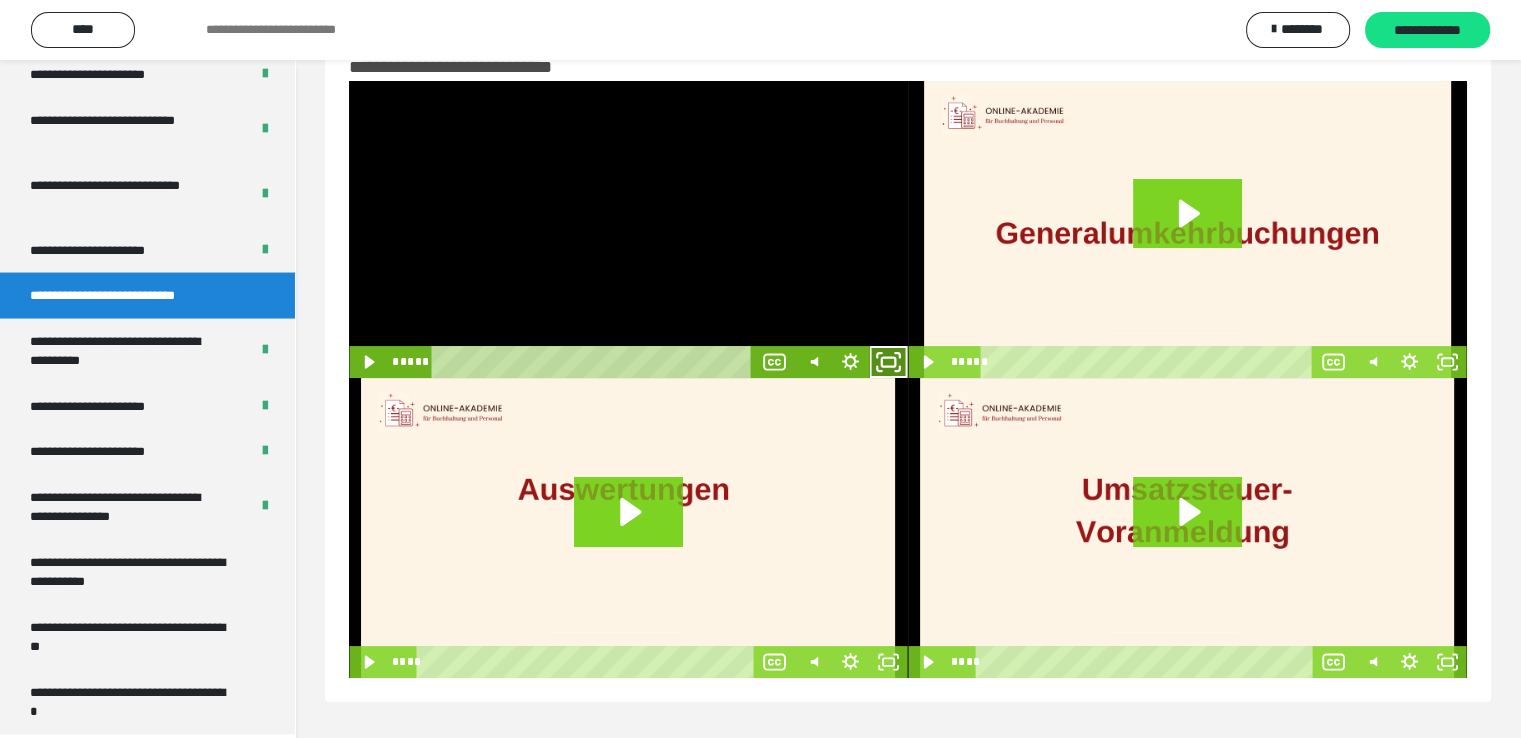click 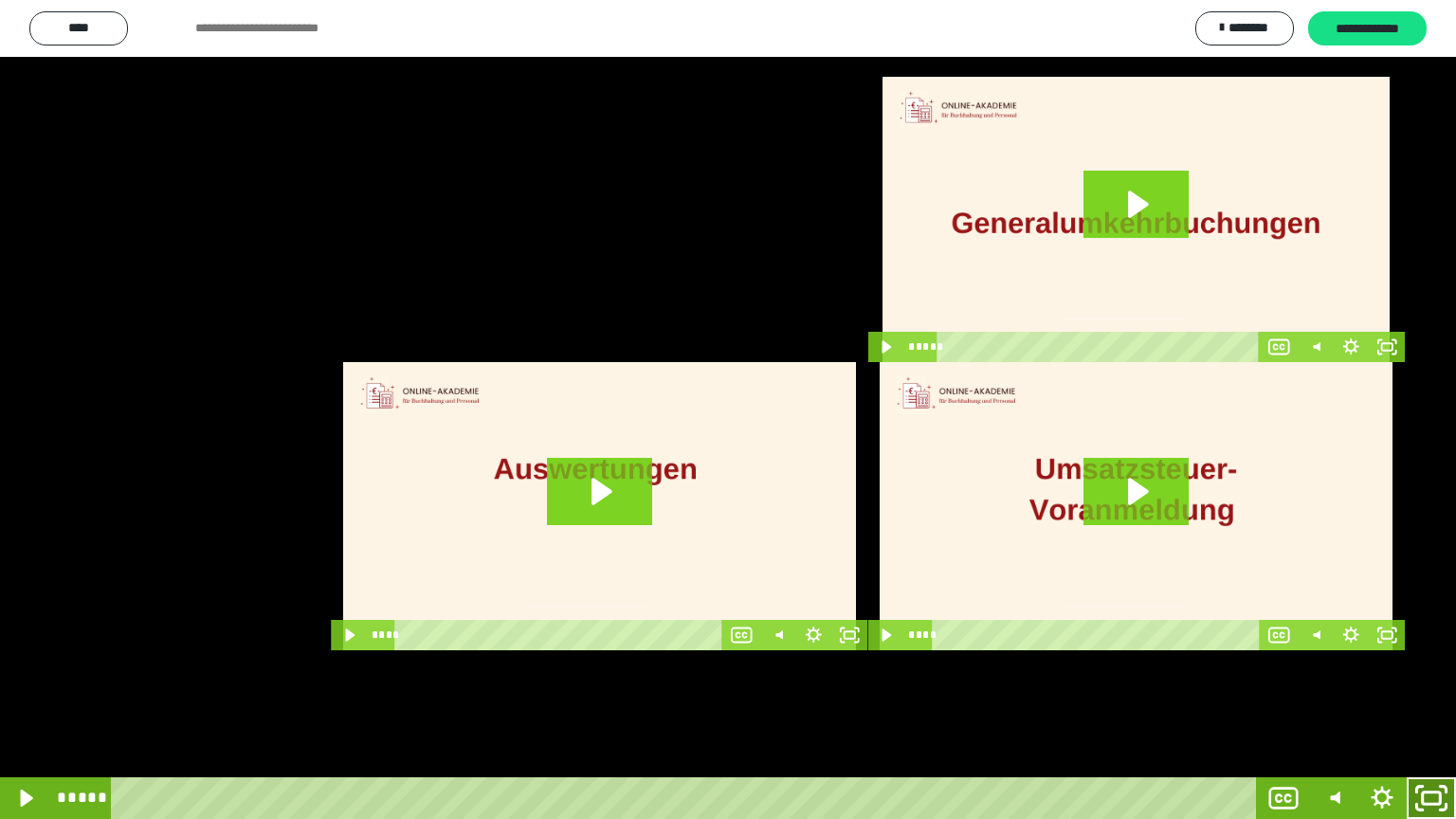 click 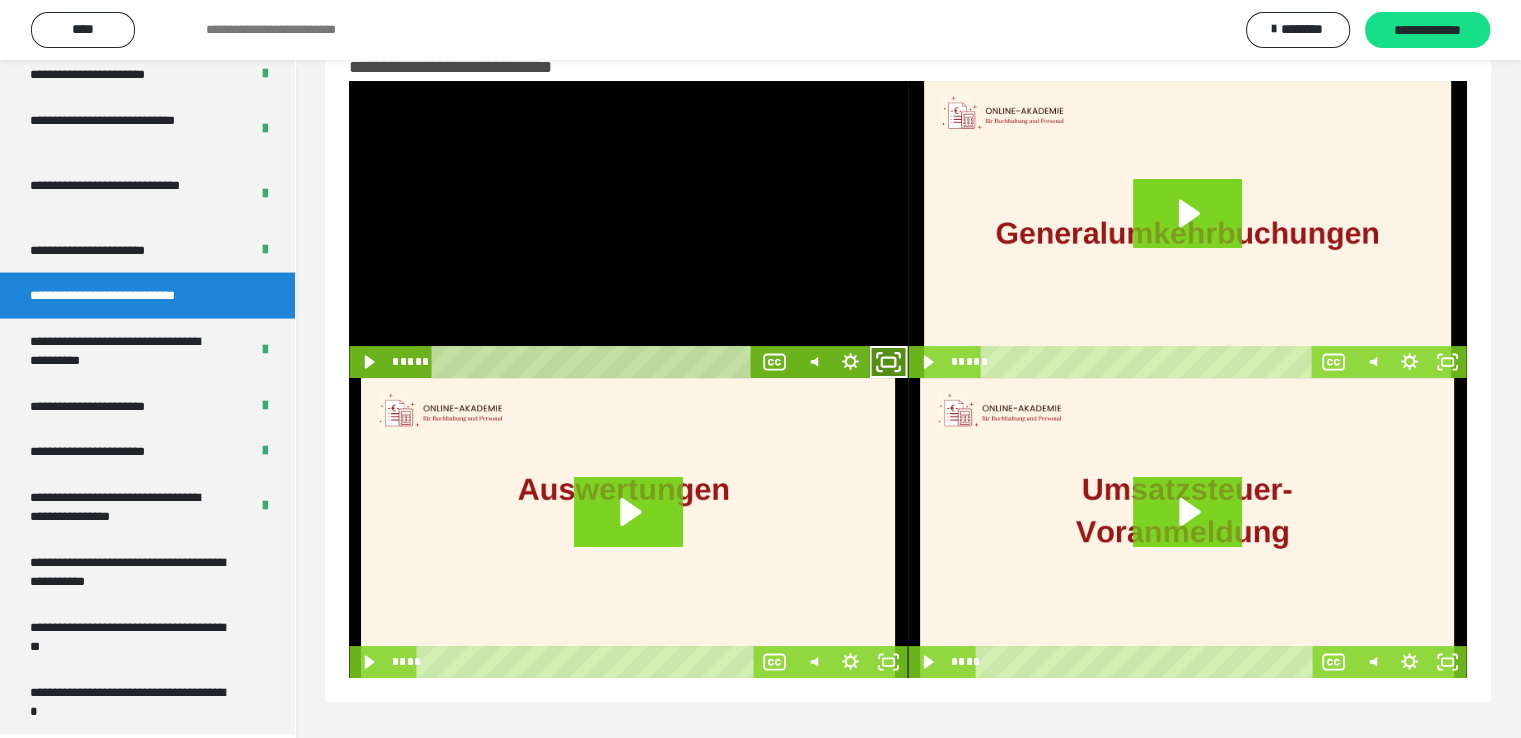 click 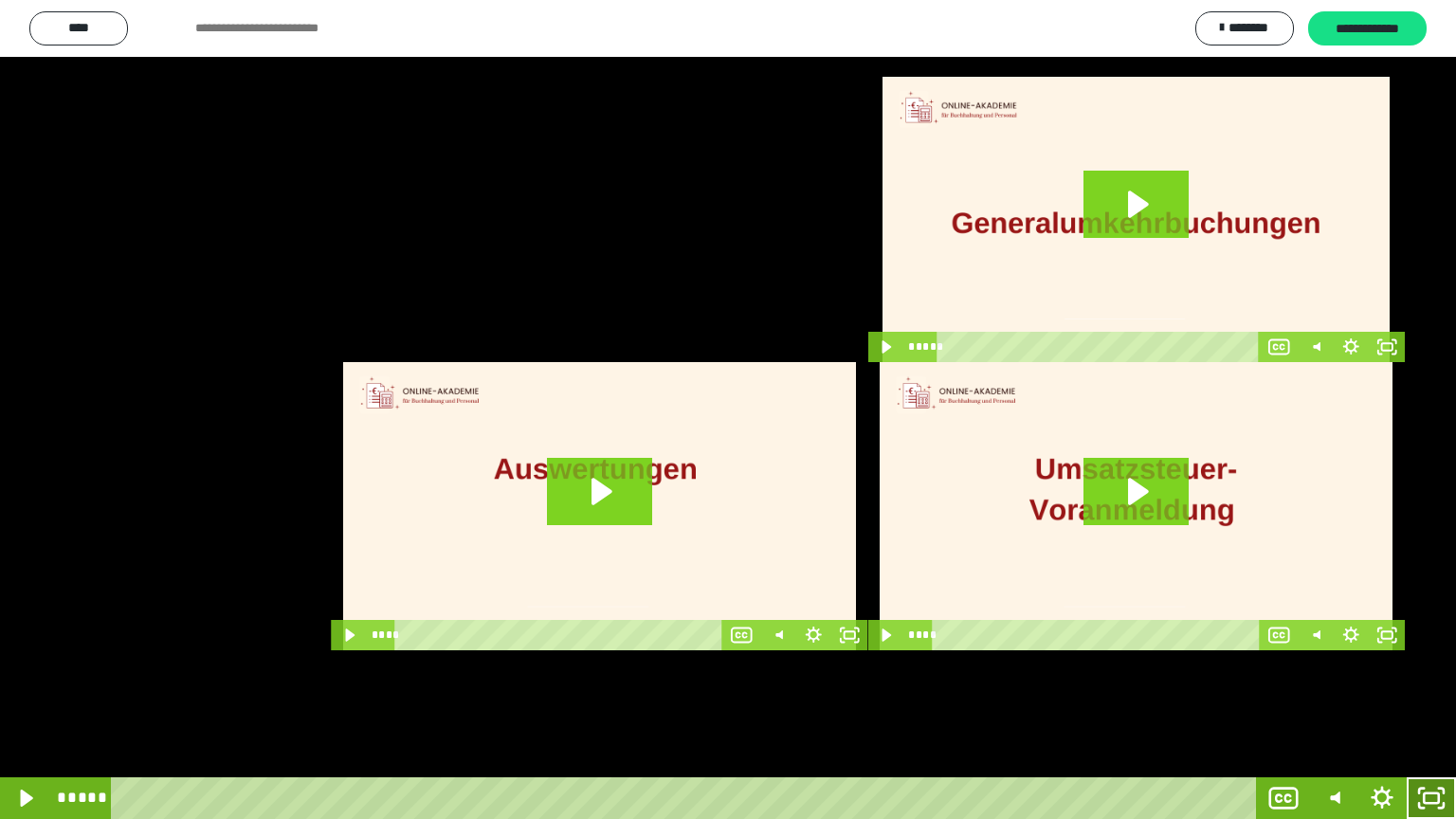 click 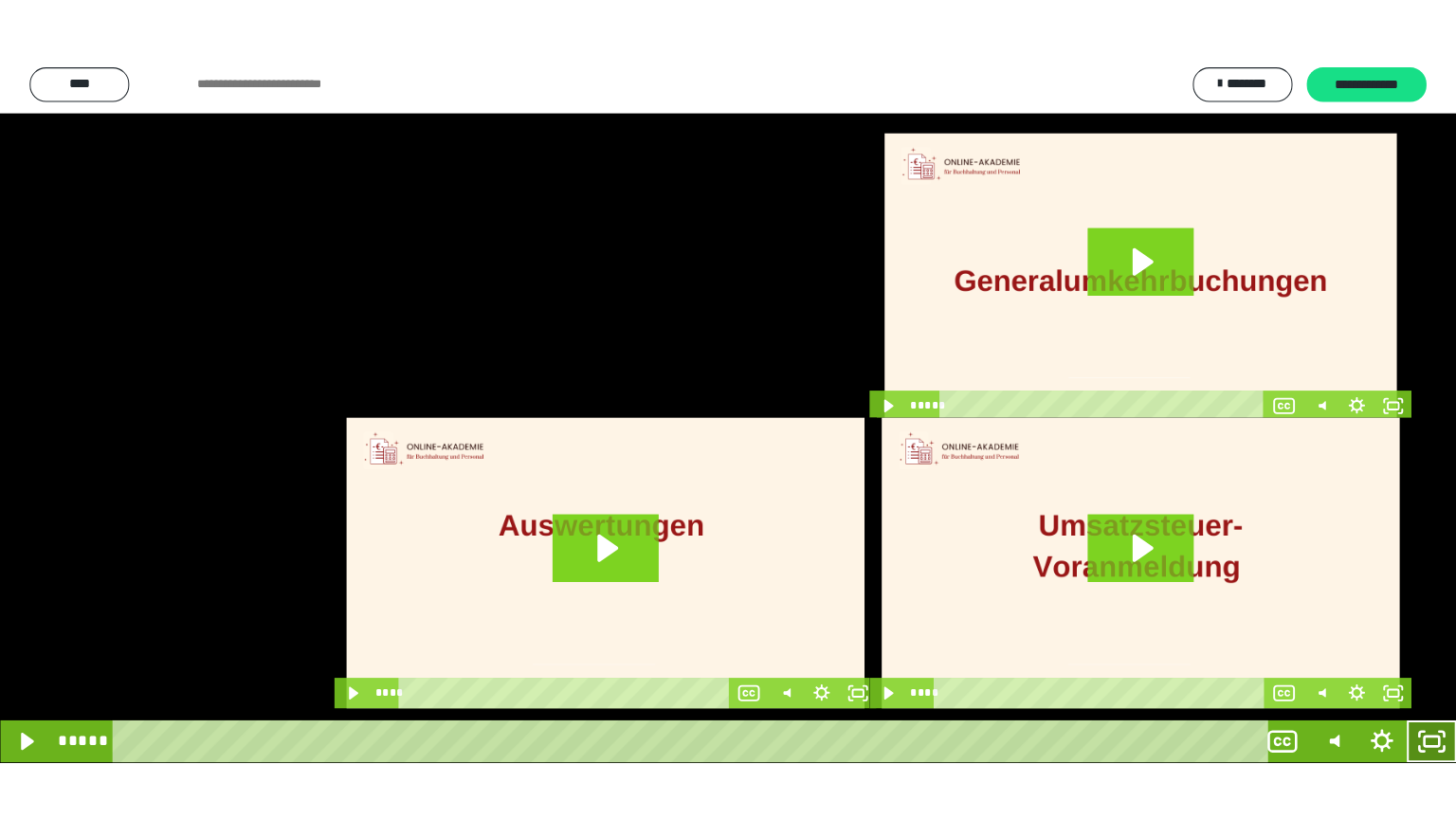 scroll, scrollTop: 3725, scrollLeft: 0, axis: vertical 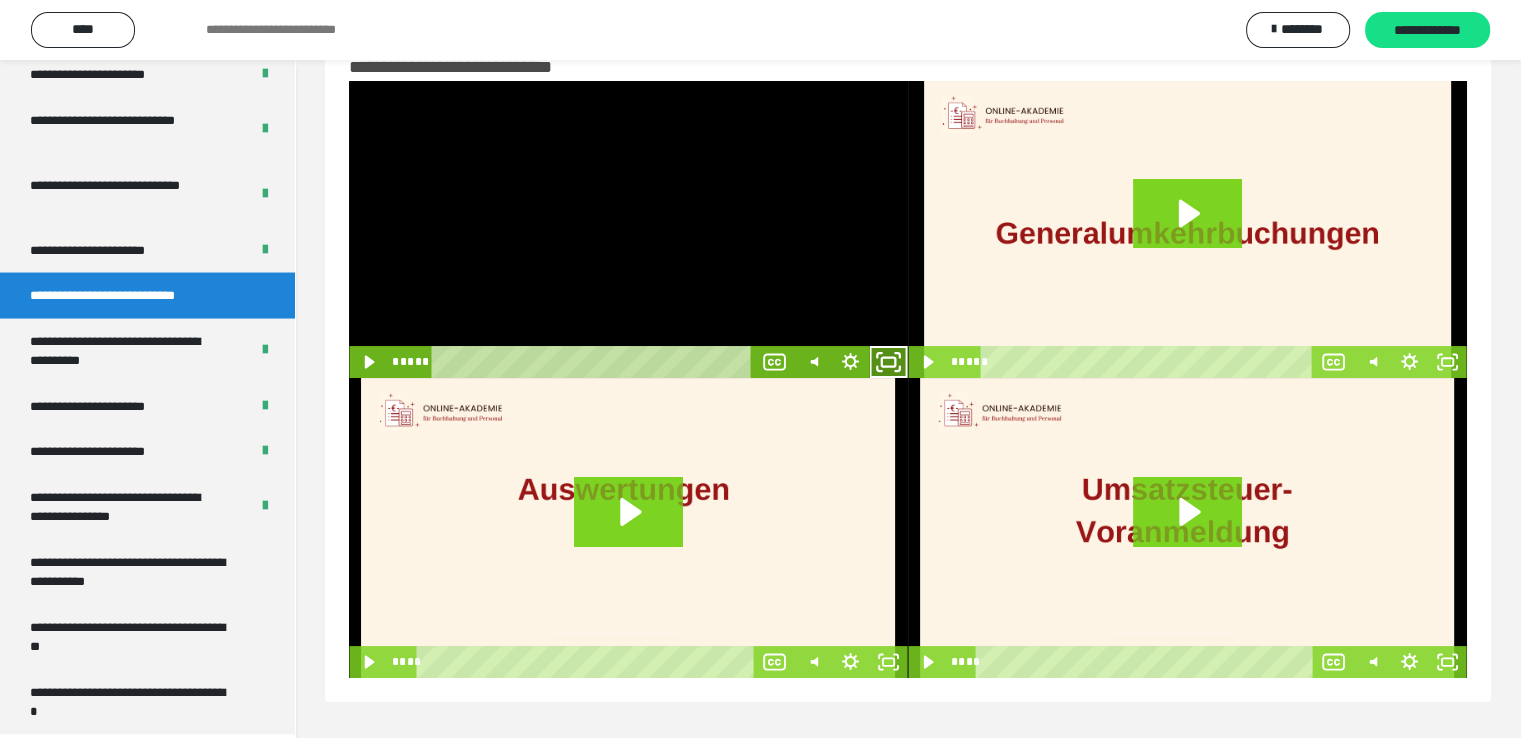 click 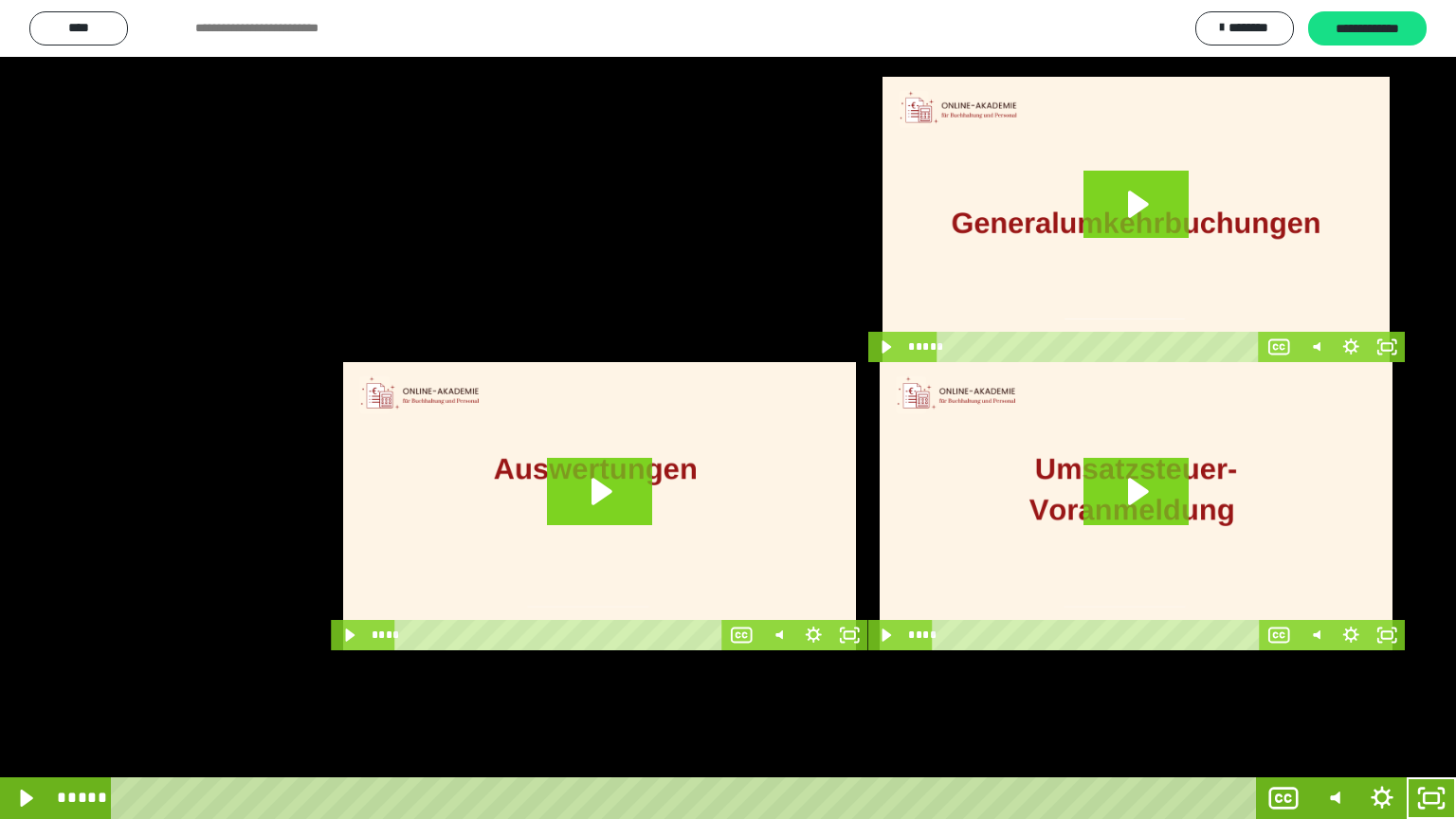 click at bounding box center (728, 410) 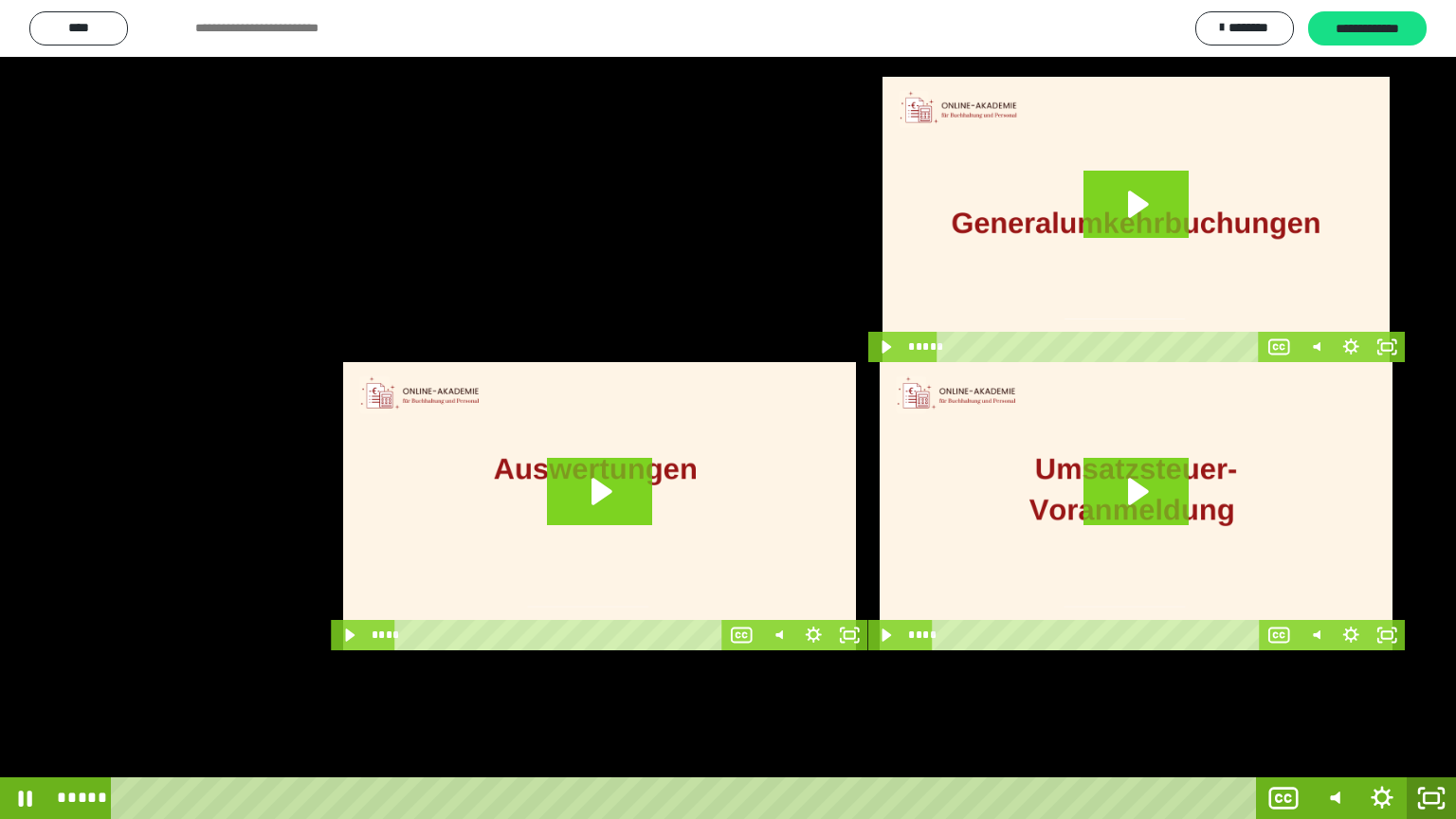 click 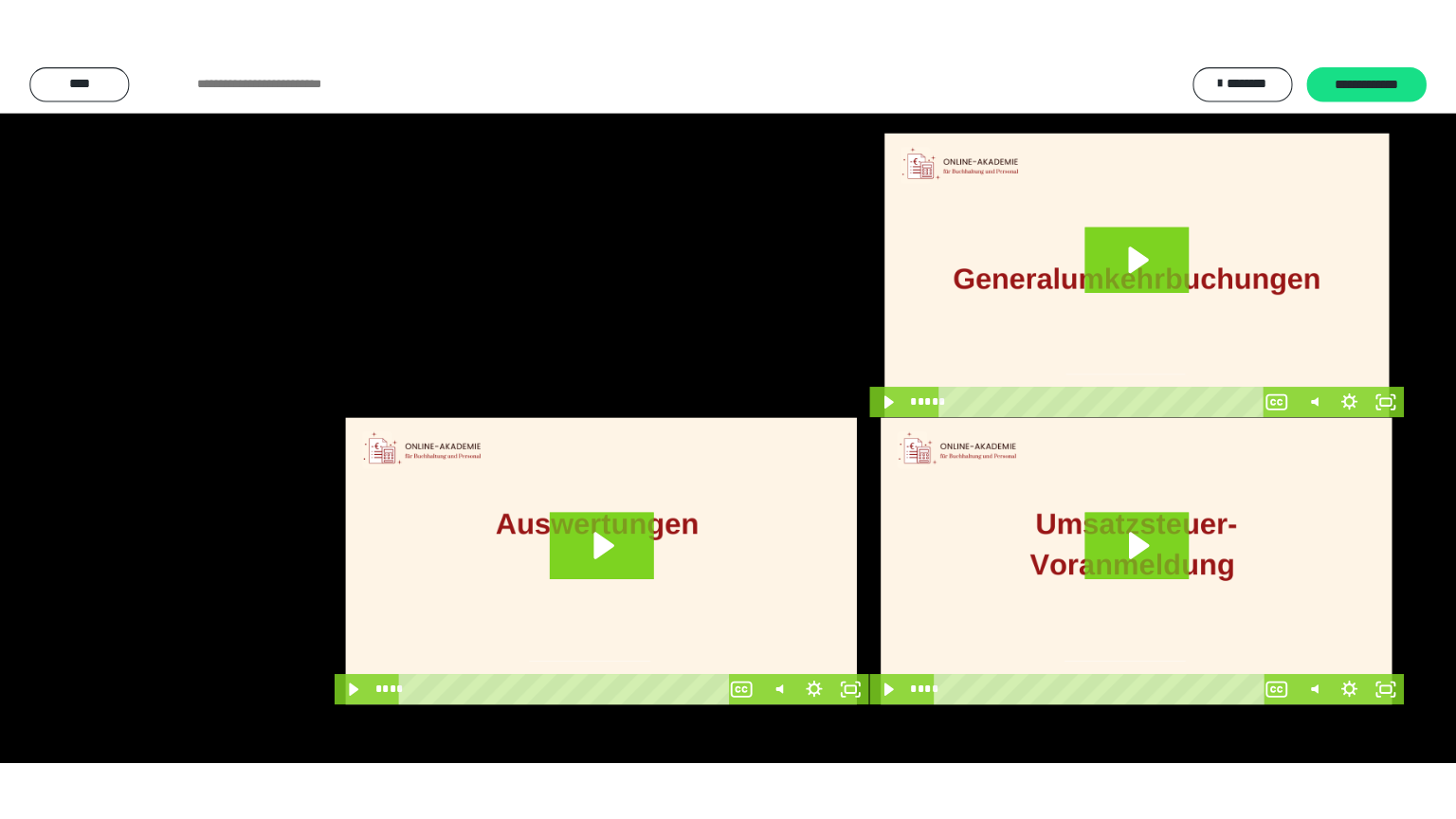scroll, scrollTop: 3725, scrollLeft: 0, axis: vertical 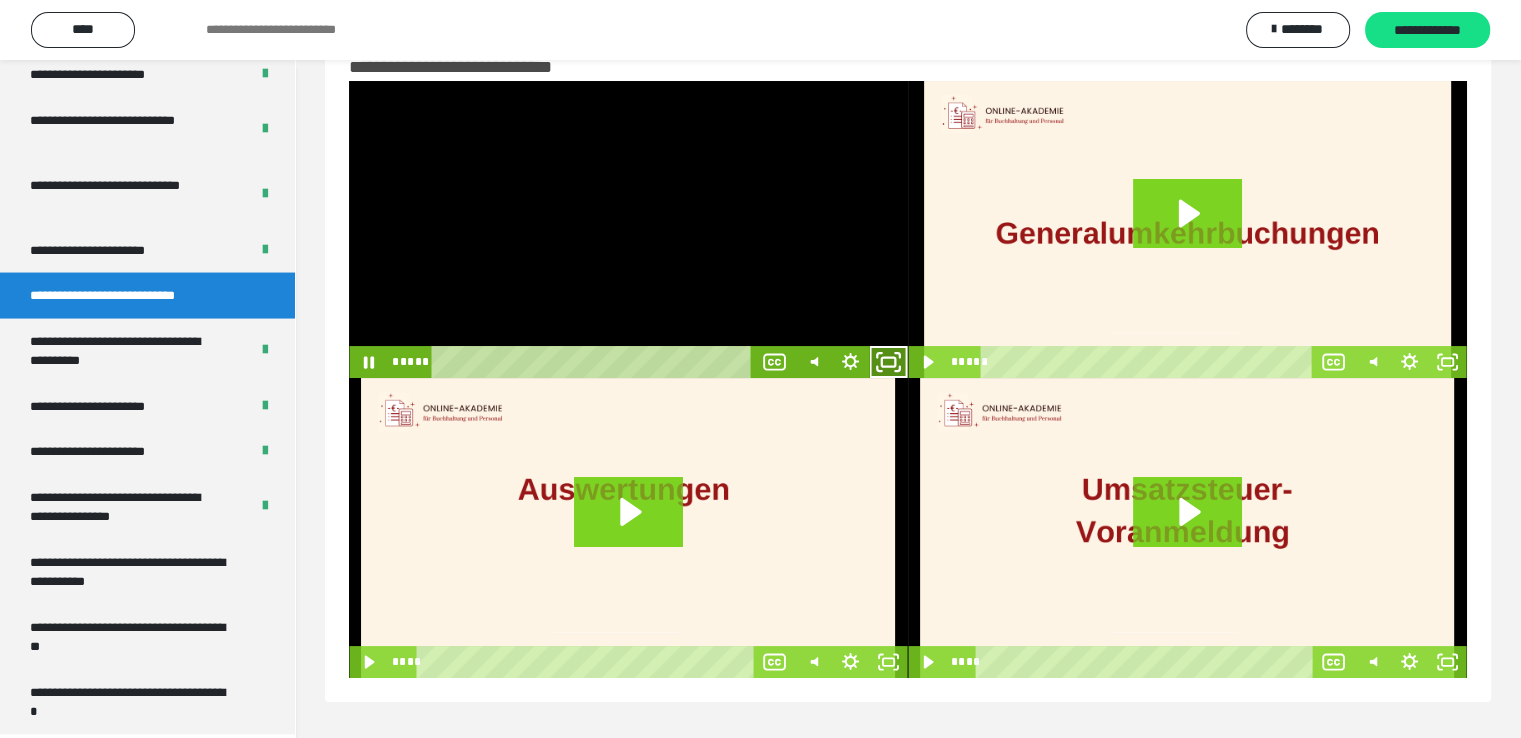 click 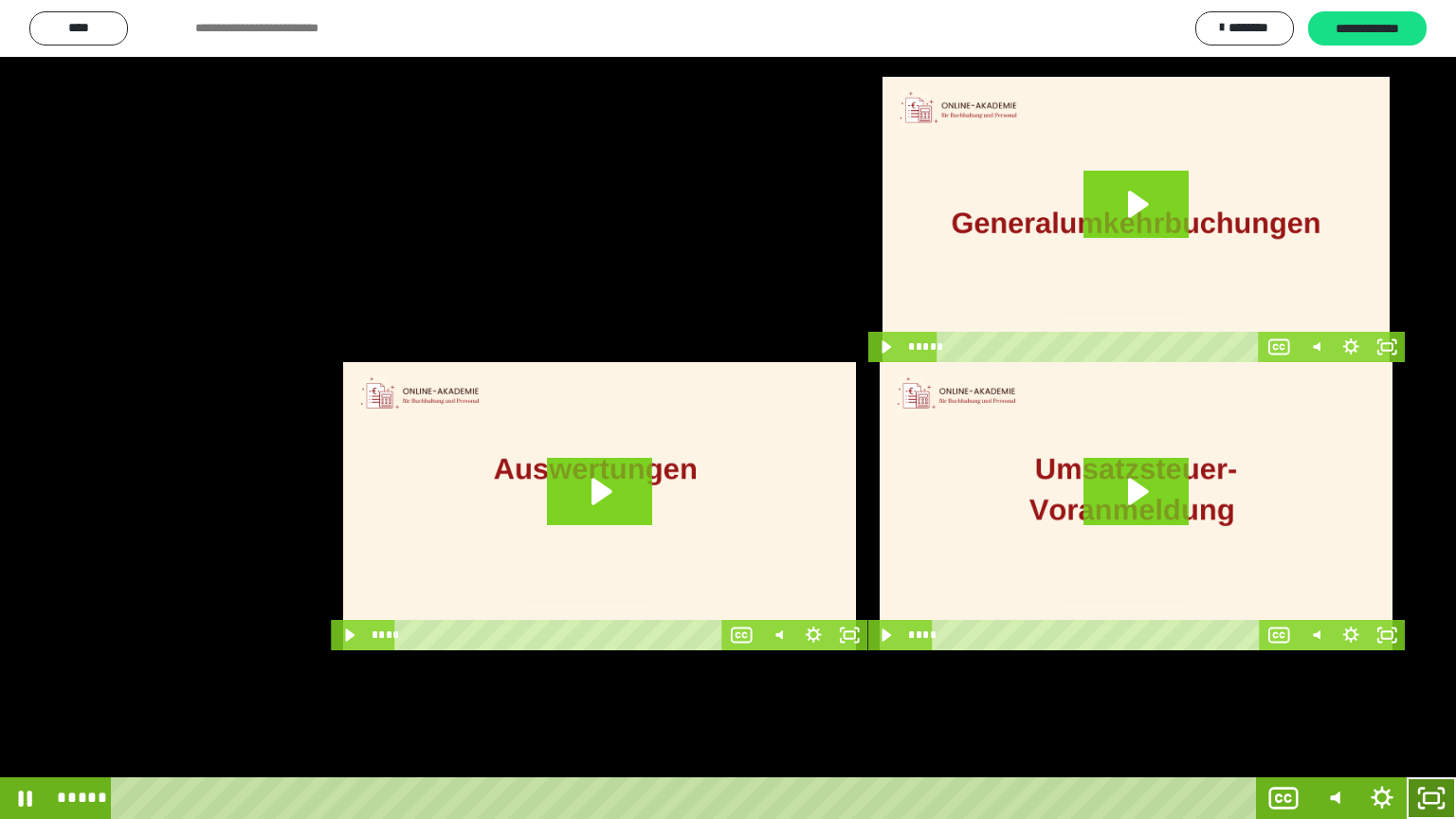 click 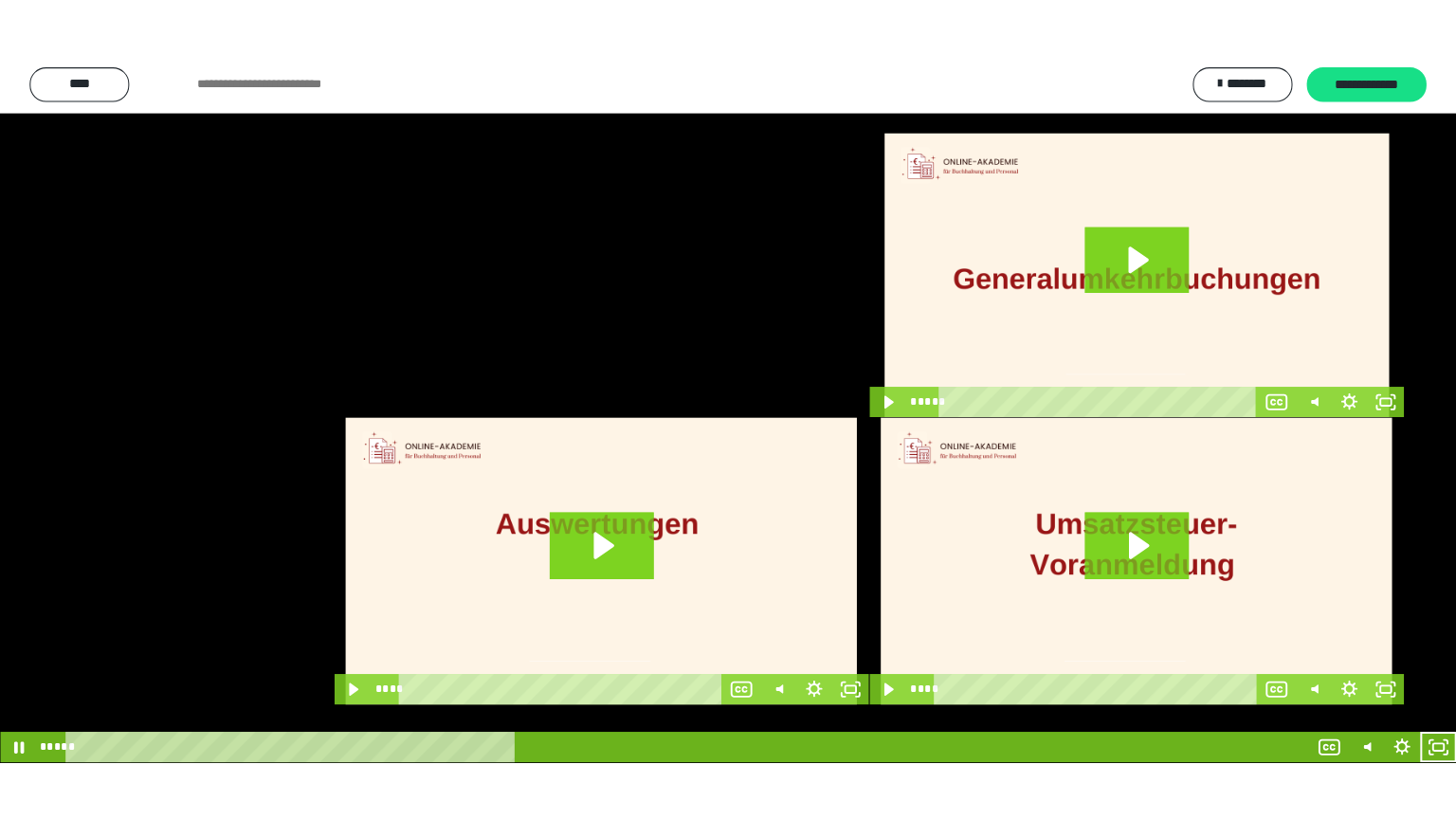 scroll, scrollTop: 3725, scrollLeft: 0, axis: vertical 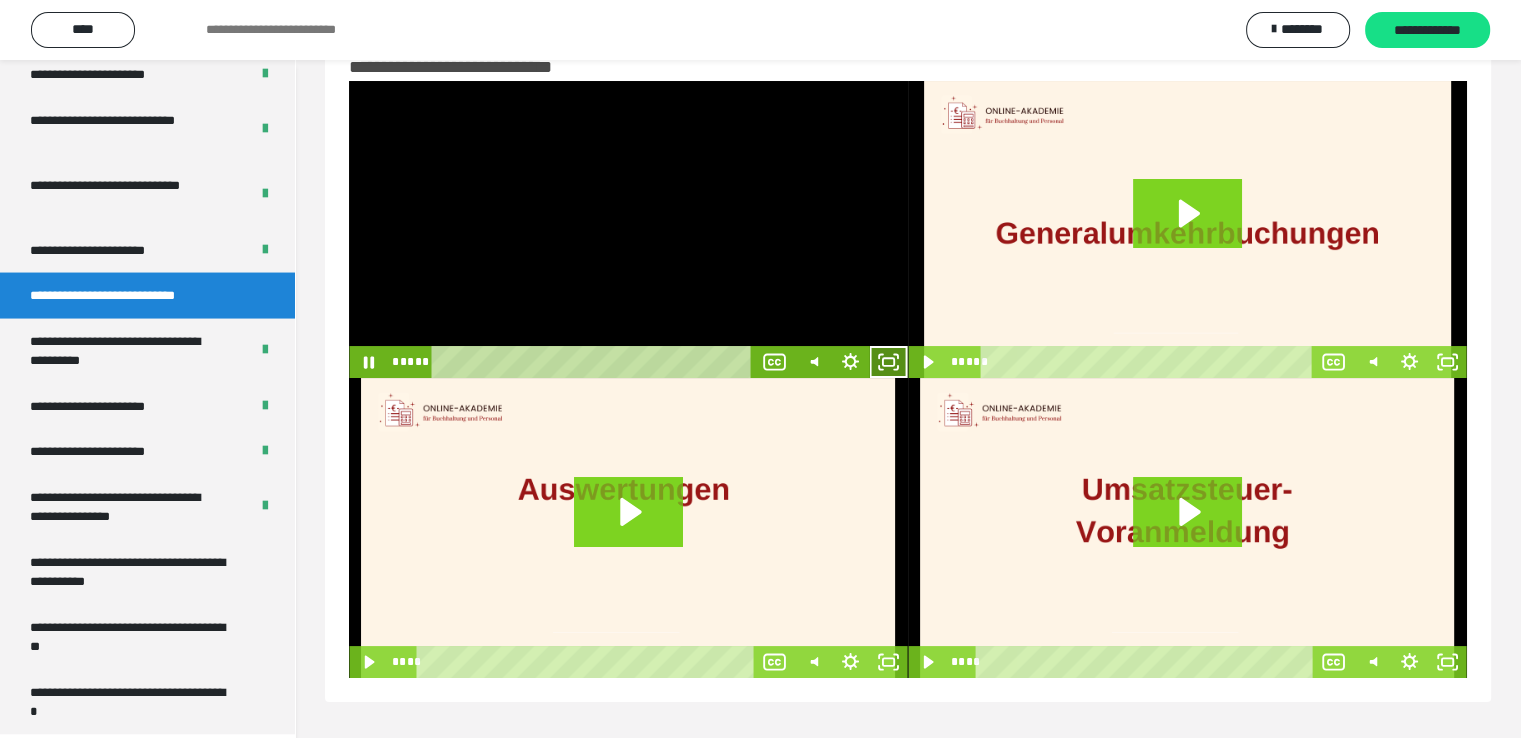 click 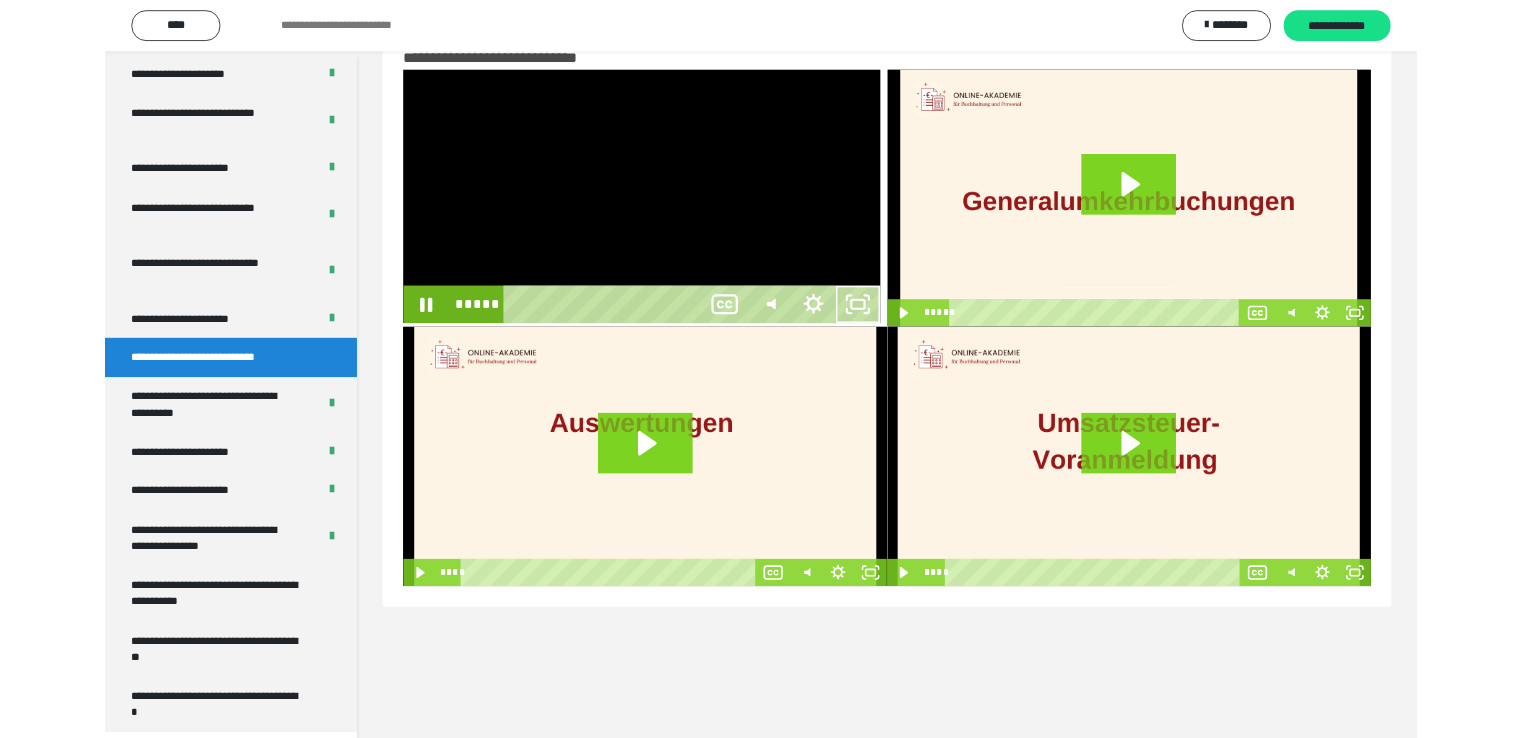 scroll, scrollTop: 3804, scrollLeft: 0, axis: vertical 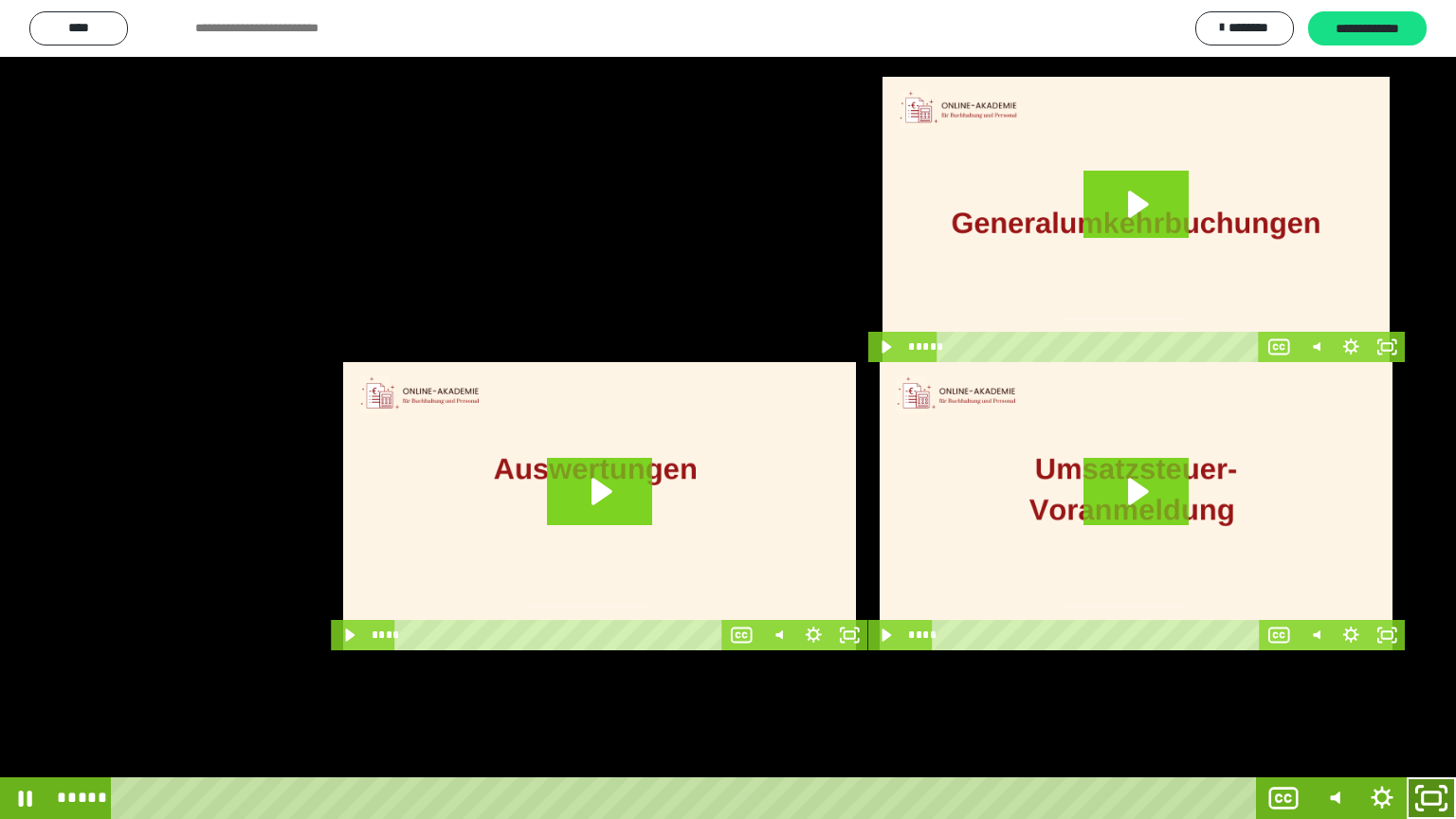 click 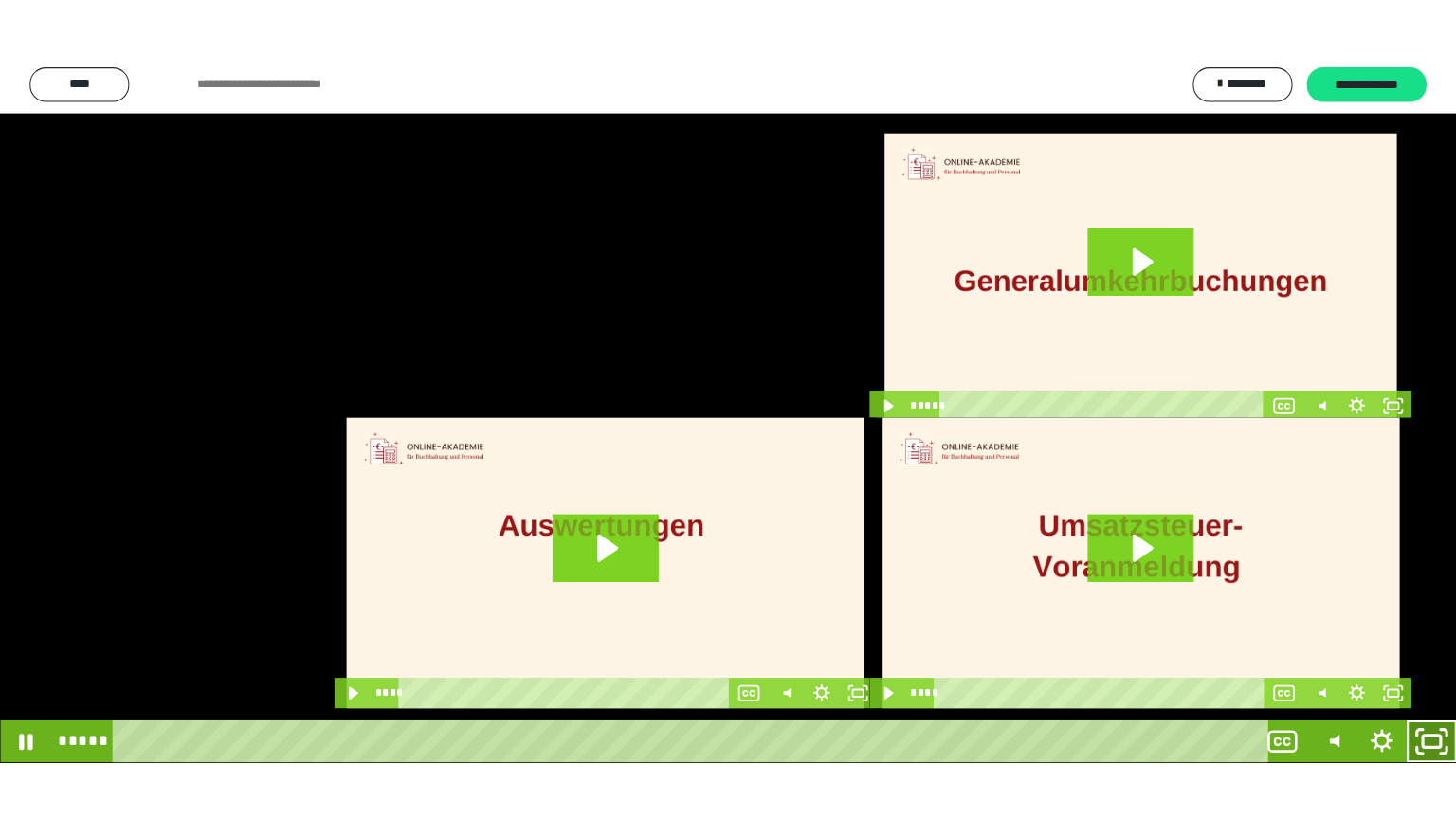 scroll, scrollTop: 3725, scrollLeft: 0, axis: vertical 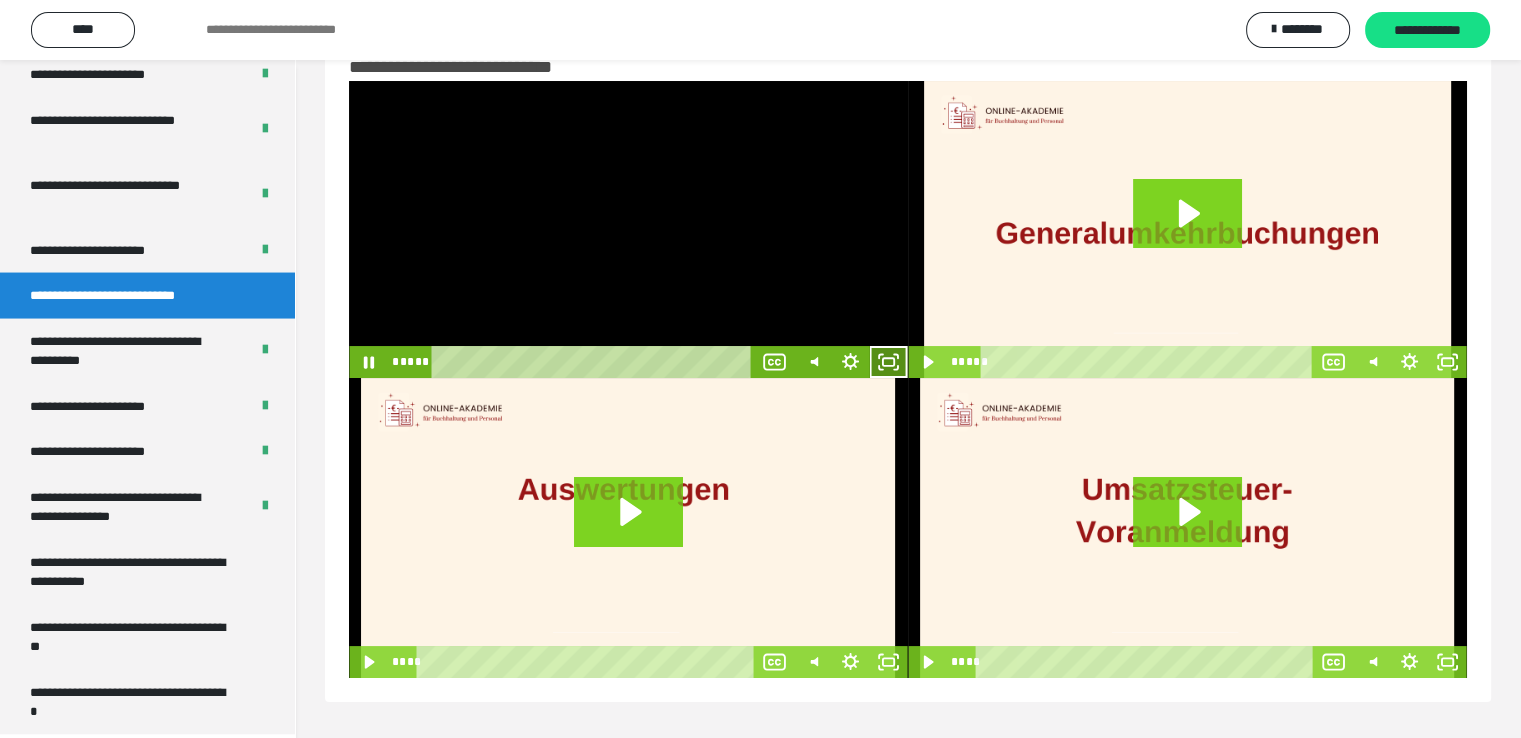 click 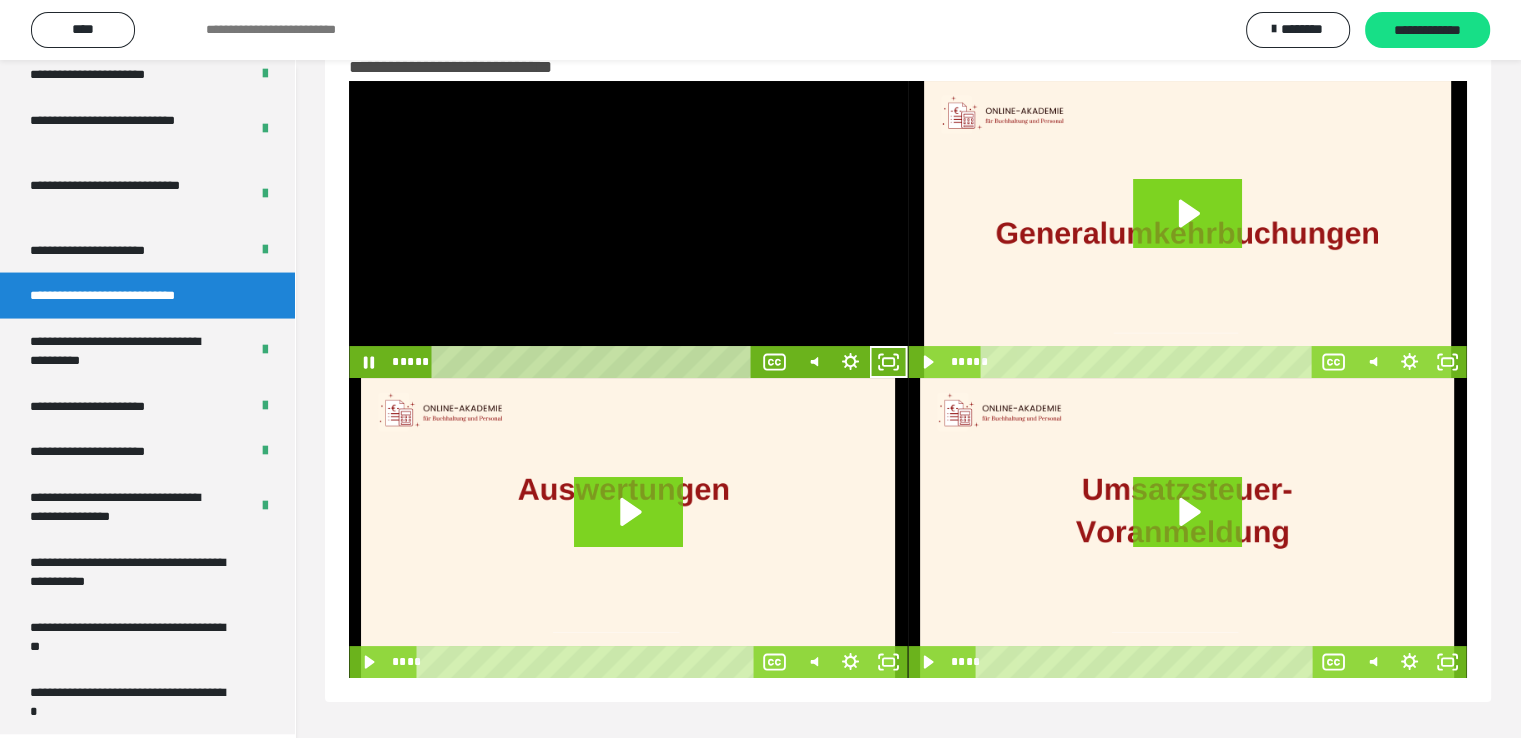 scroll, scrollTop: 3804, scrollLeft: 0, axis: vertical 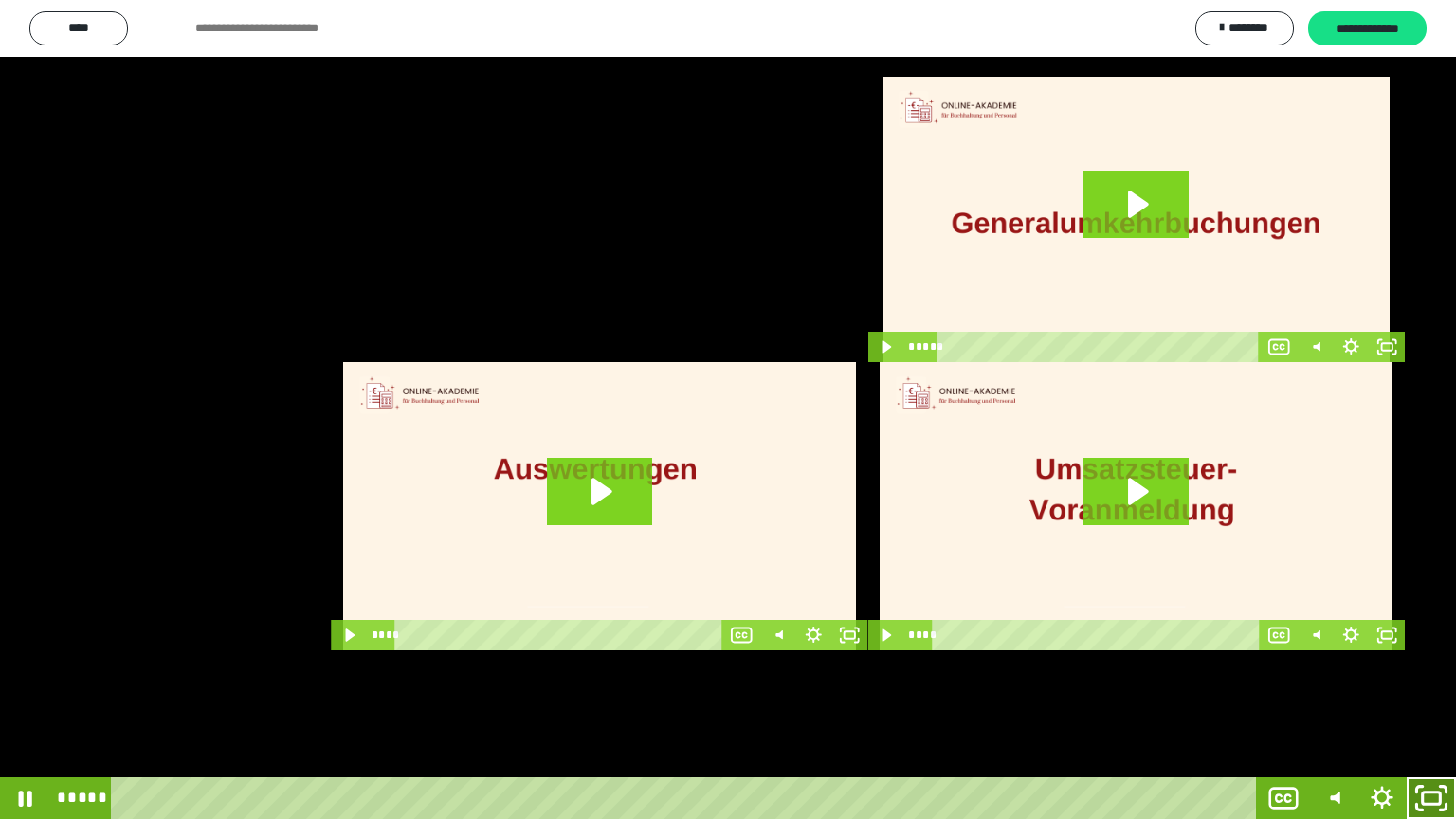 click 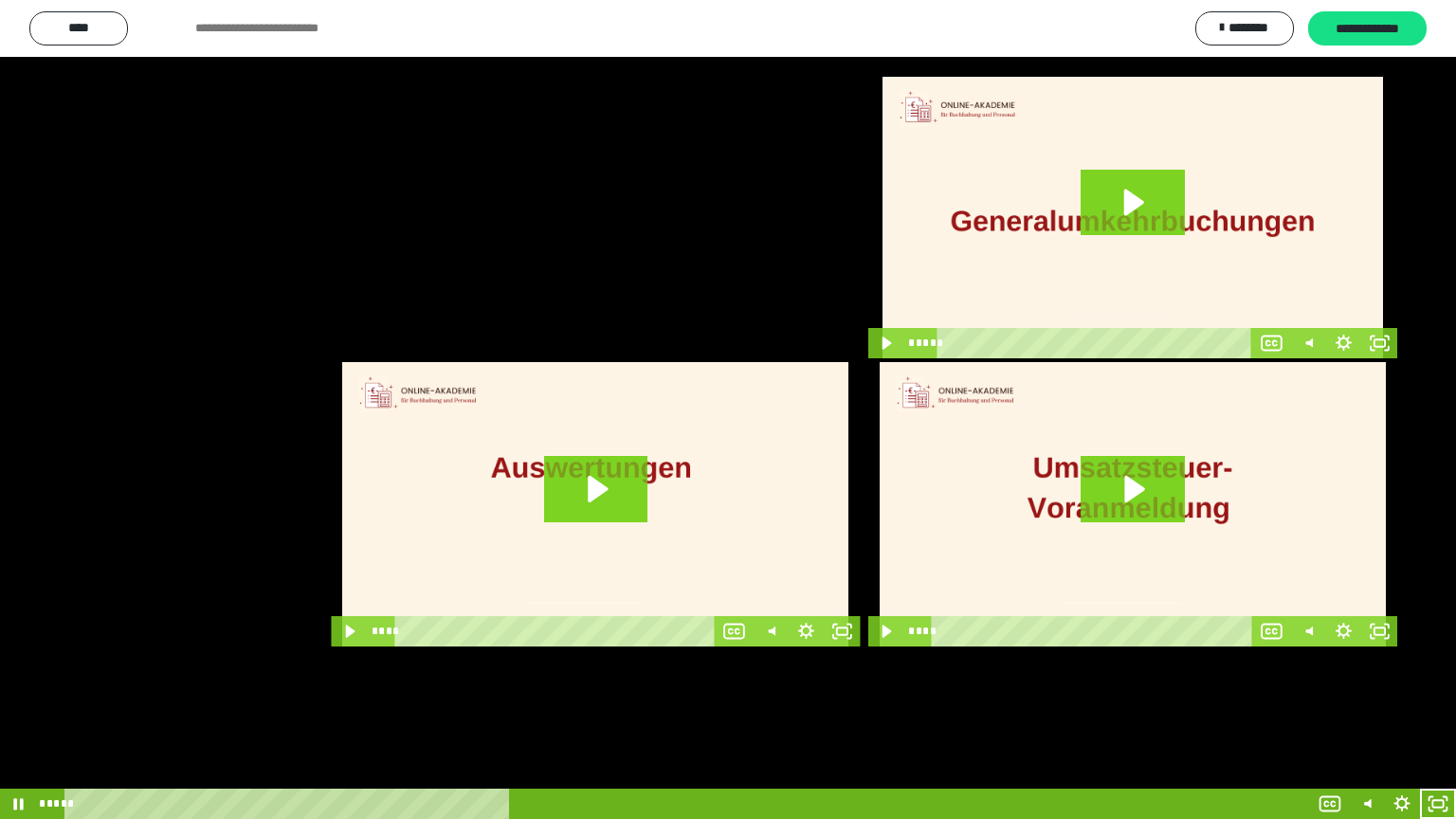 scroll, scrollTop: 3725, scrollLeft: 0, axis: vertical 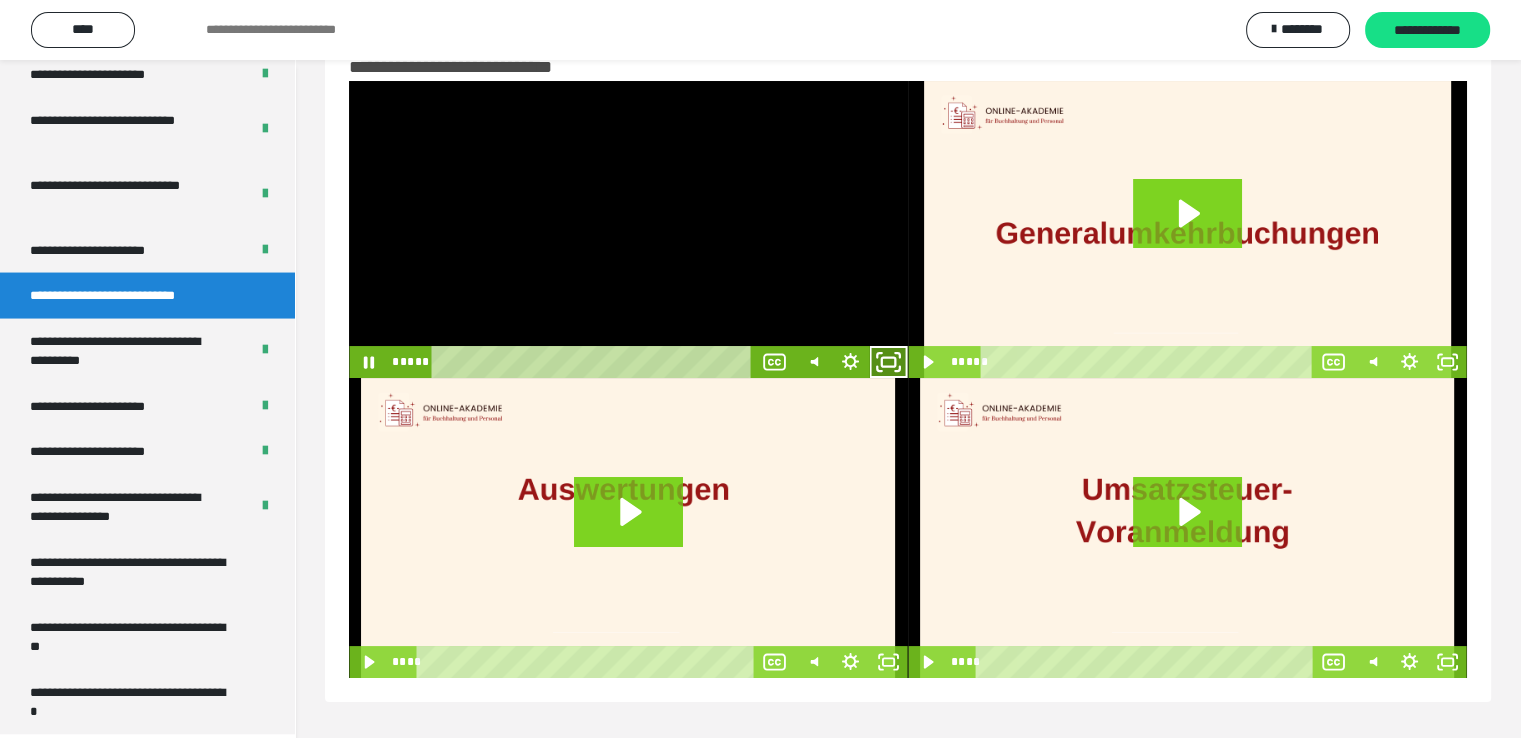 click 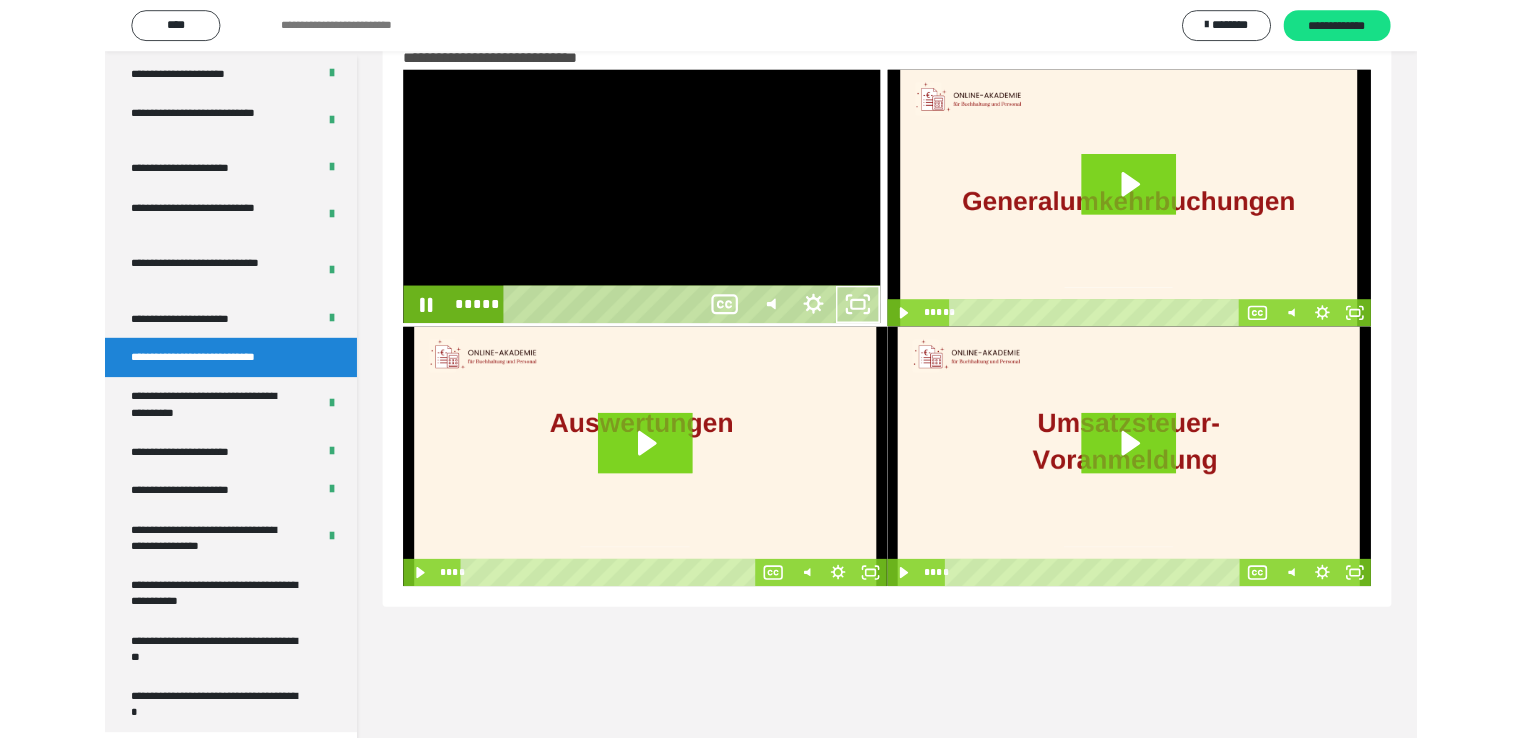 scroll, scrollTop: 3804, scrollLeft: 0, axis: vertical 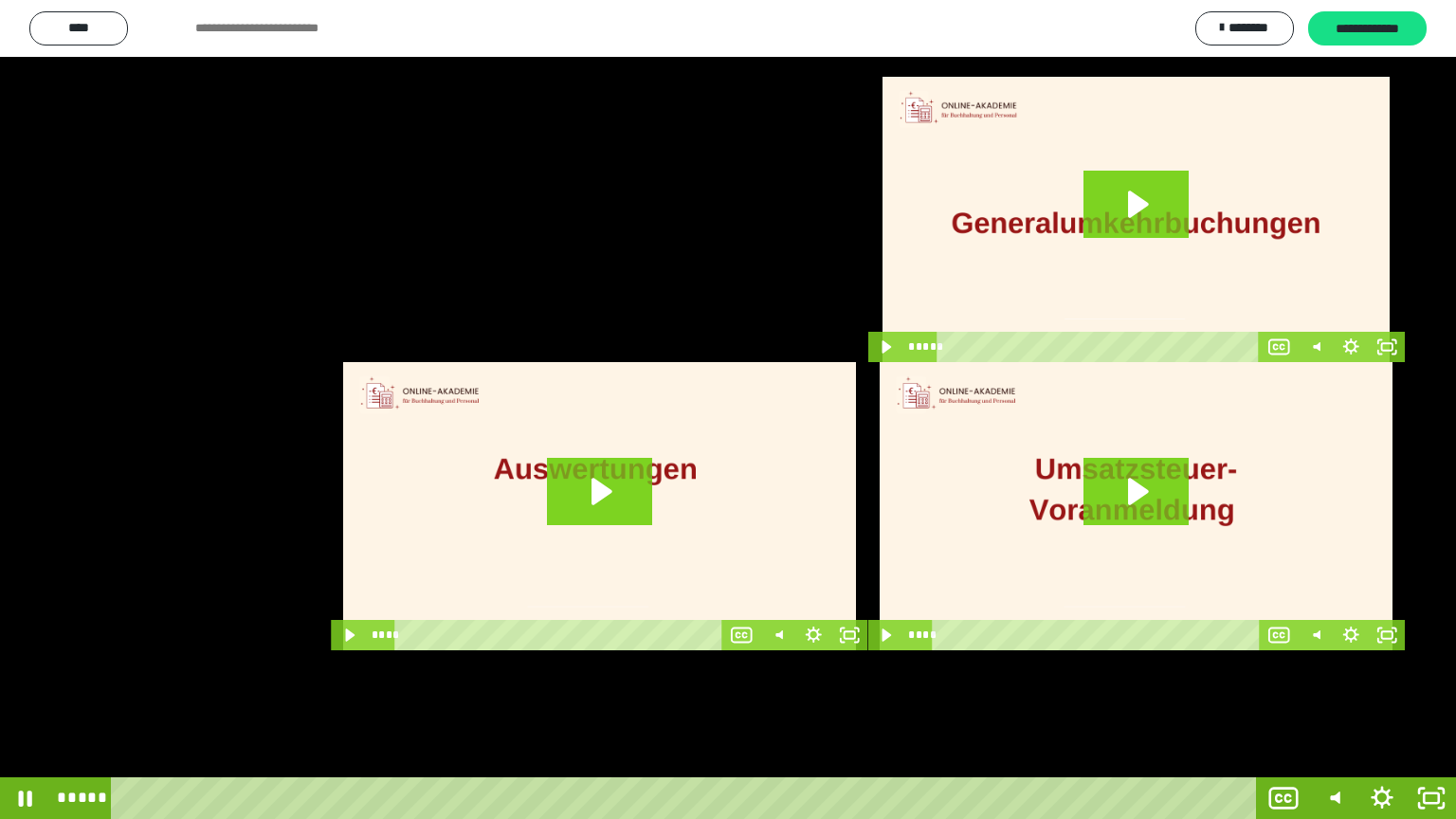 click at bounding box center (728, 410) 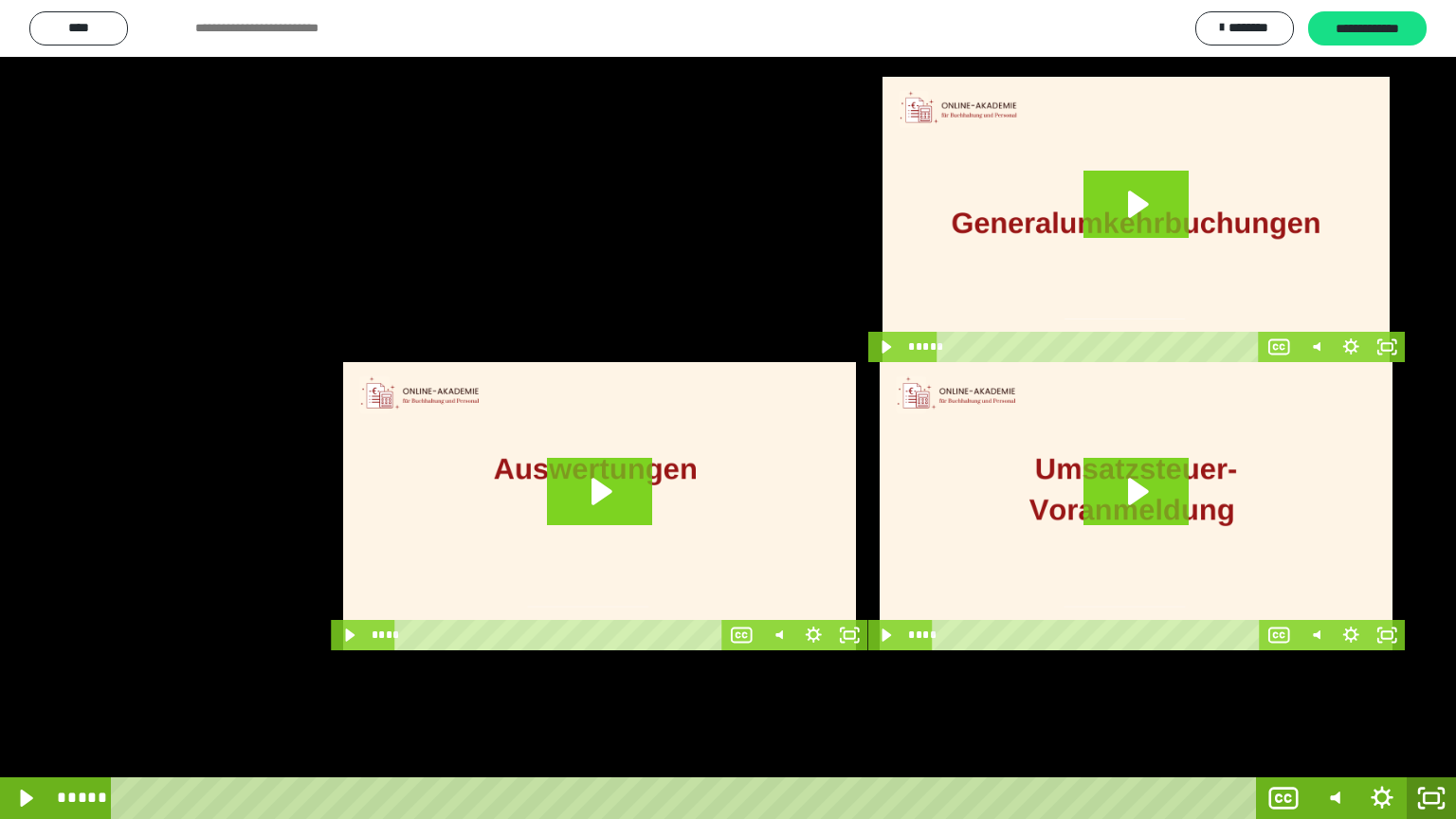 click 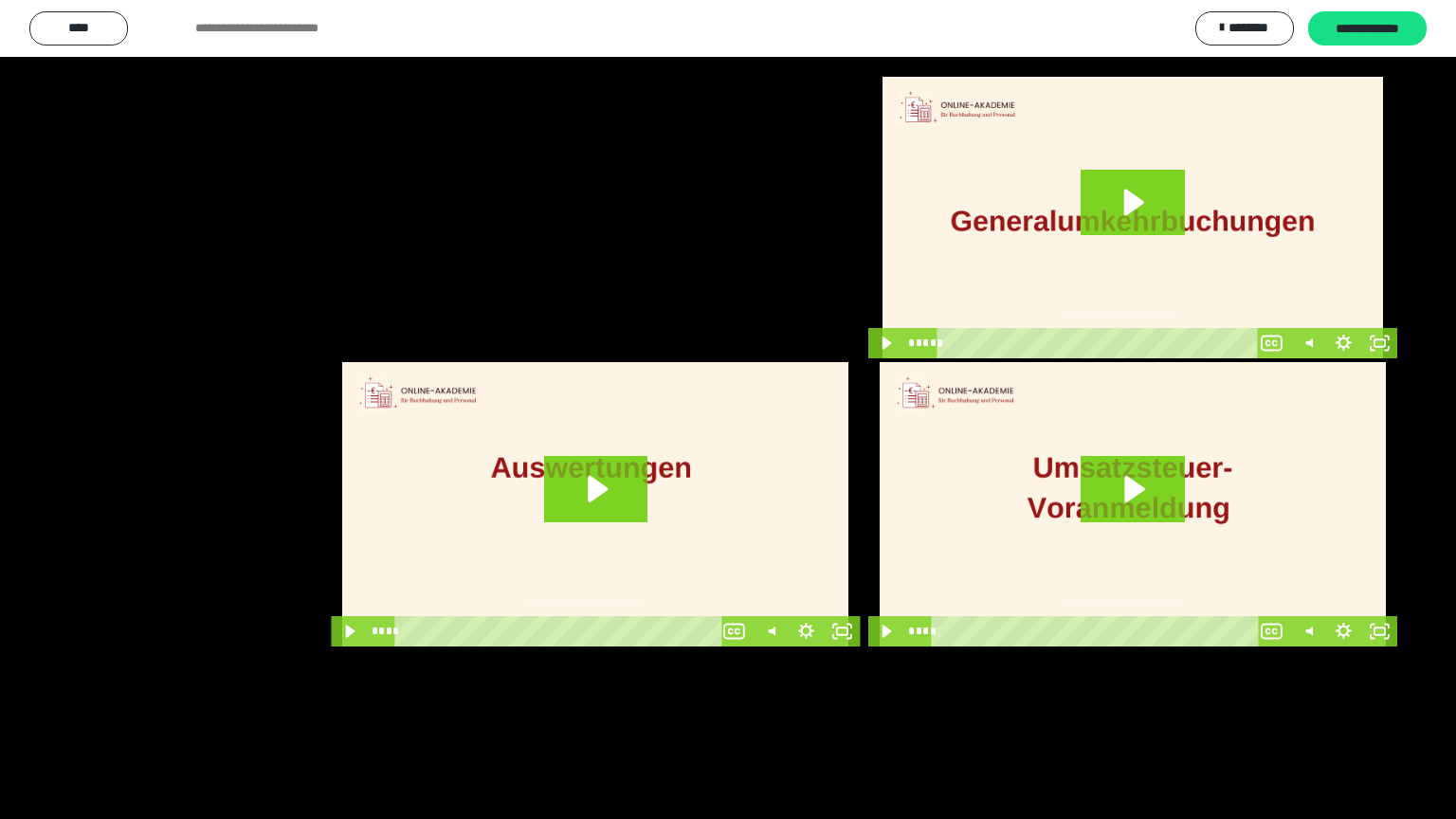scroll, scrollTop: 3725, scrollLeft: 0, axis: vertical 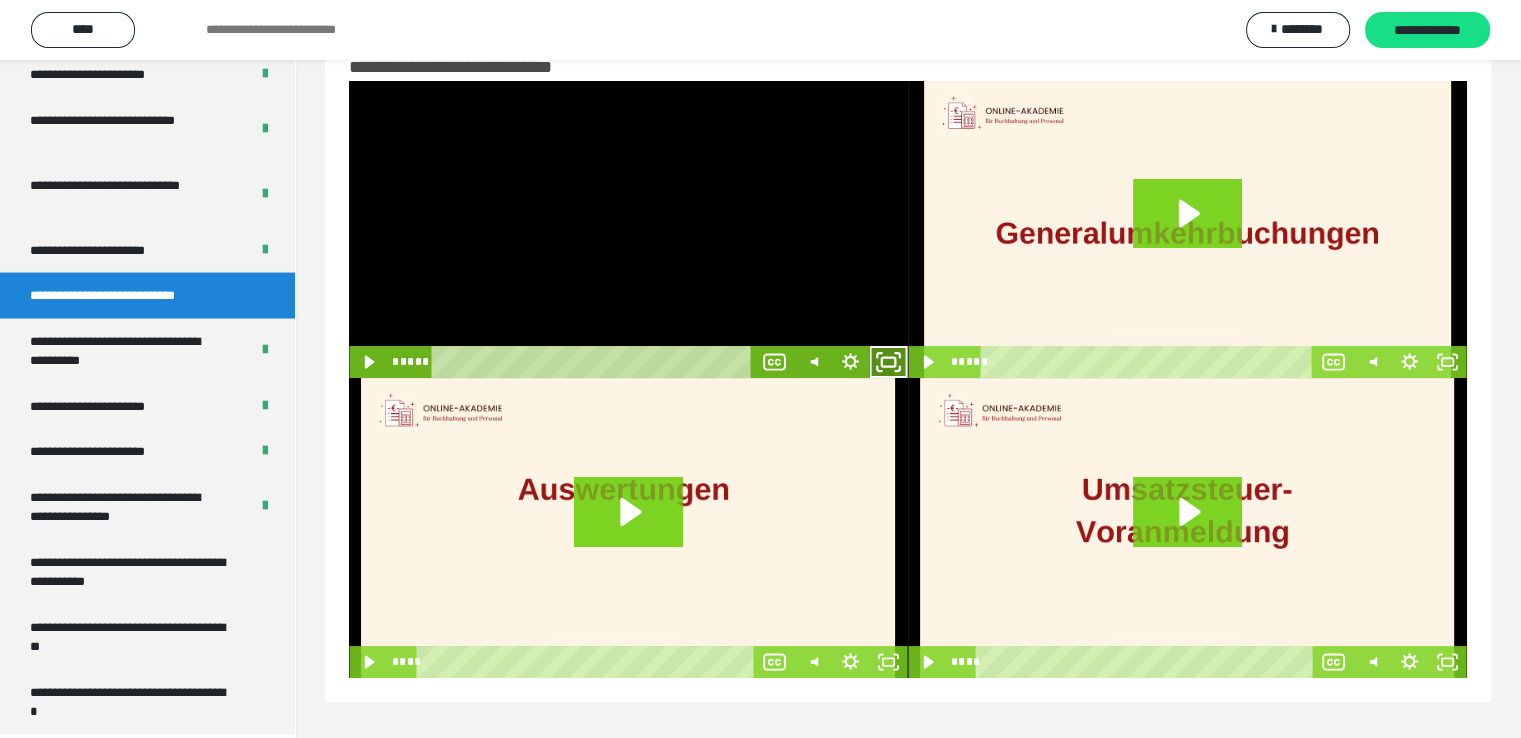 click 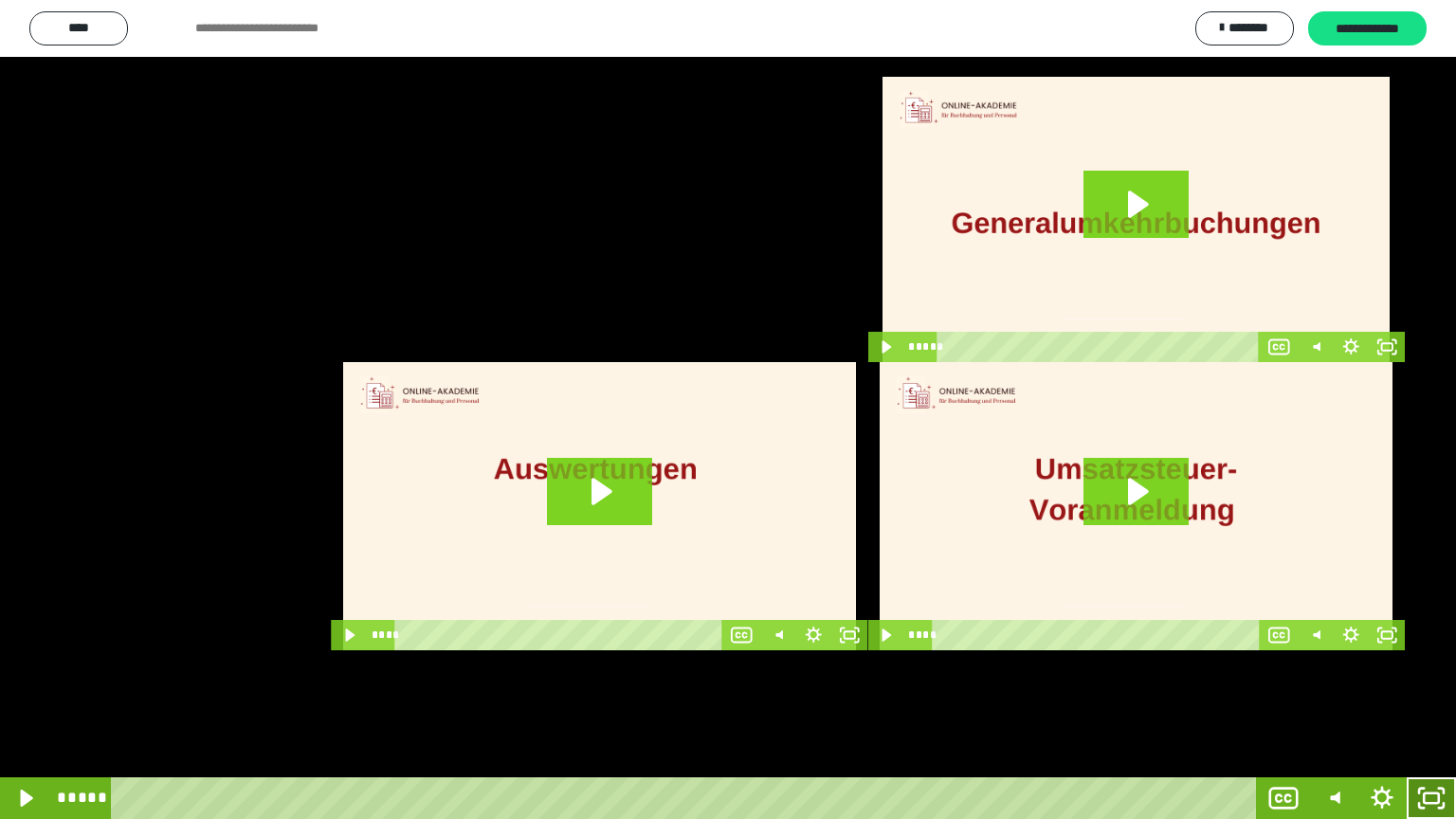 click 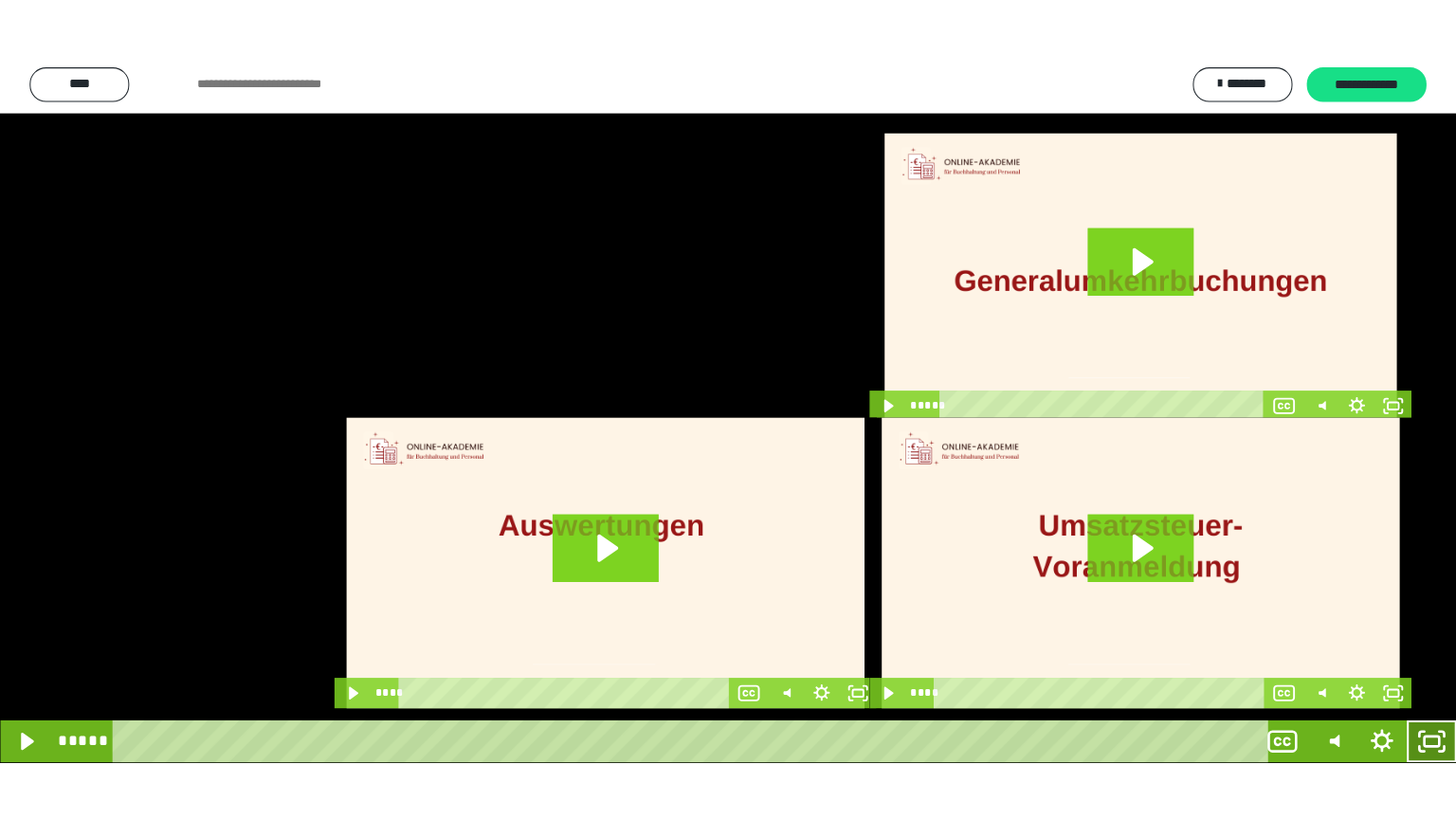 scroll, scrollTop: 3725, scrollLeft: 0, axis: vertical 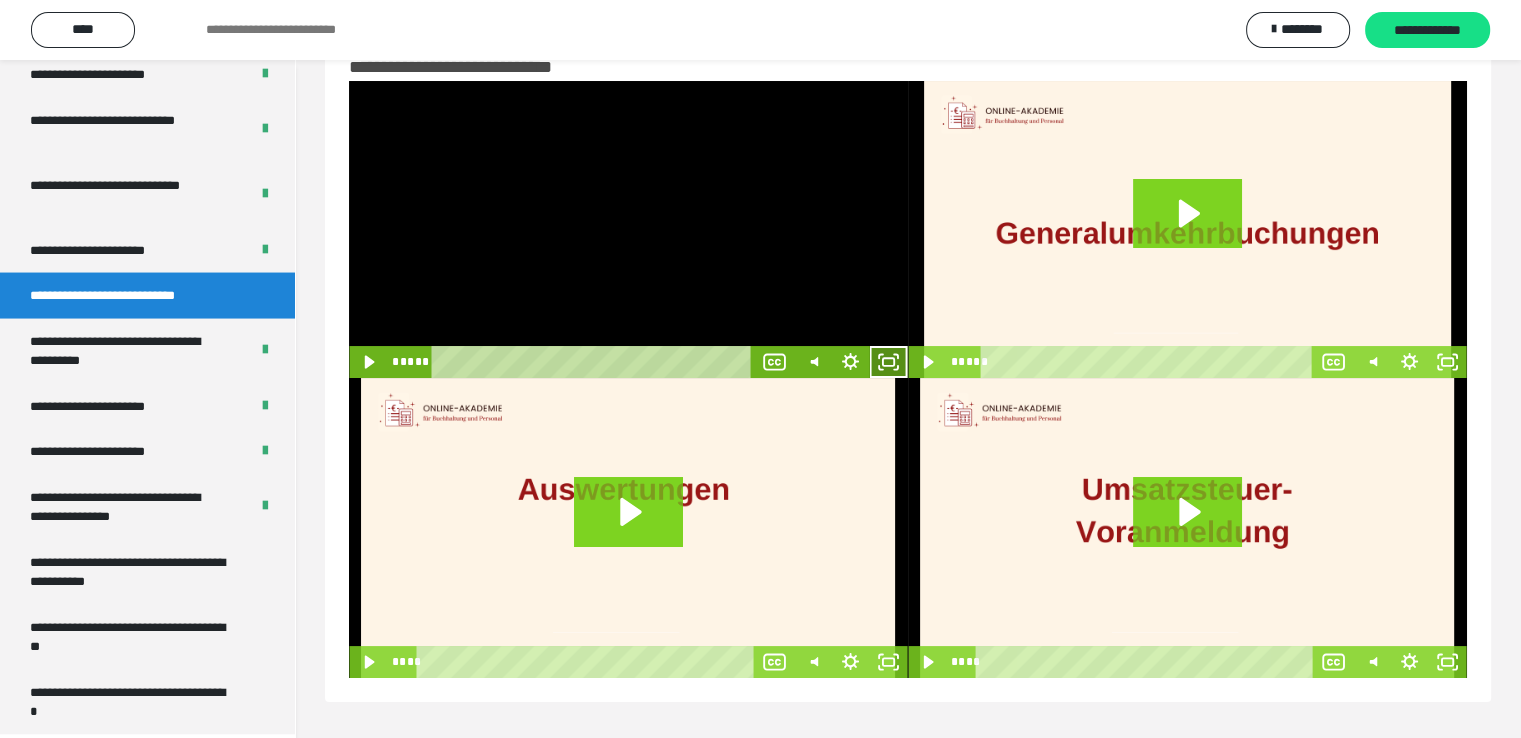 click 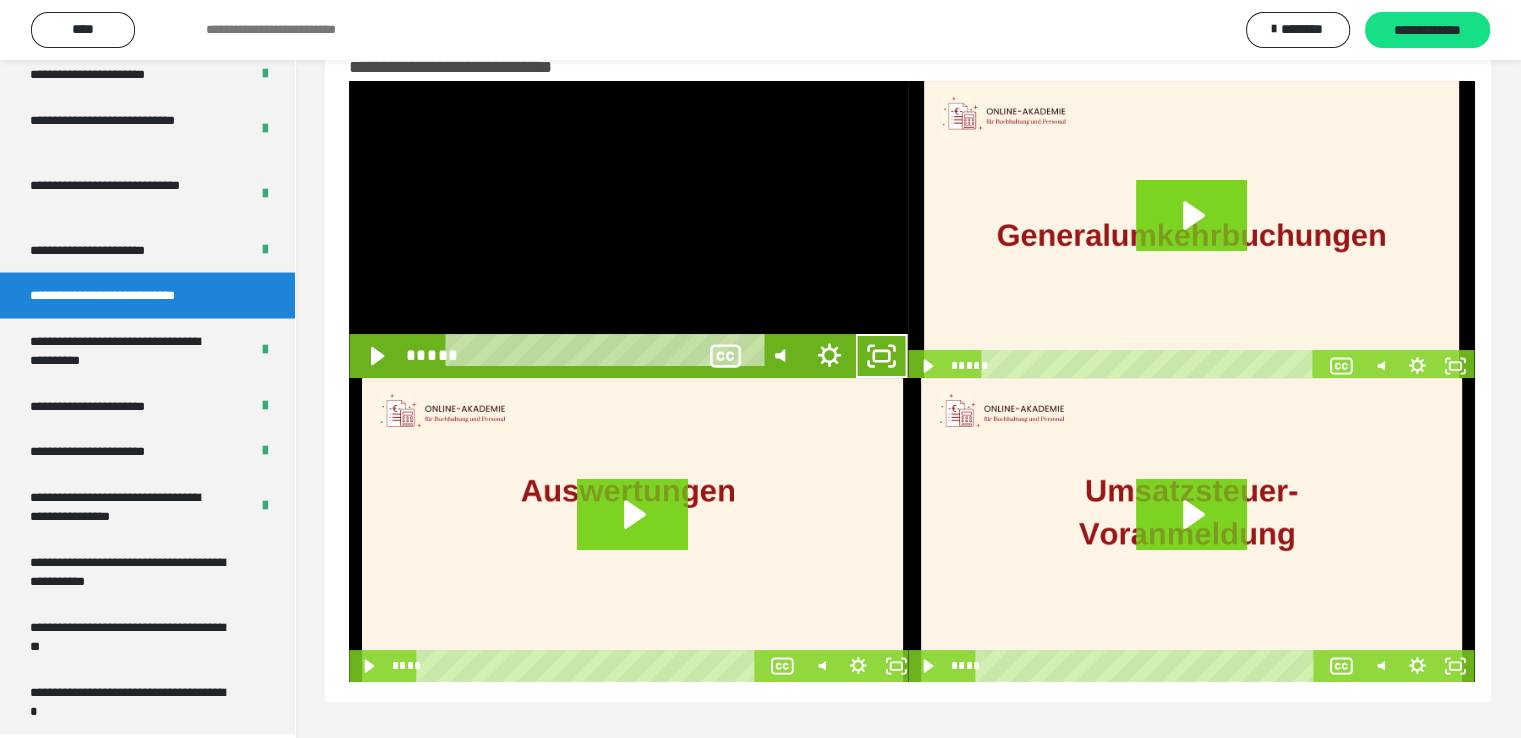 scroll, scrollTop: 3804, scrollLeft: 0, axis: vertical 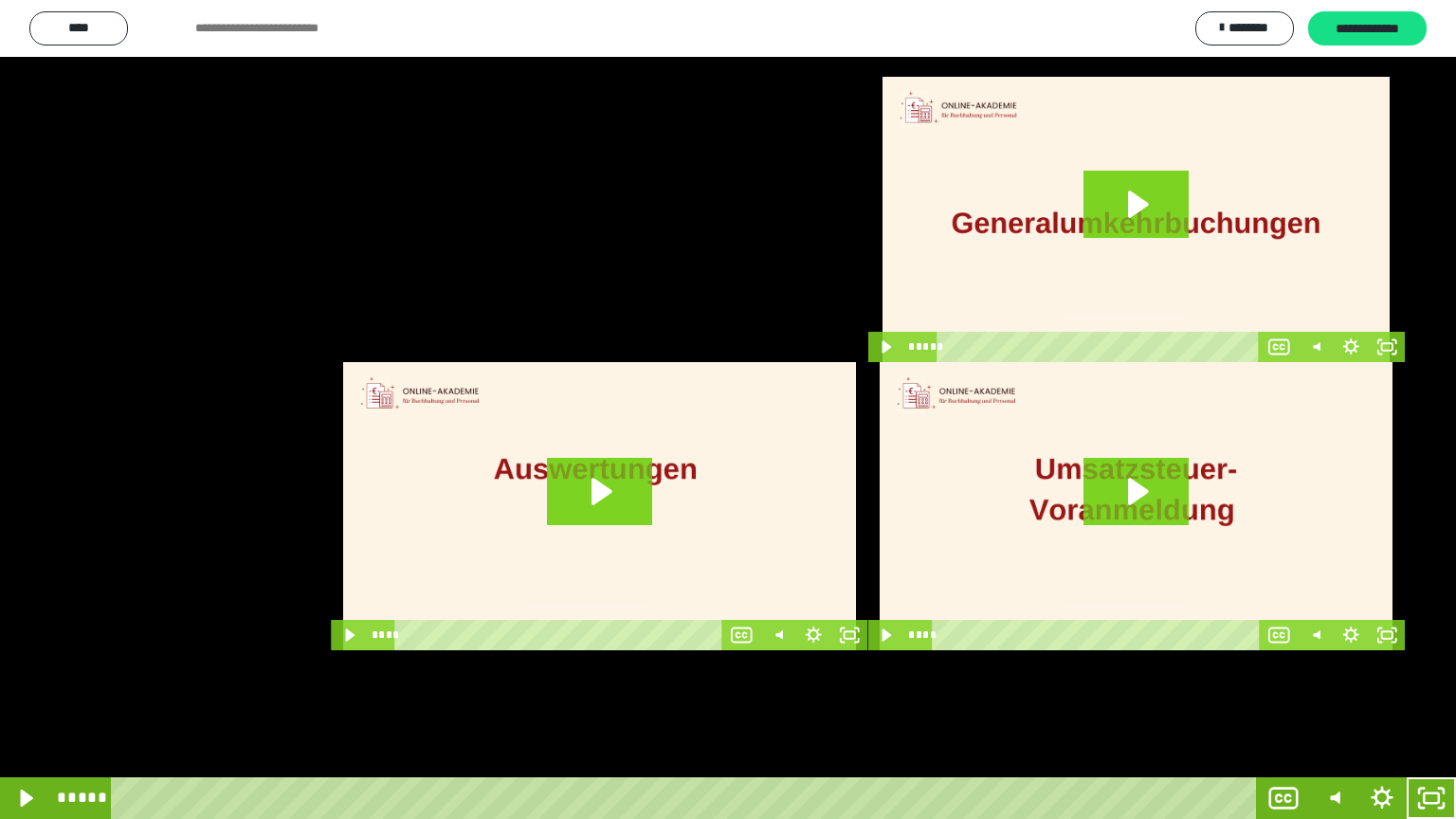 drag, startPoint x: 948, startPoint y: 464, endPoint x: 947, endPoint y: 481, distance: 17.029386 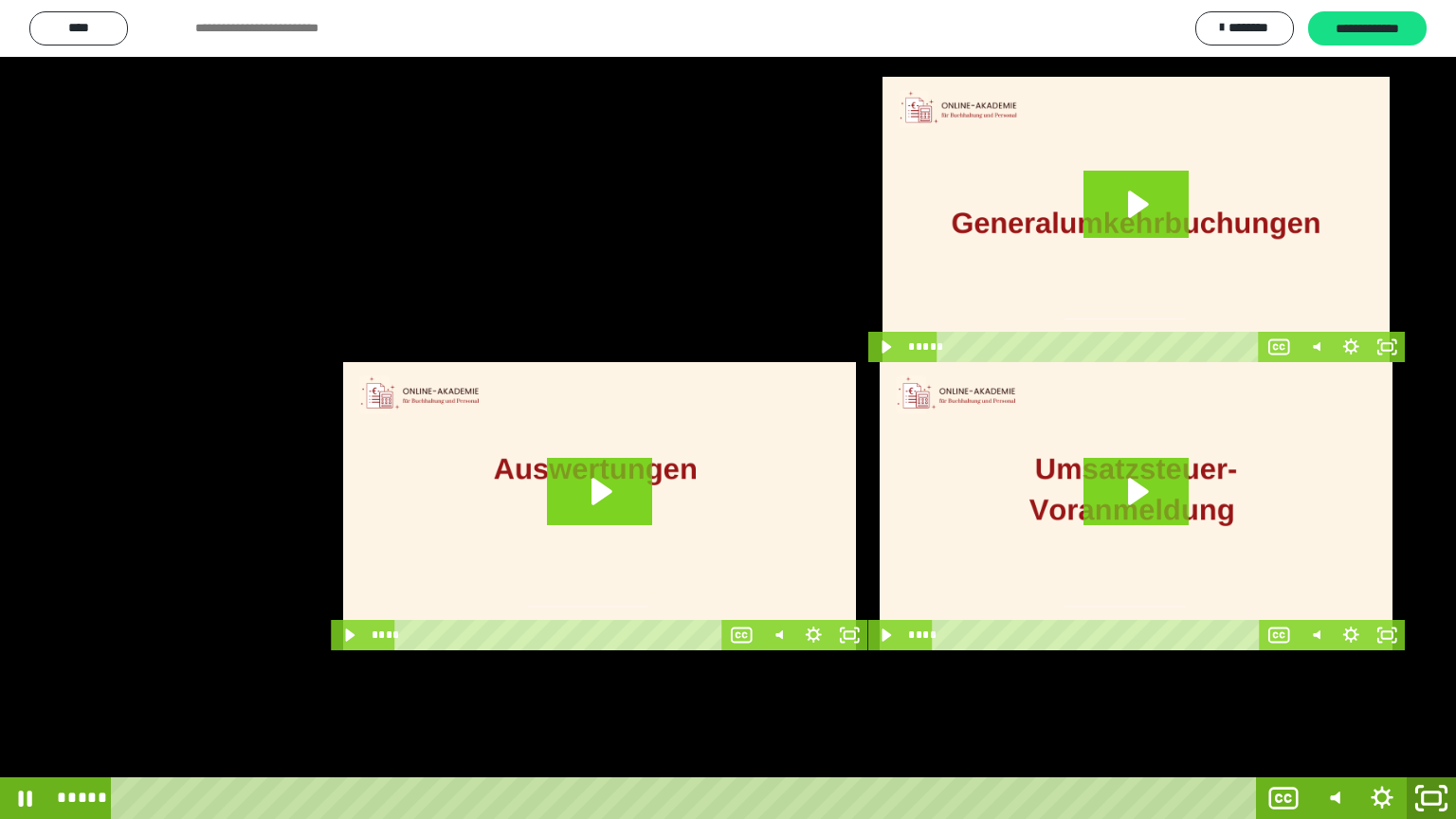 click 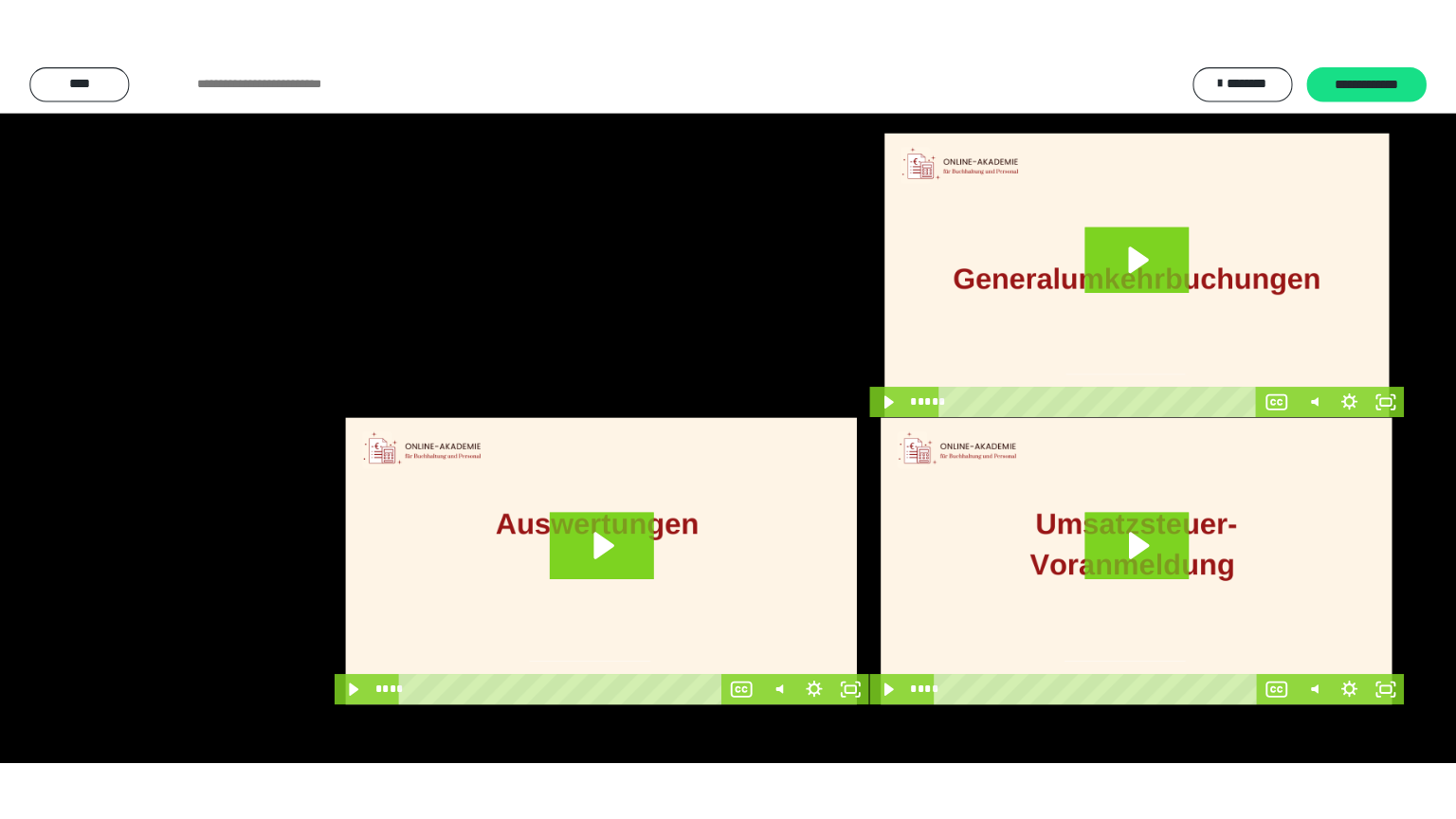 scroll, scrollTop: 3725, scrollLeft: 0, axis: vertical 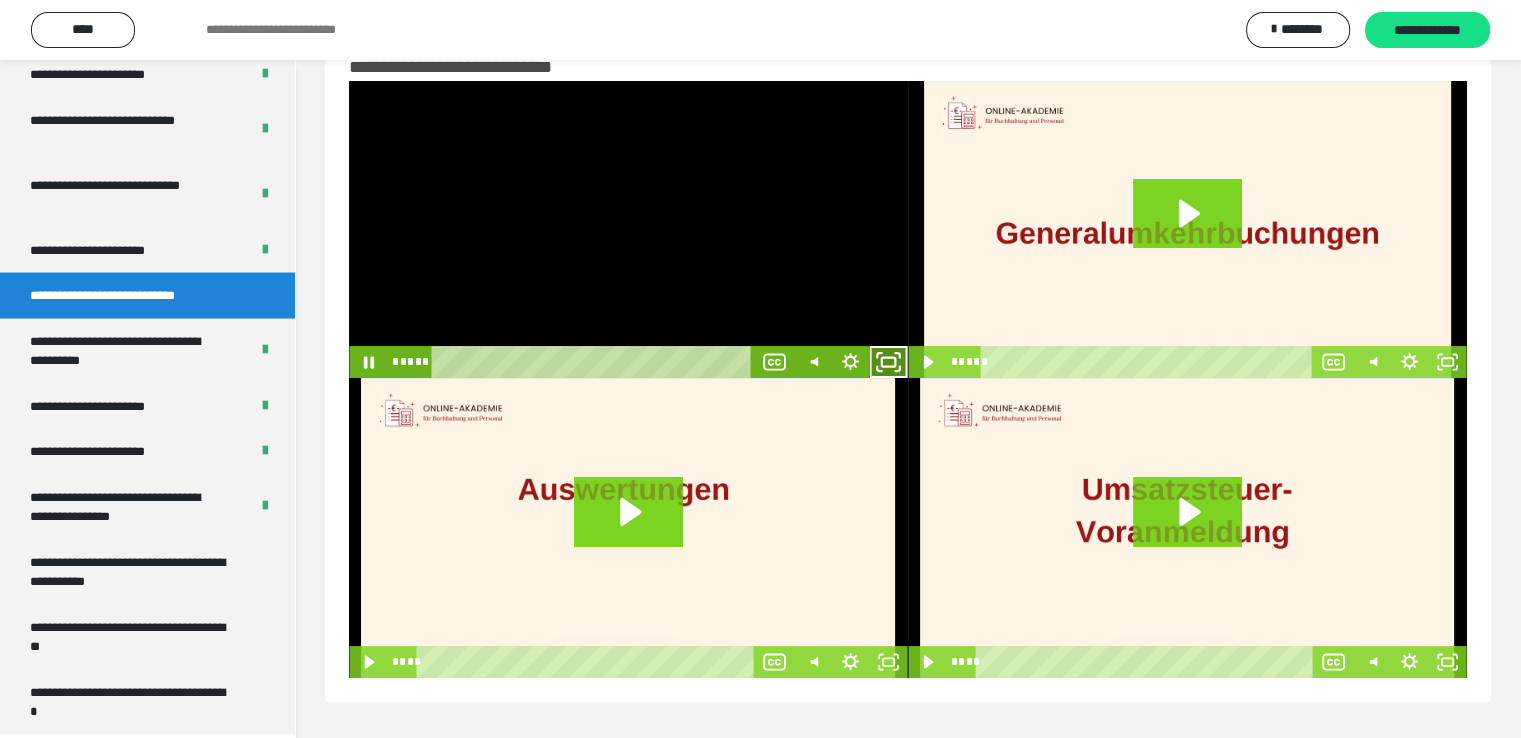 click 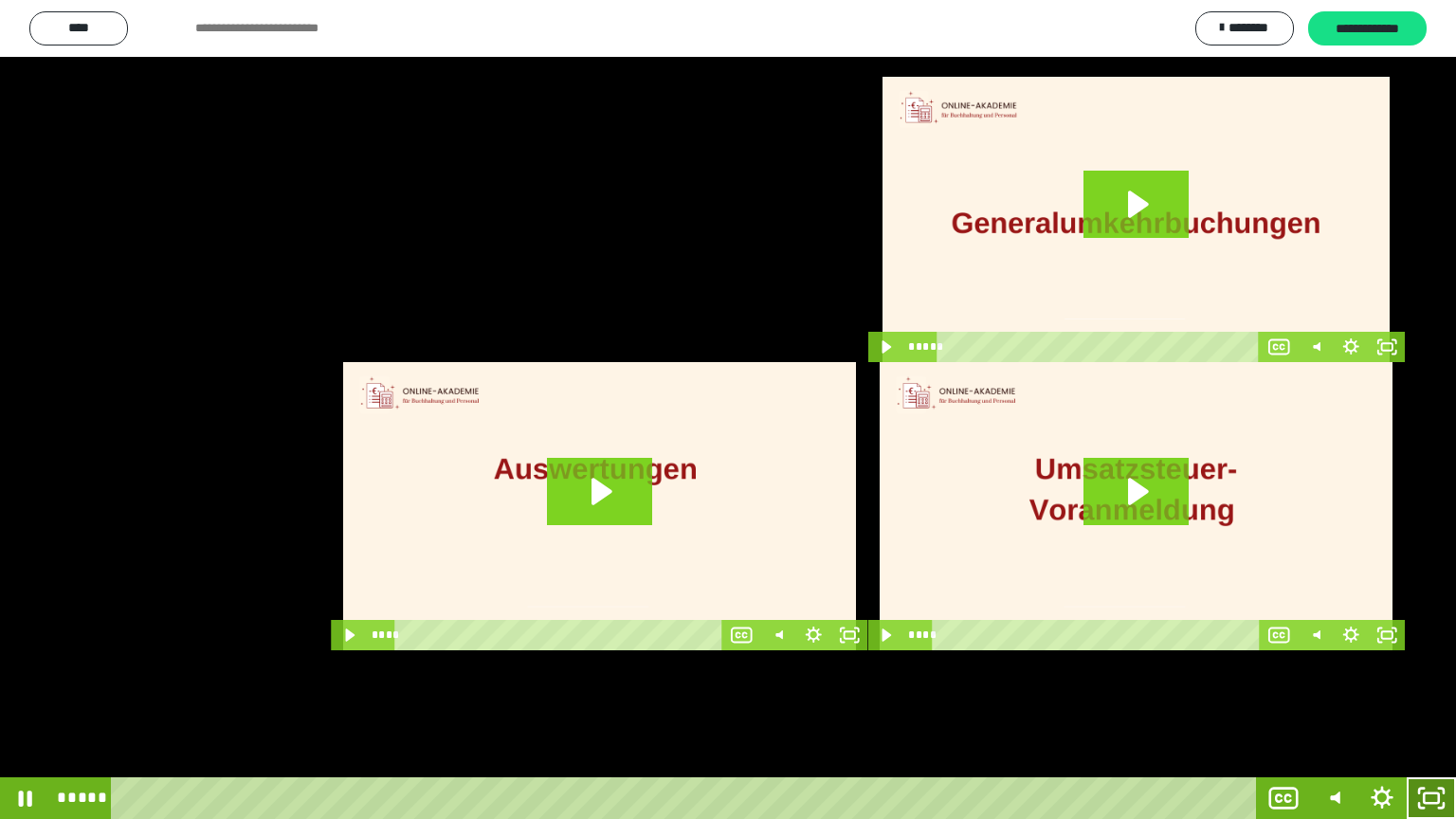 click 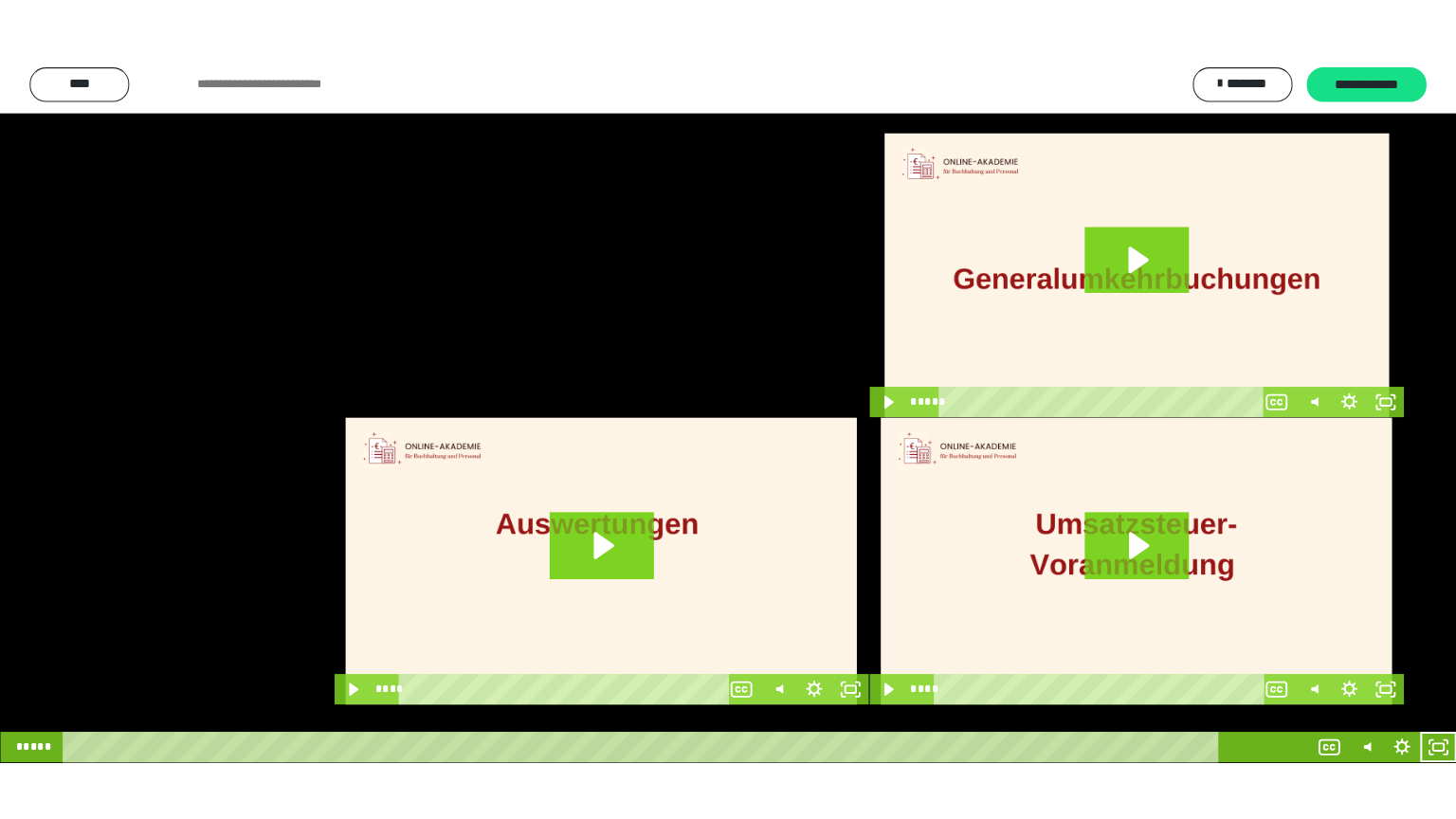 scroll, scrollTop: 3725, scrollLeft: 0, axis: vertical 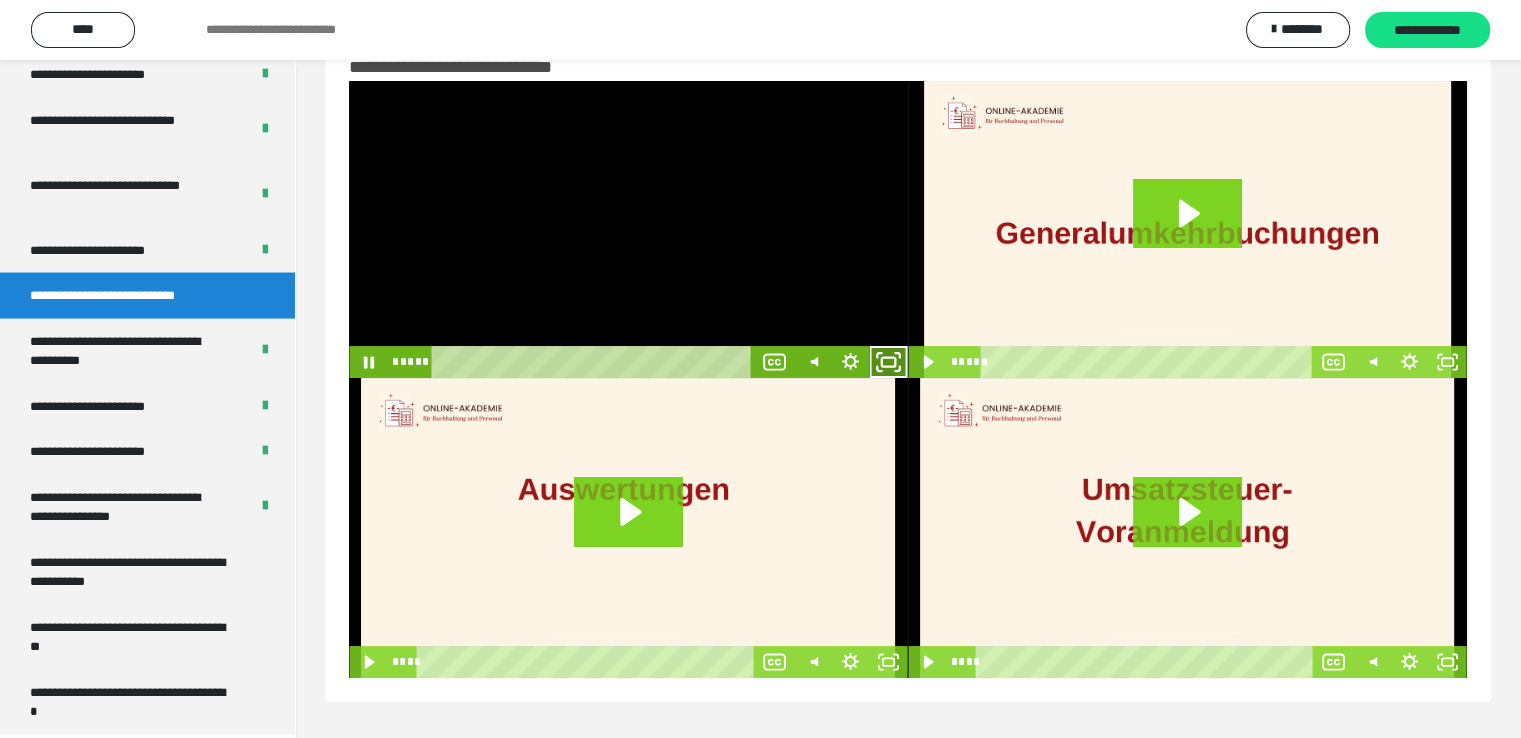 click 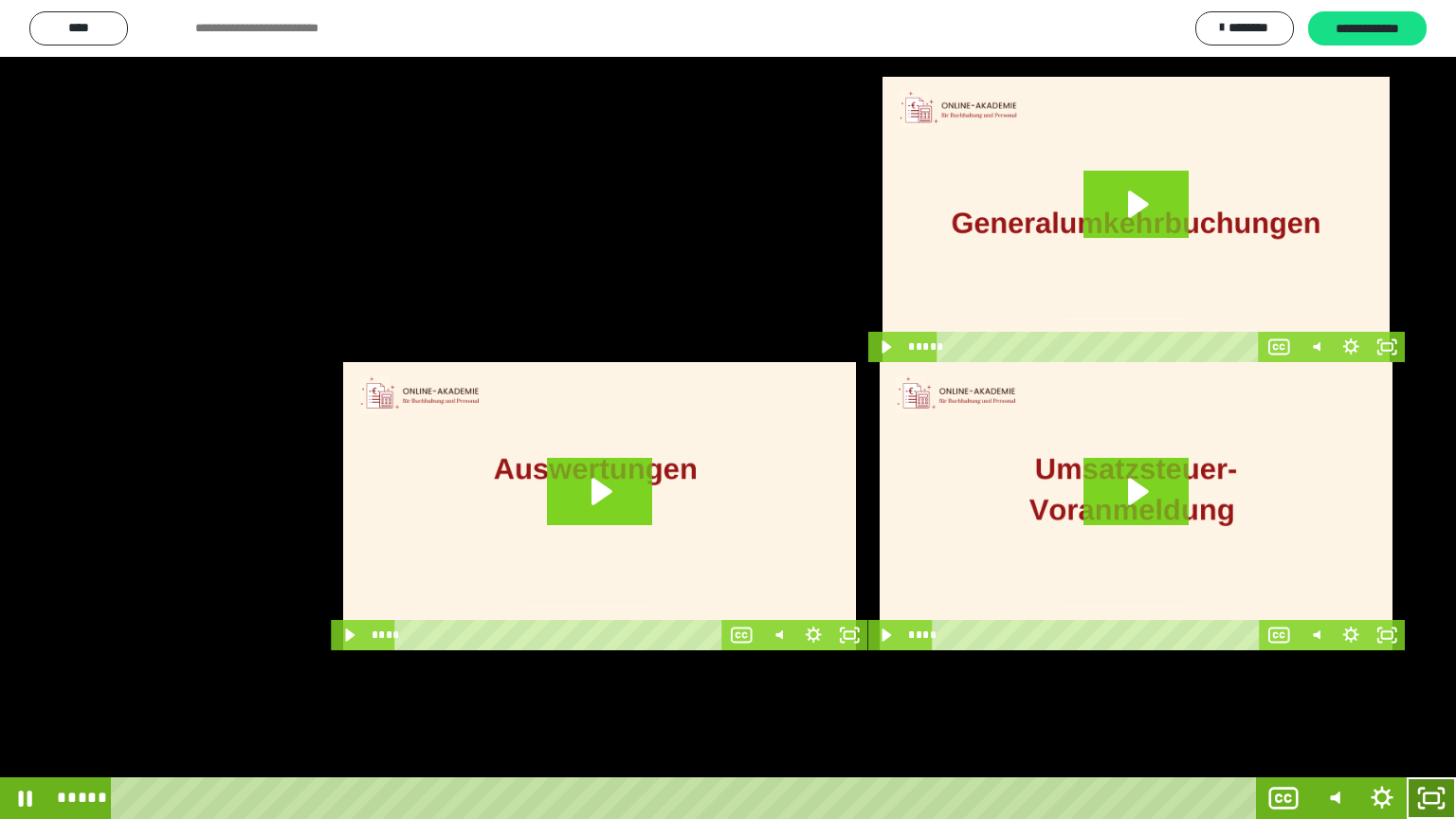 click 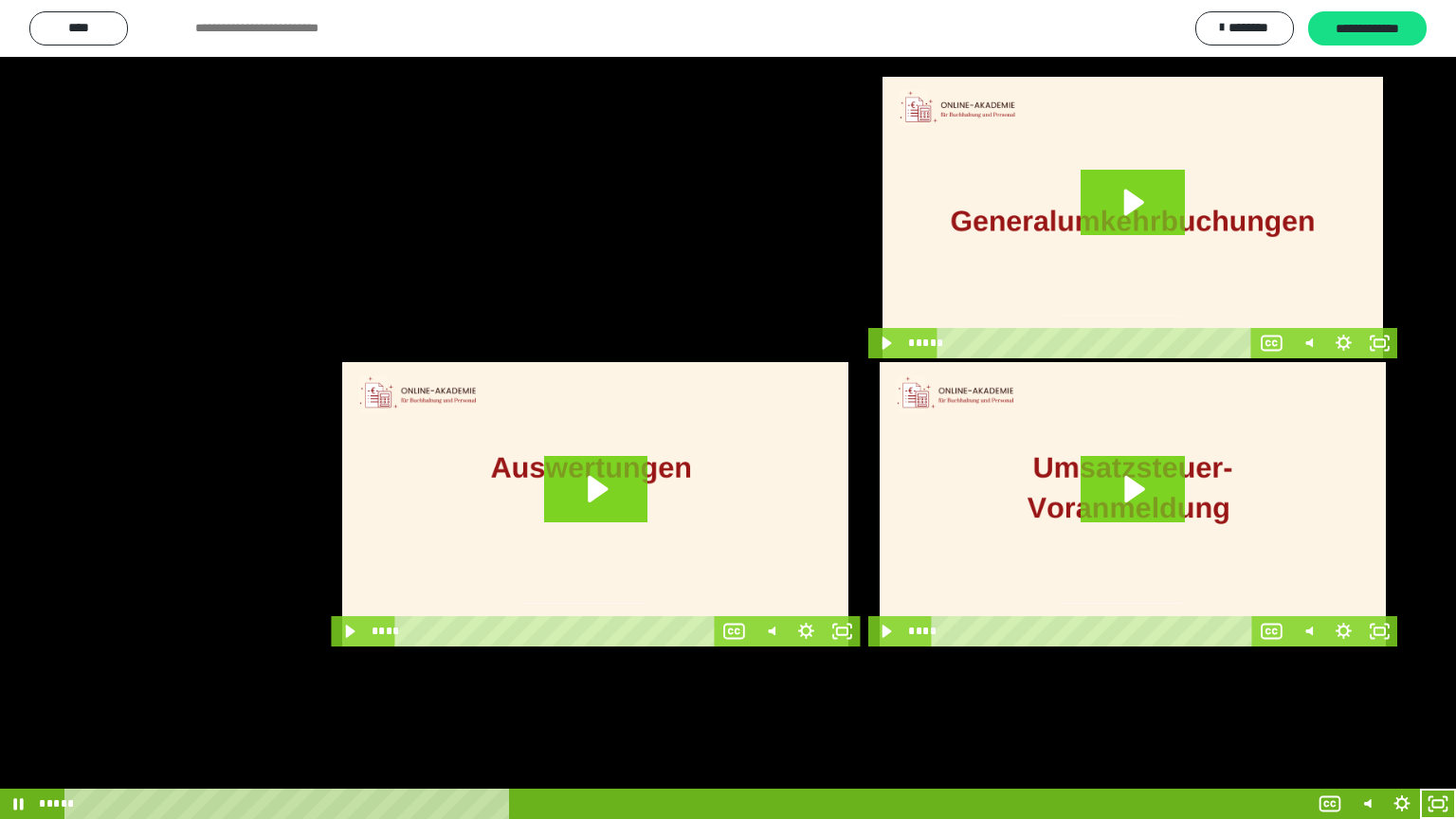 scroll, scrollTop: 3725, scrollLeft: 0, axis: vertical 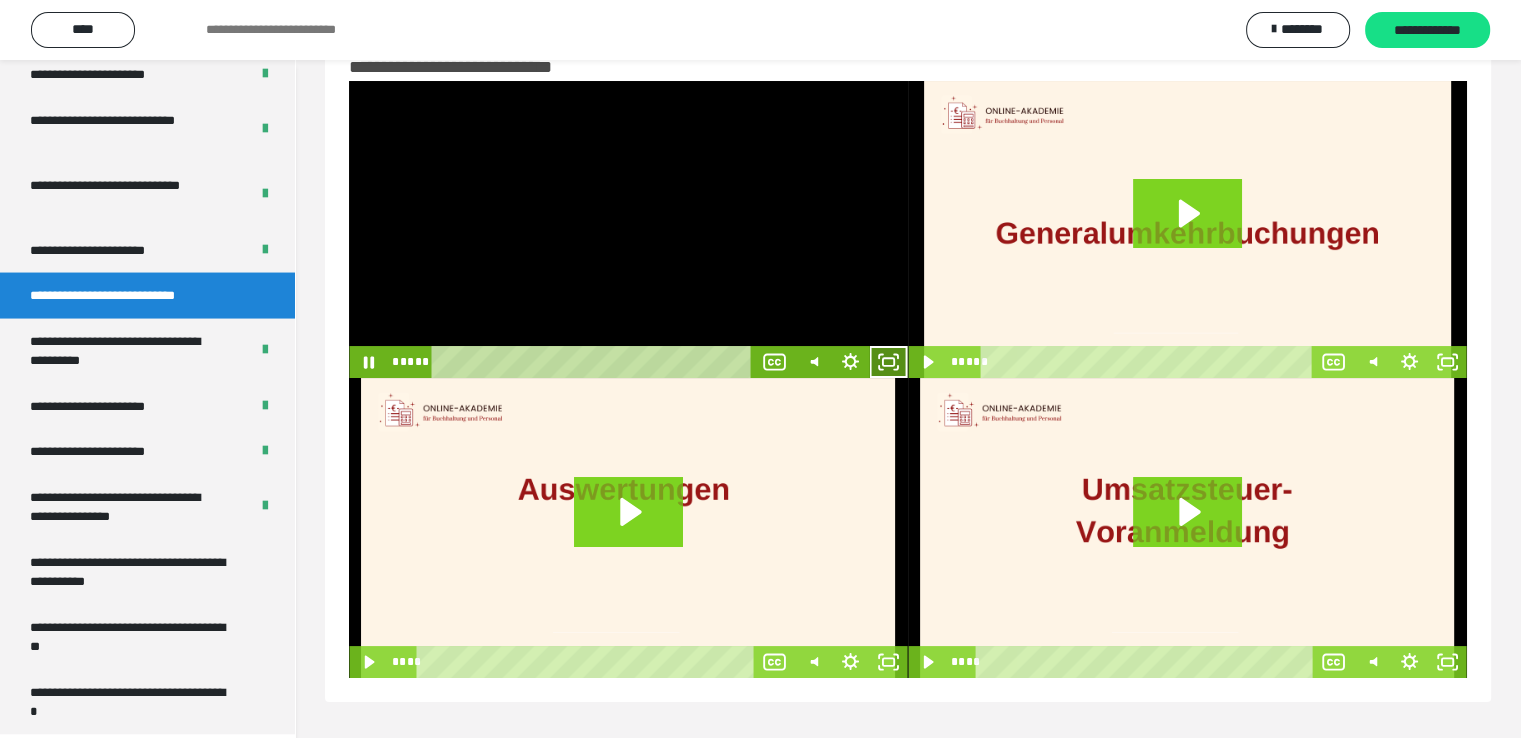 click 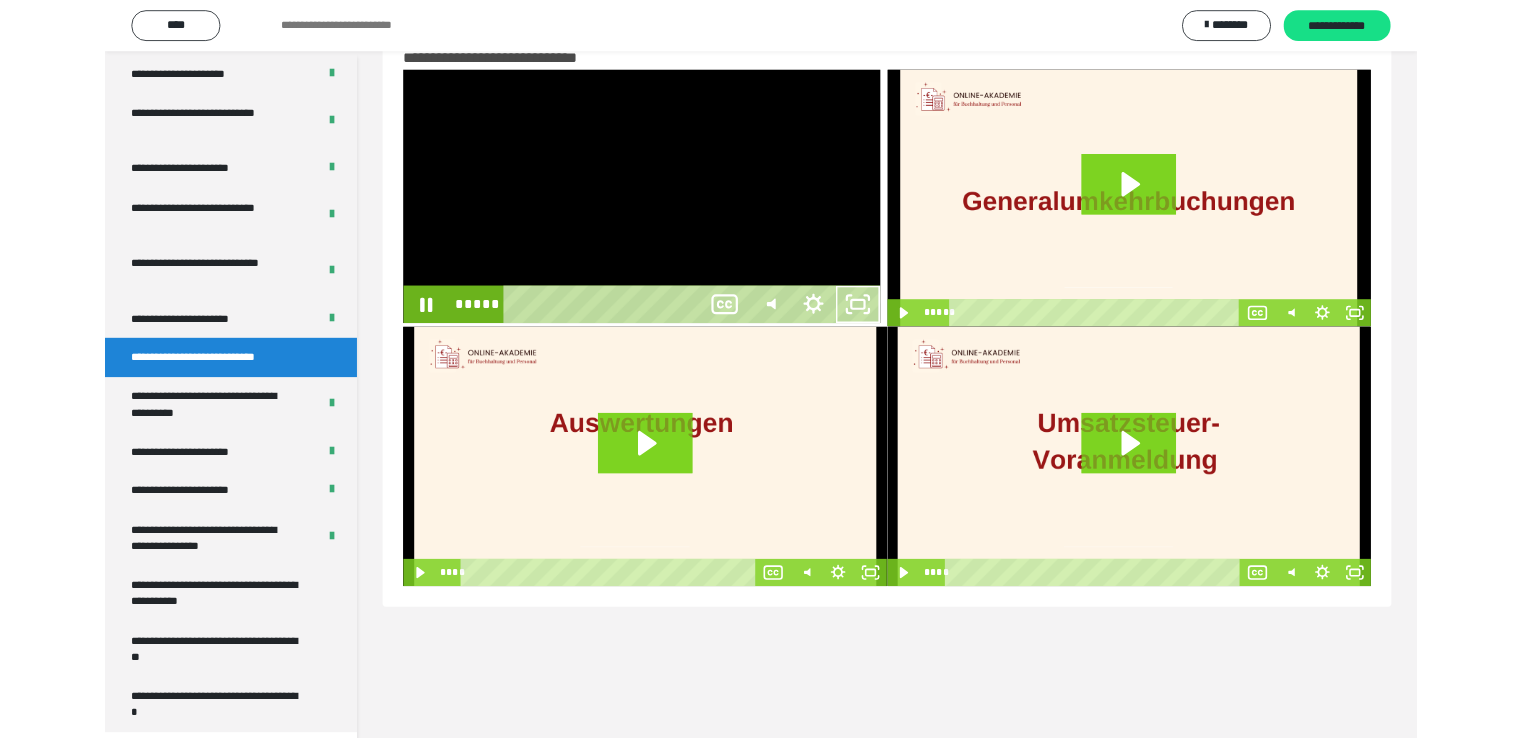 scroll, scrollTop: 3804, scrollLeft: 0, axis: vertical 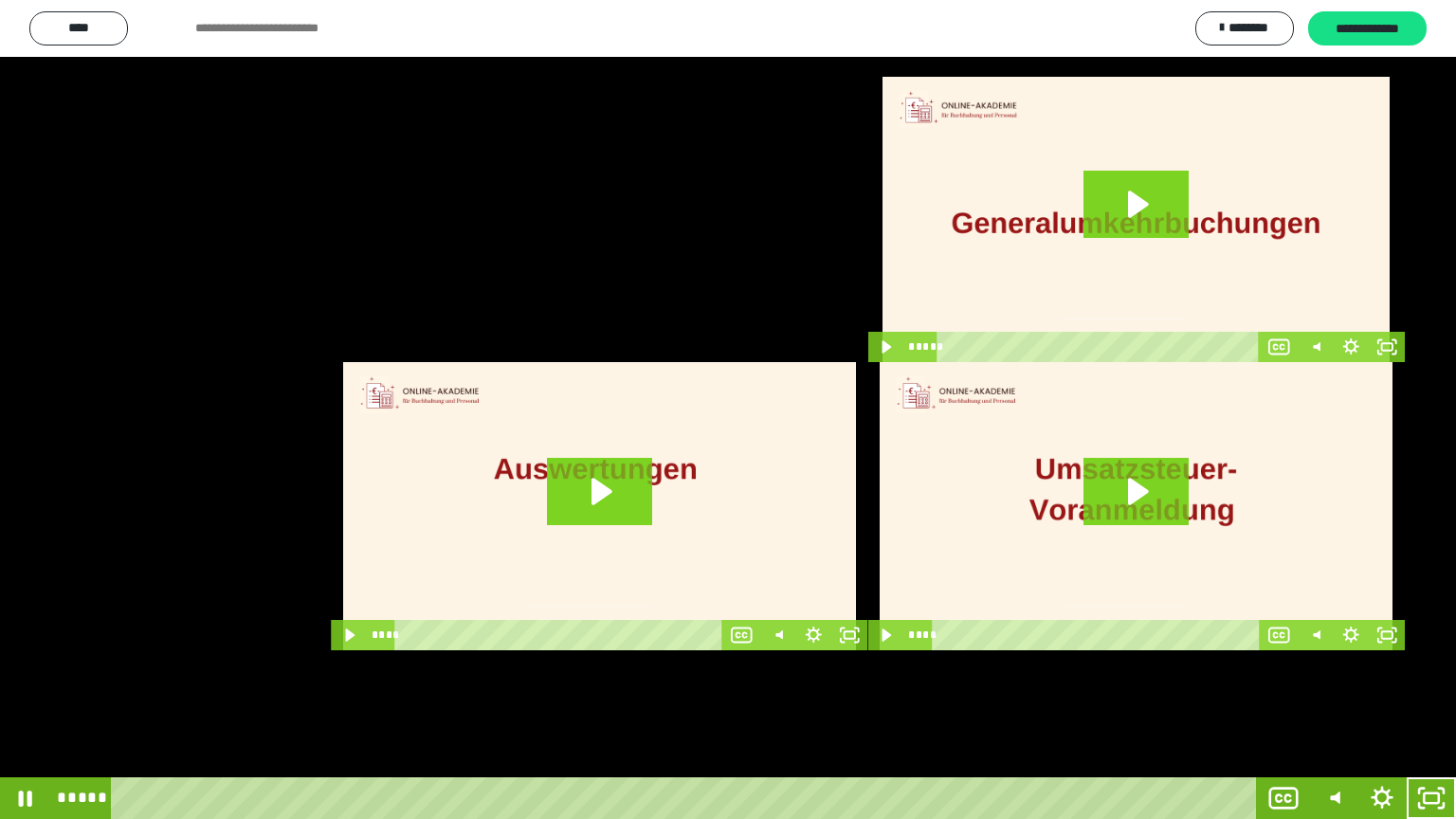 click at bounding box center (728, 410) 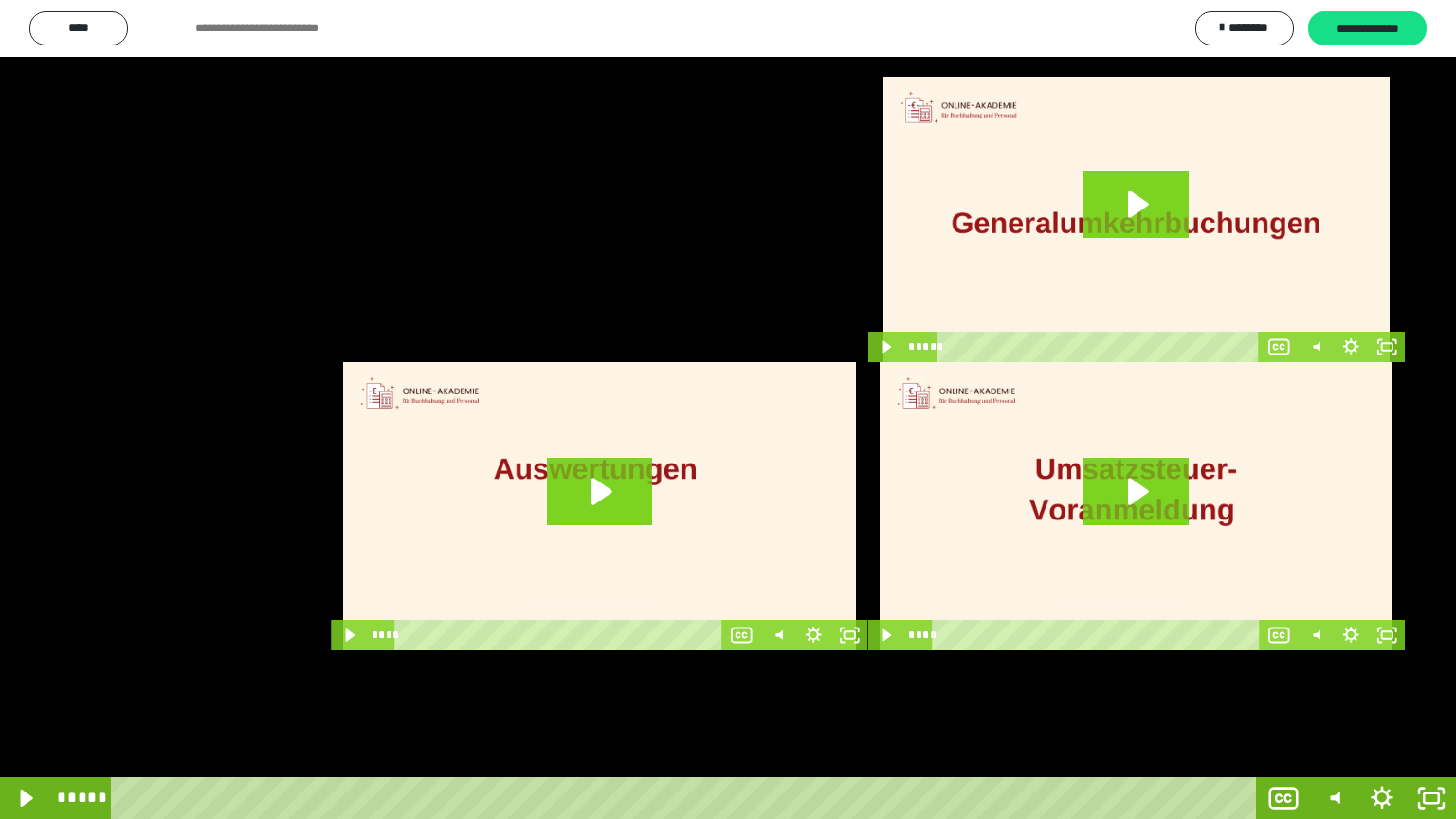 click at bounding box center (728, 410) 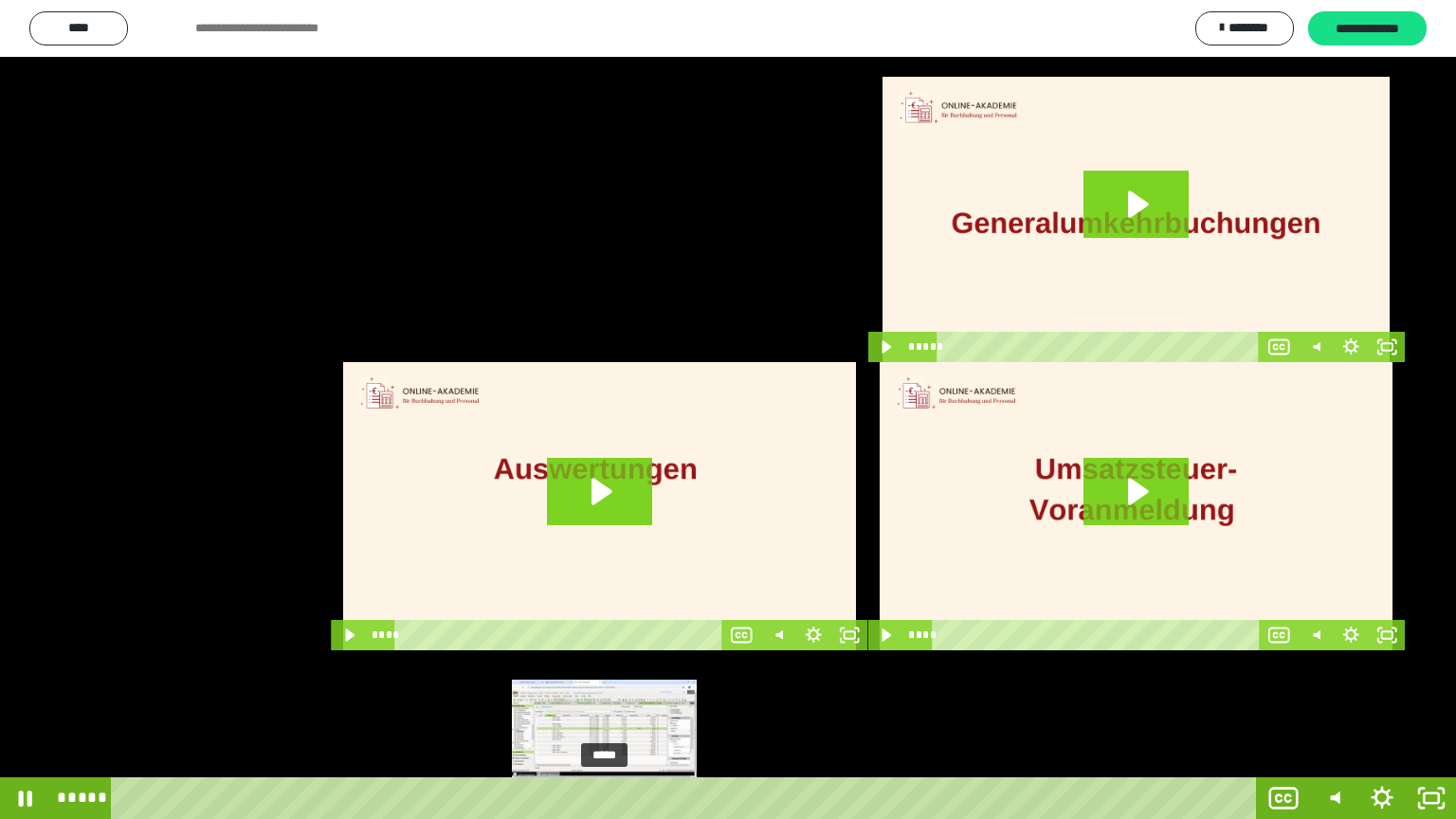 click on "*****" at bounding box center [687, 798] 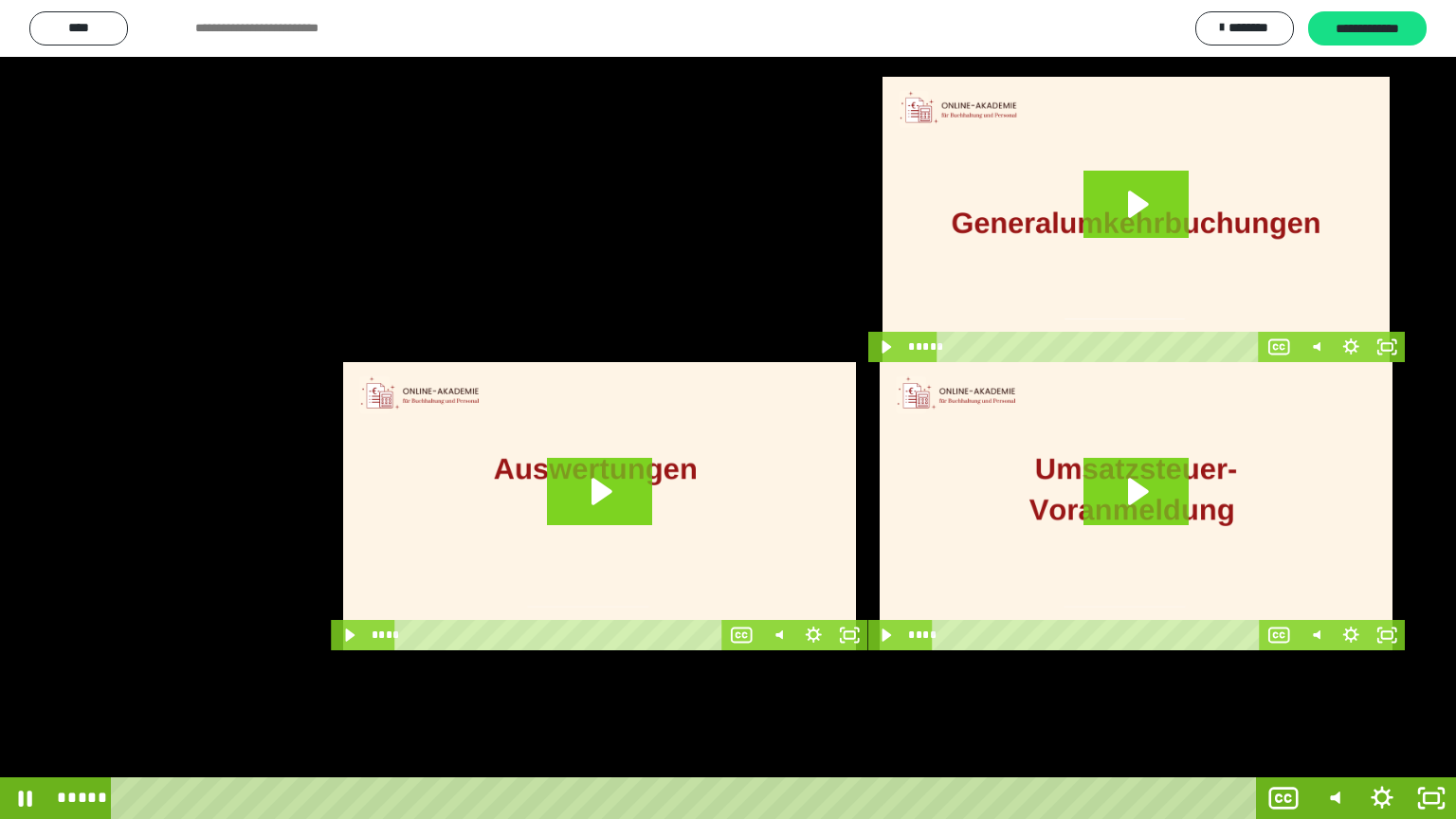 click at bounding box center (728, 410) 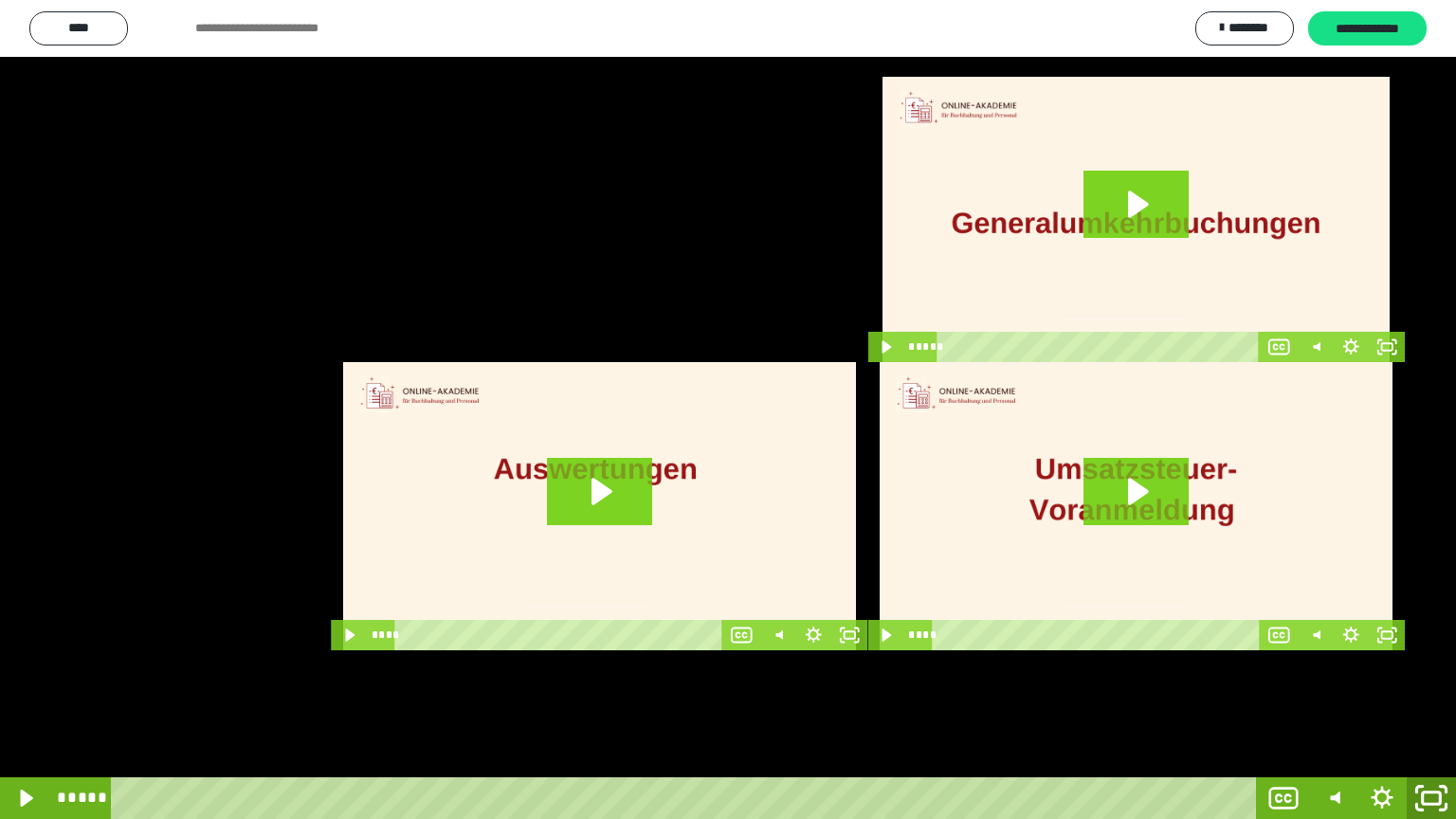 click 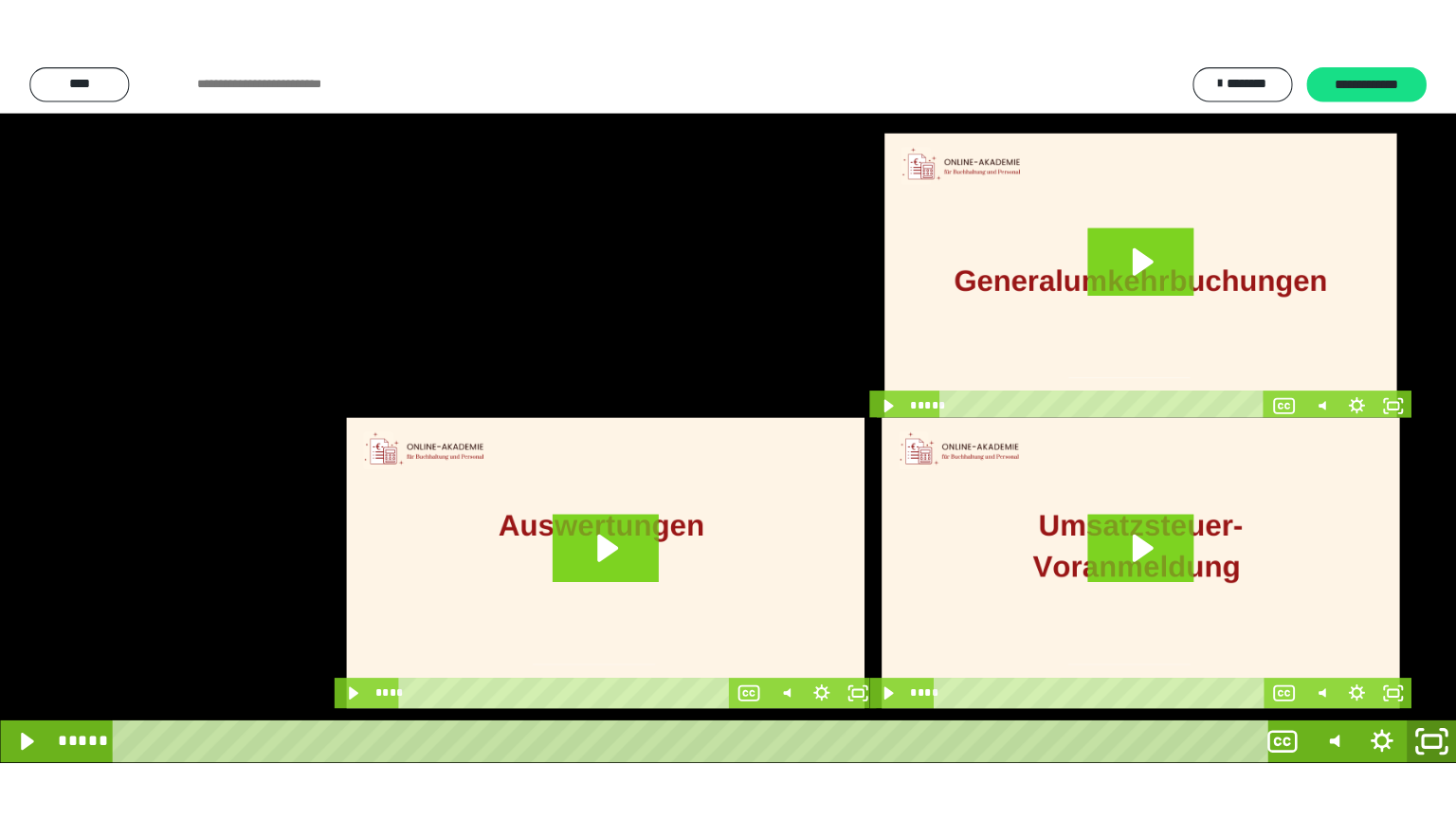scroll, scrollTop: 3725, scrollLeft: 0, axis: vertical 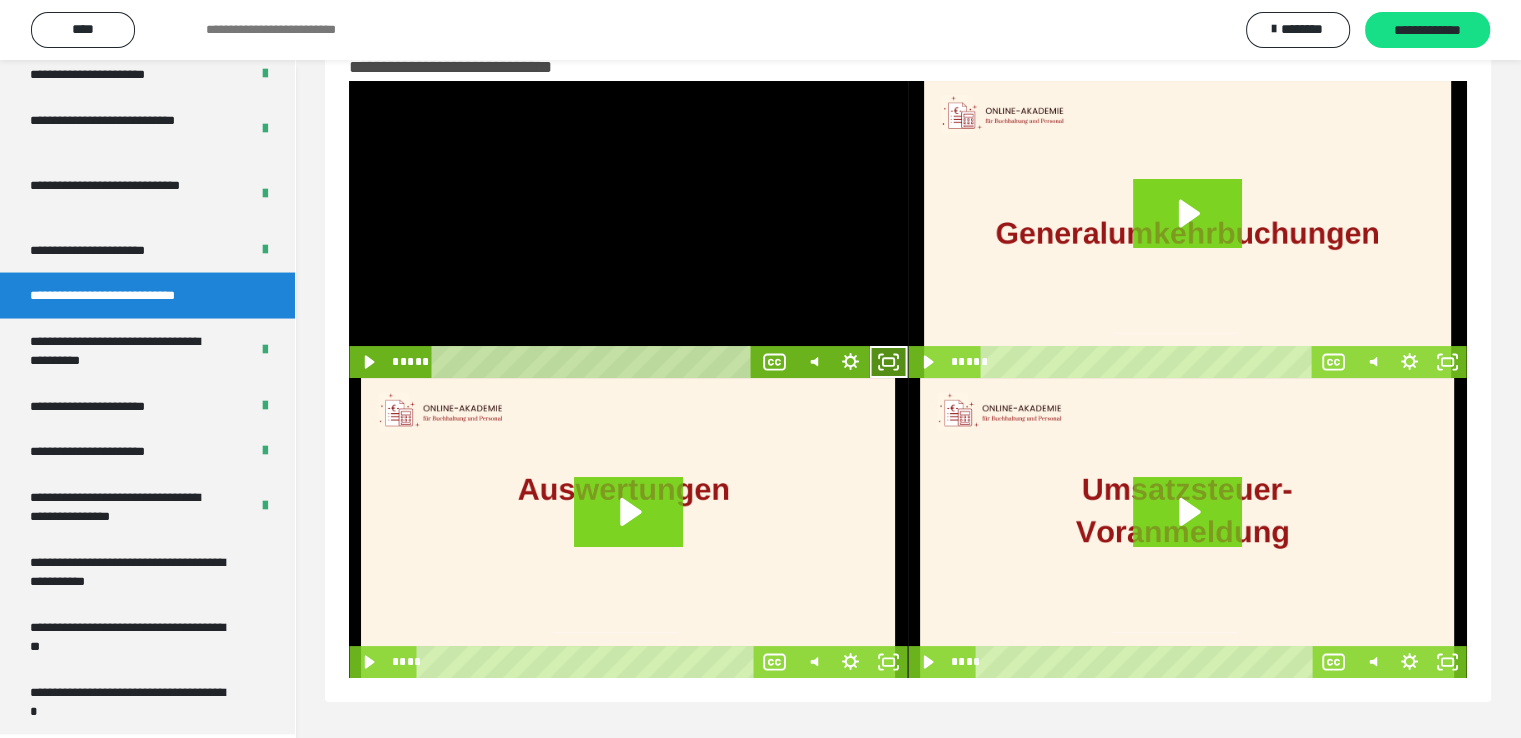click 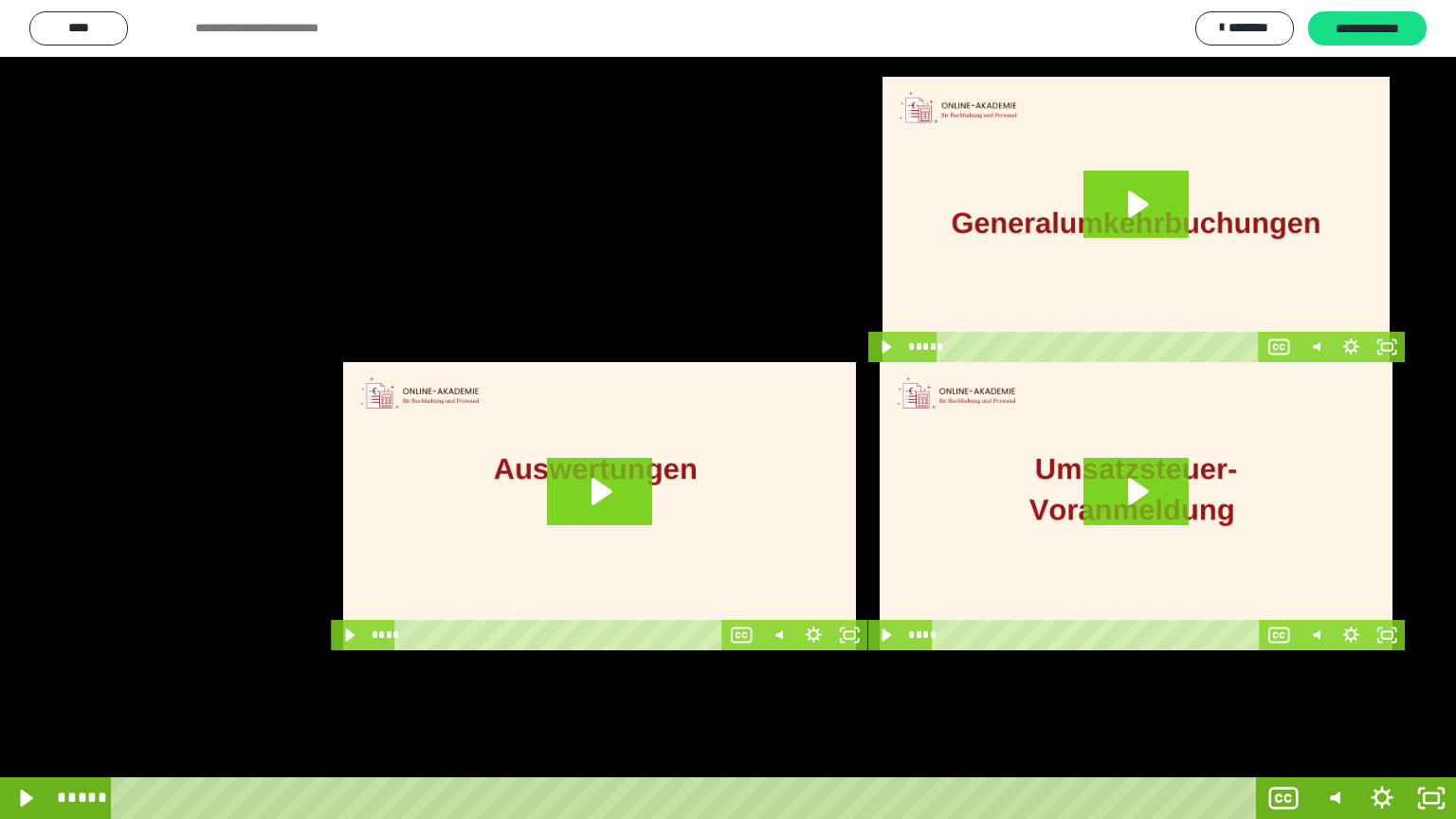 click at bounding box center (728, 410) 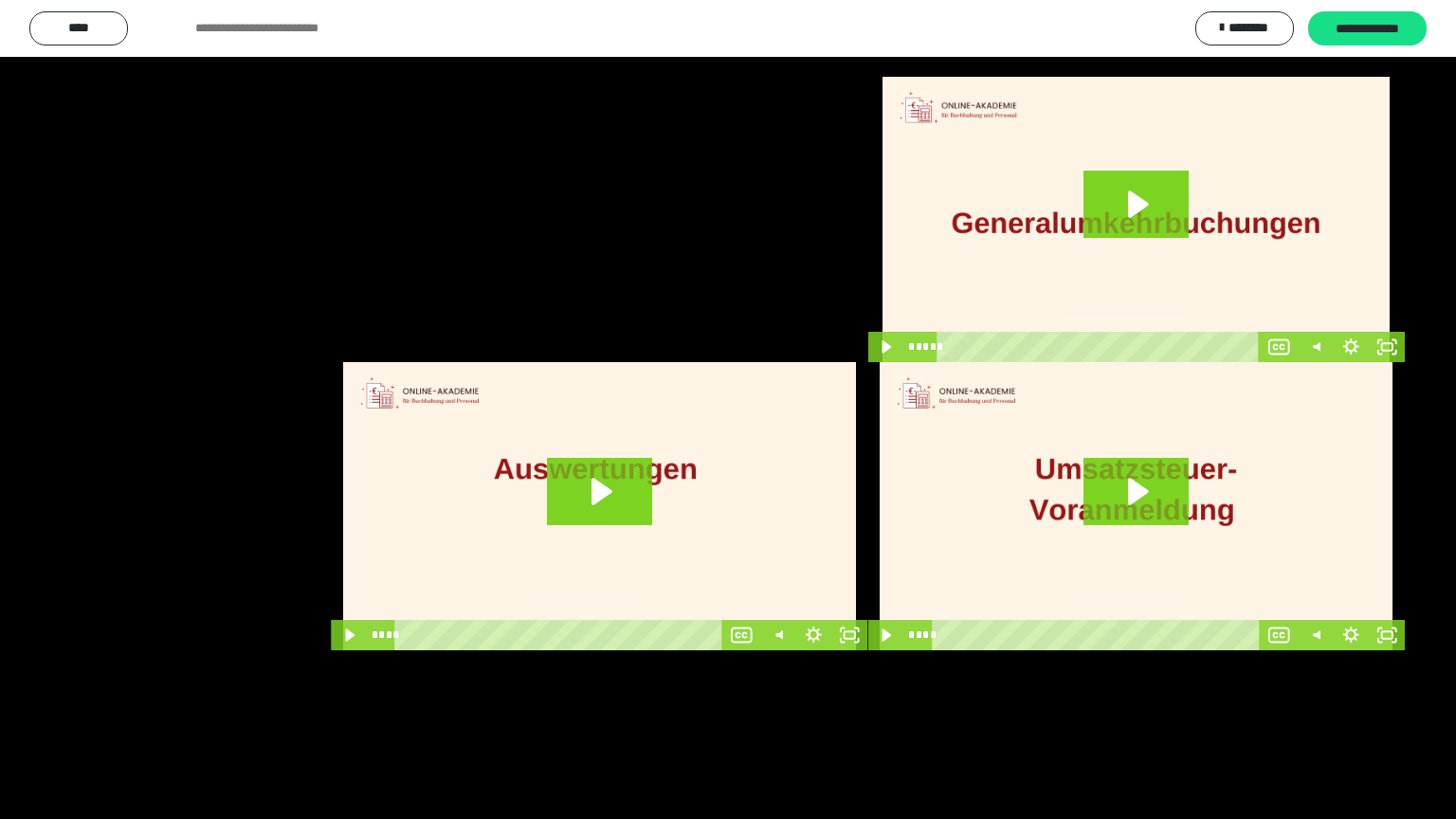 click at bounding box center [728, 410] 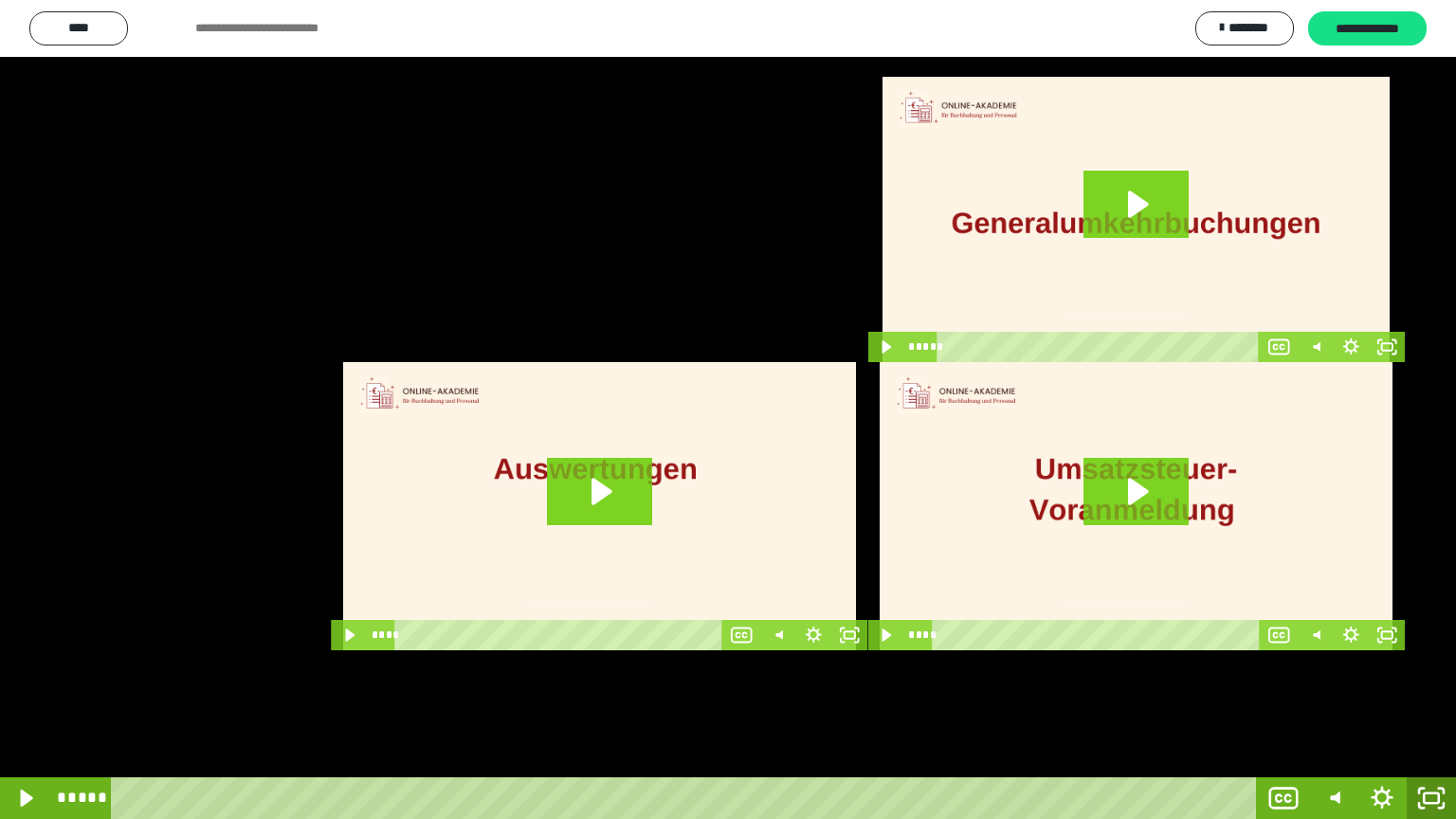 click 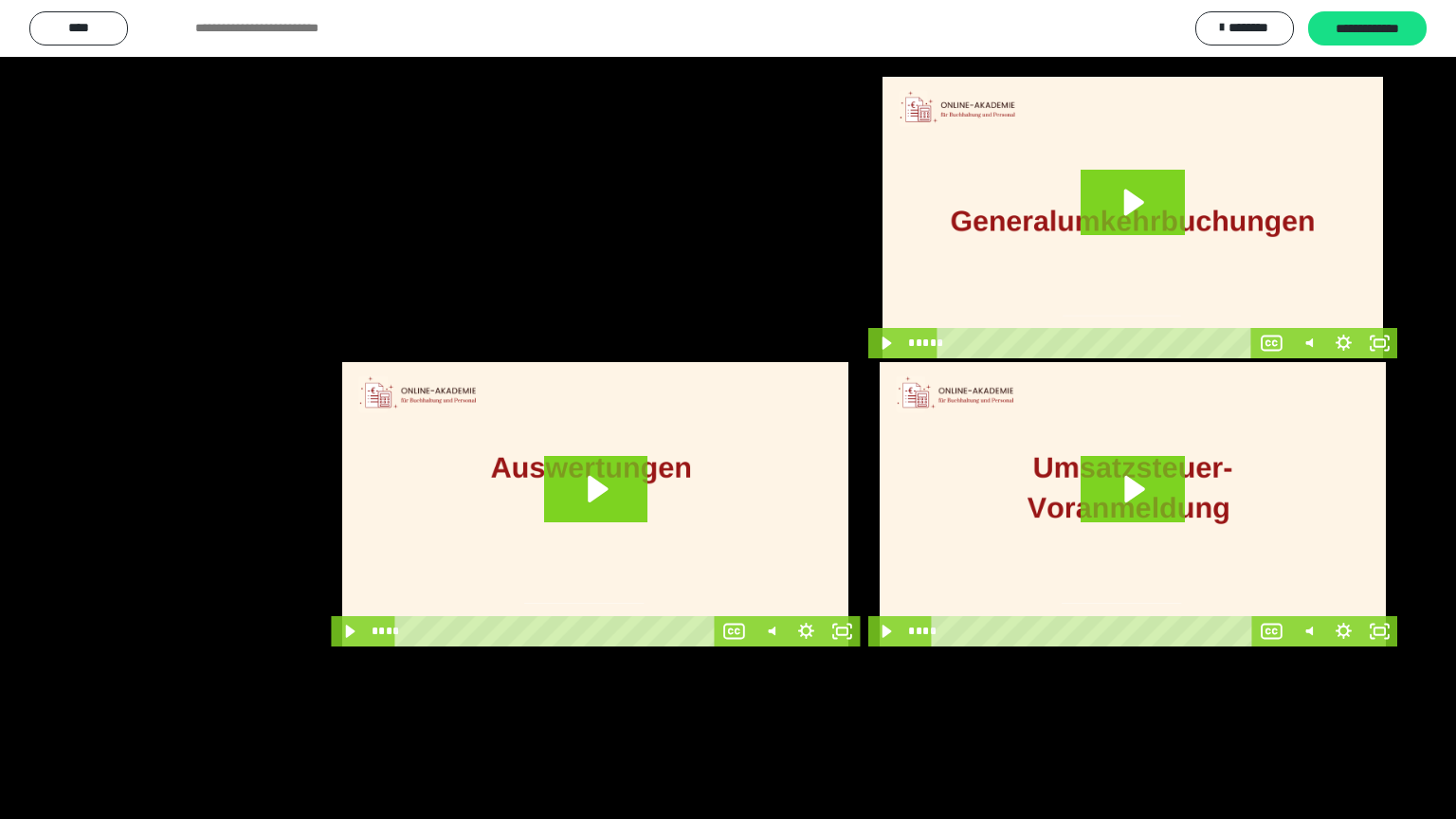 scroll, scrollTop: 3725, scrollLeft: 0, axis: vertical 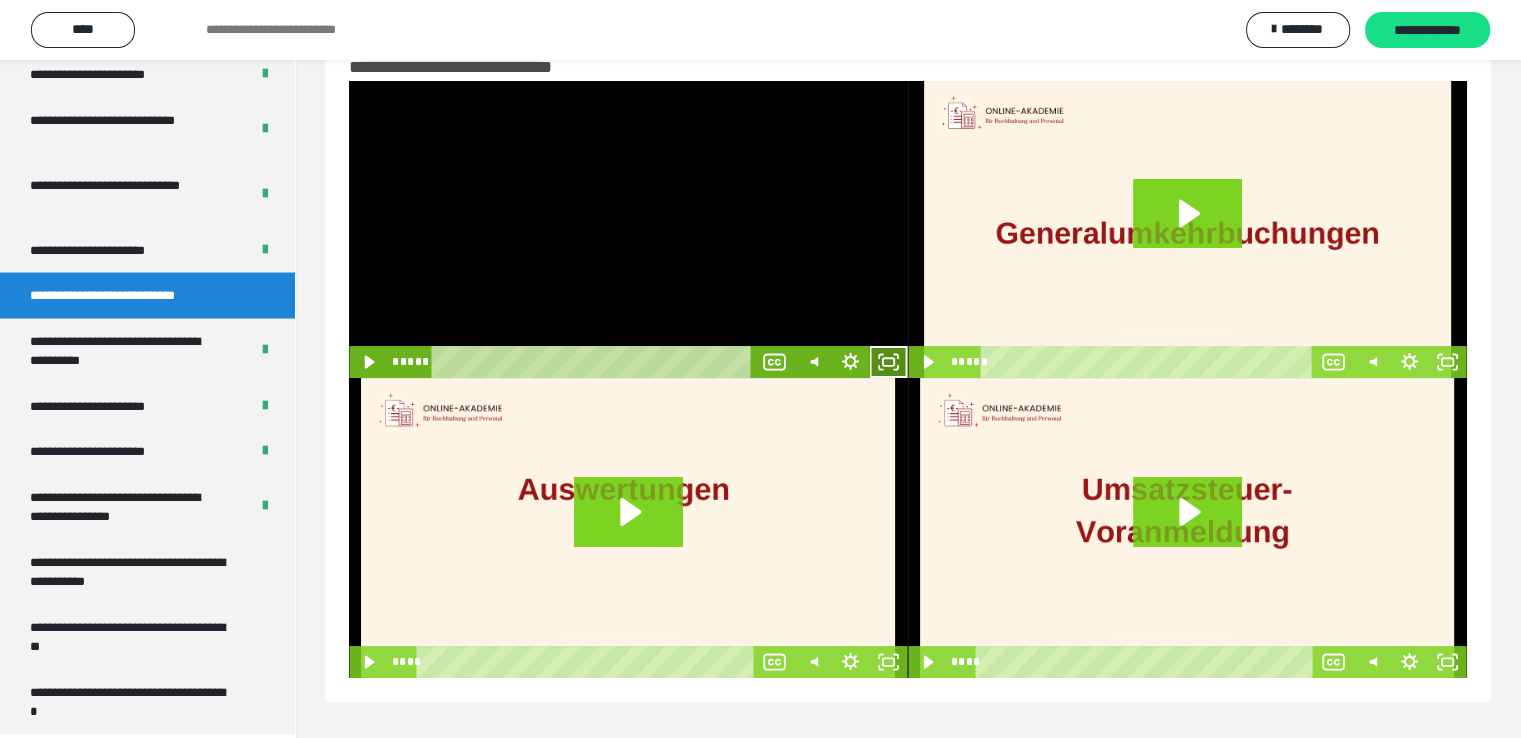 click 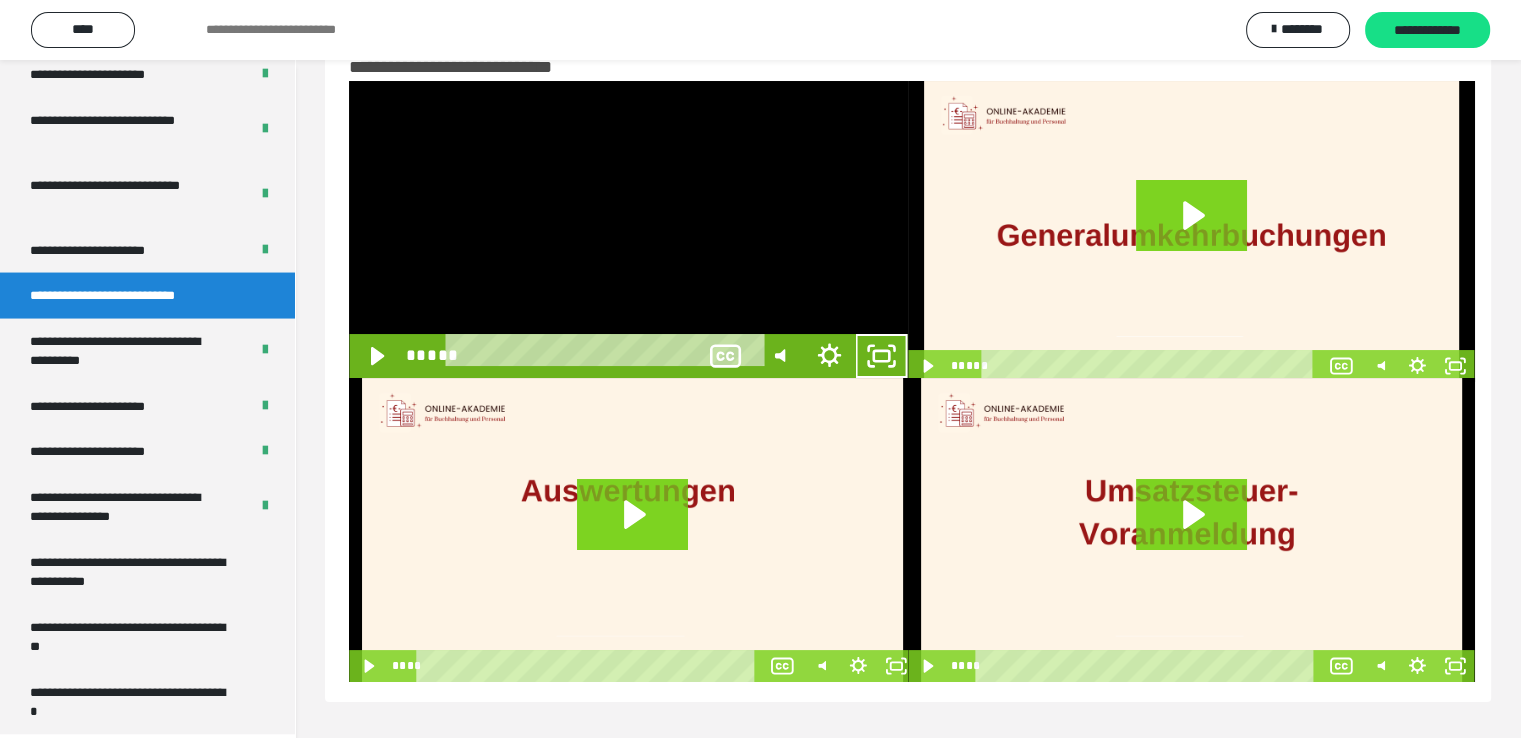 scroll, scrollTop: 3804, scrollLeft: 0, axis: vertical 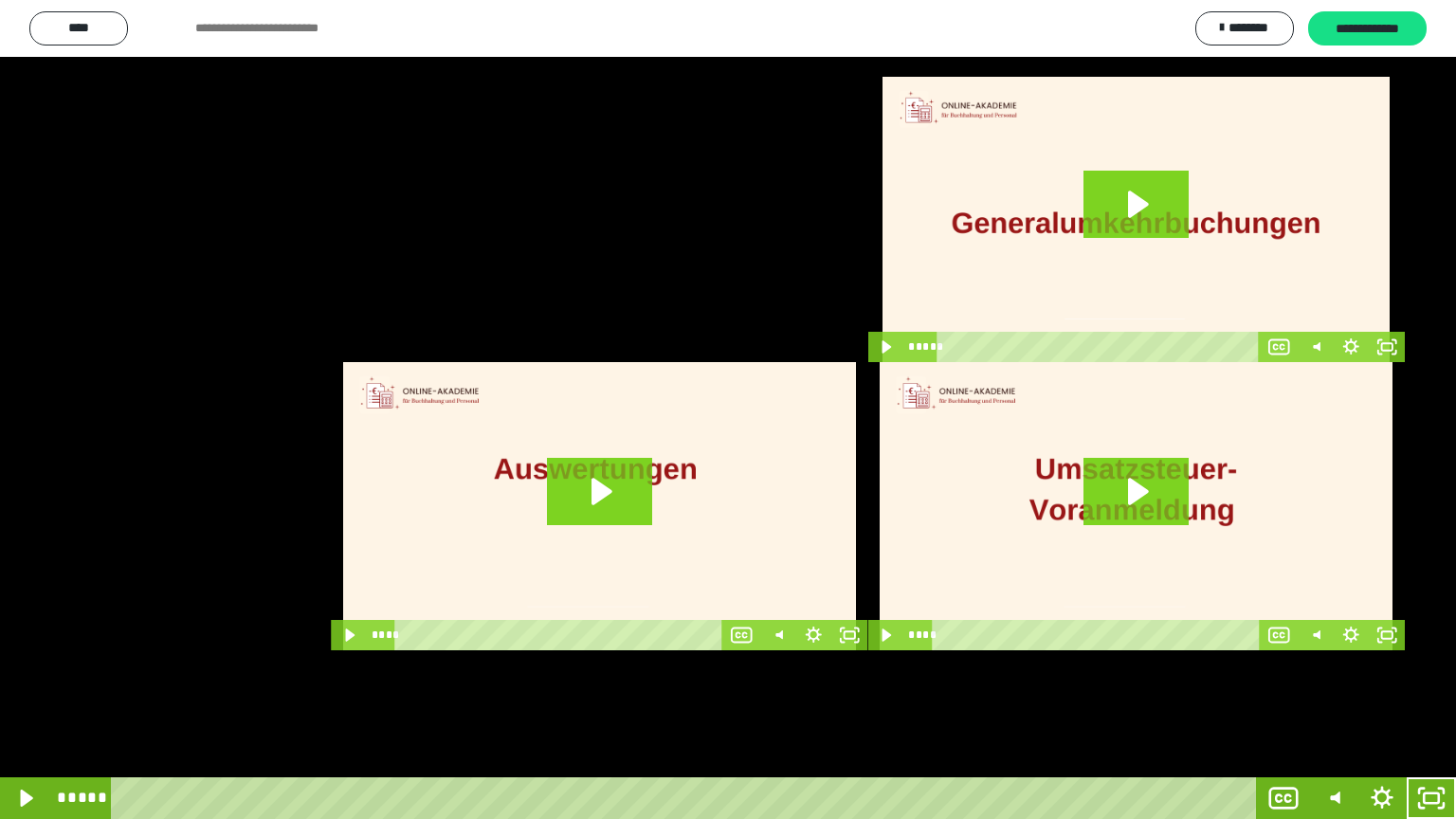 click at bounding box center (728, 410) 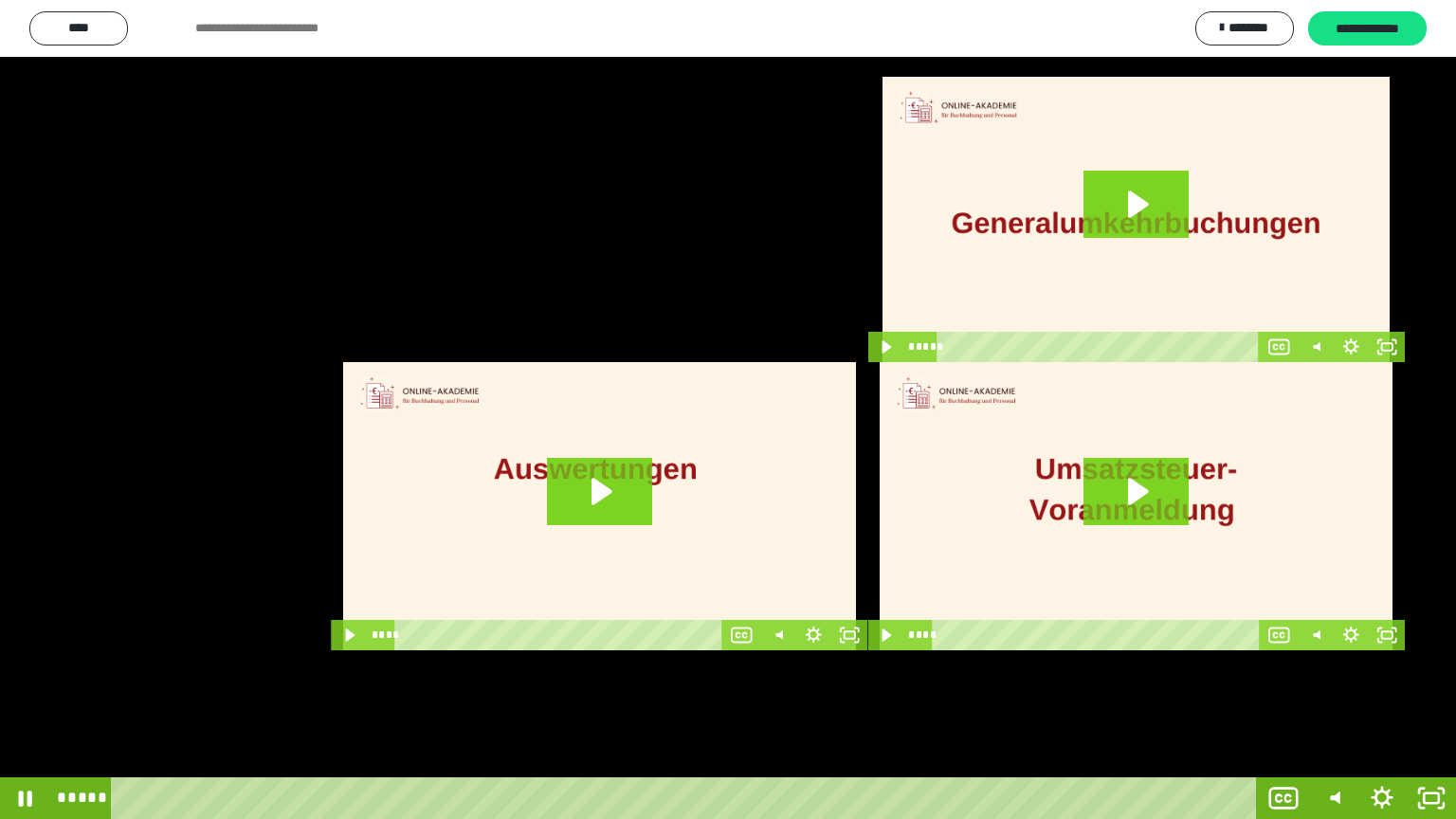 click at bounding box center (728, 410) 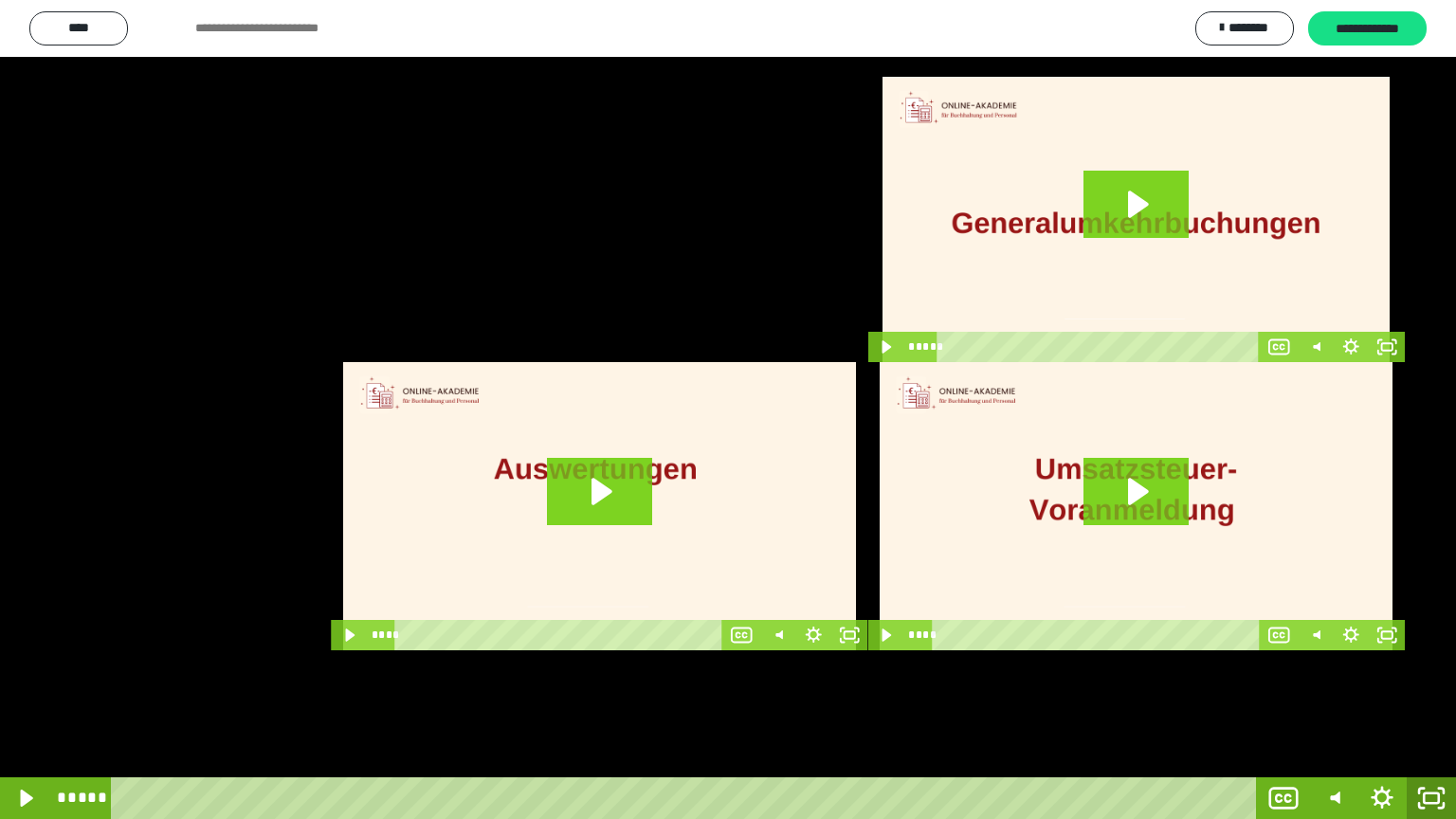 click 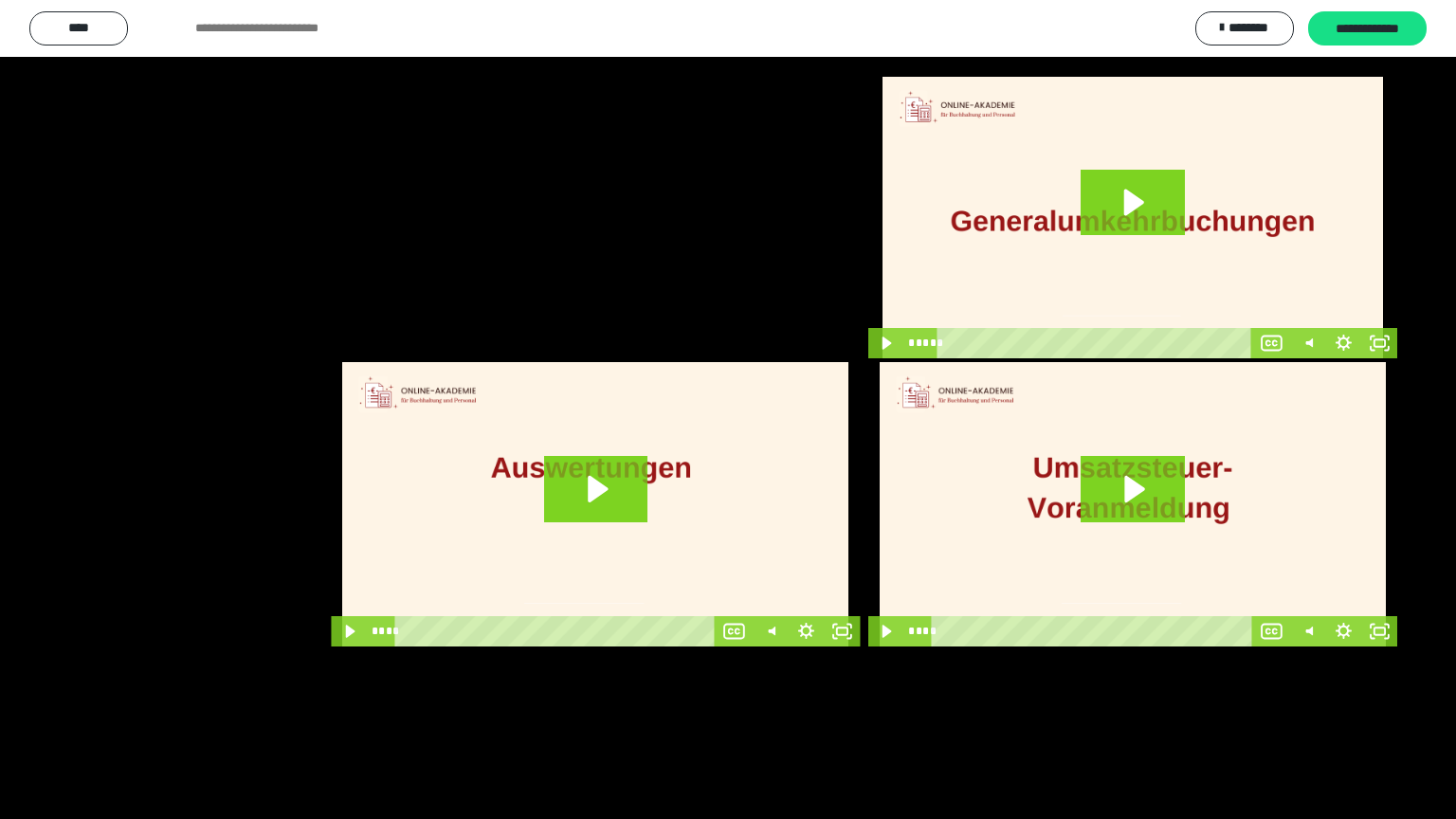 scroll, scrollTop: 3725, scrollLeft: 0, axis: vertical 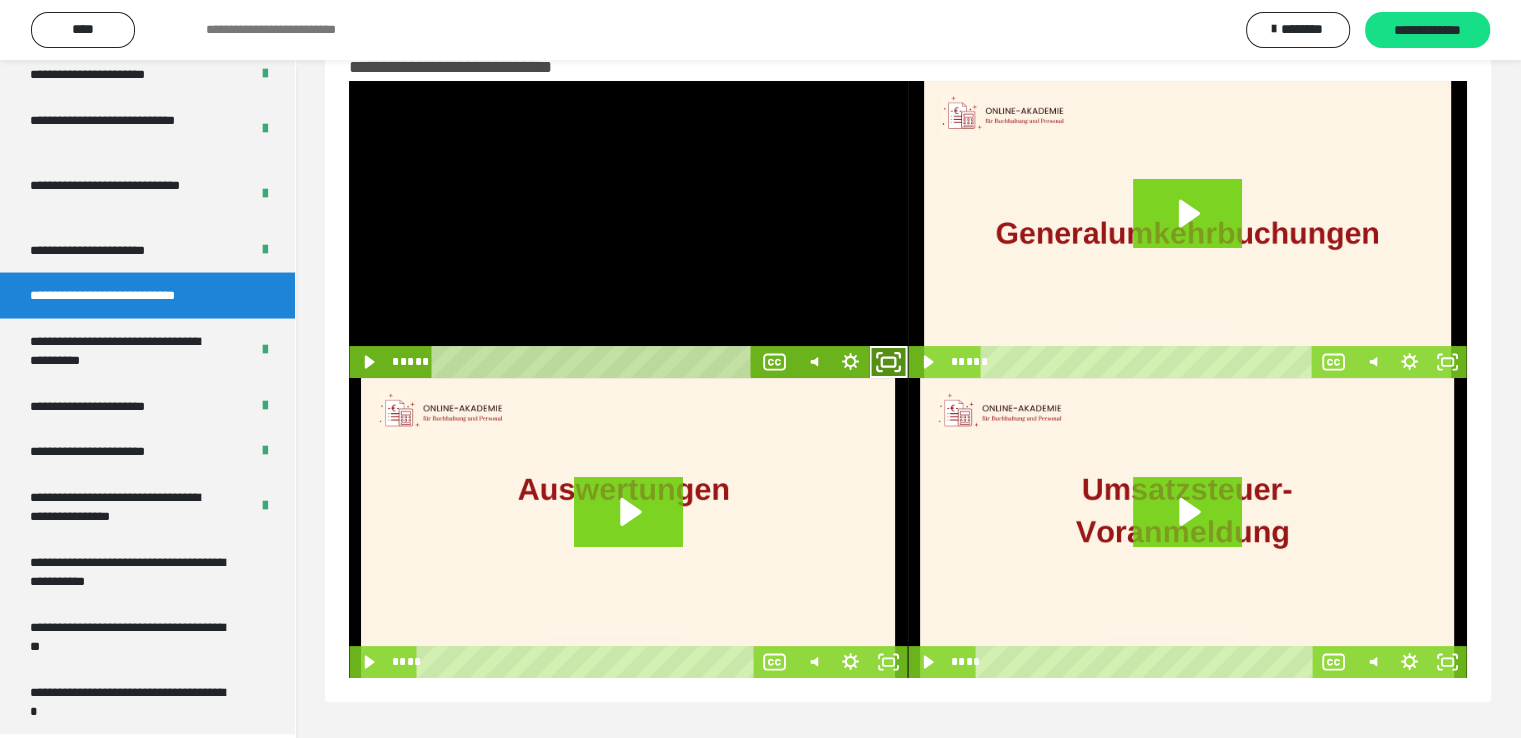 click 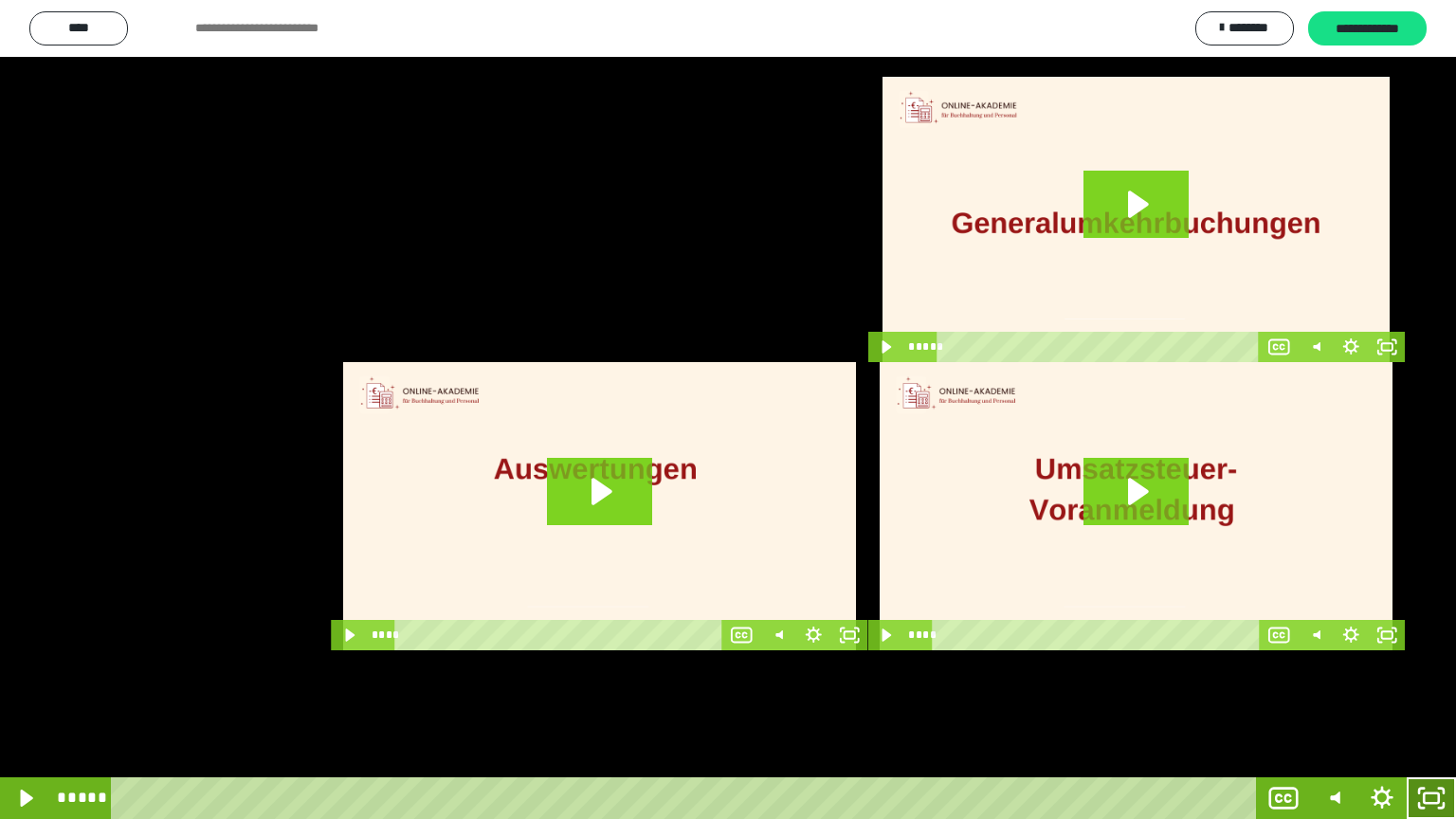 click 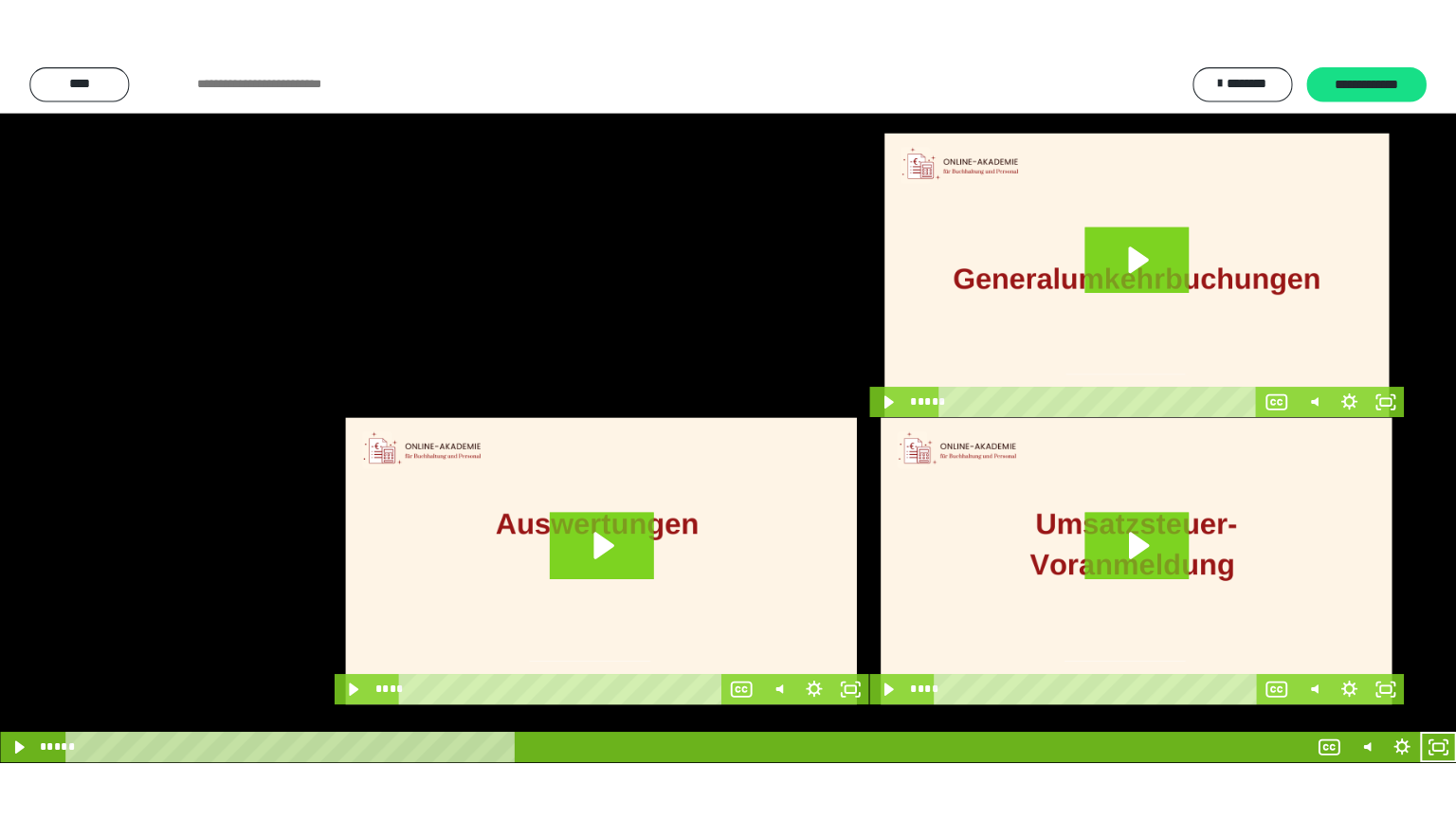 scroll, scrollTop: 3725, scrollLeft: 0, axis: vertical 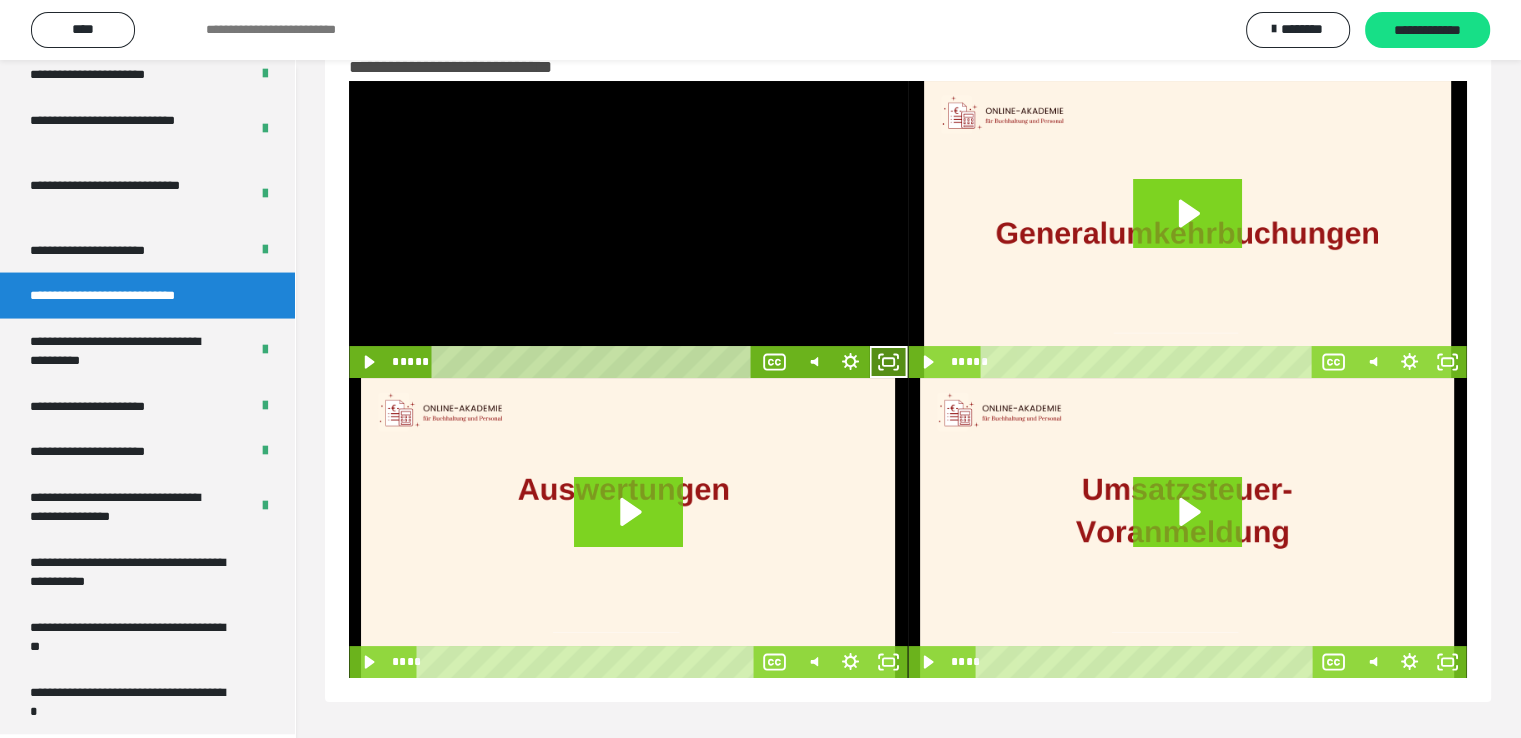 click 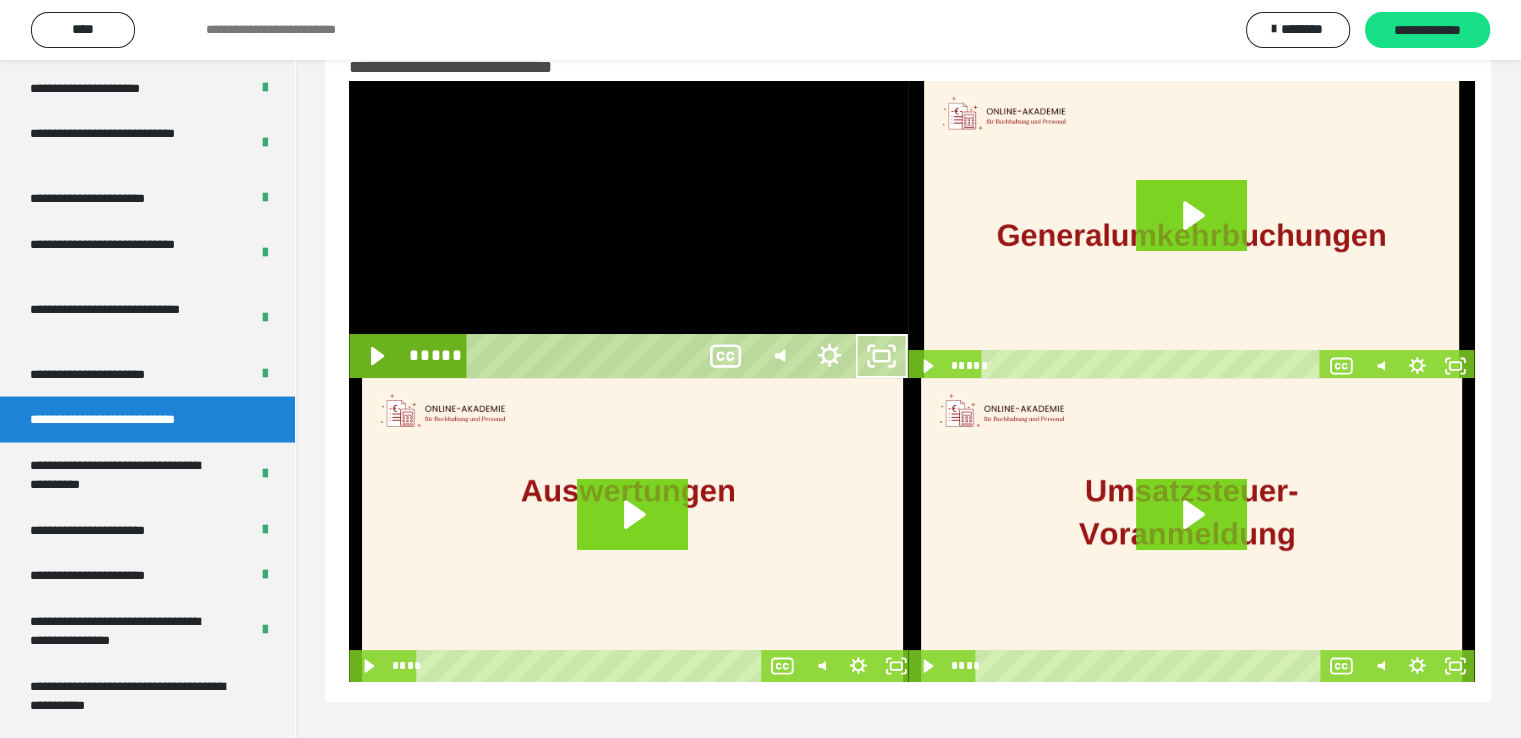 scroll, scrollTop: 3804, scrollLeft: 0, axis: vertical 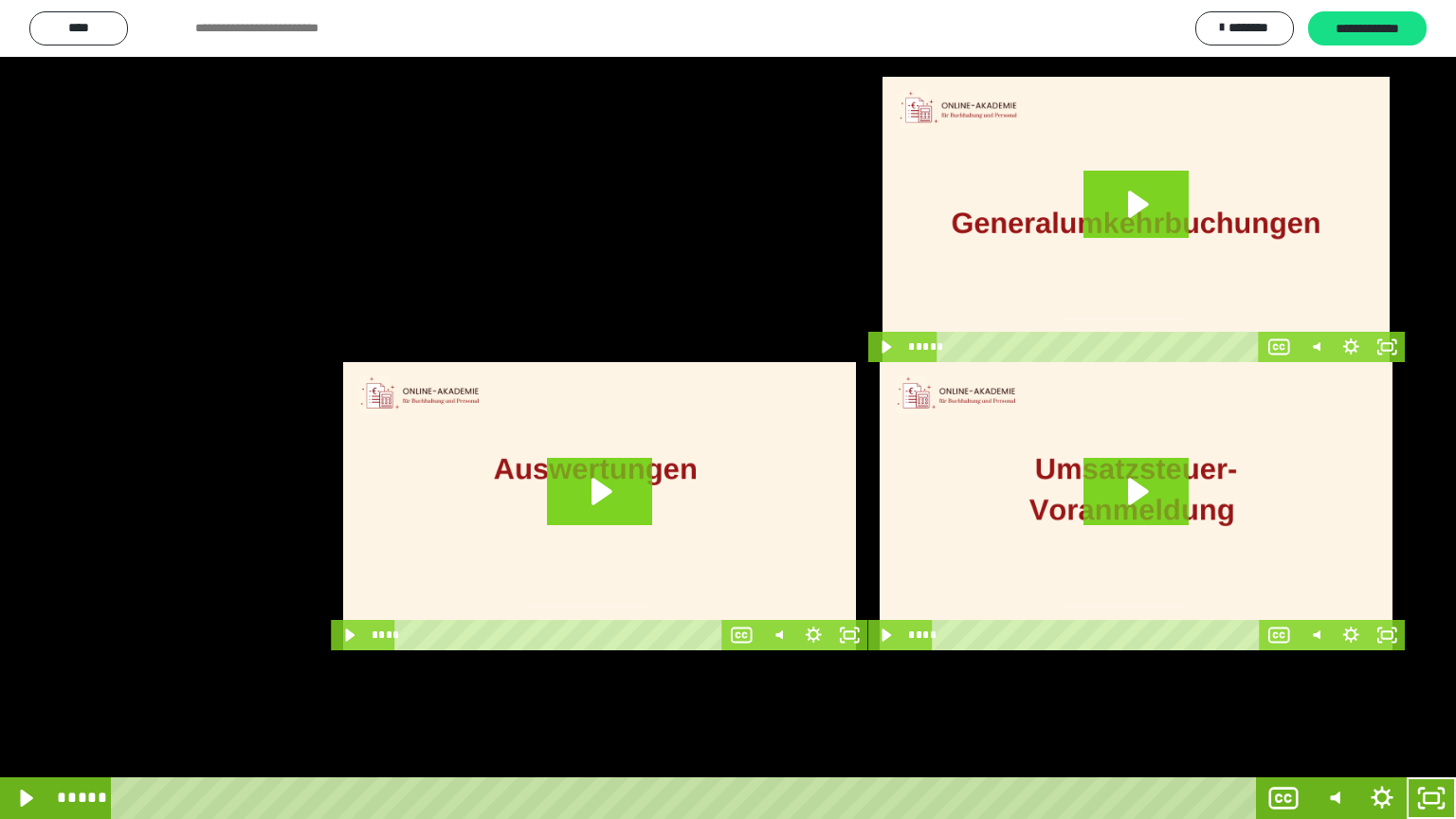click at bounding box center (728, 410) 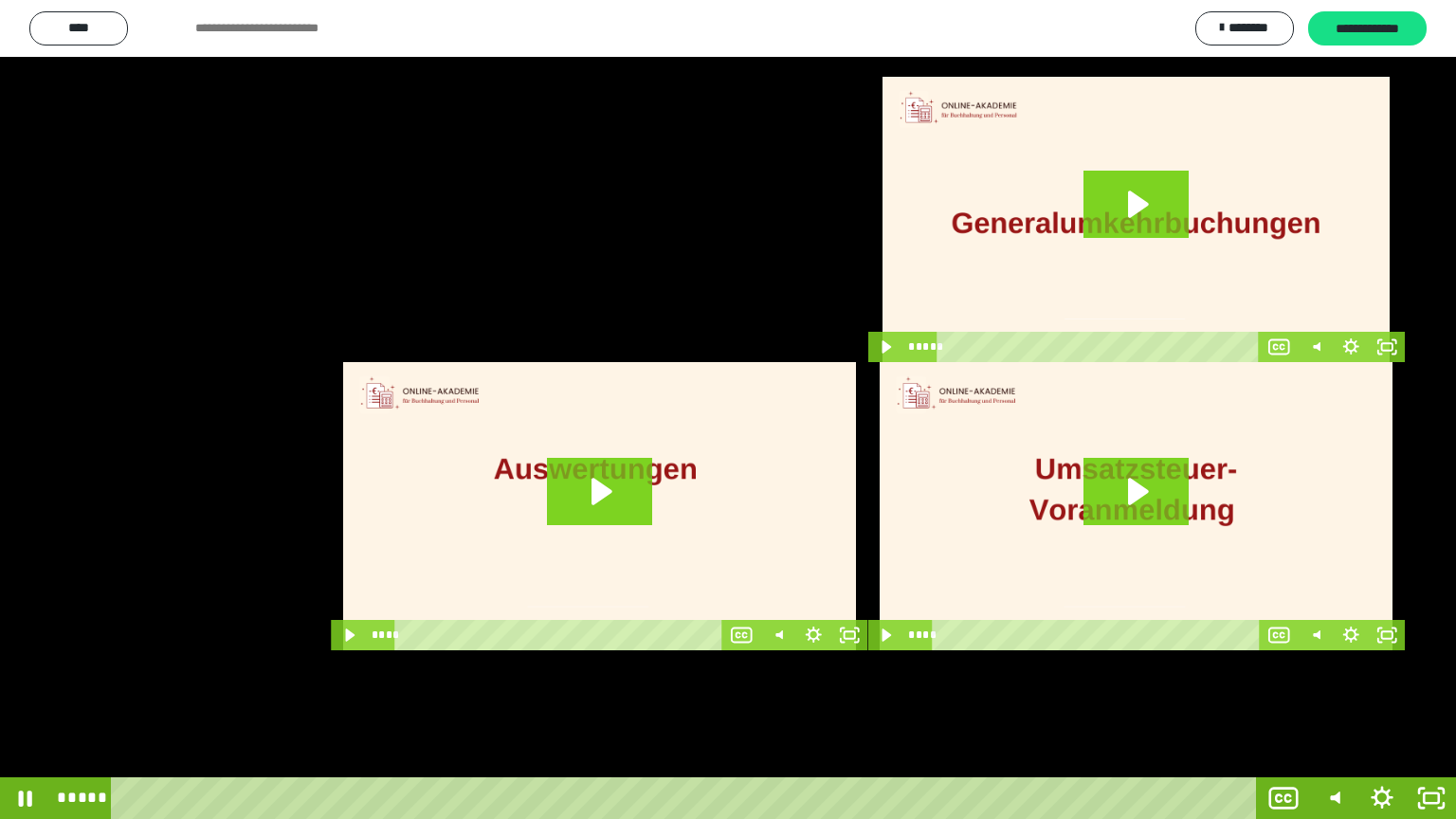 click at bounding box center (728, 410) 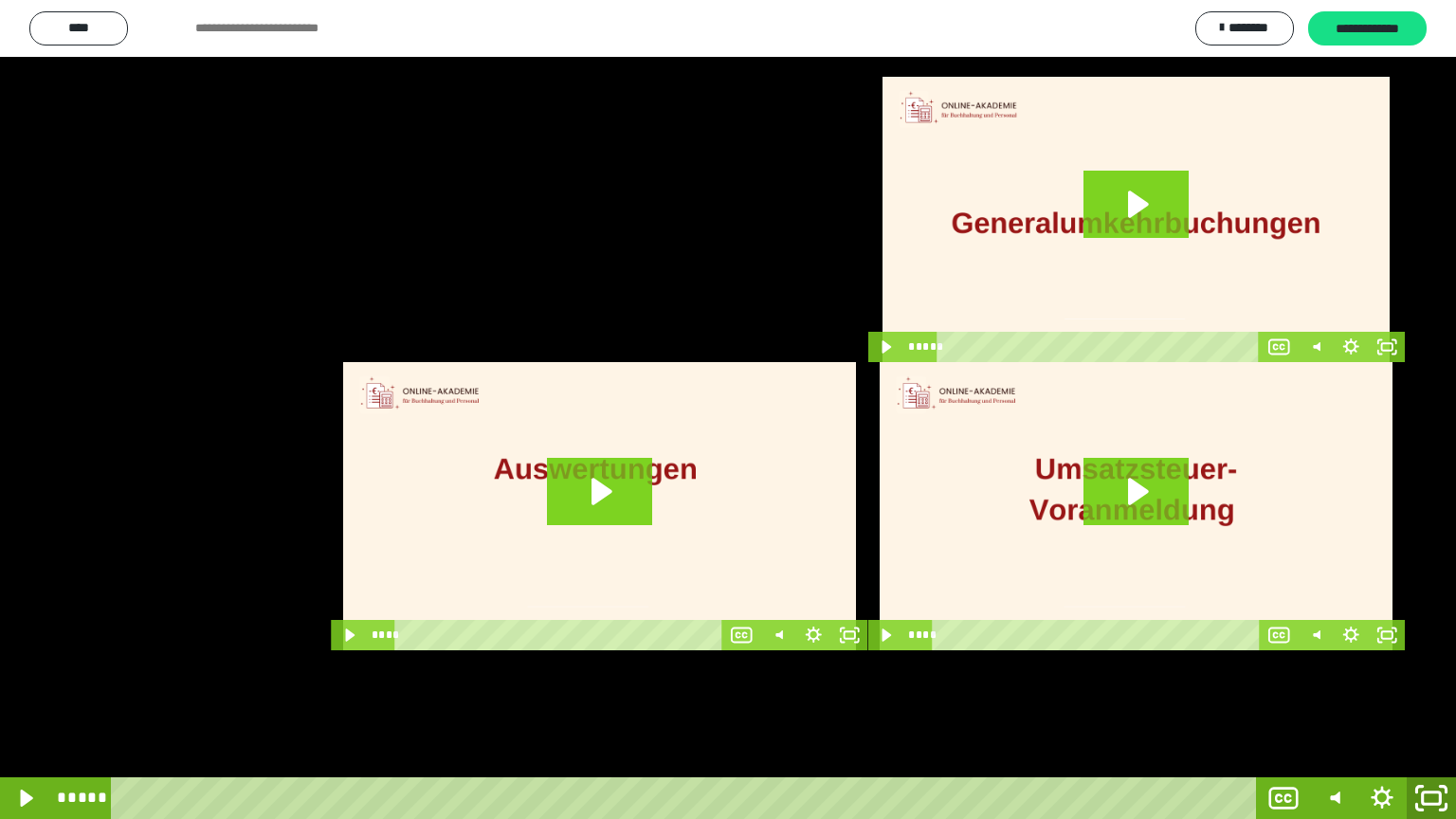 click 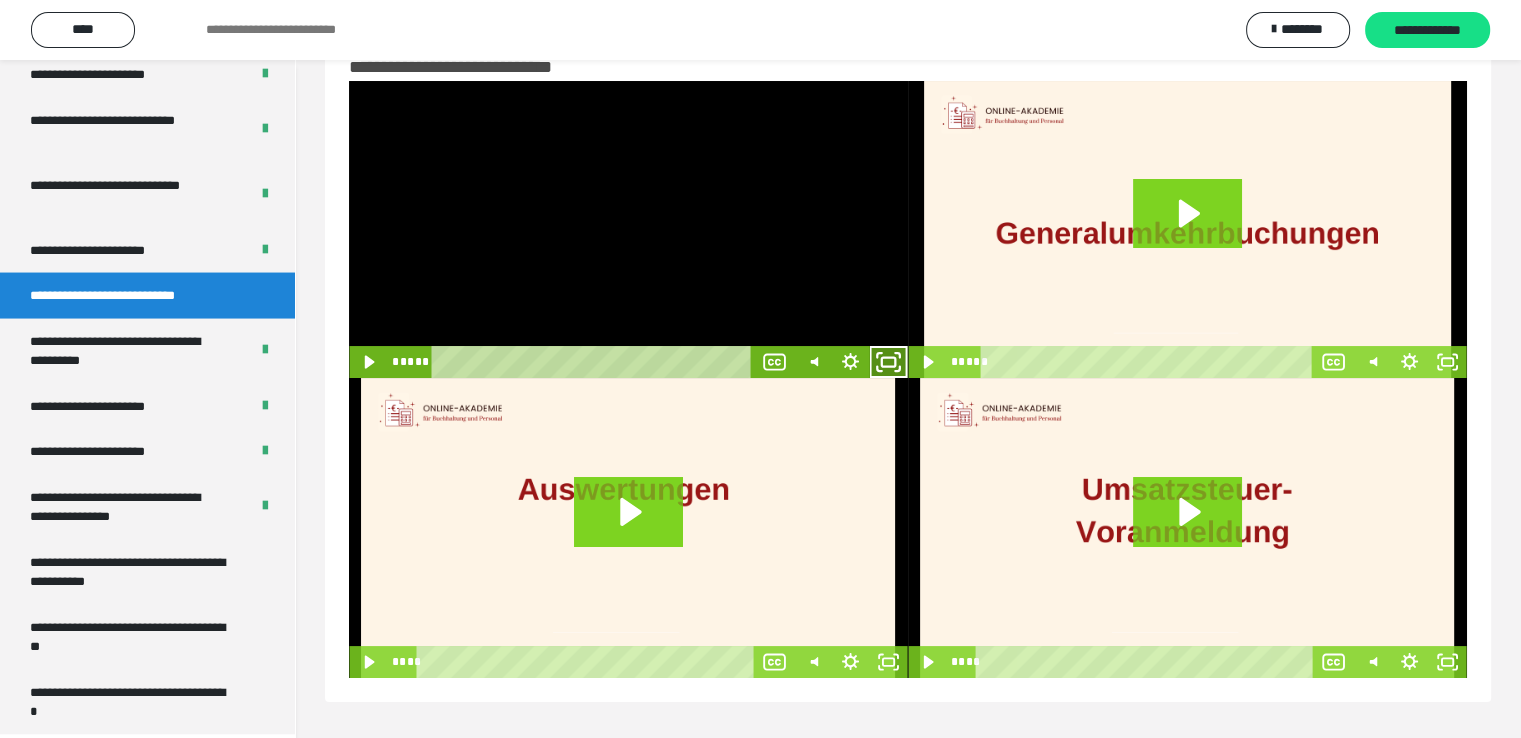 click 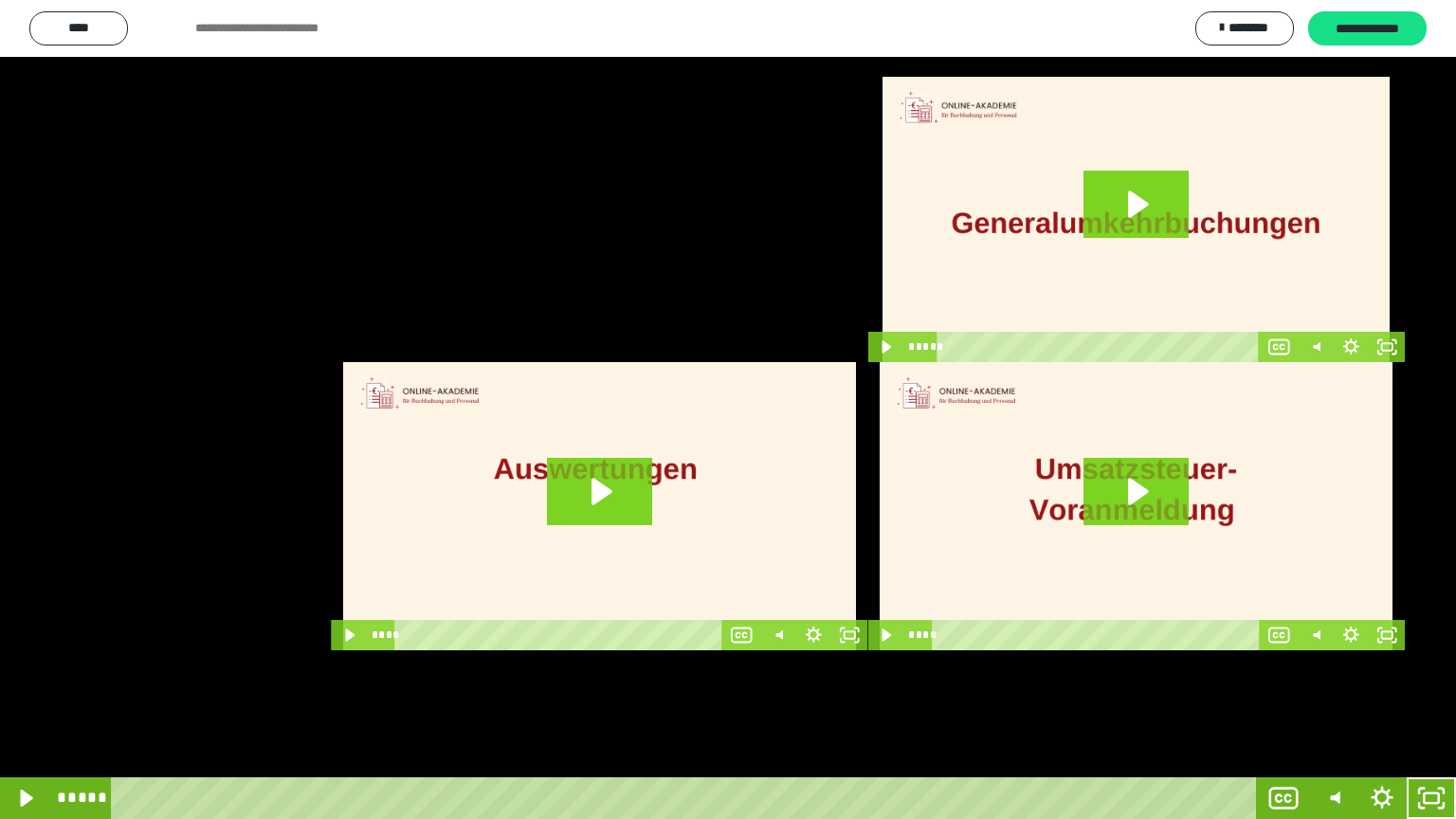 click at bounding box center [728, 410] 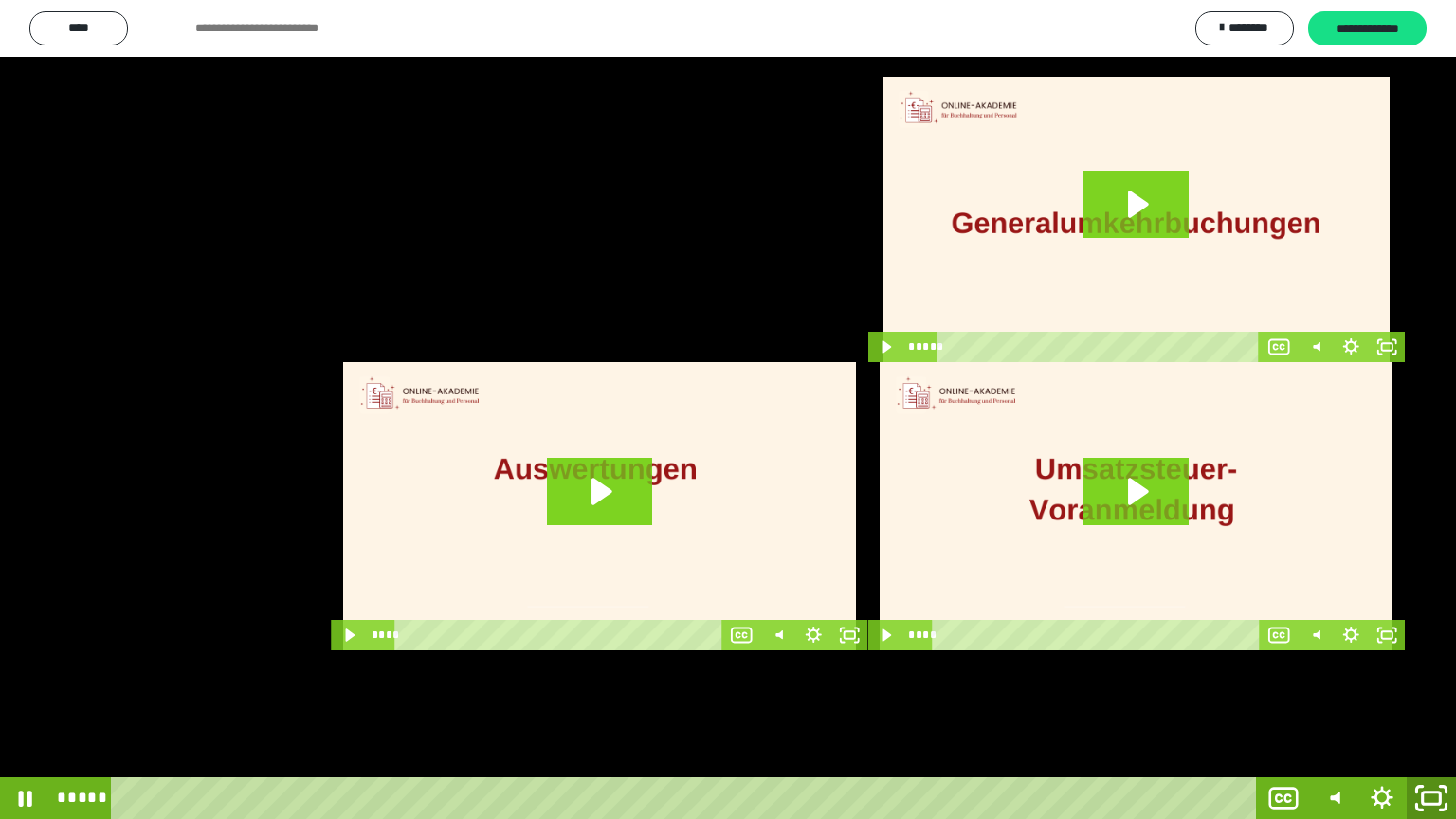 click 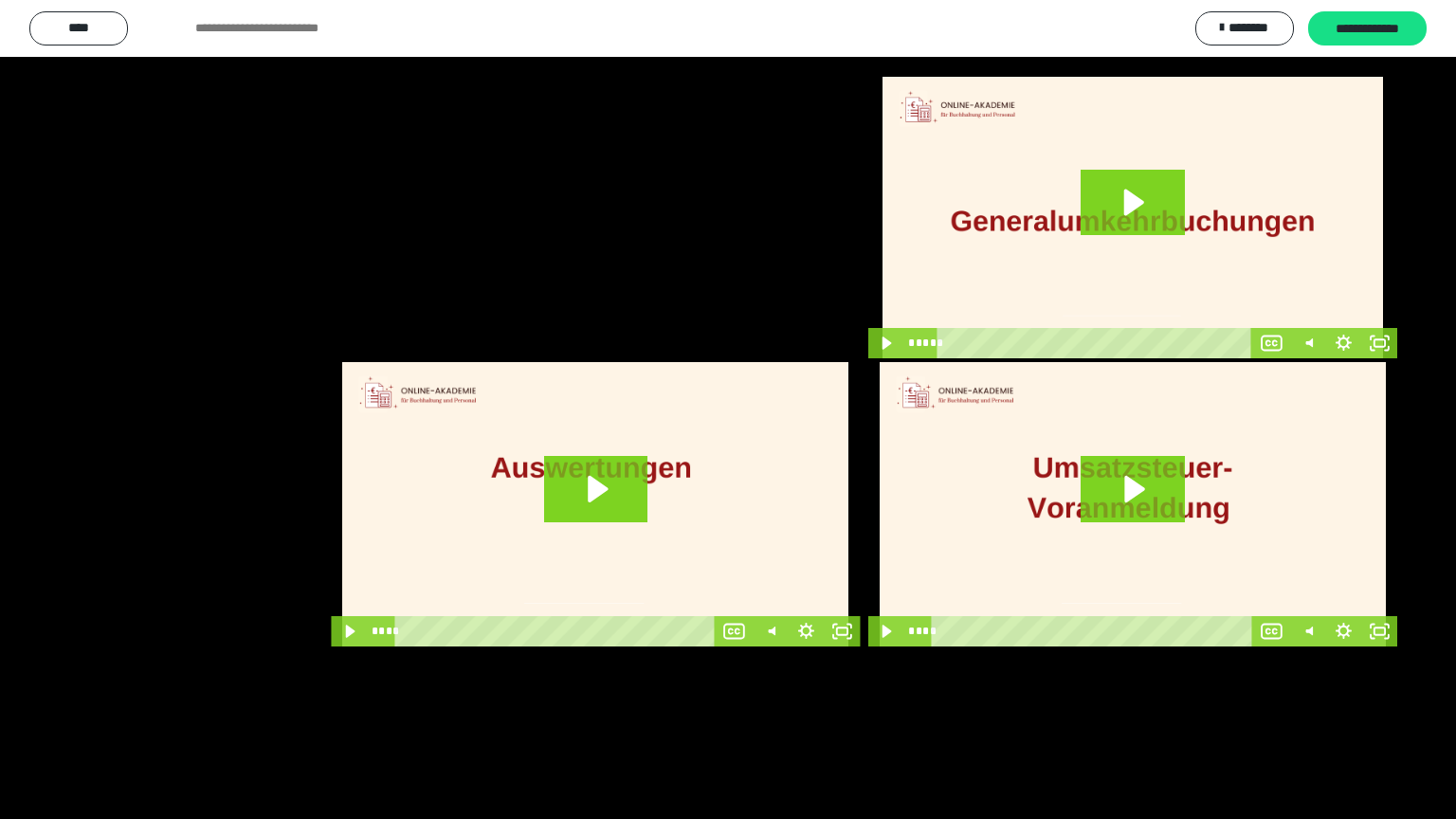 scroll, scrollTop: 3725, scrollLeft: 0, axis: vertical 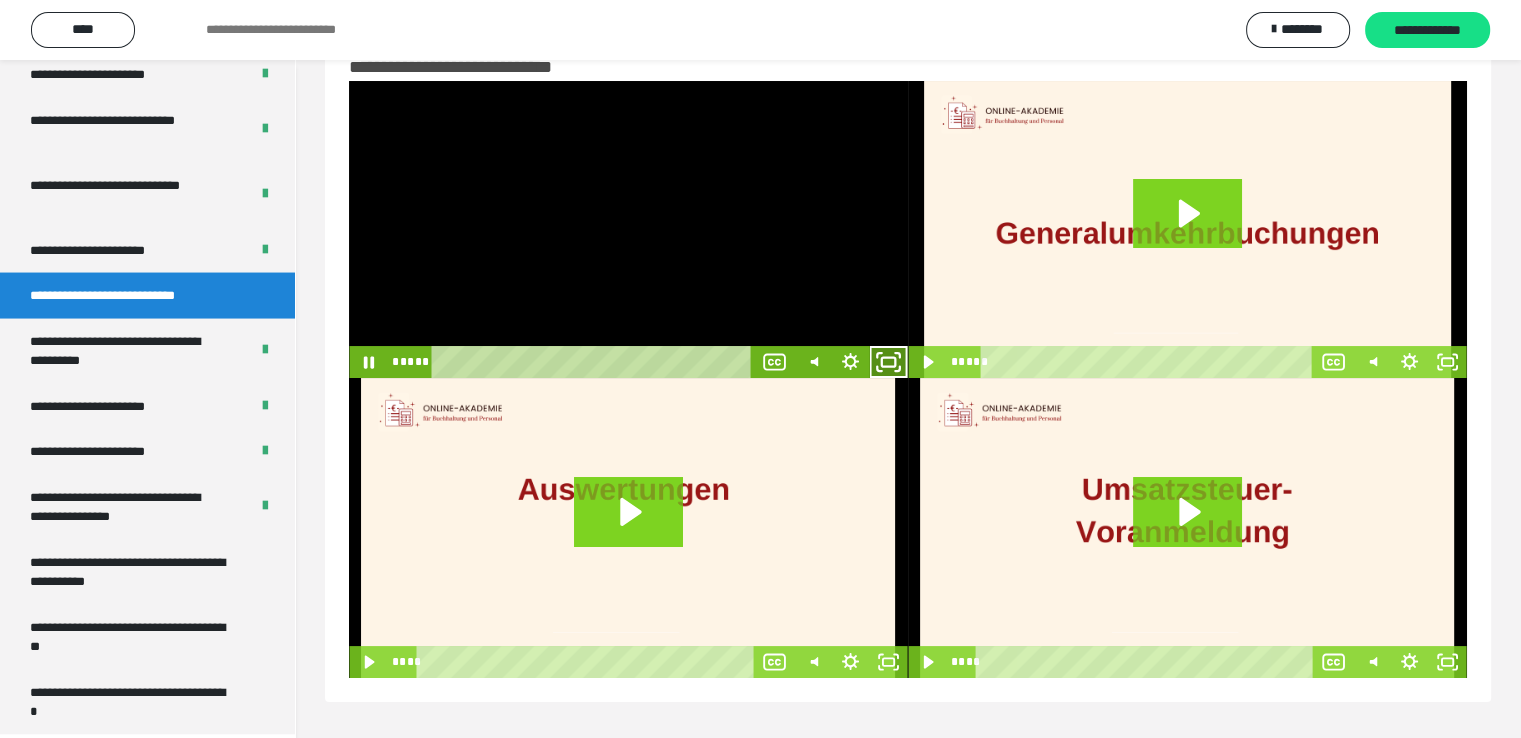 click 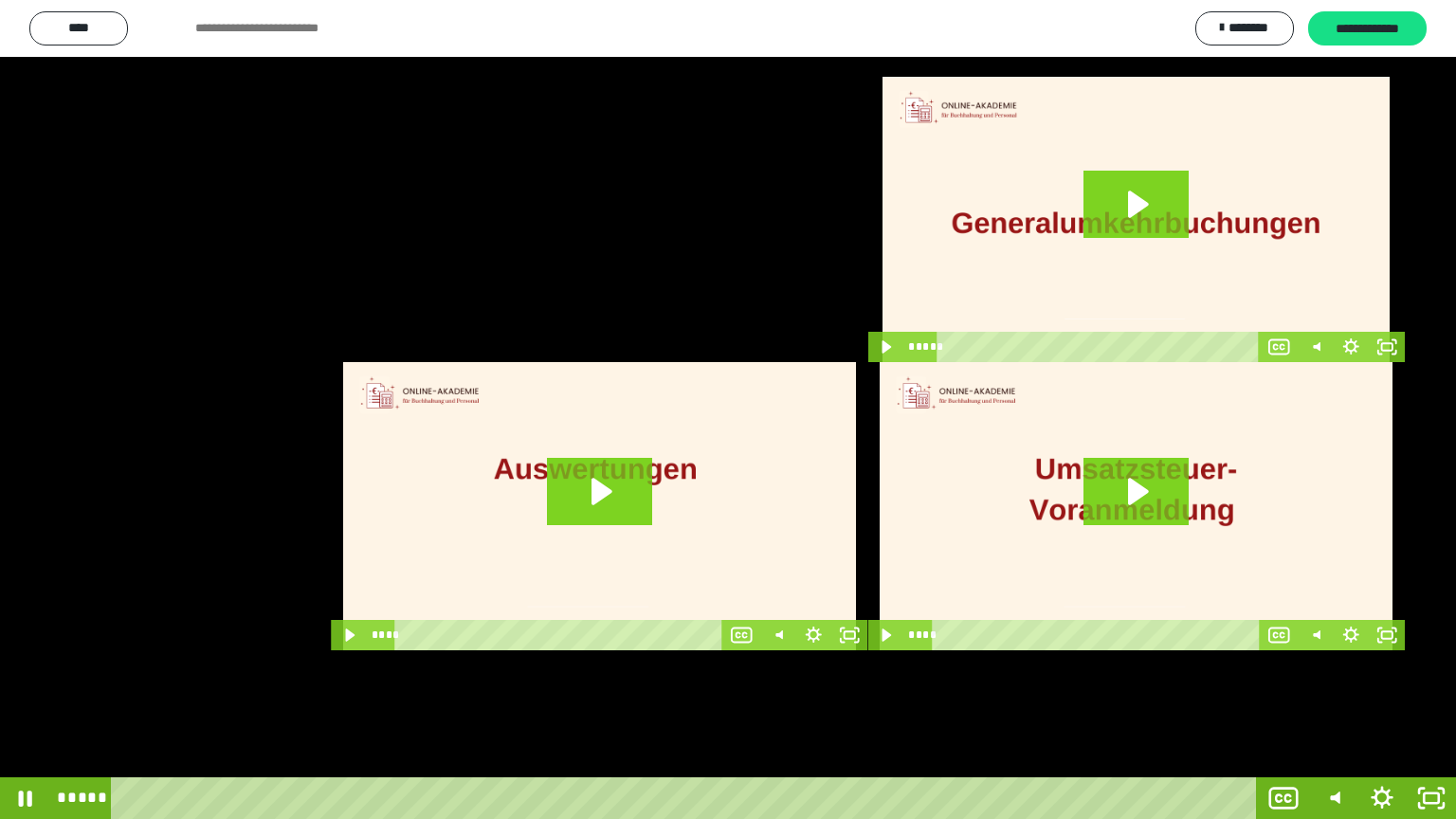 click at bounding box center (728, 410) 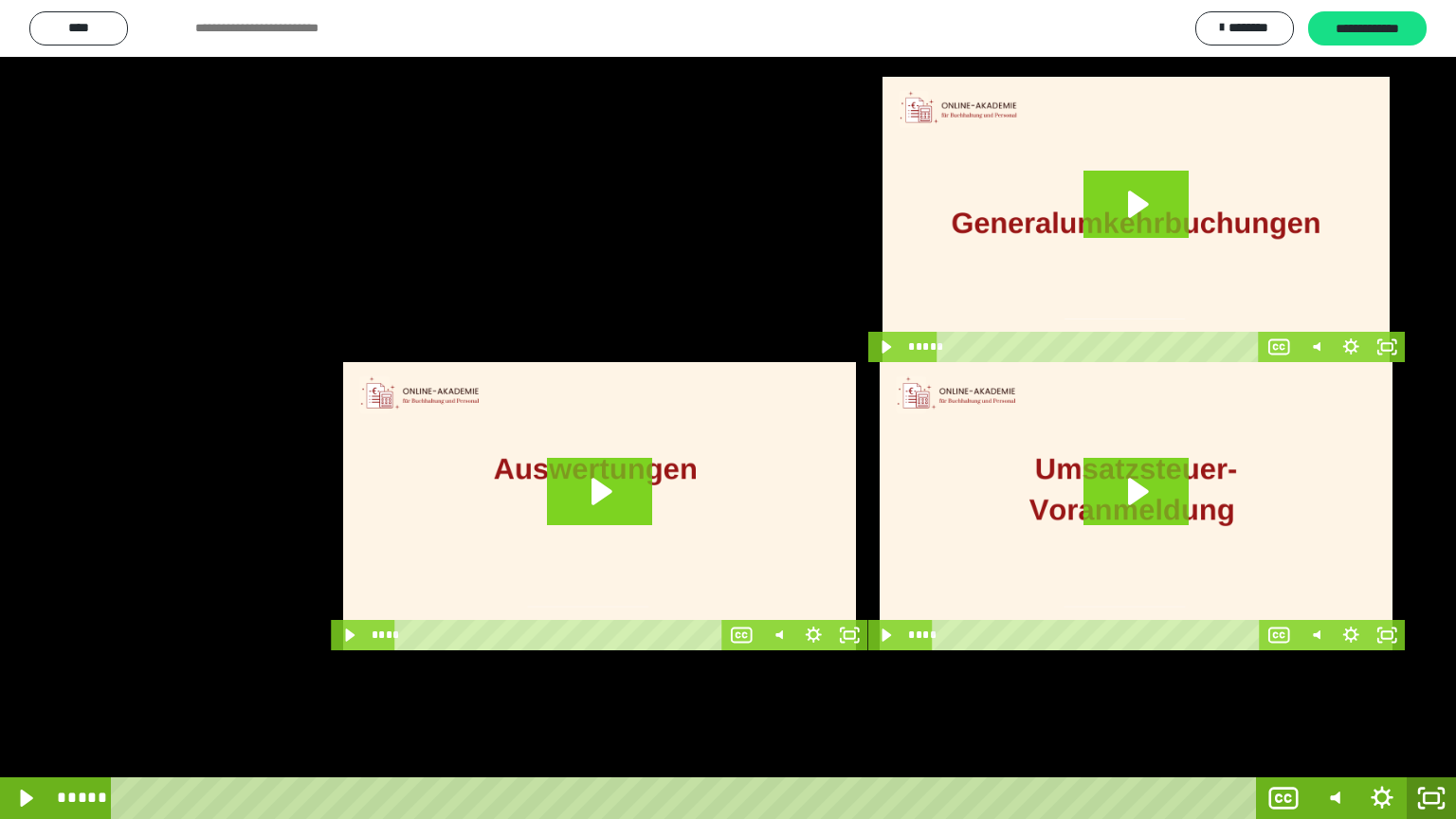 click 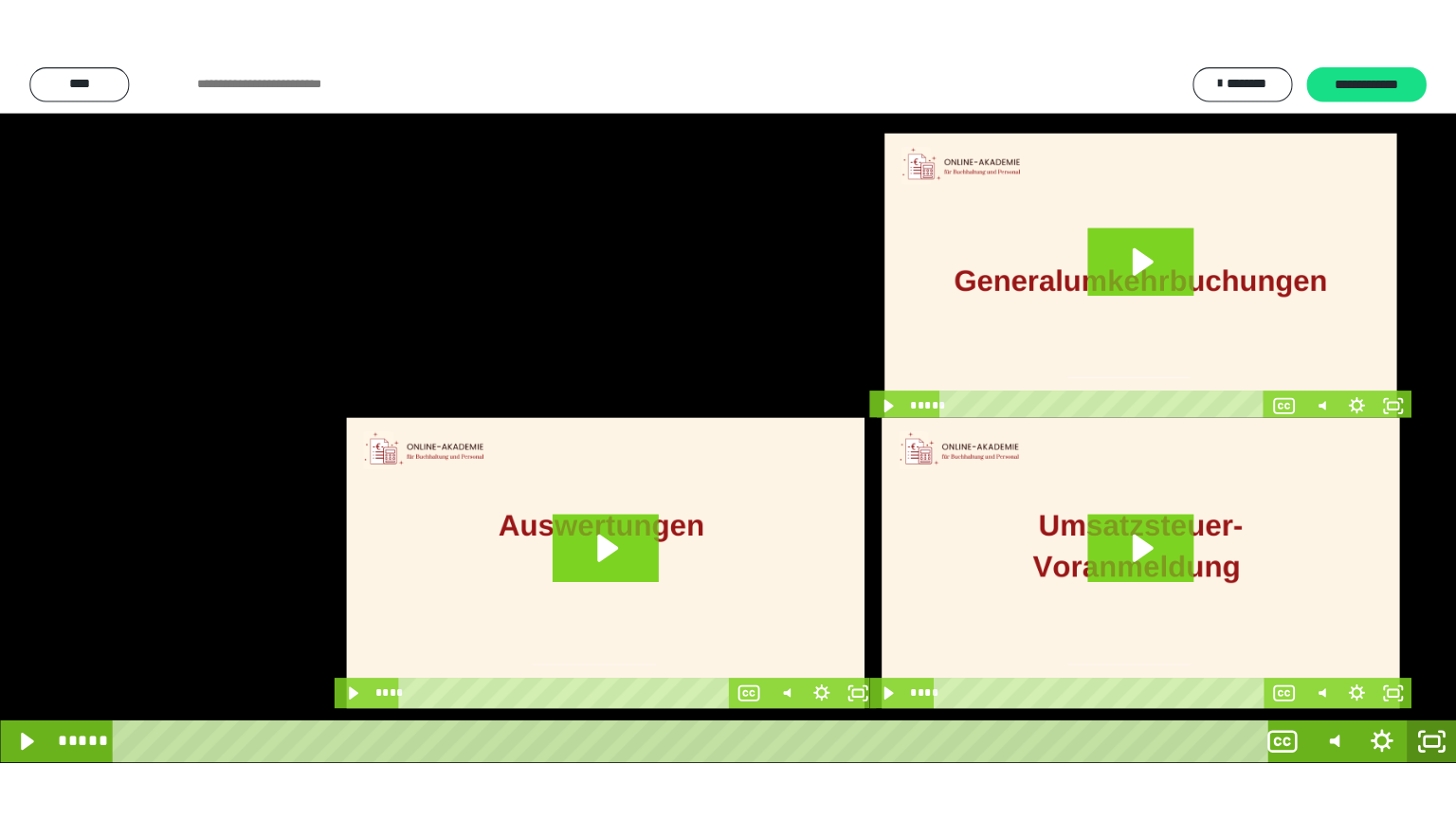scroll, scrollTop: 3725, scrollLeft: 0, axis: vertical 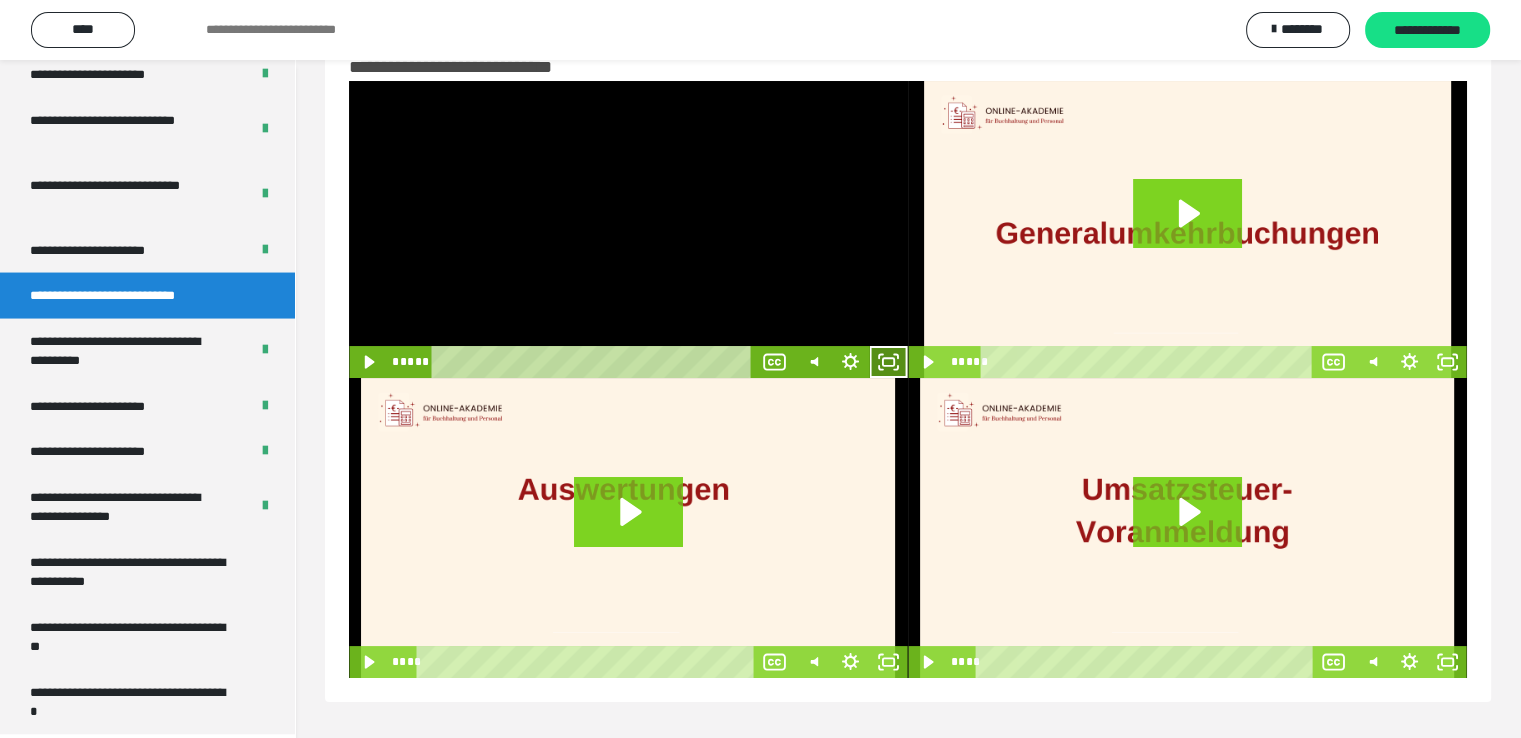 click 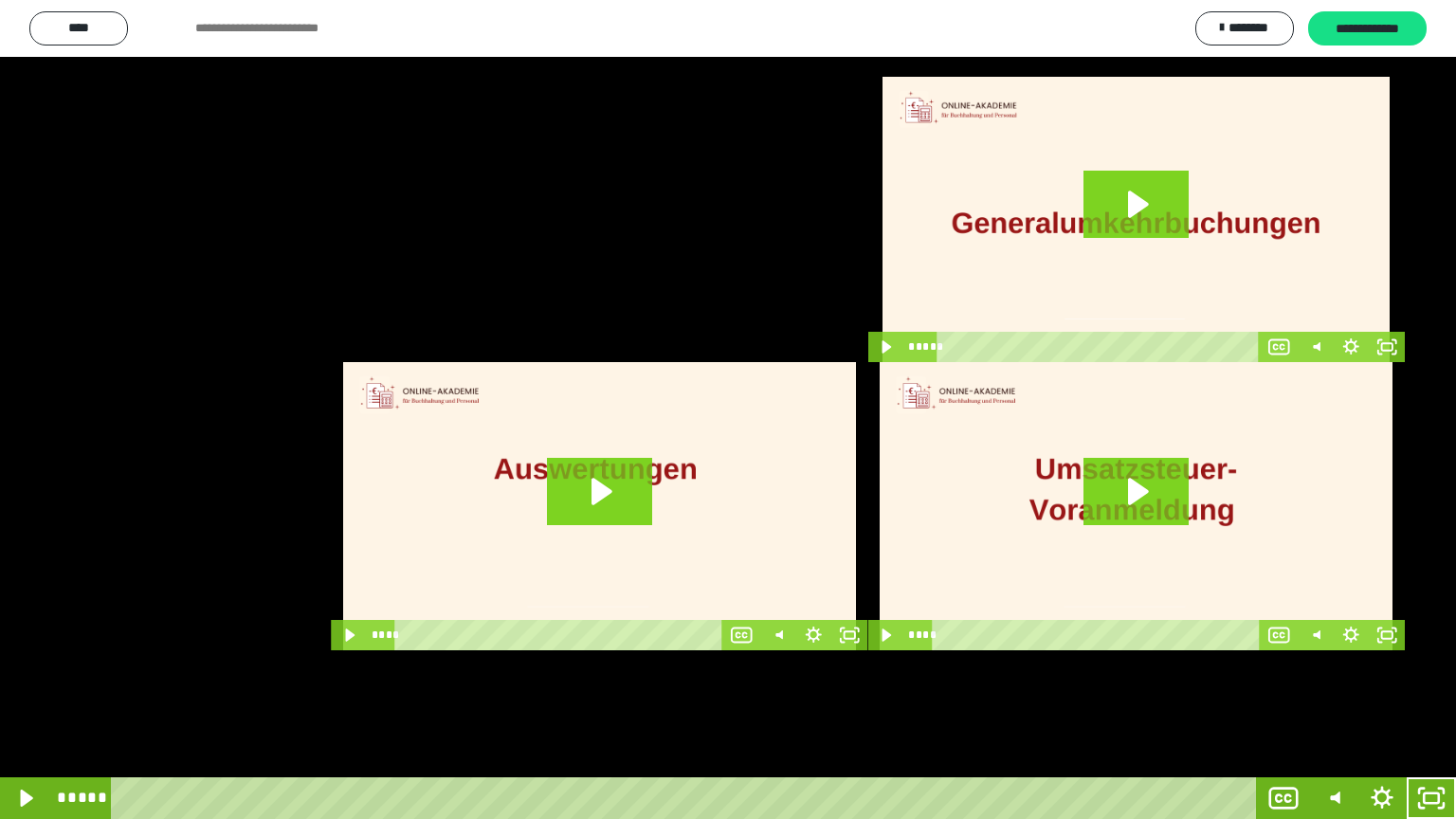 click at bounding box center (728, 410) 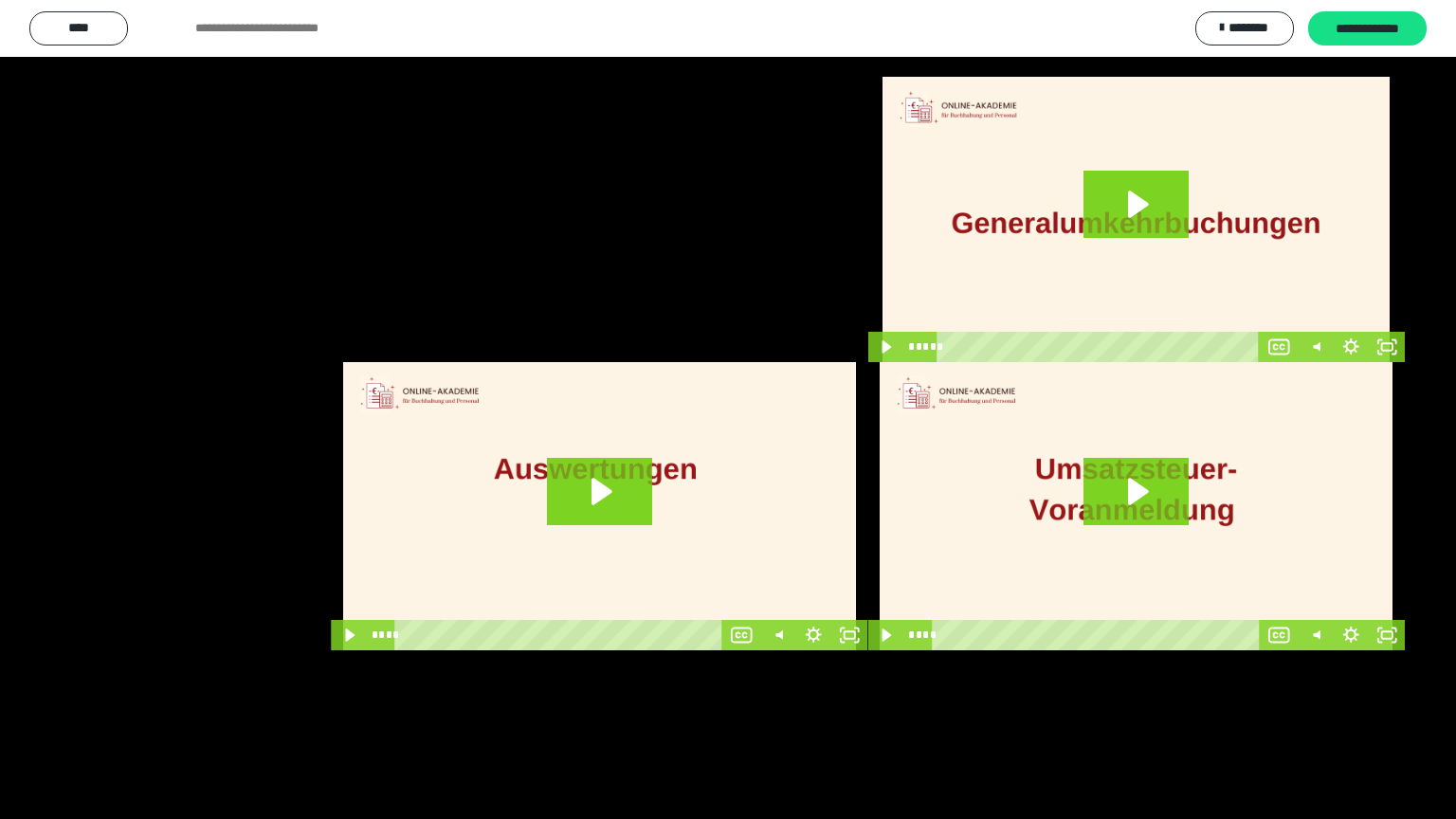 click at bounding box center [728, 410] 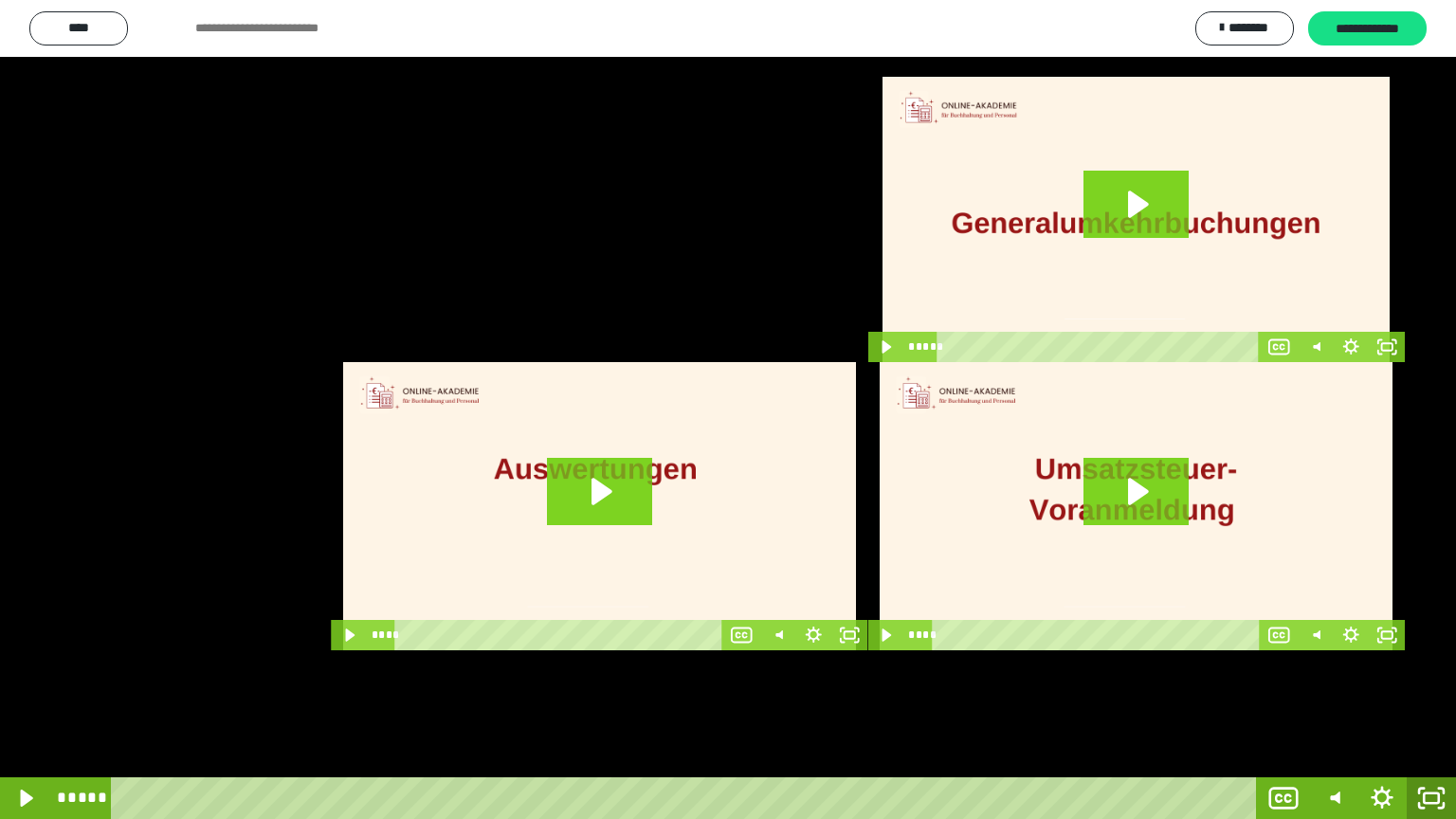 click 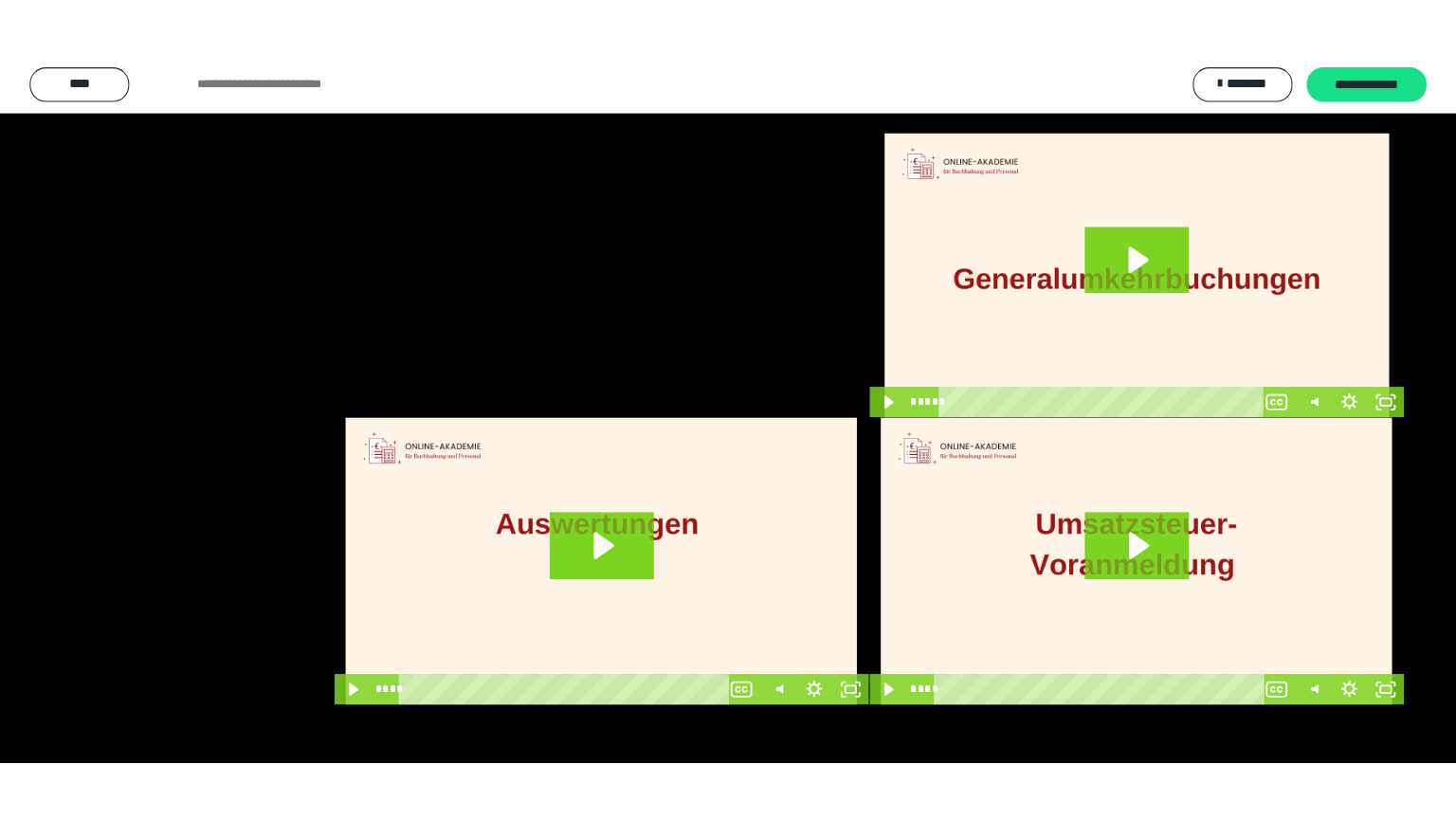 scroll, scrollTop: 3725, scrollLeft: 0, axis: vertical 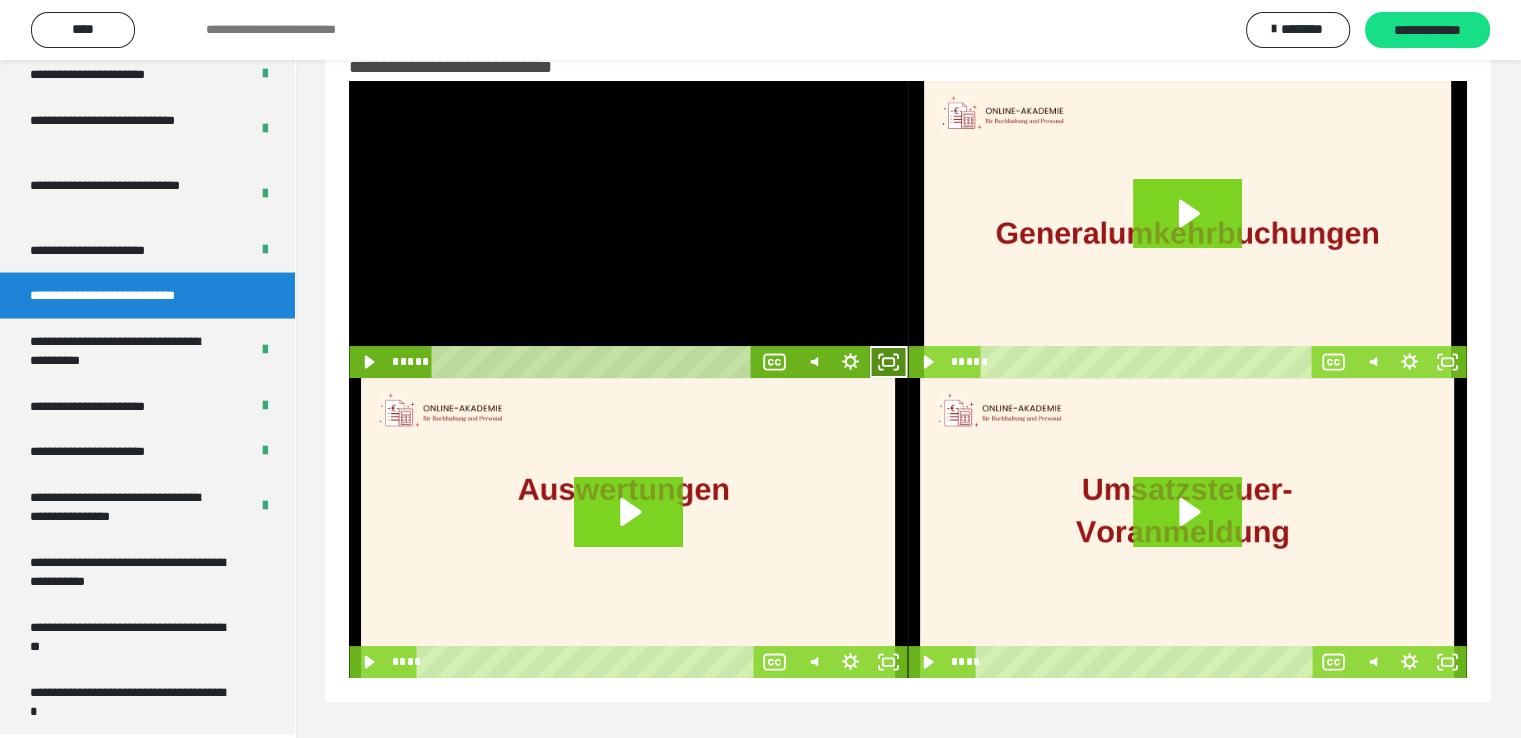 click 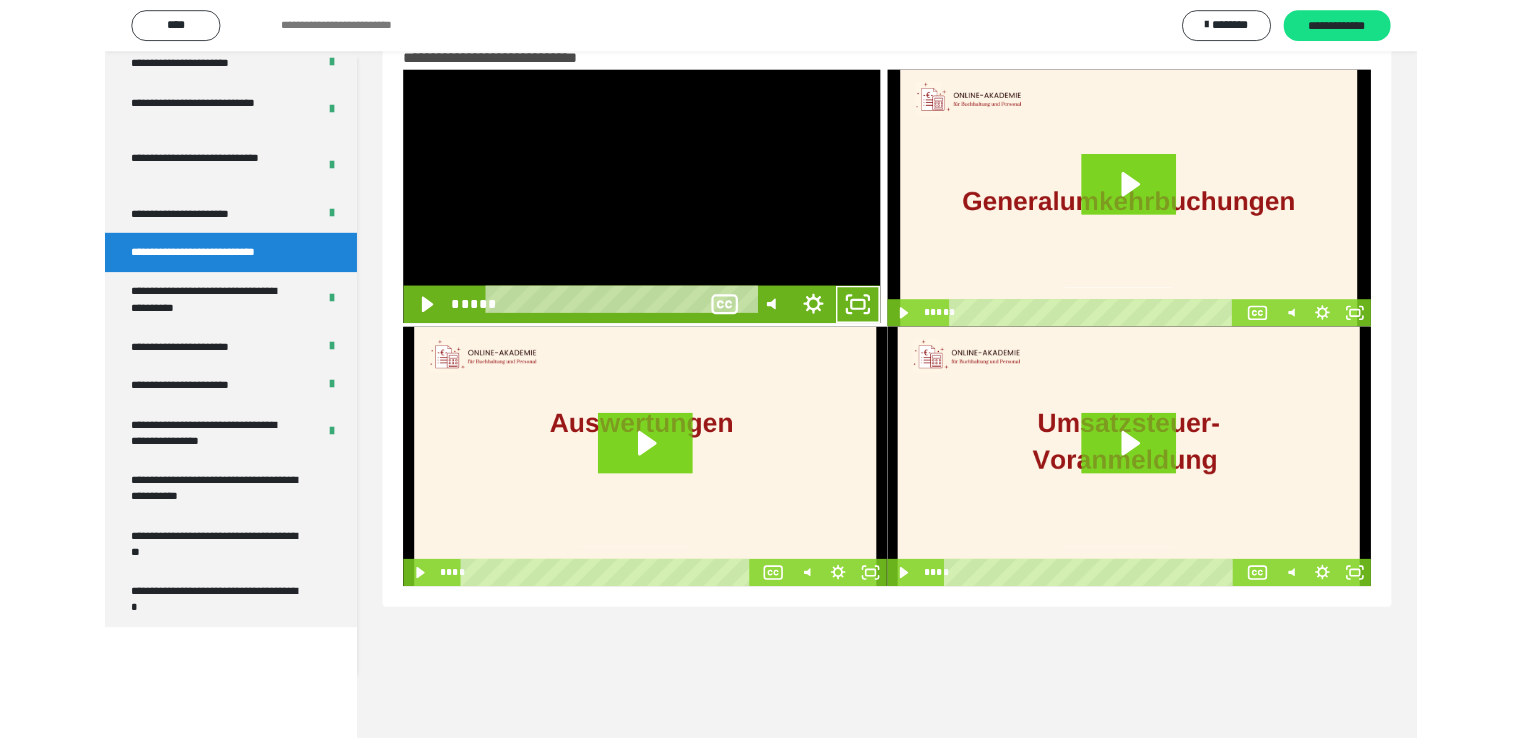 scroll, scrollTop: 3804, scrollLeft: 0, axis: vertical 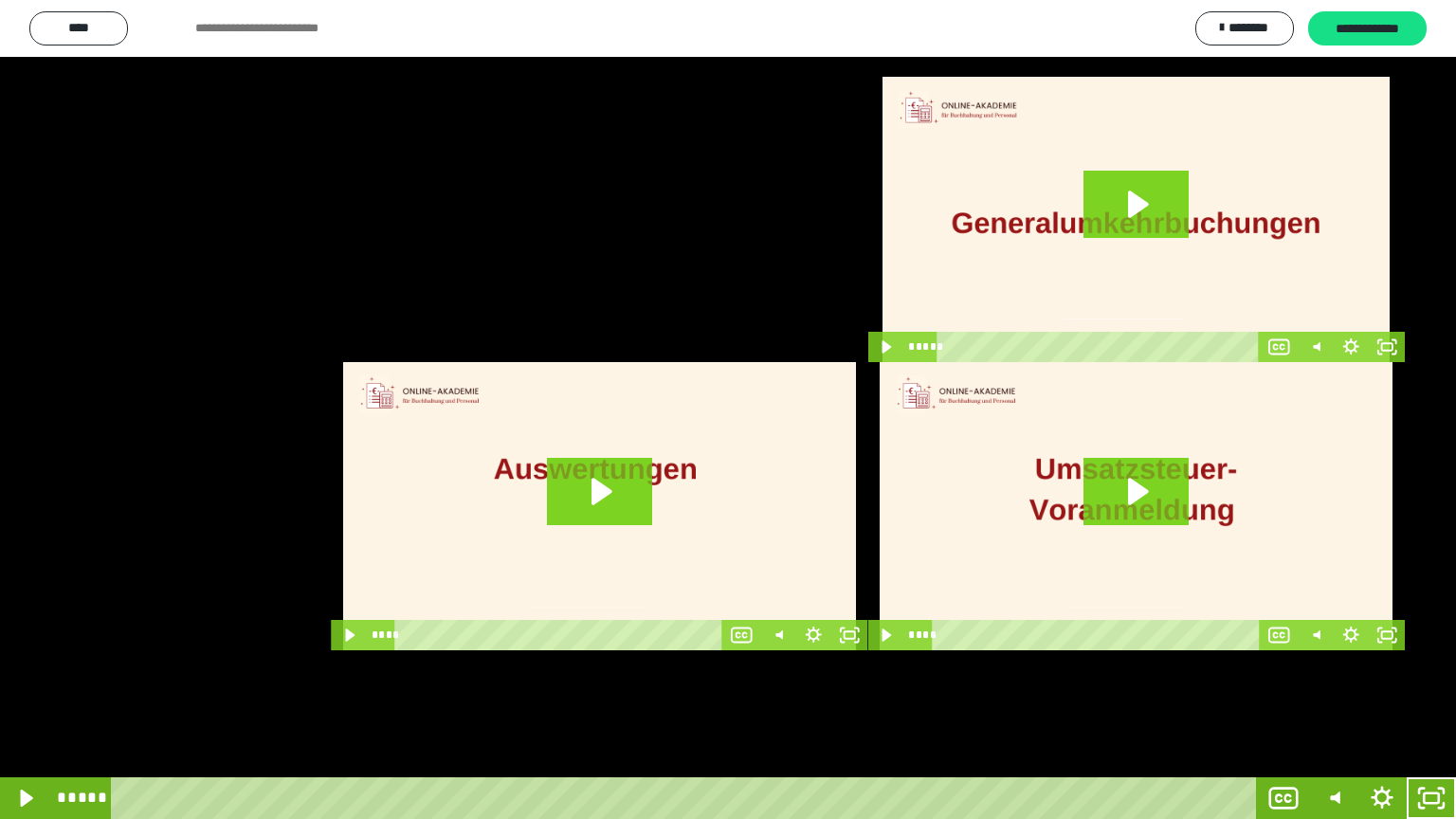 click at bounding box center (728, 410) 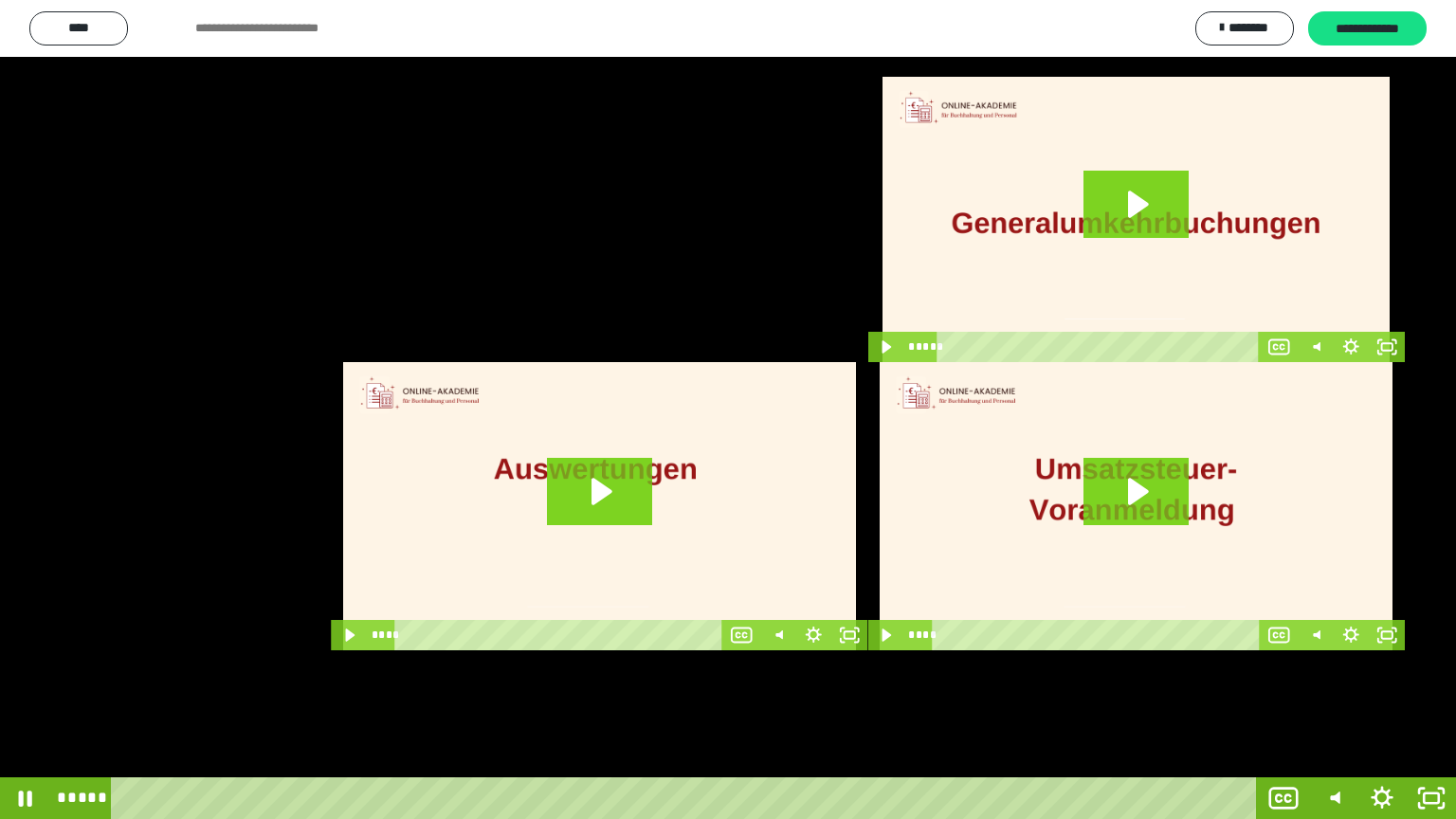 click at bounding box center (728, 410) 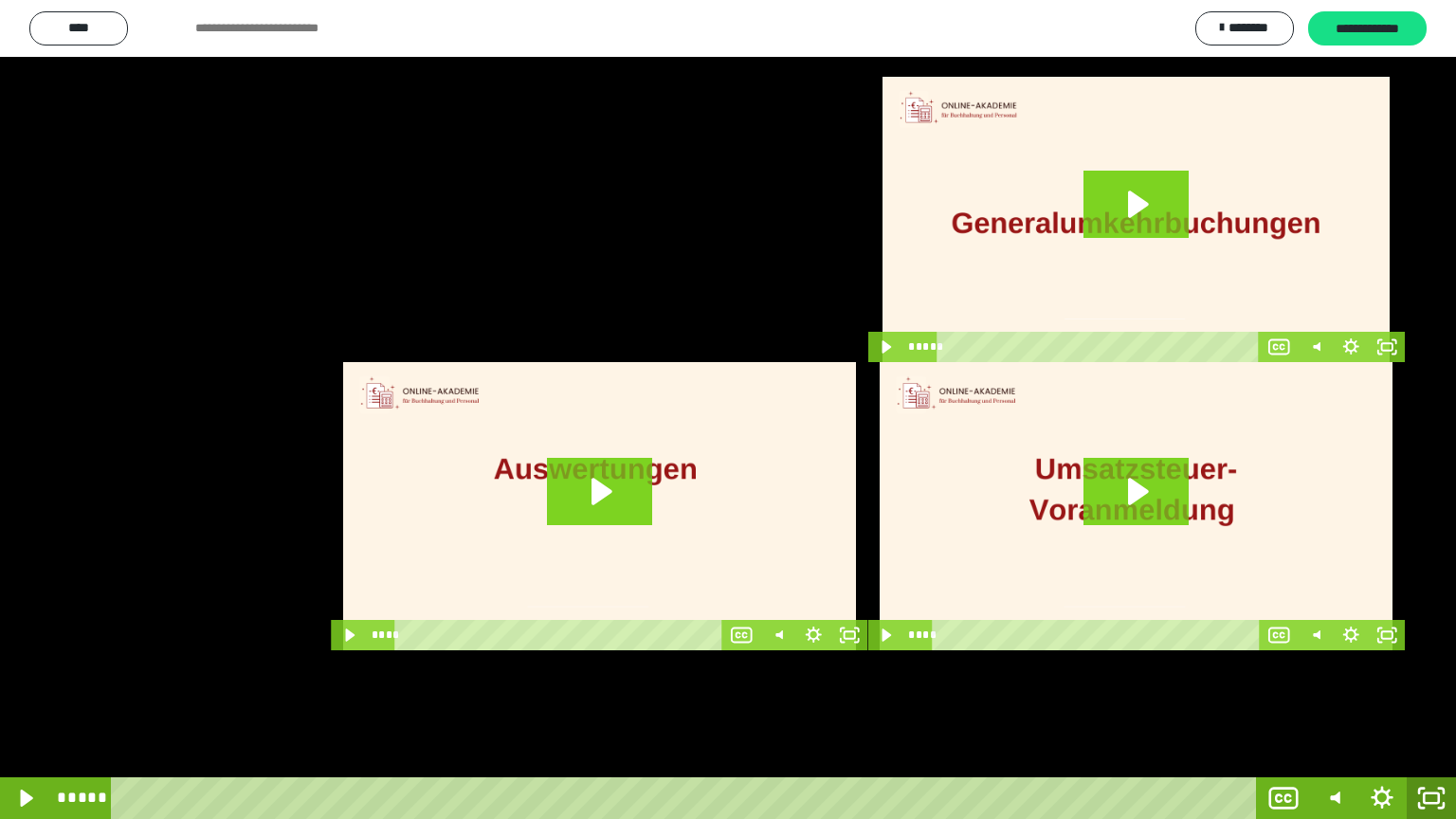 click 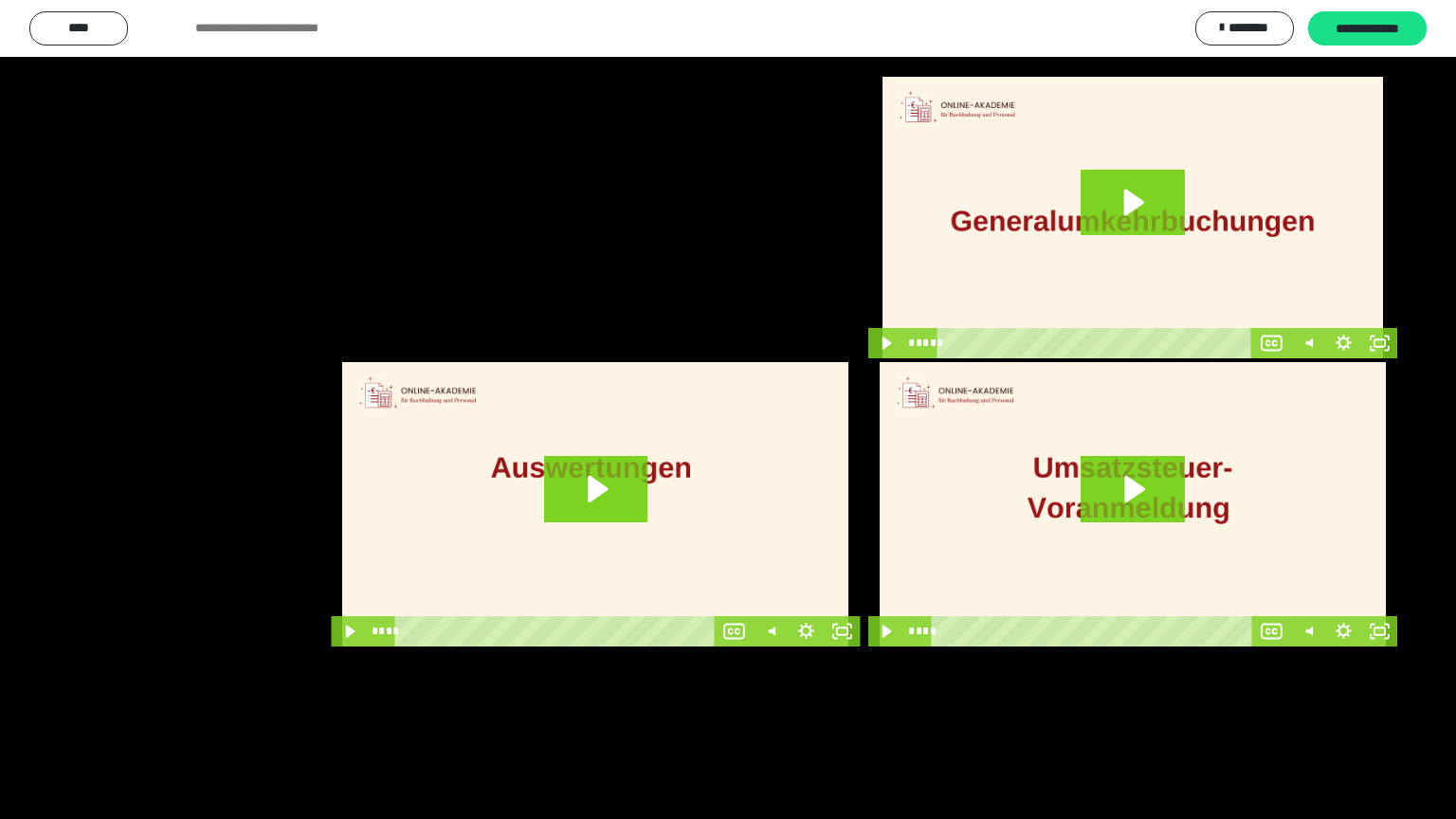 scroll, scrollTop: 3725, scrollLeft: 0, axis: vertical 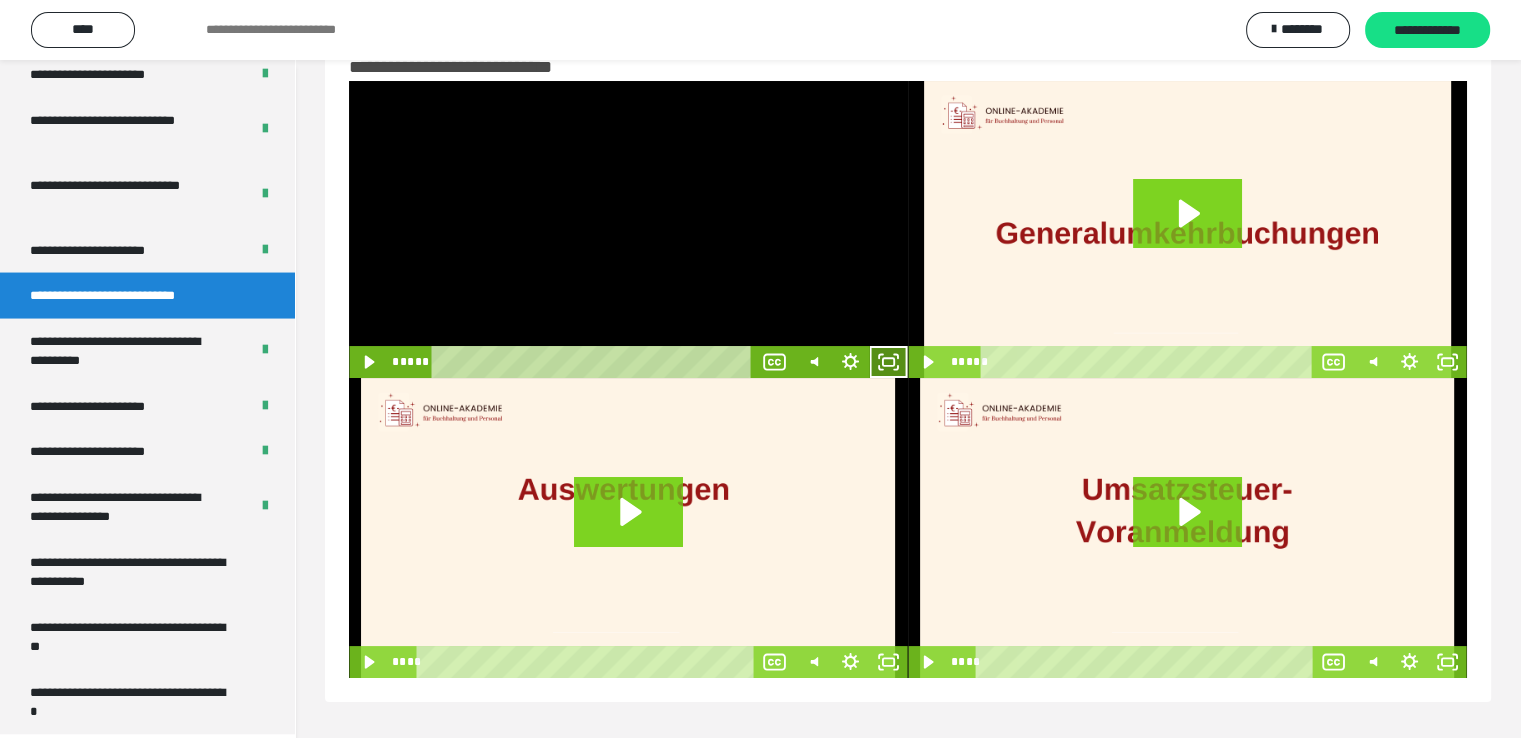 click 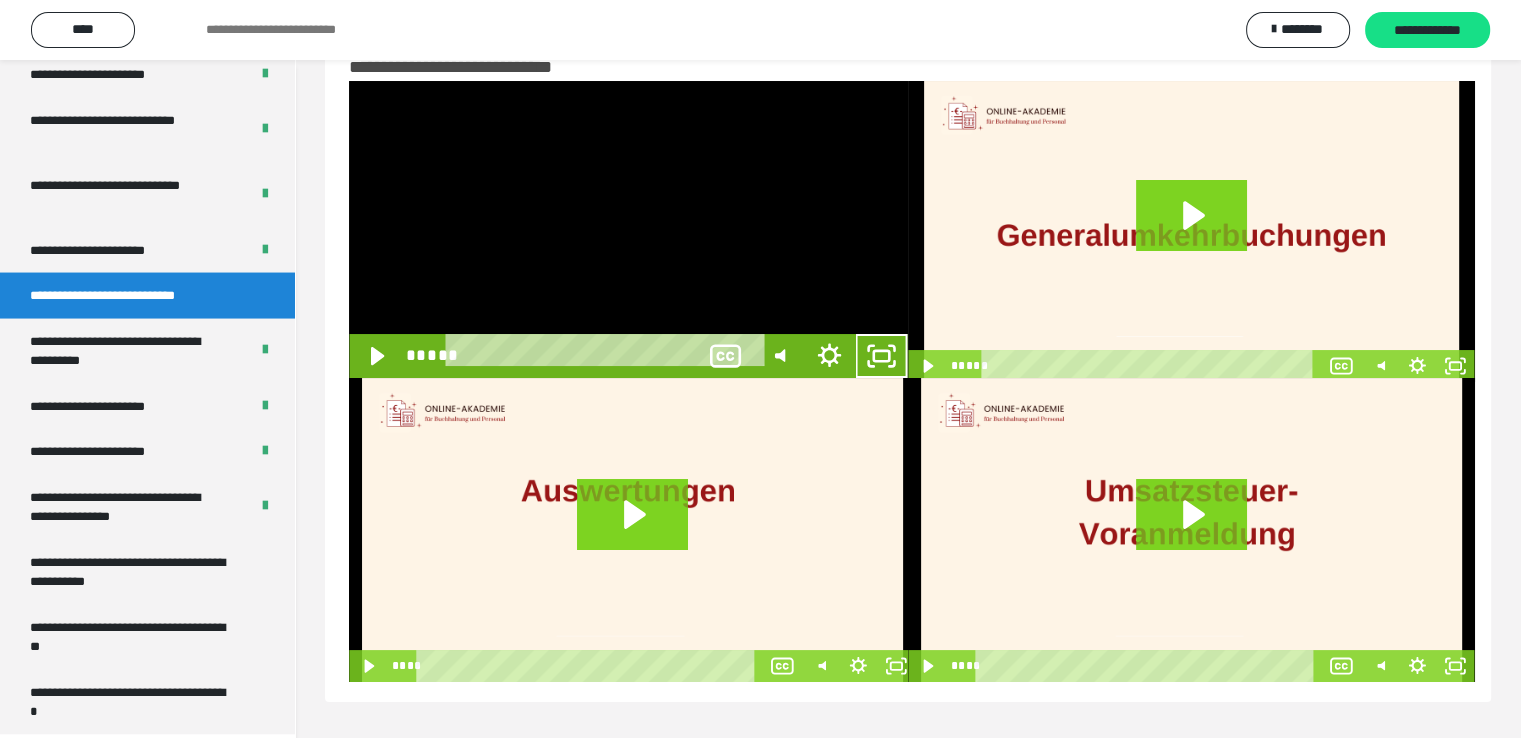 scroll, scrollTop: 3804, scrollLeft: 0, axis: vertical 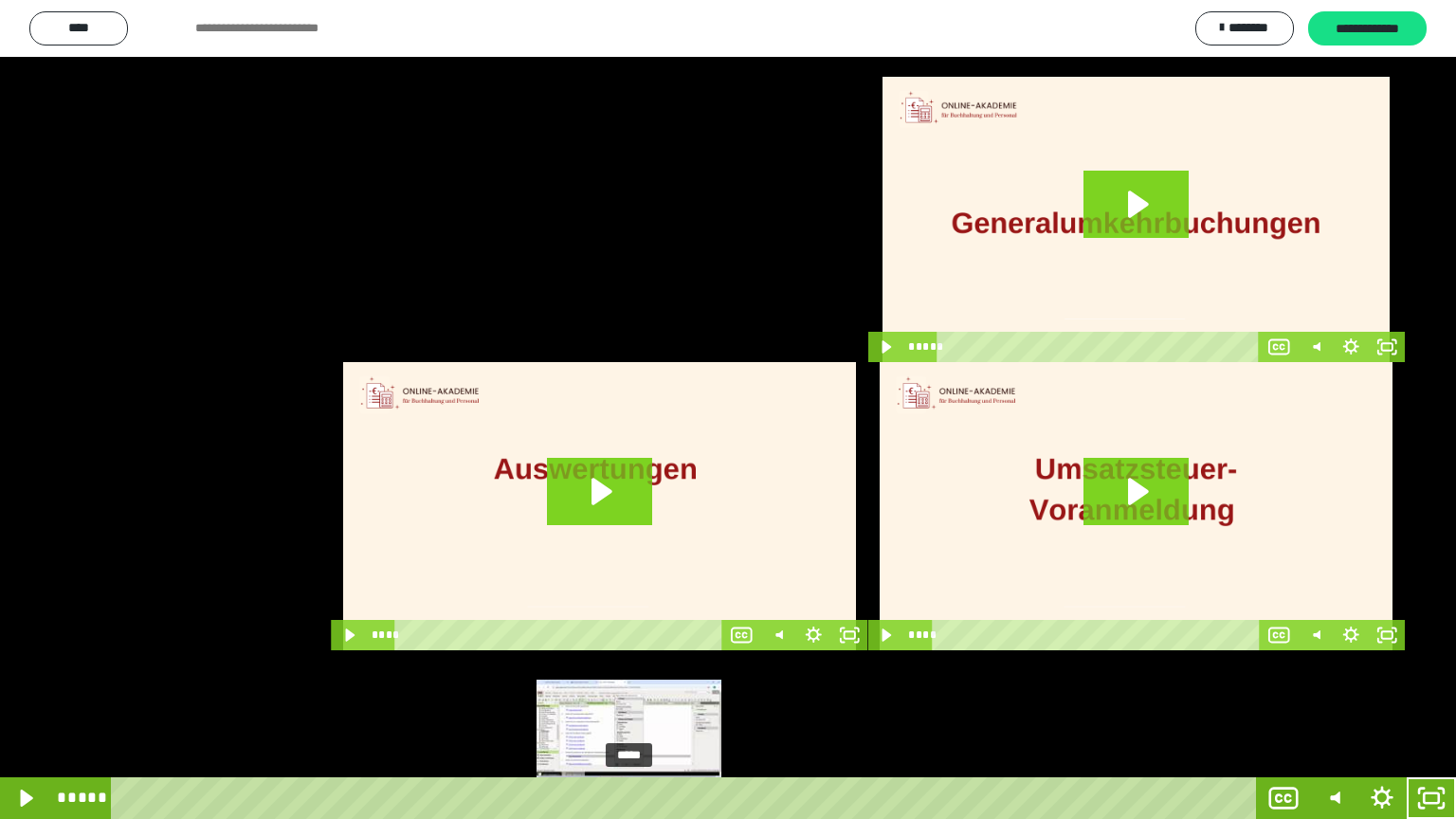 click on "*****" at bounding box center (687, 798) 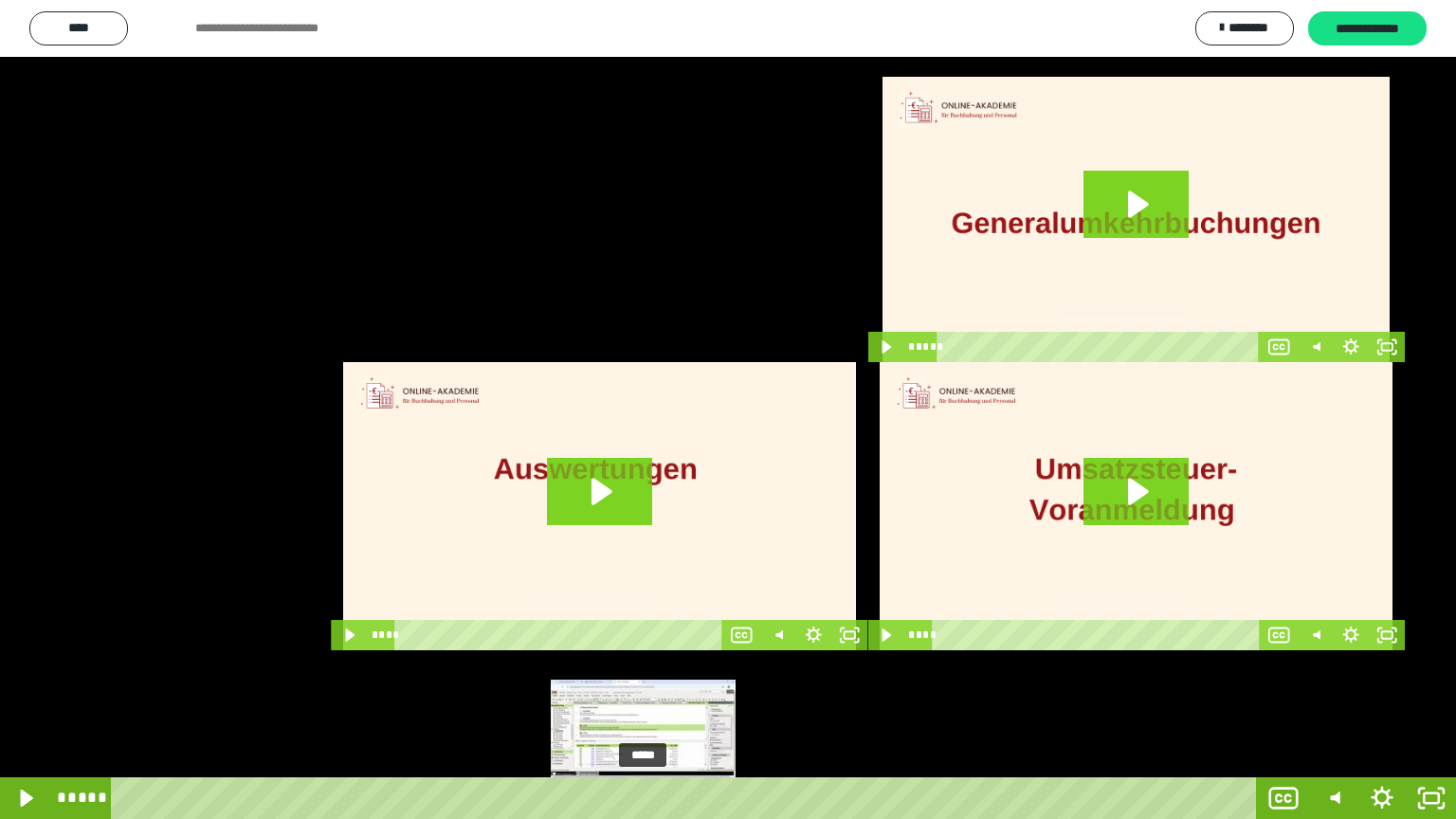 click on "*****" at bounding box center (687, 798) 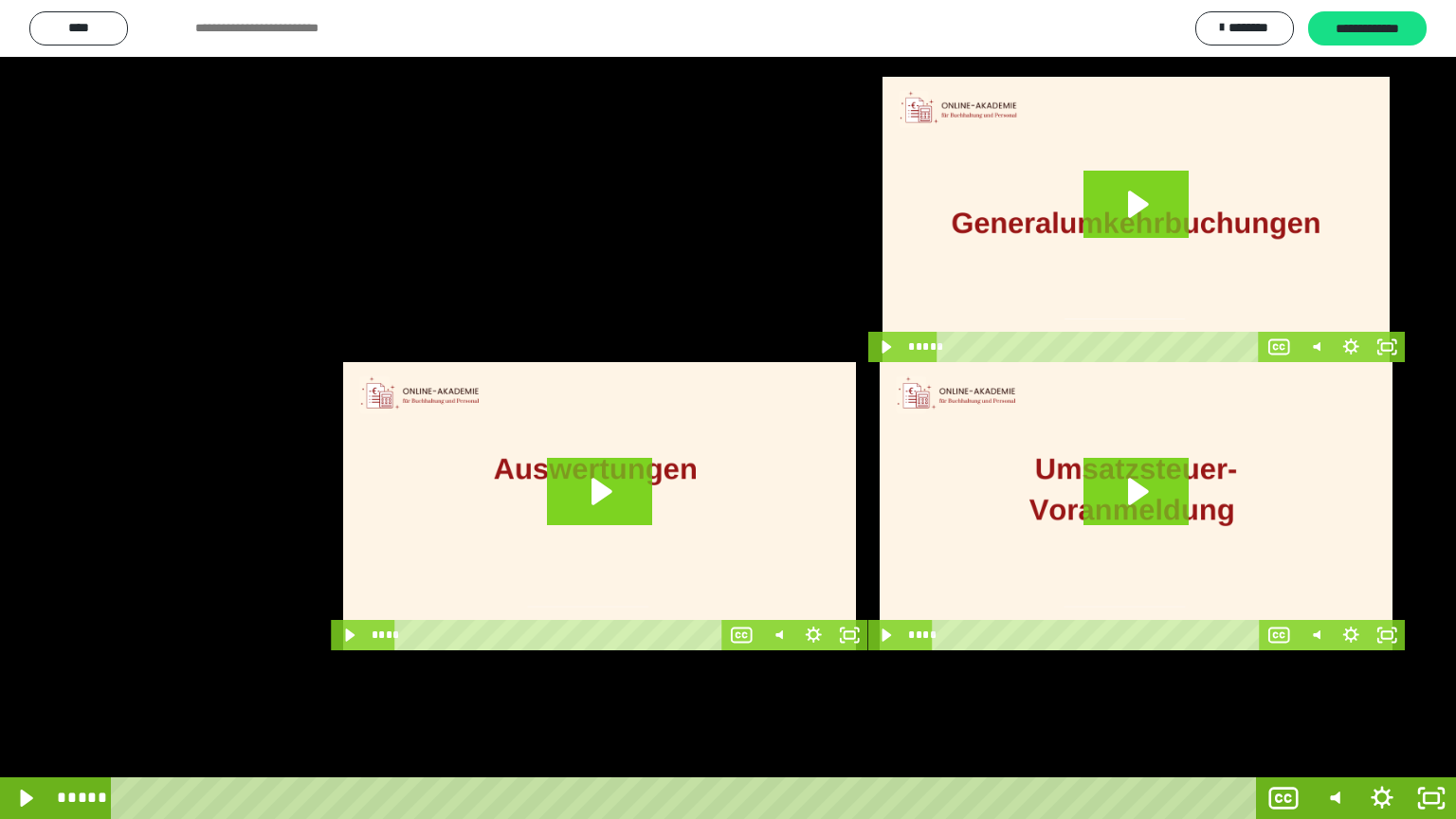 click at bounding box center (728, 410) 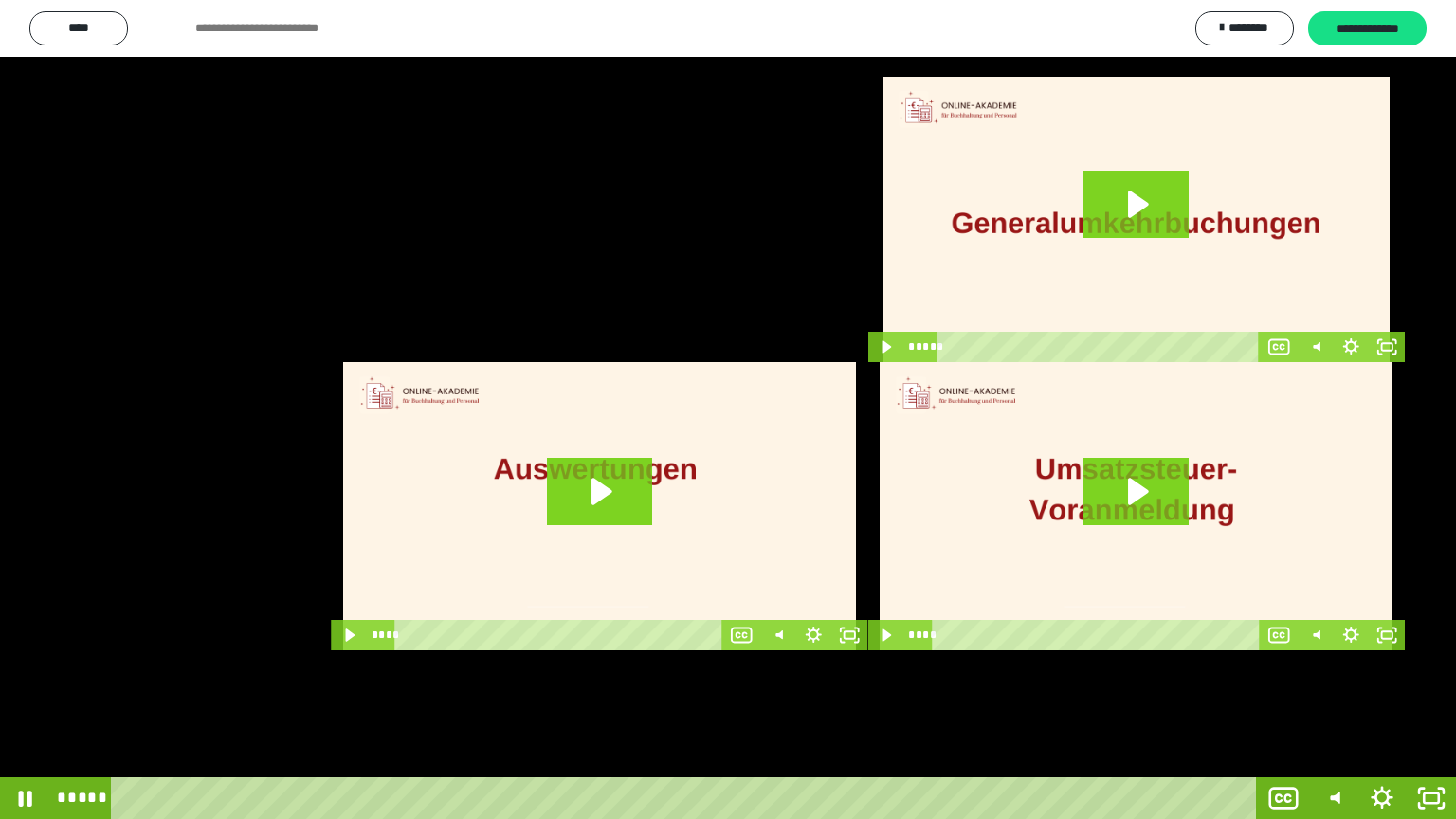 click at bounding box center (728, 410) 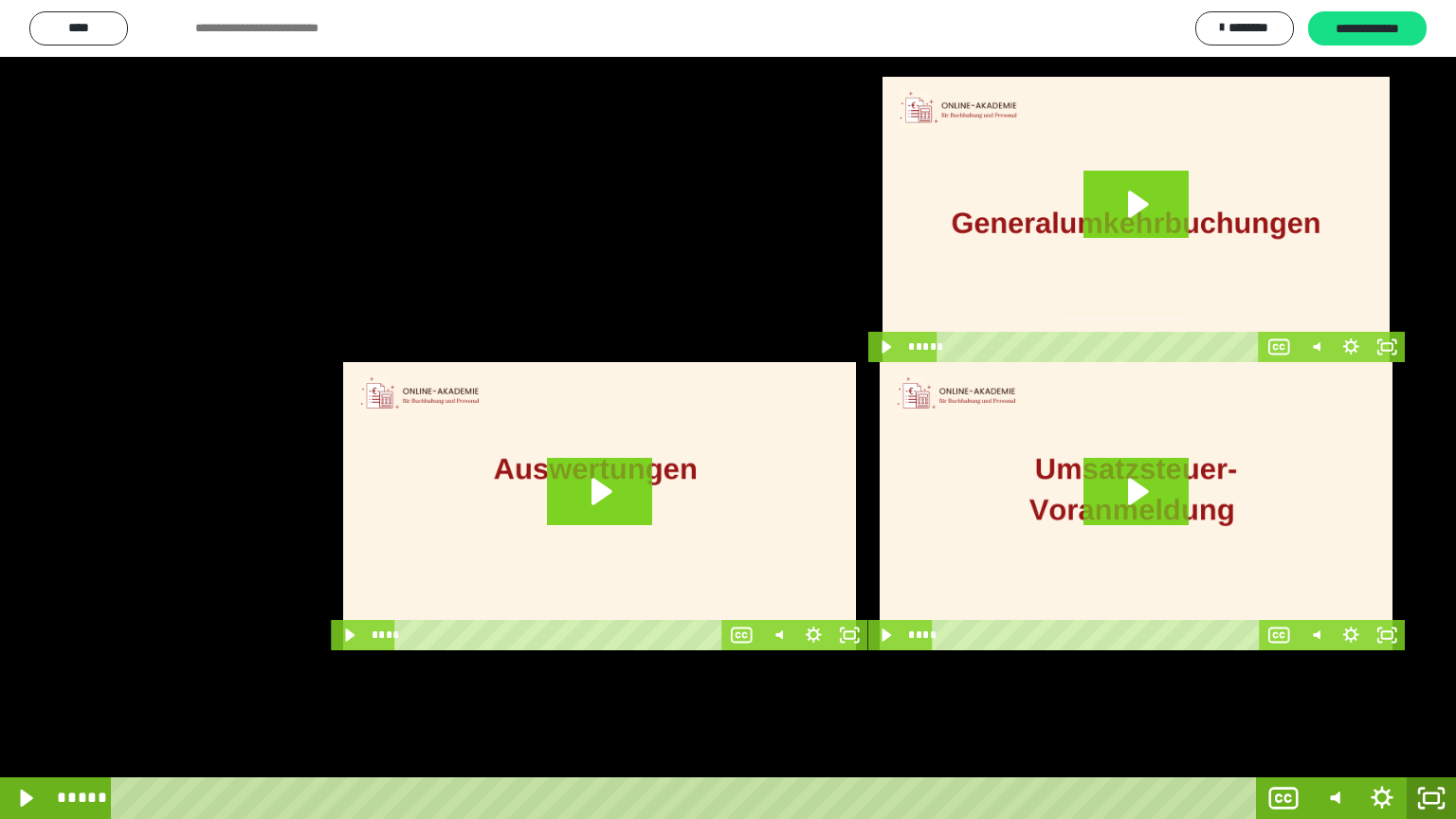 click 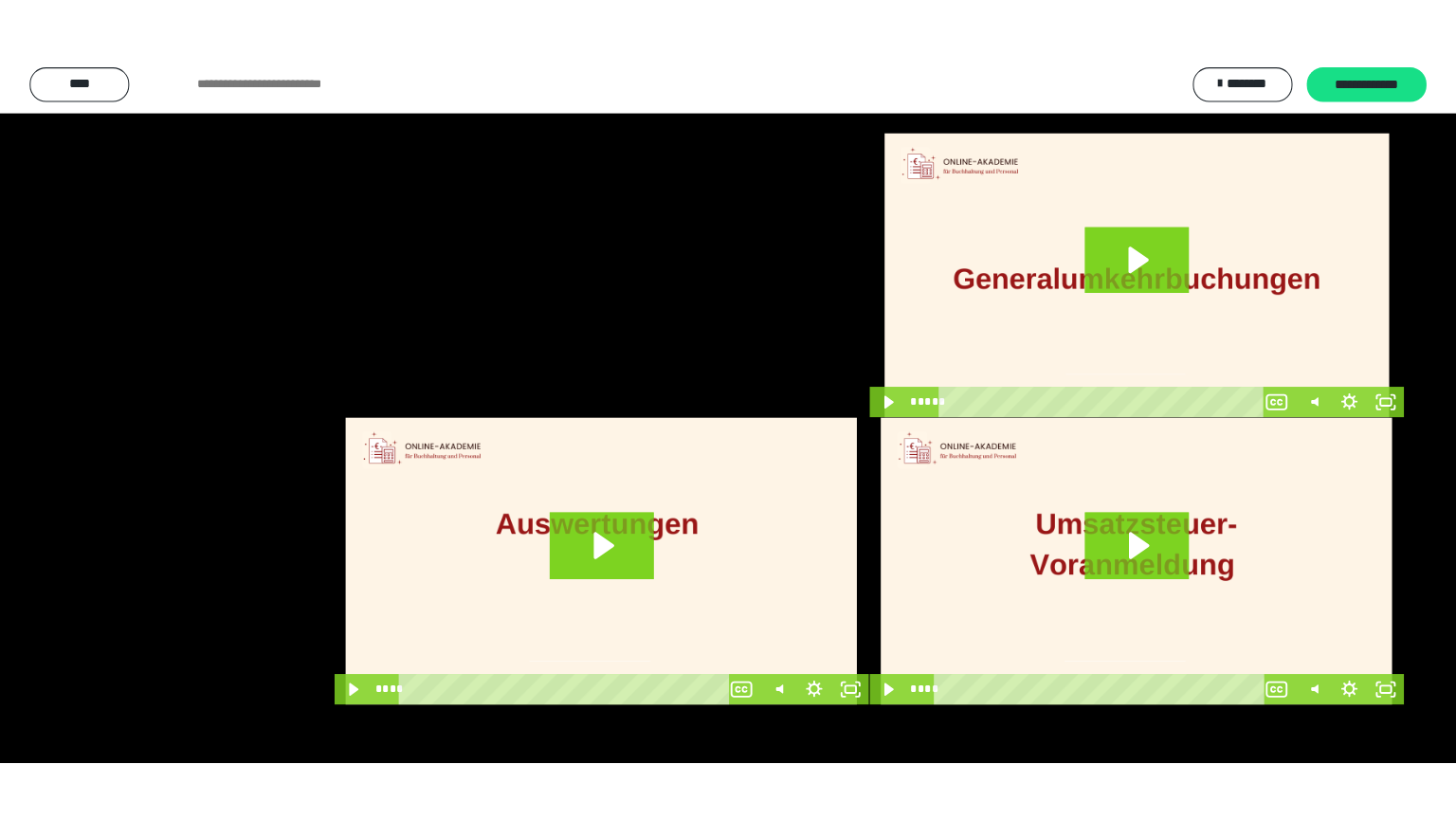 scroll, scrollTop: 3725, scrollLeft: 0, axis: vertical 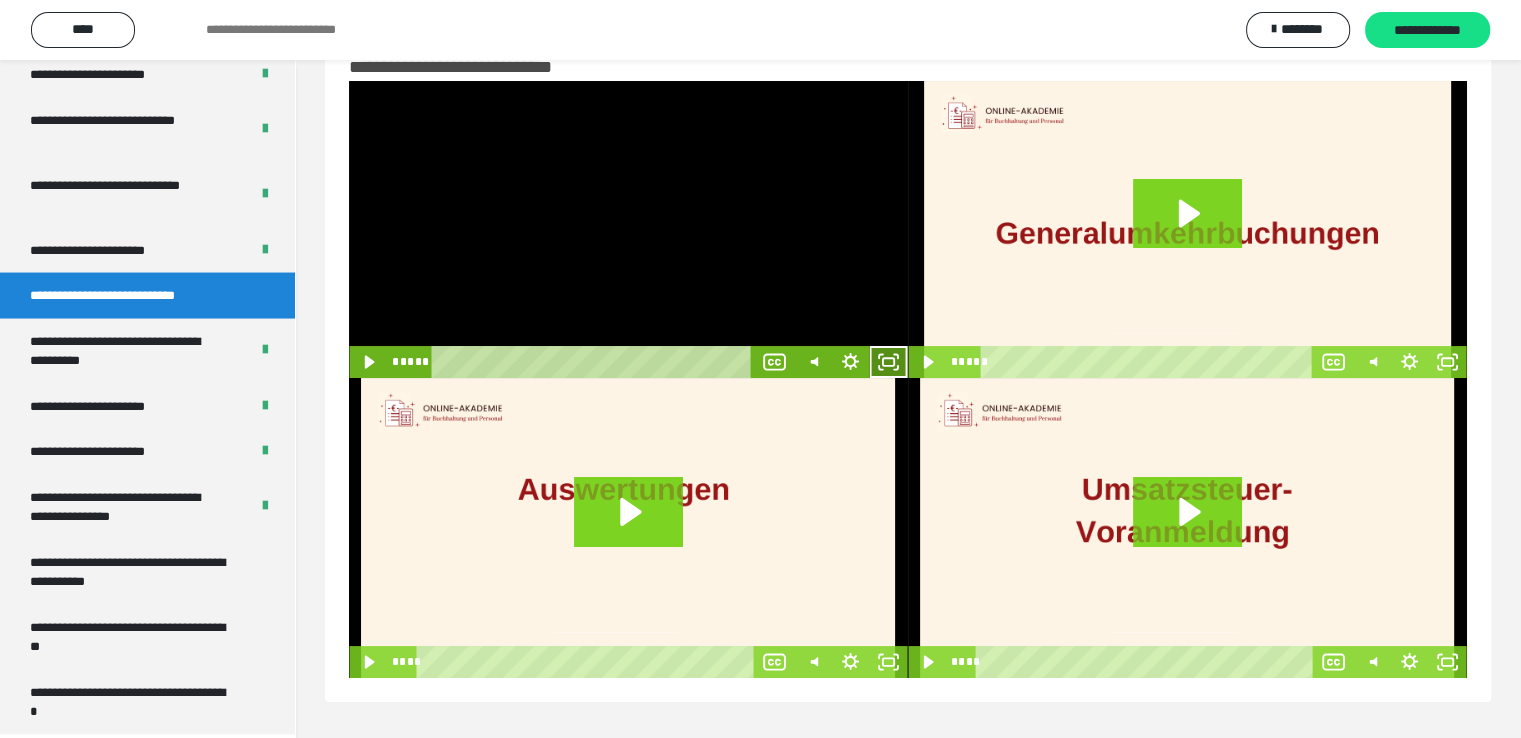 click 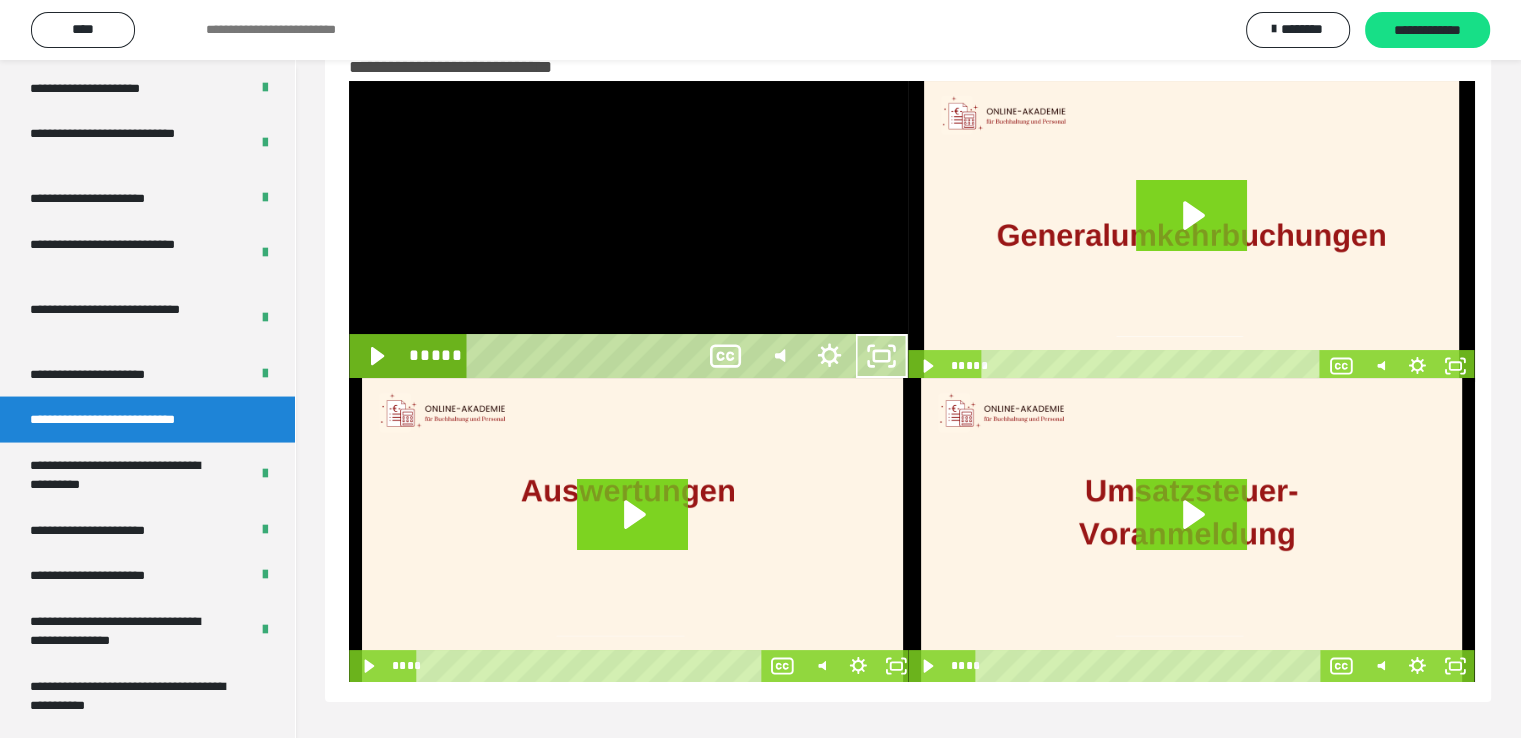 scroll, scrollTop: 3804, scrollLeft: 0, axis: vertical 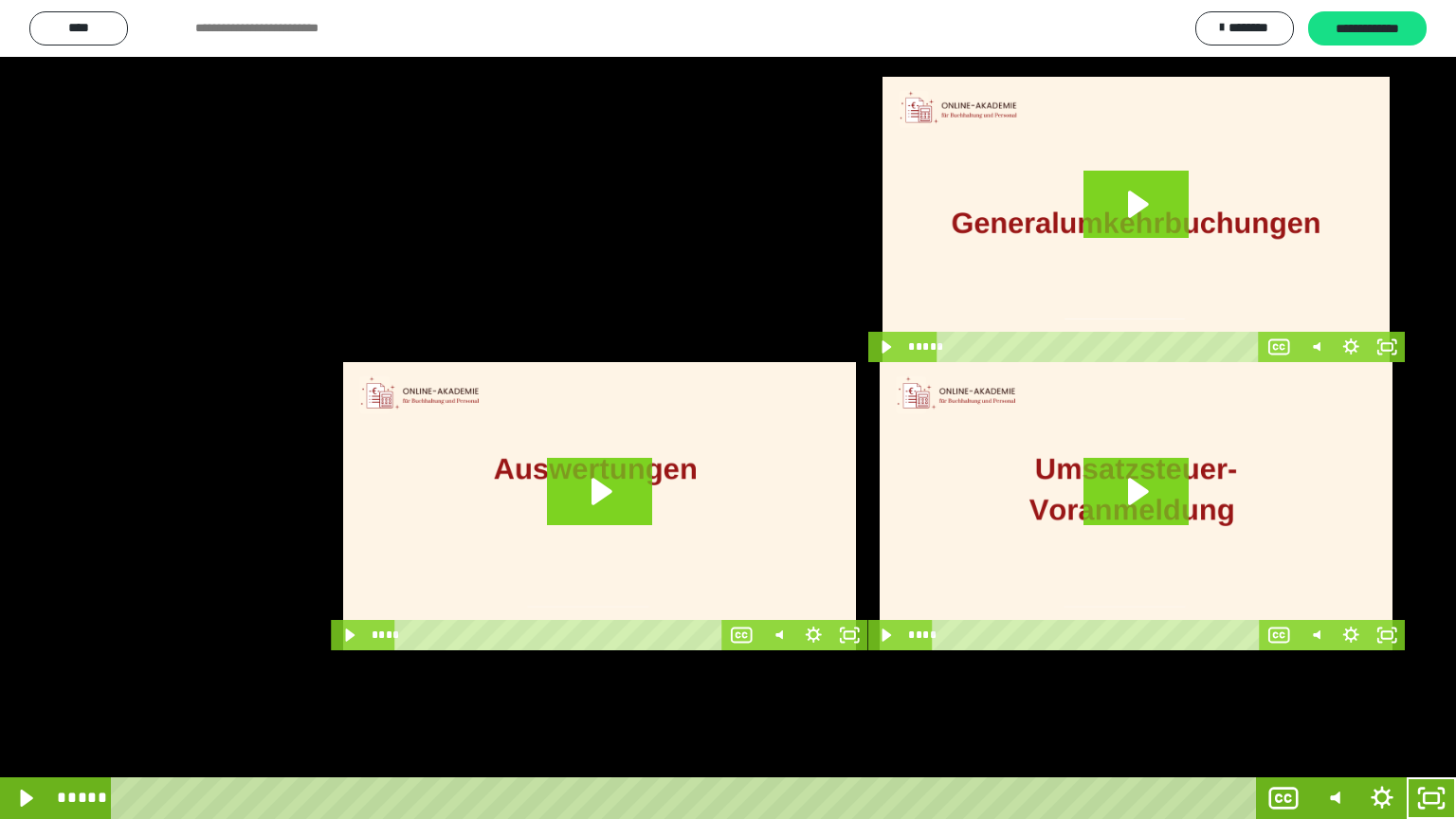 click at bounding box center [728, 410] 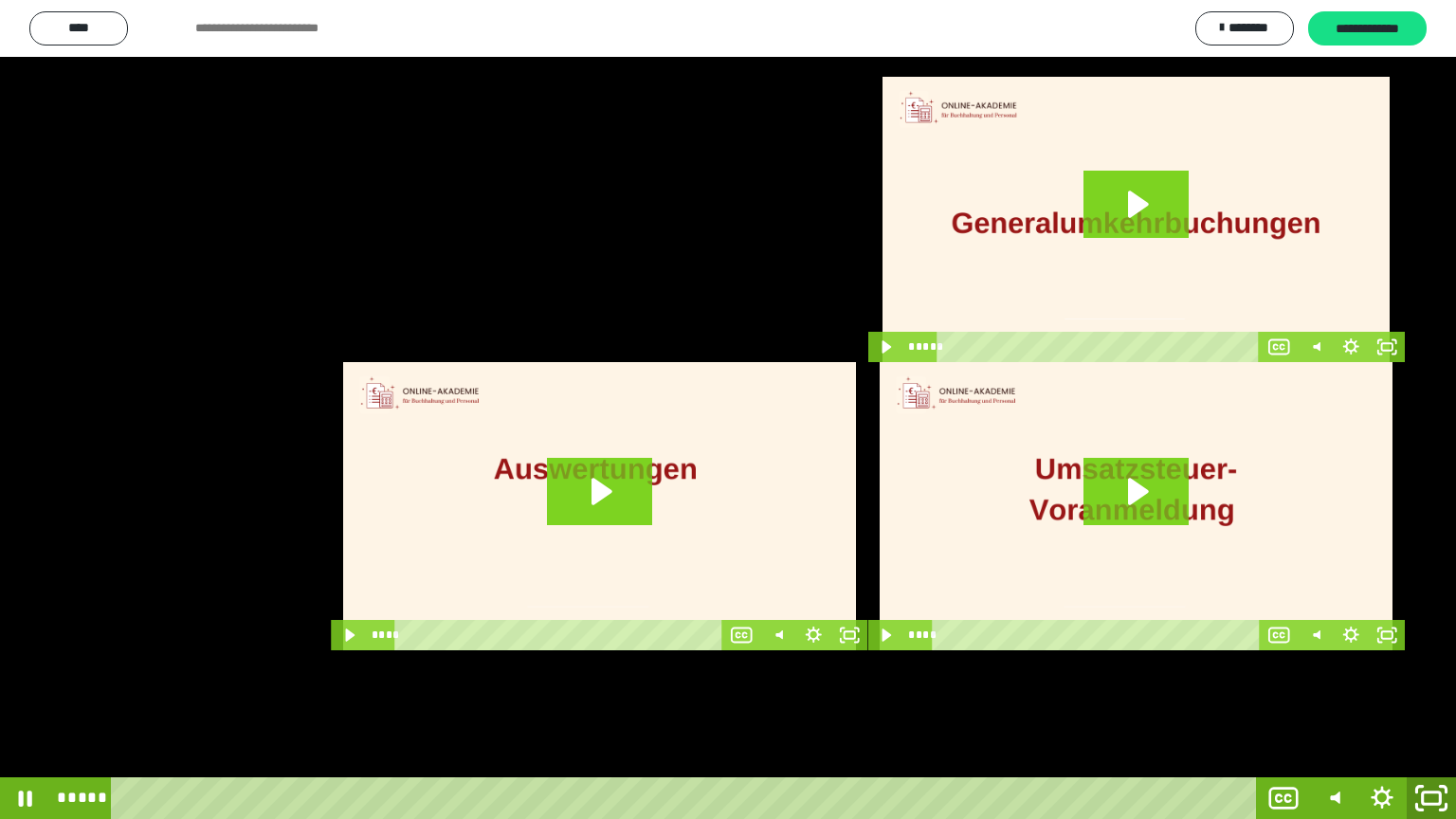 click 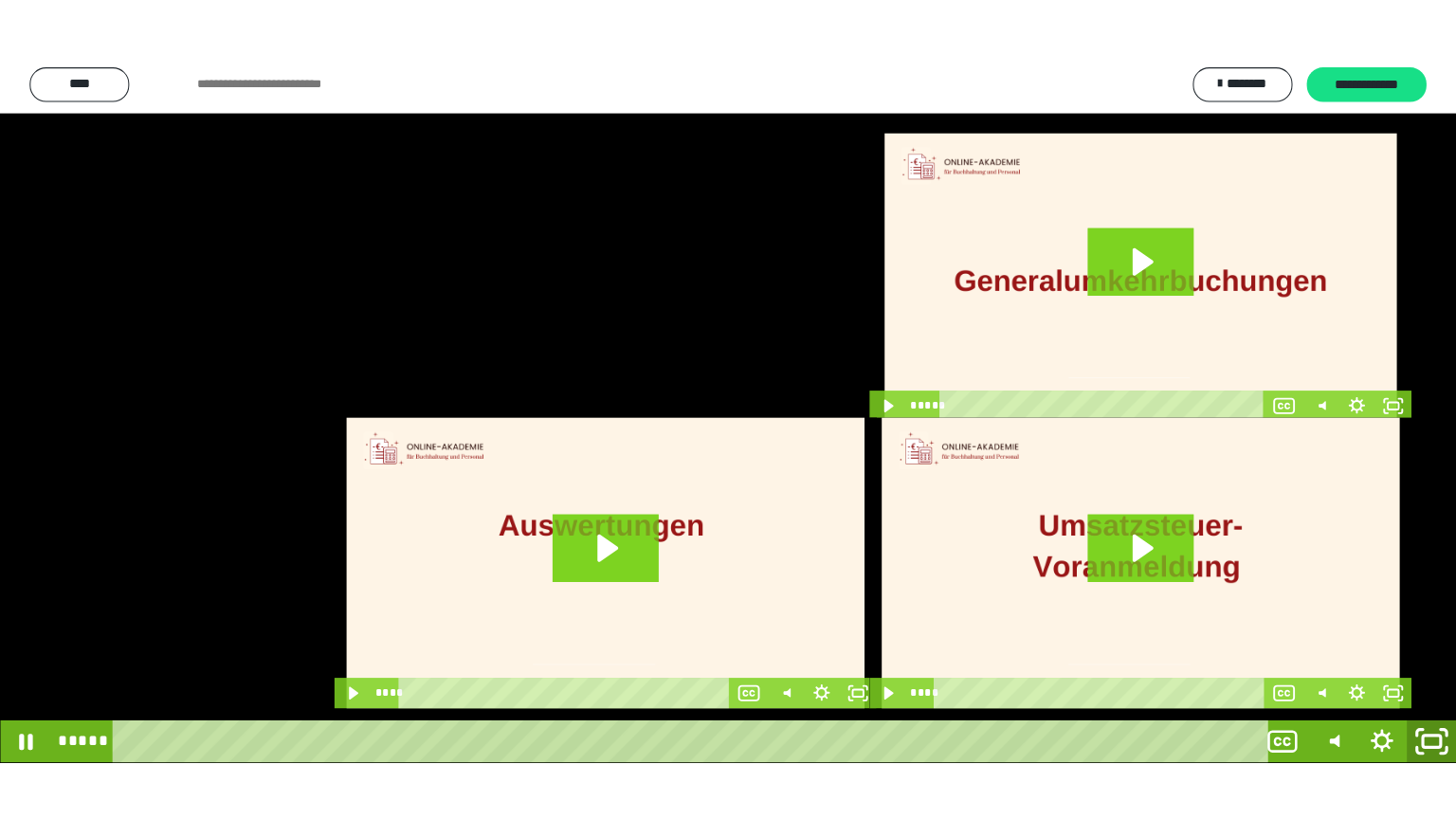 scroll, scrollTop: 3725, scrollLeft: 0, axis: vertical 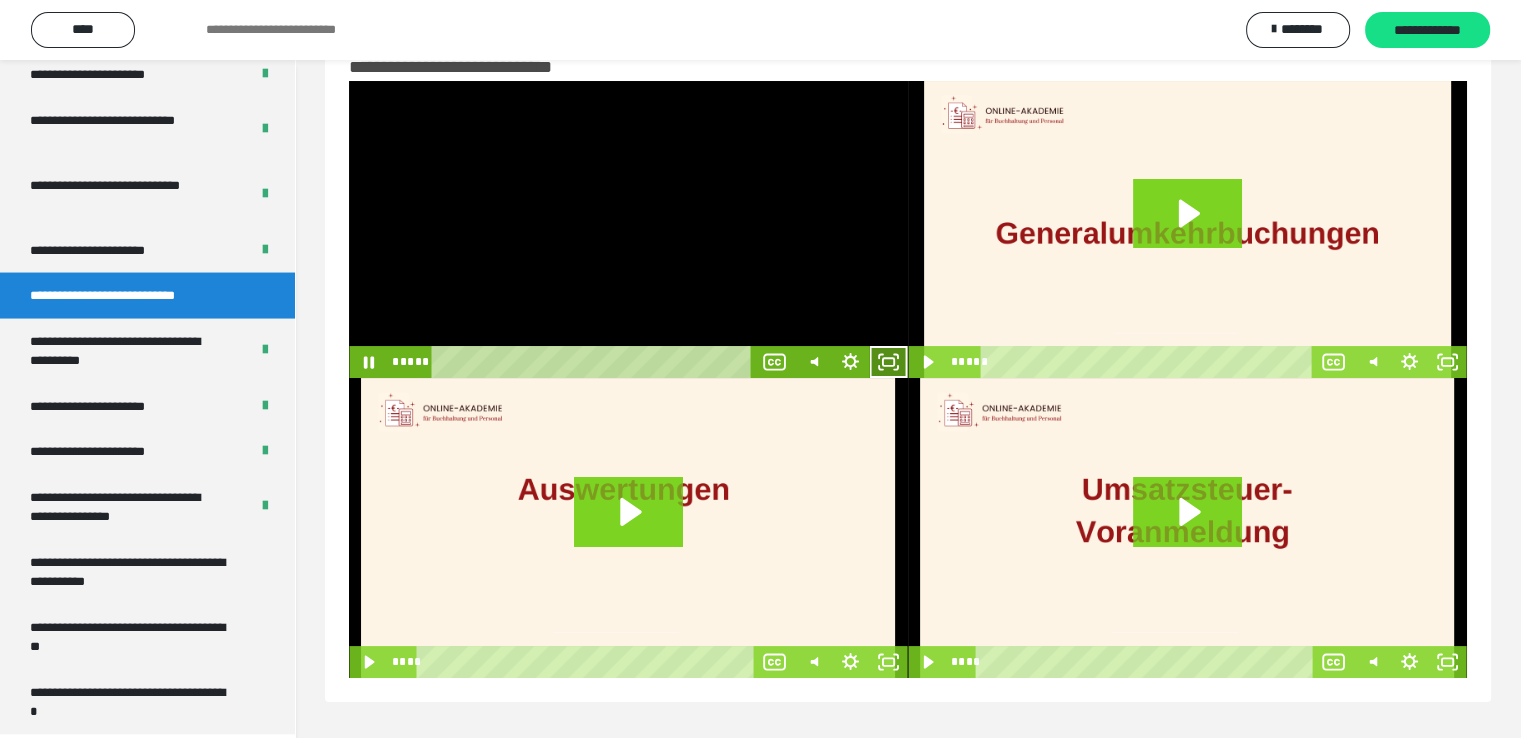 click 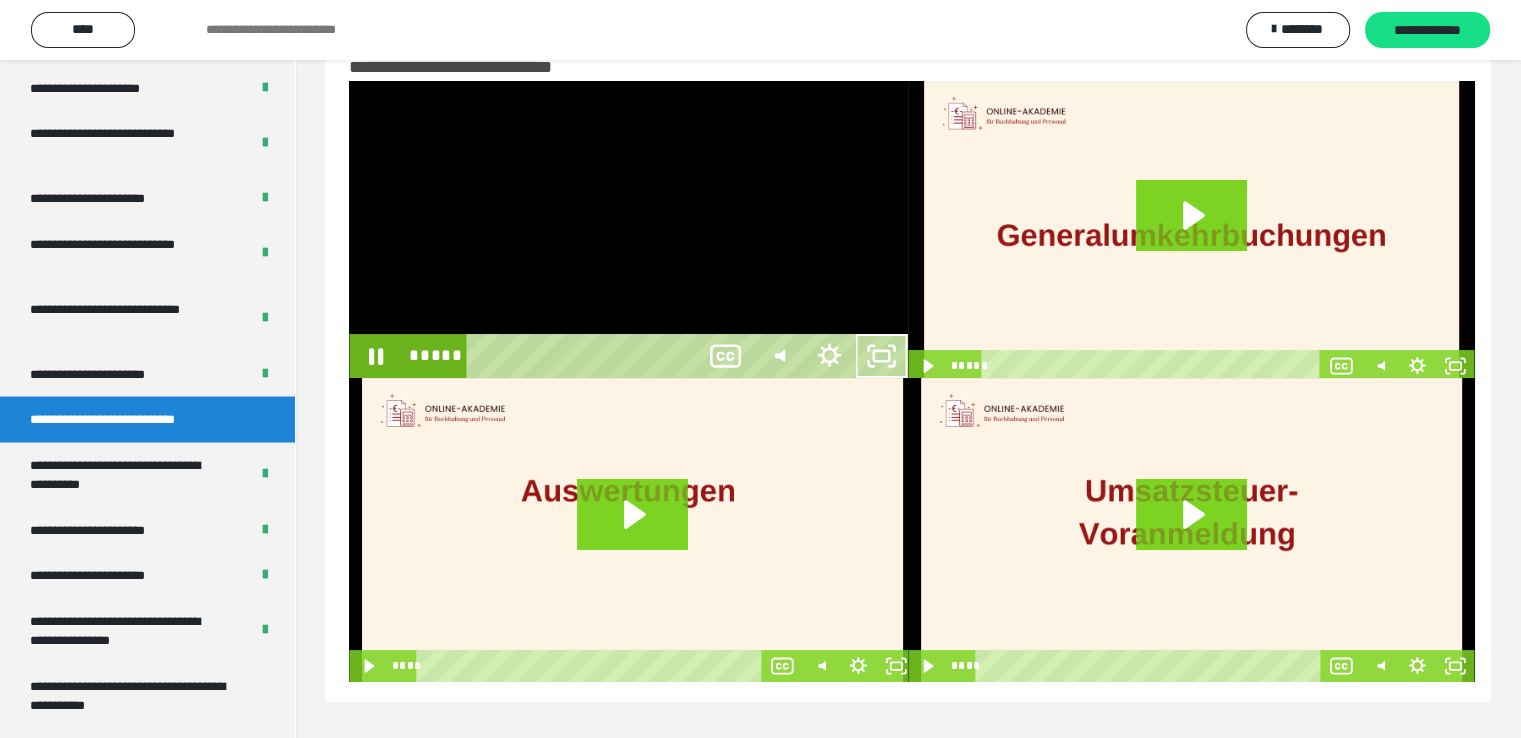 scroll, scrollTop: 3804, scrollLeft: 0, axis: vertical 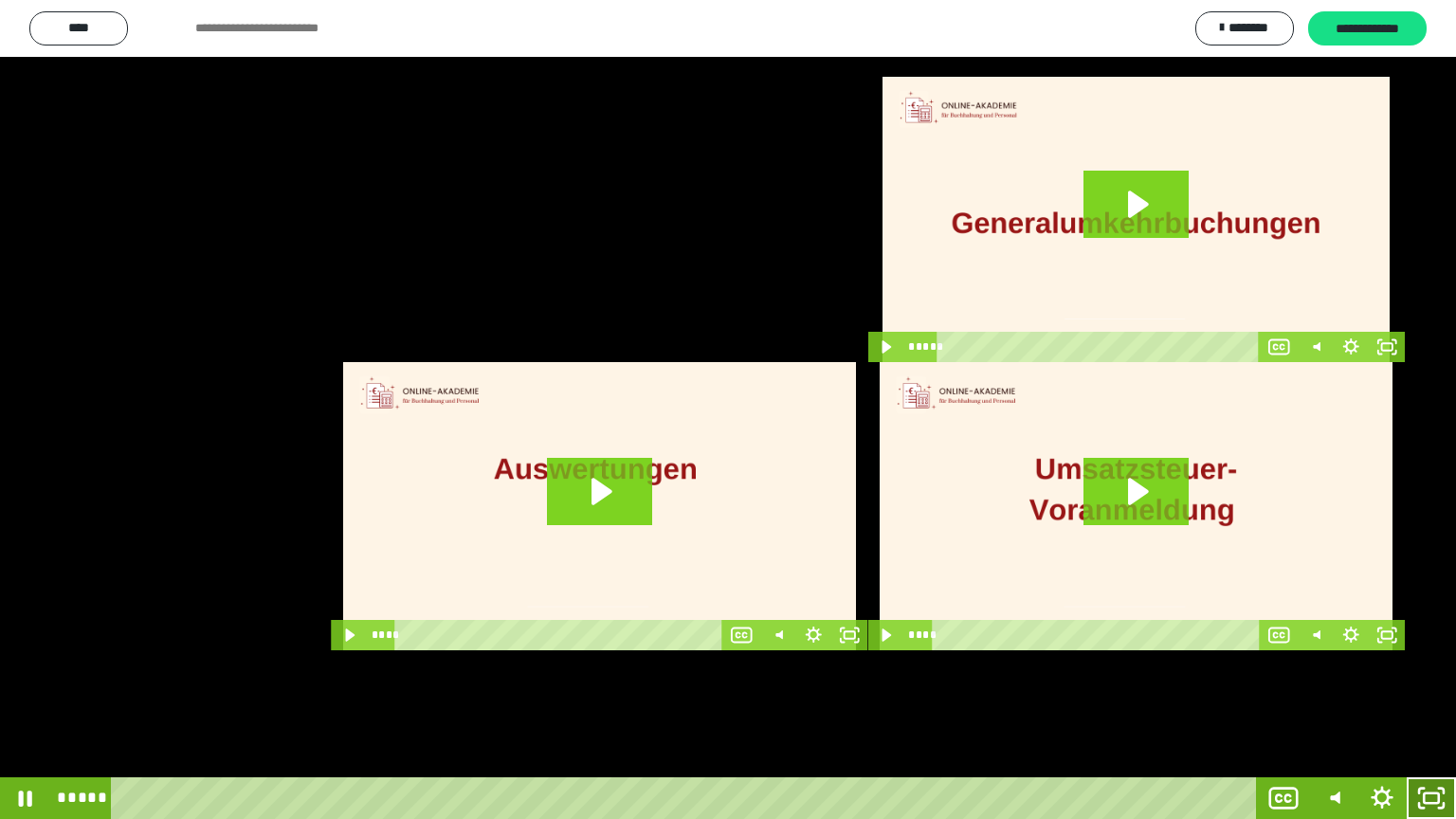 click 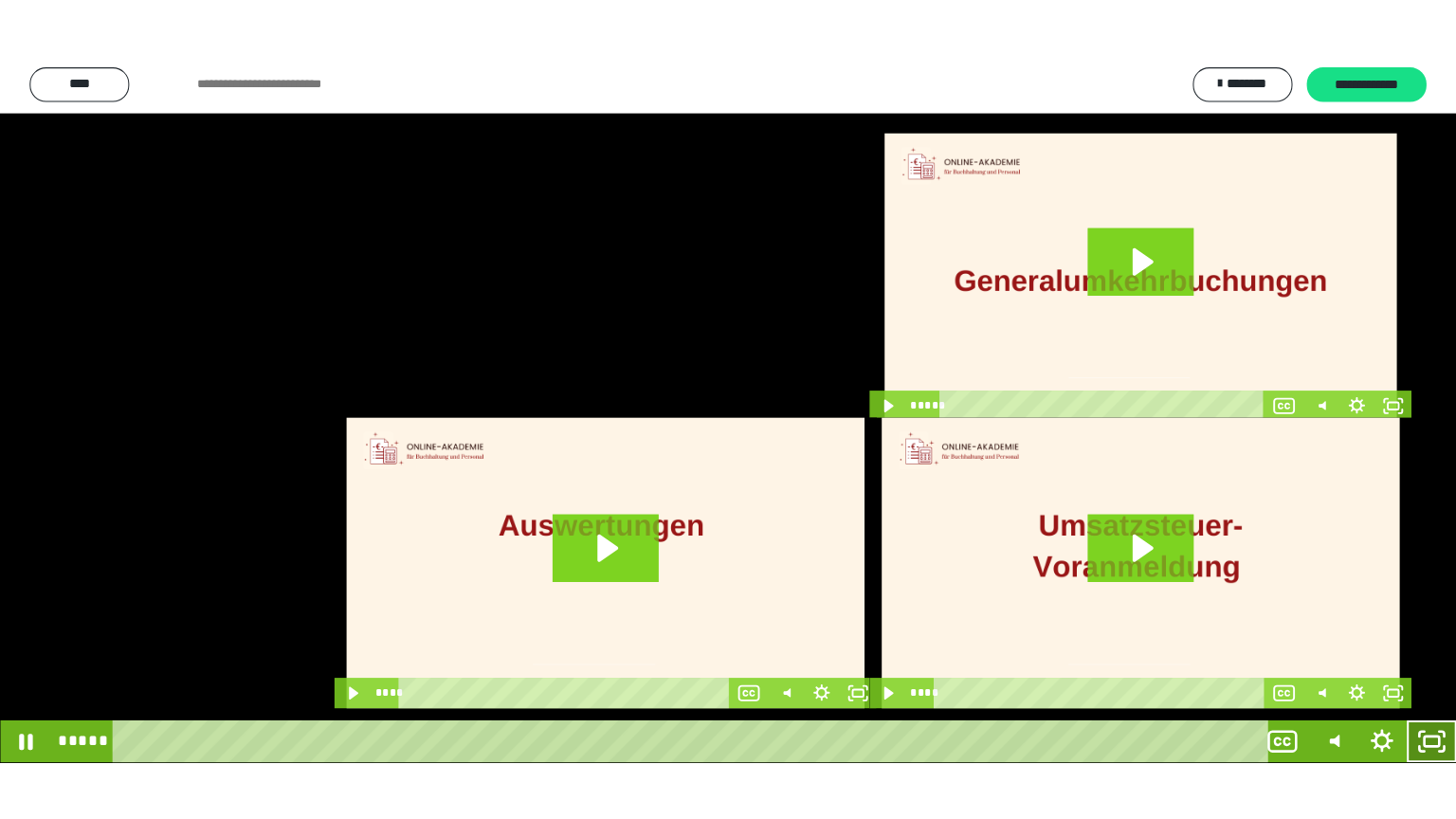 scroll, scrollTop: 3725, scrollLeft: 0, axis: vertical 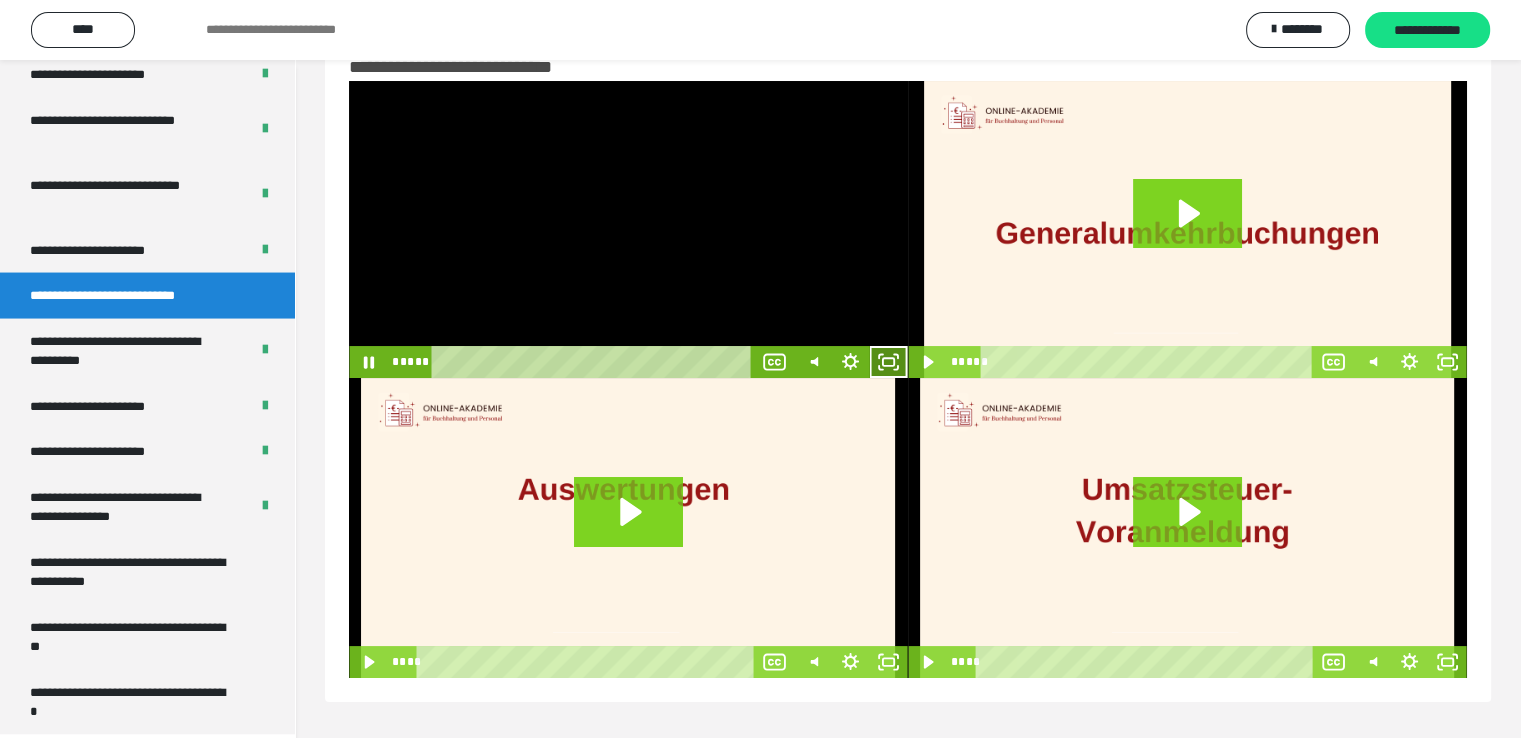 click 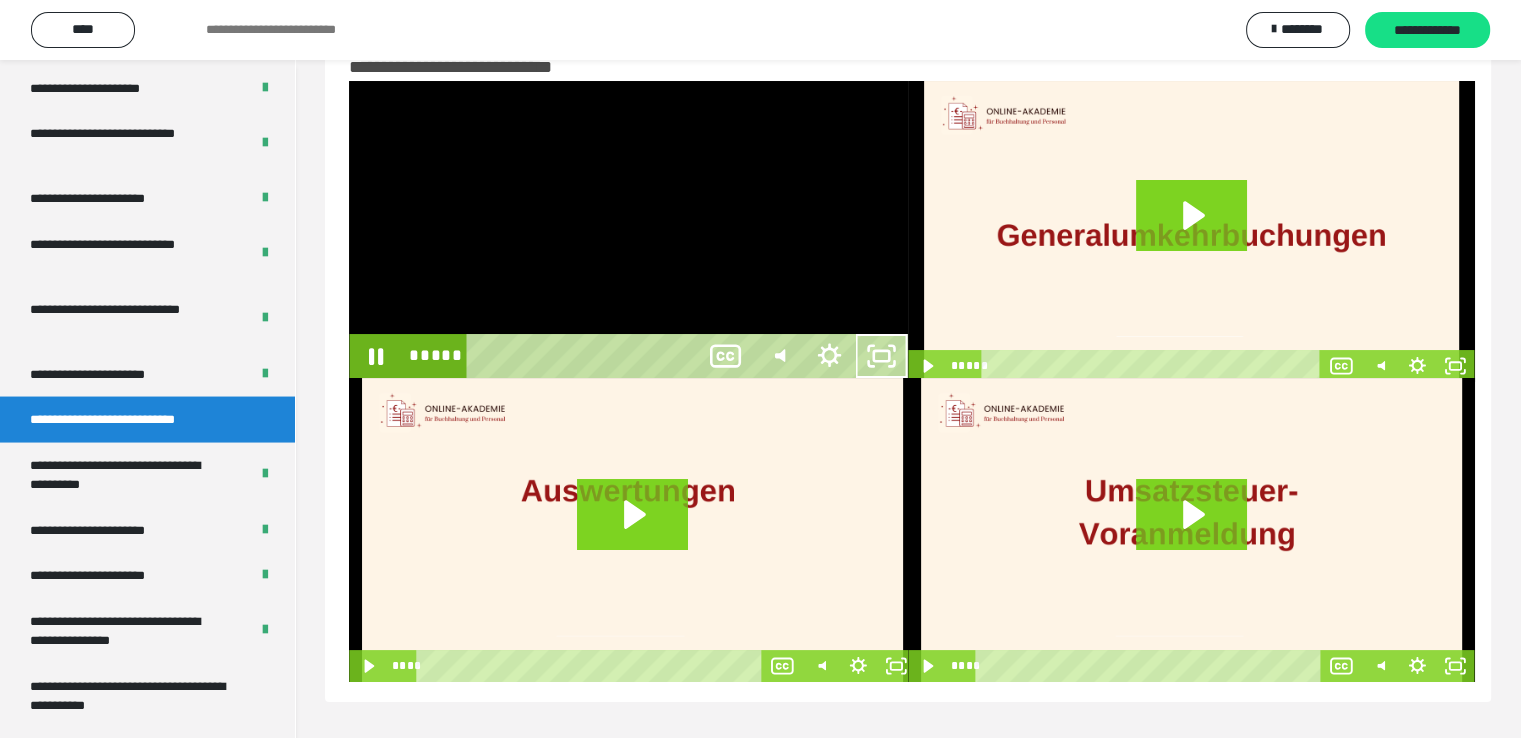 scroll, scrollTop: 3804, scrollLeft: 0, axis: vertical 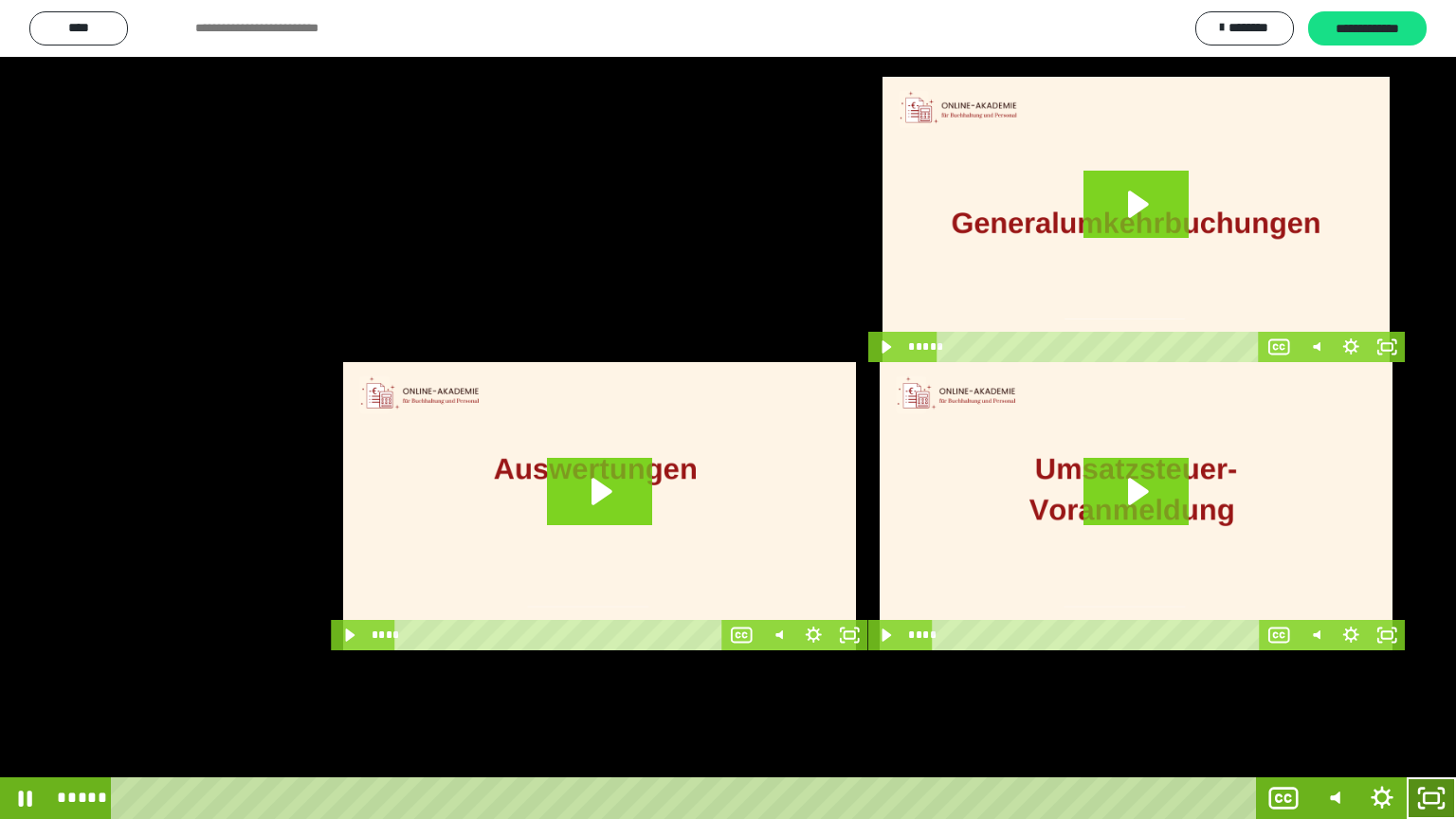 click 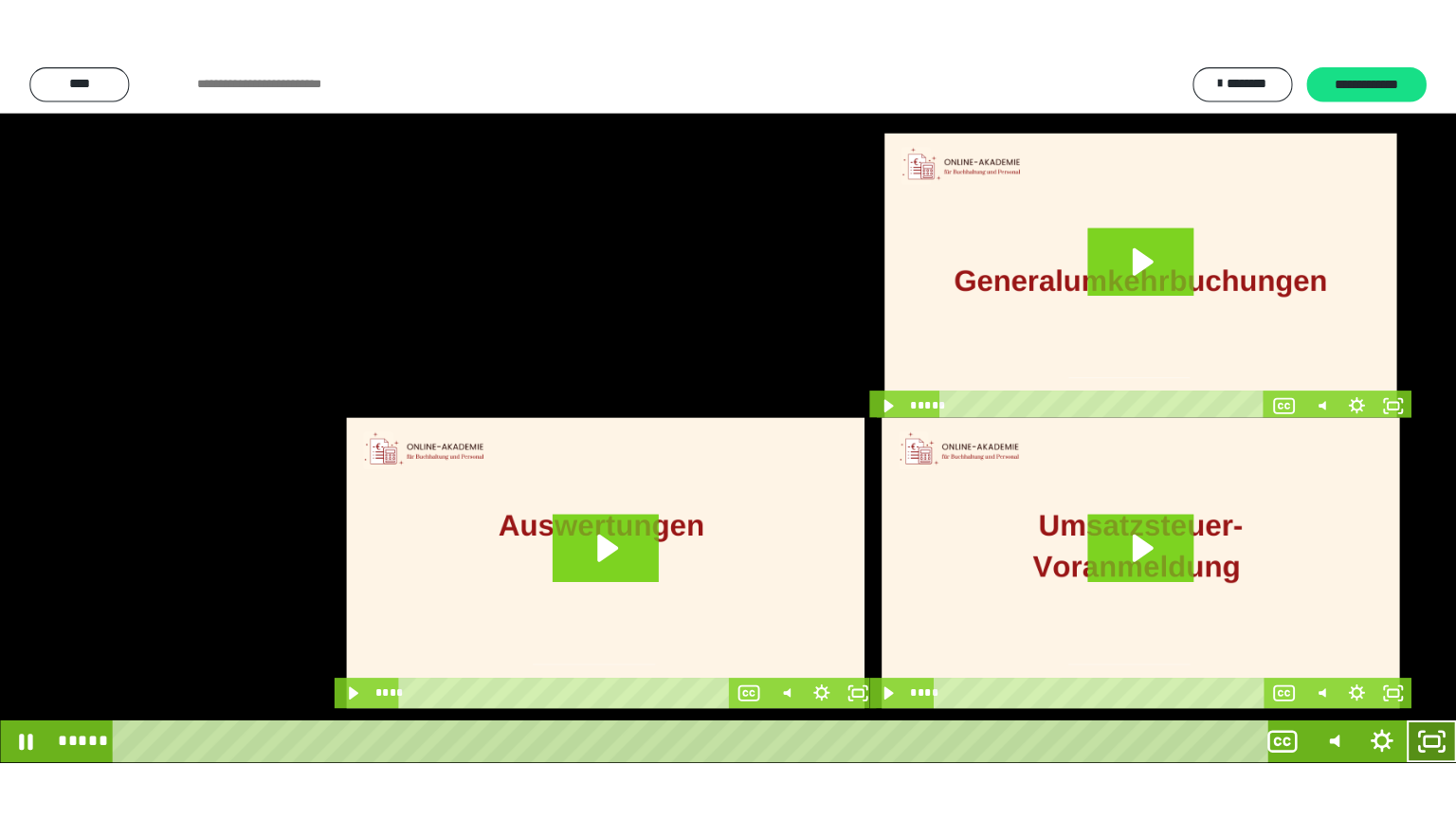 scroll, scrollTop: 3725, scrollLeft: 0, axis: vertical 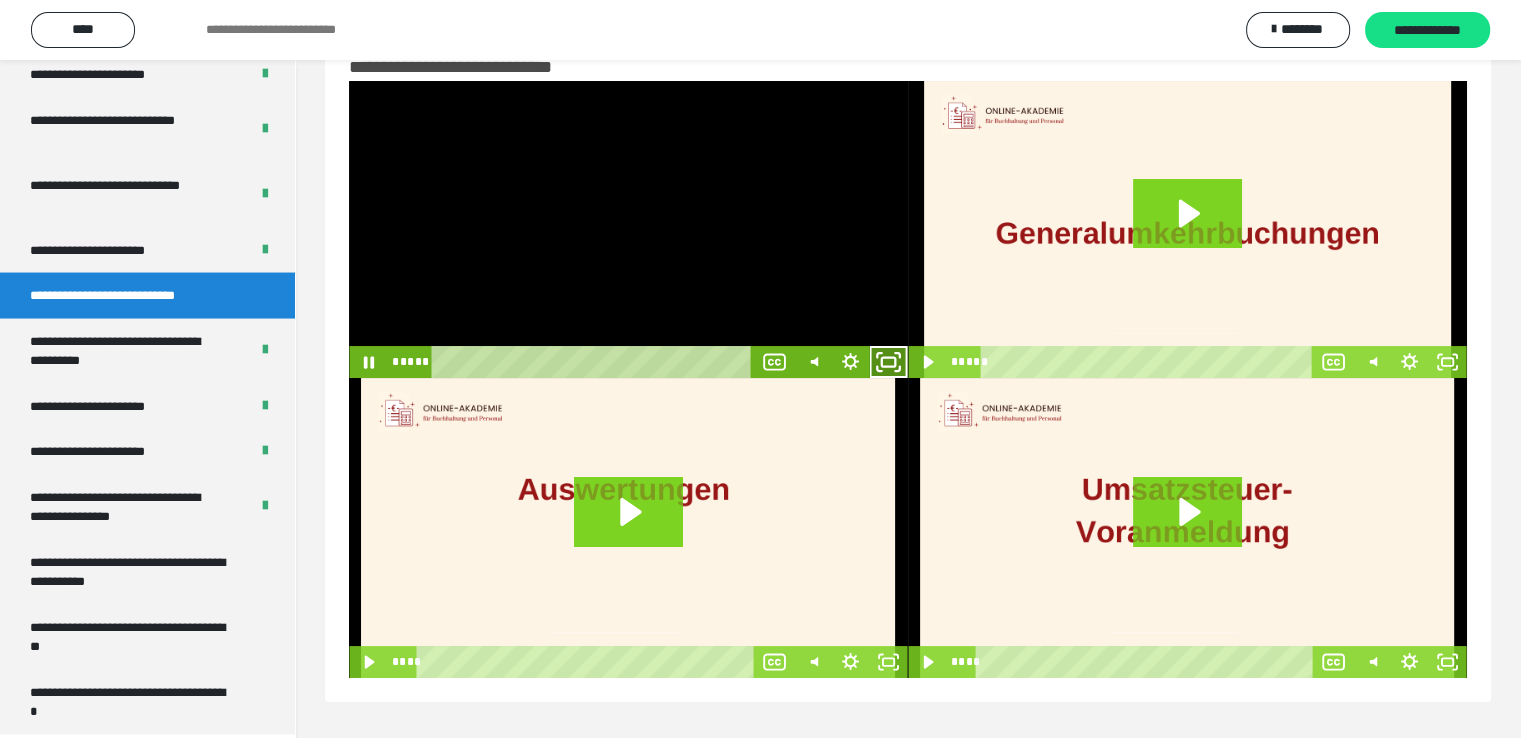 click 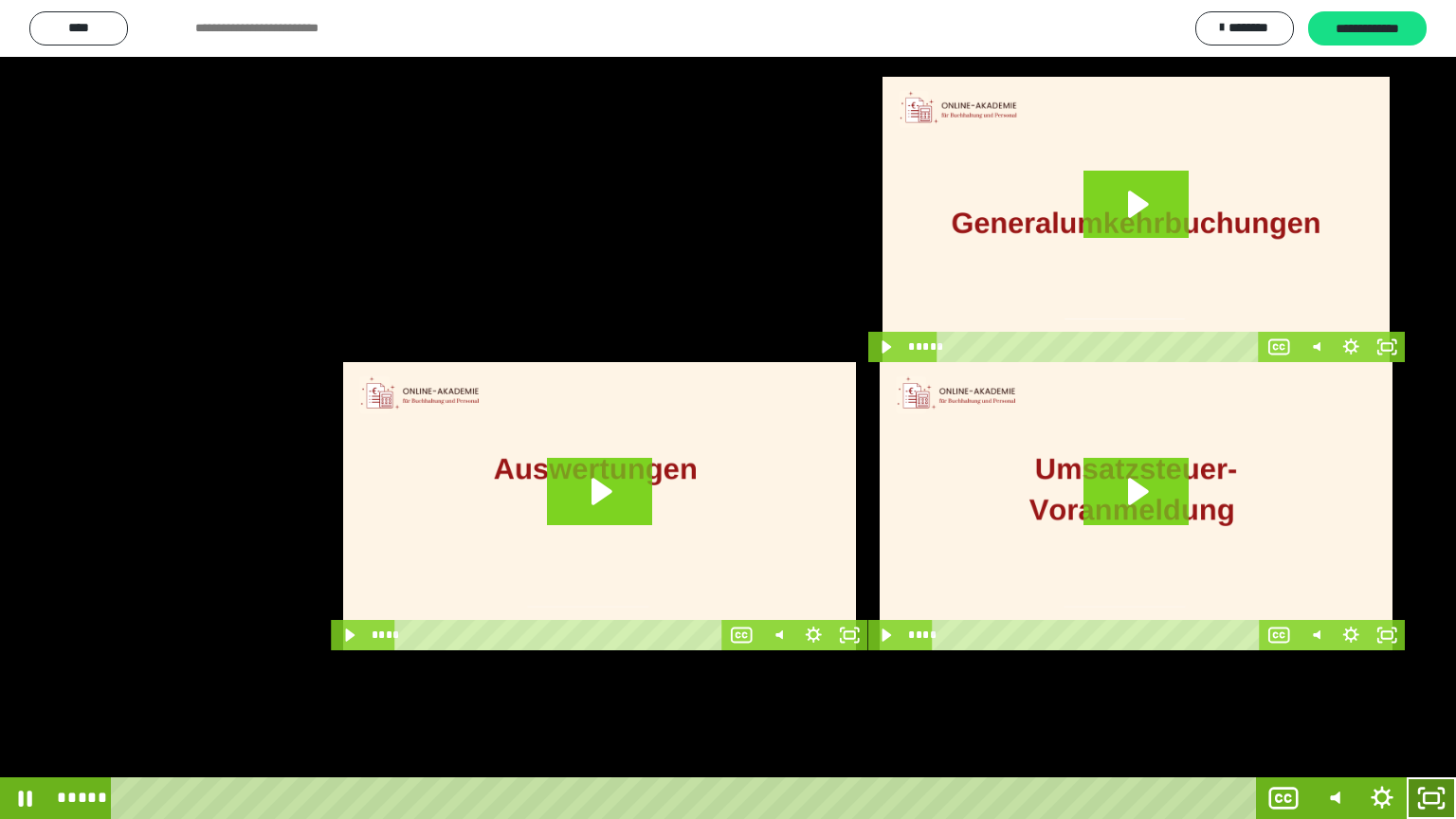 click 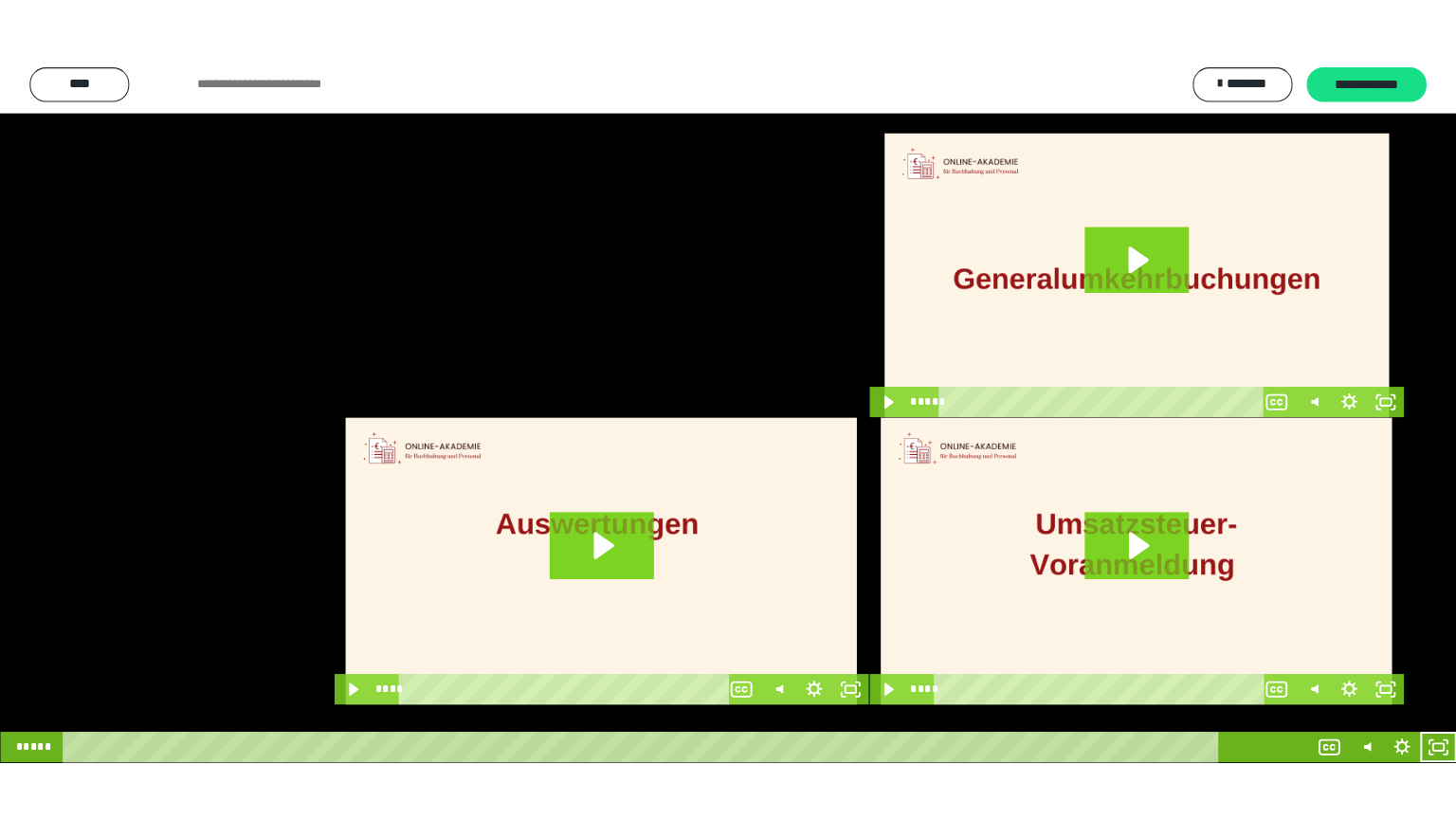 scroll, scrollTop: 3725, scrollLeft: 0, axis: vertical 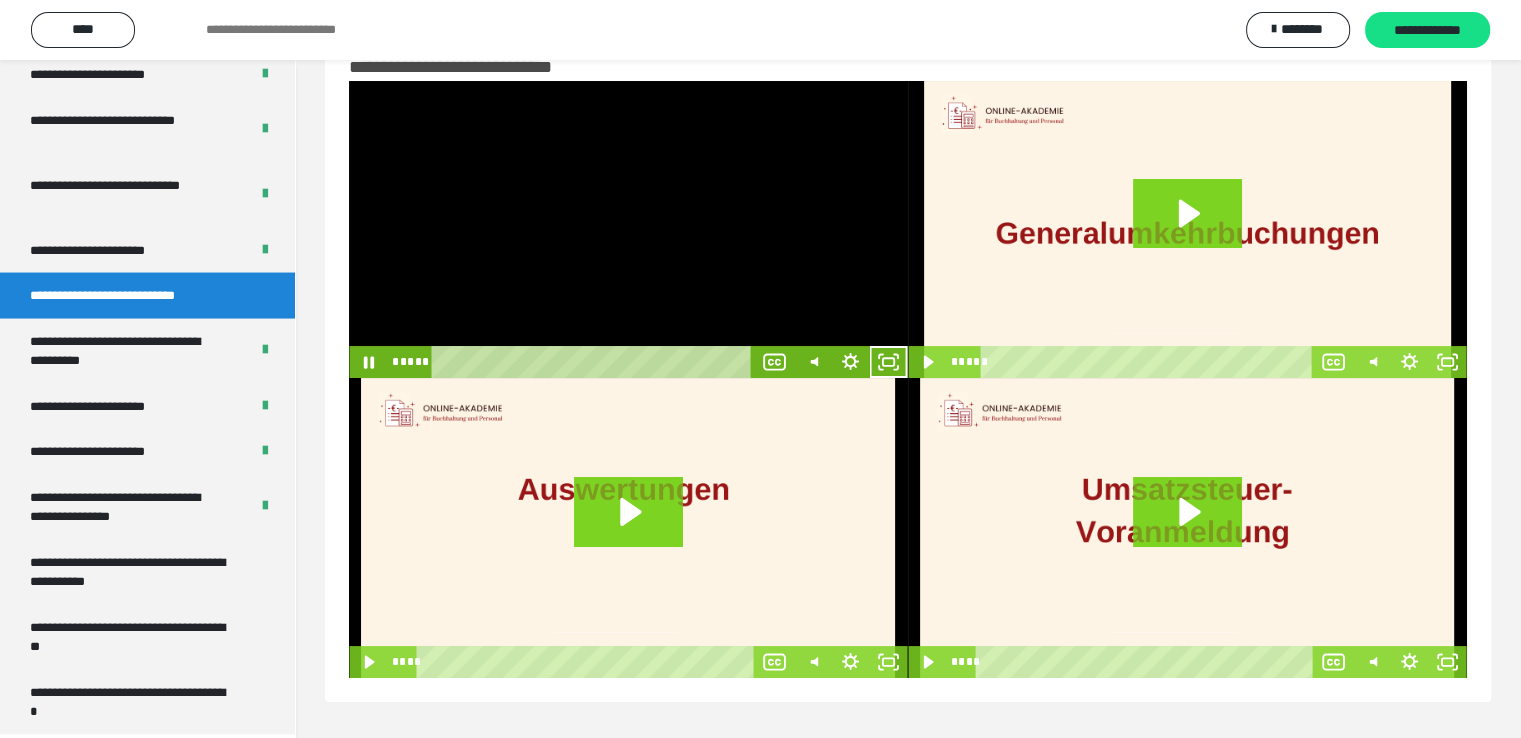 click at bounding box center [628, 229] 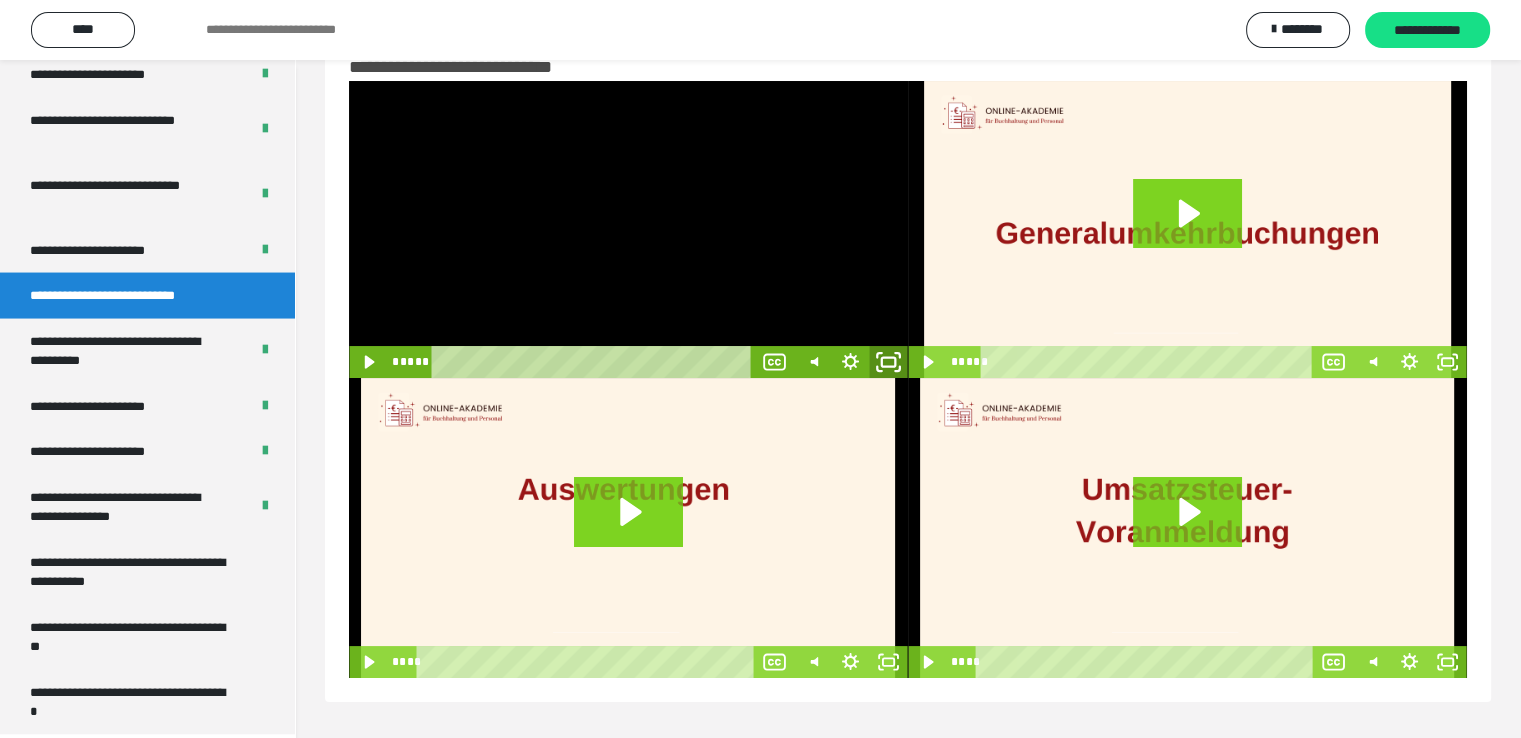 click 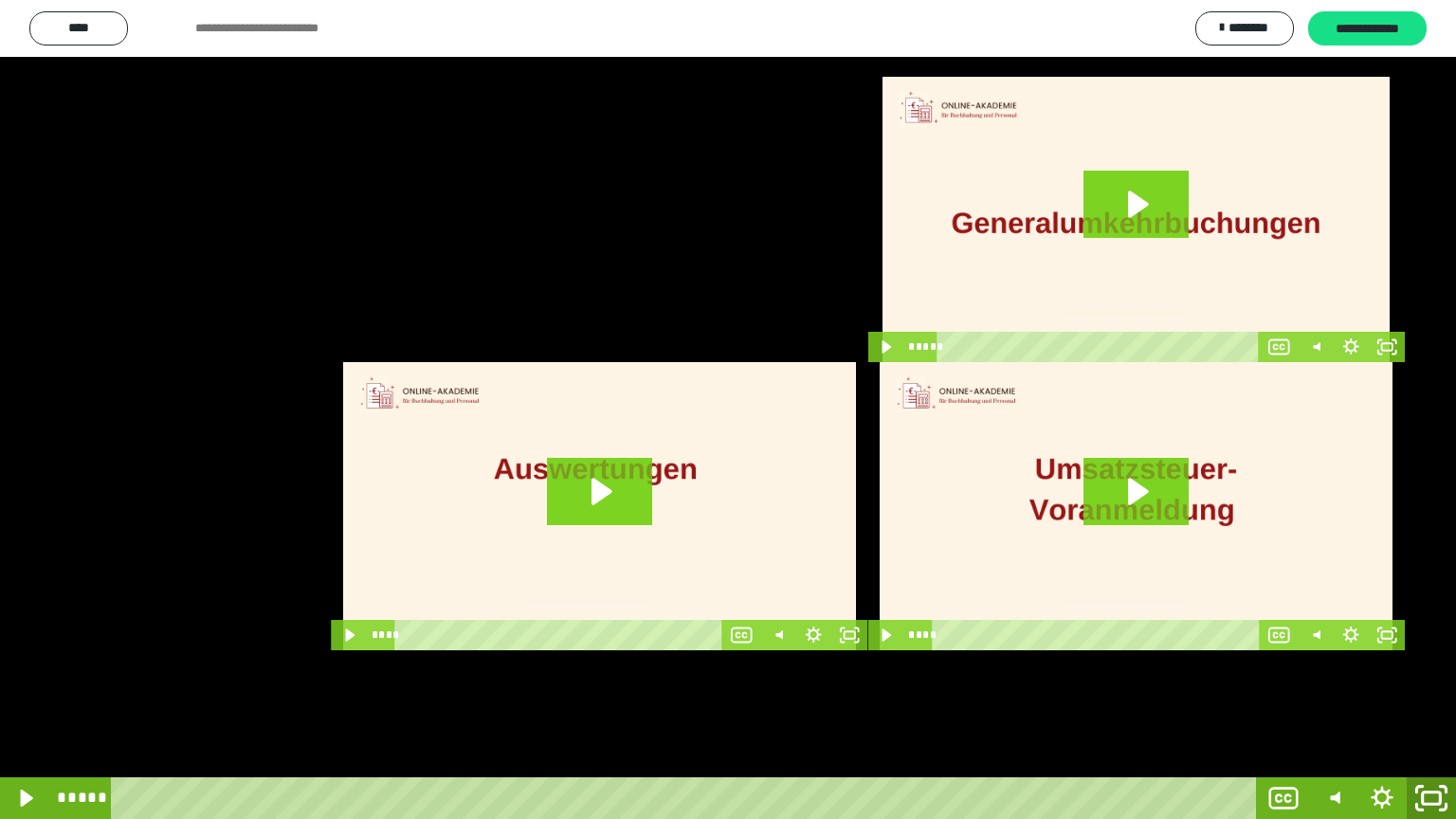 click 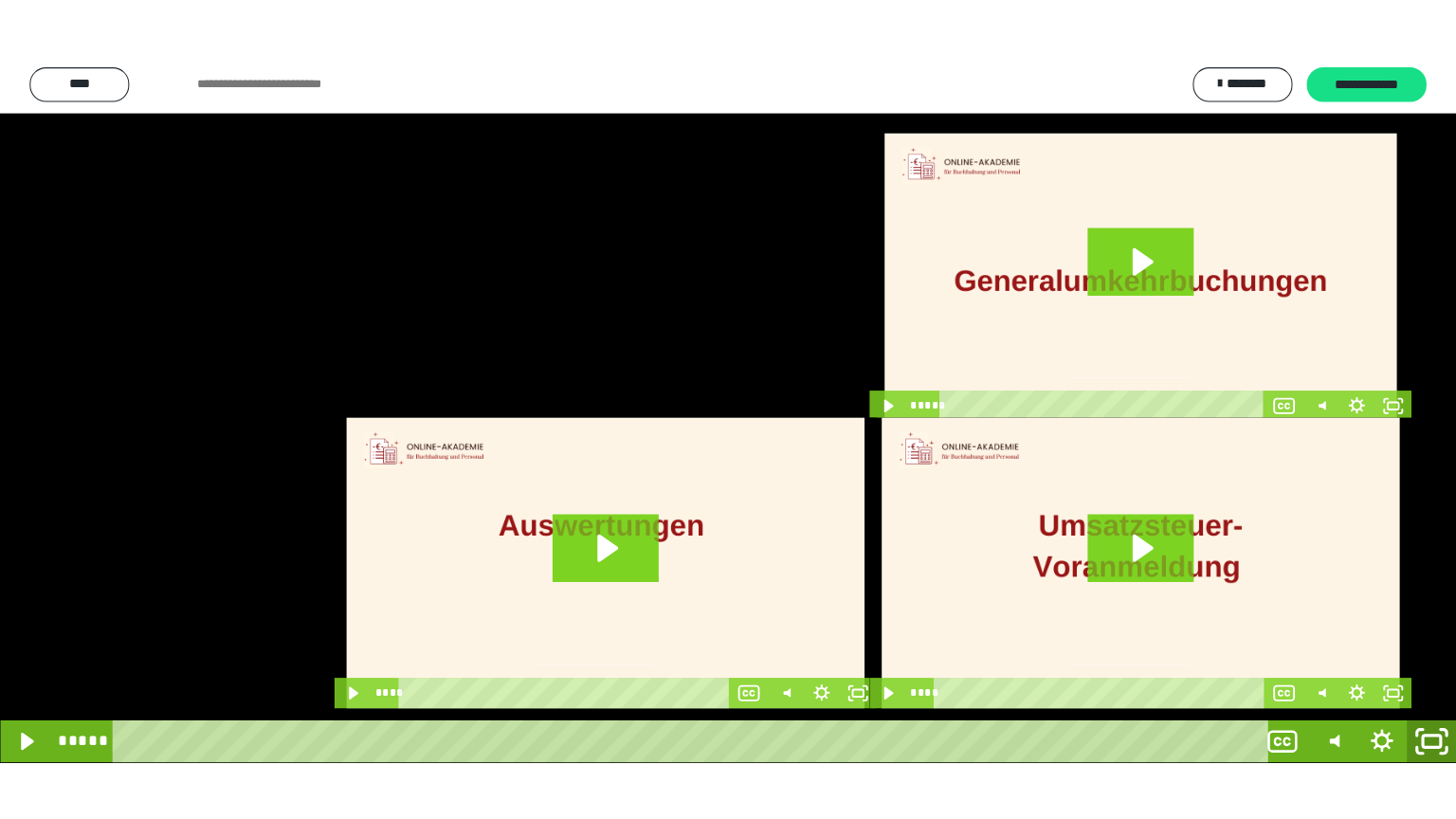 scroll, scrollTop: 3725, scrollLeft: 0, axis: vertical 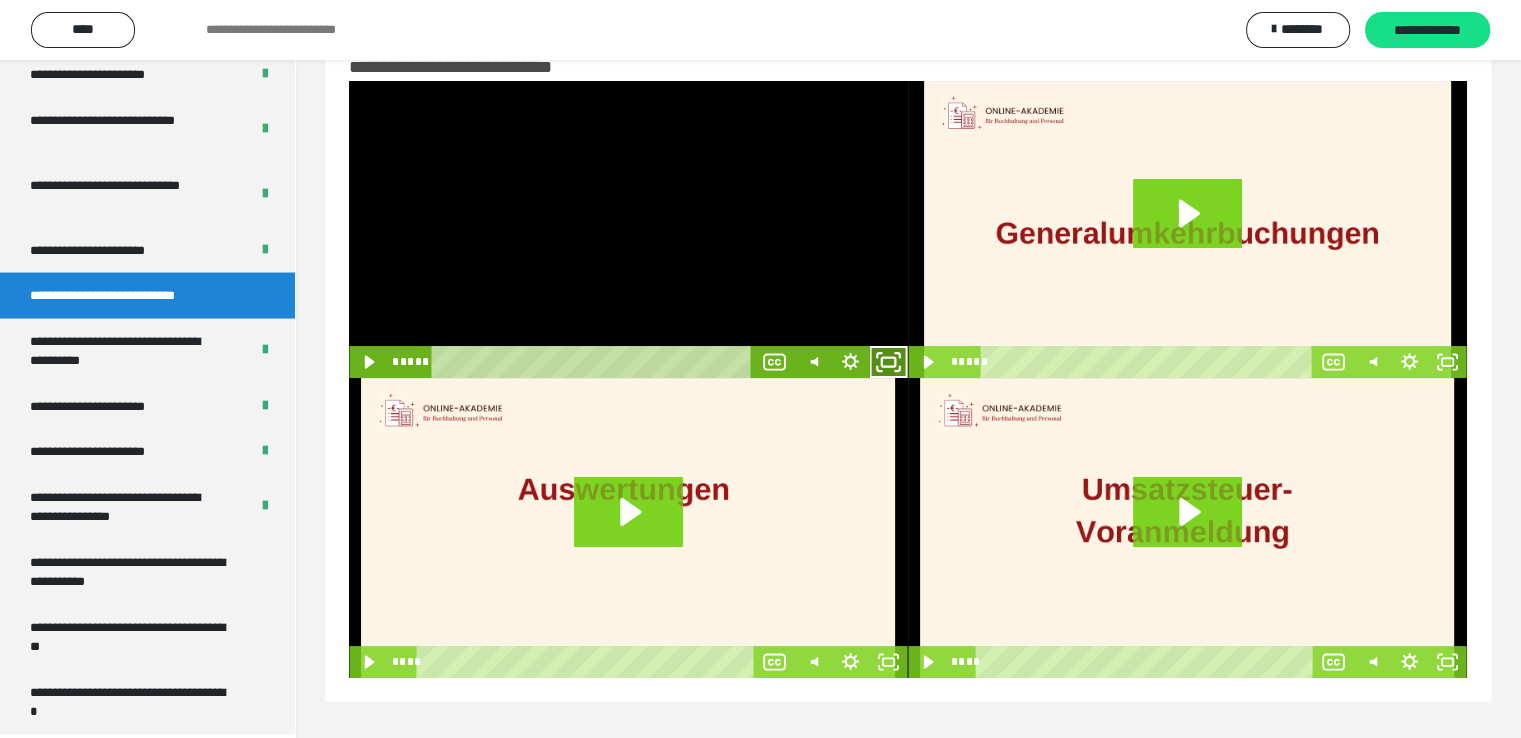 click 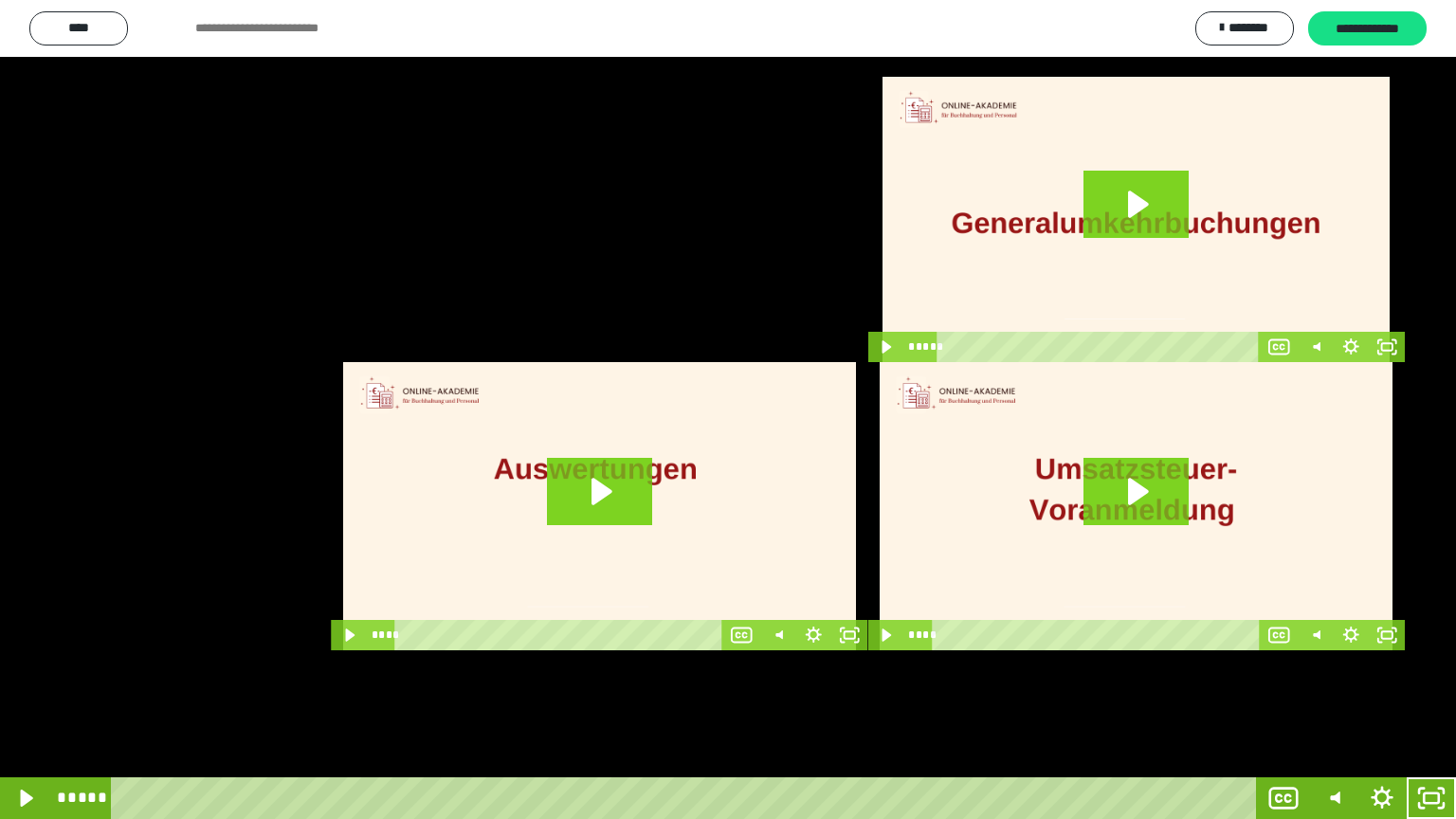 click at bounding box center [728, 410] 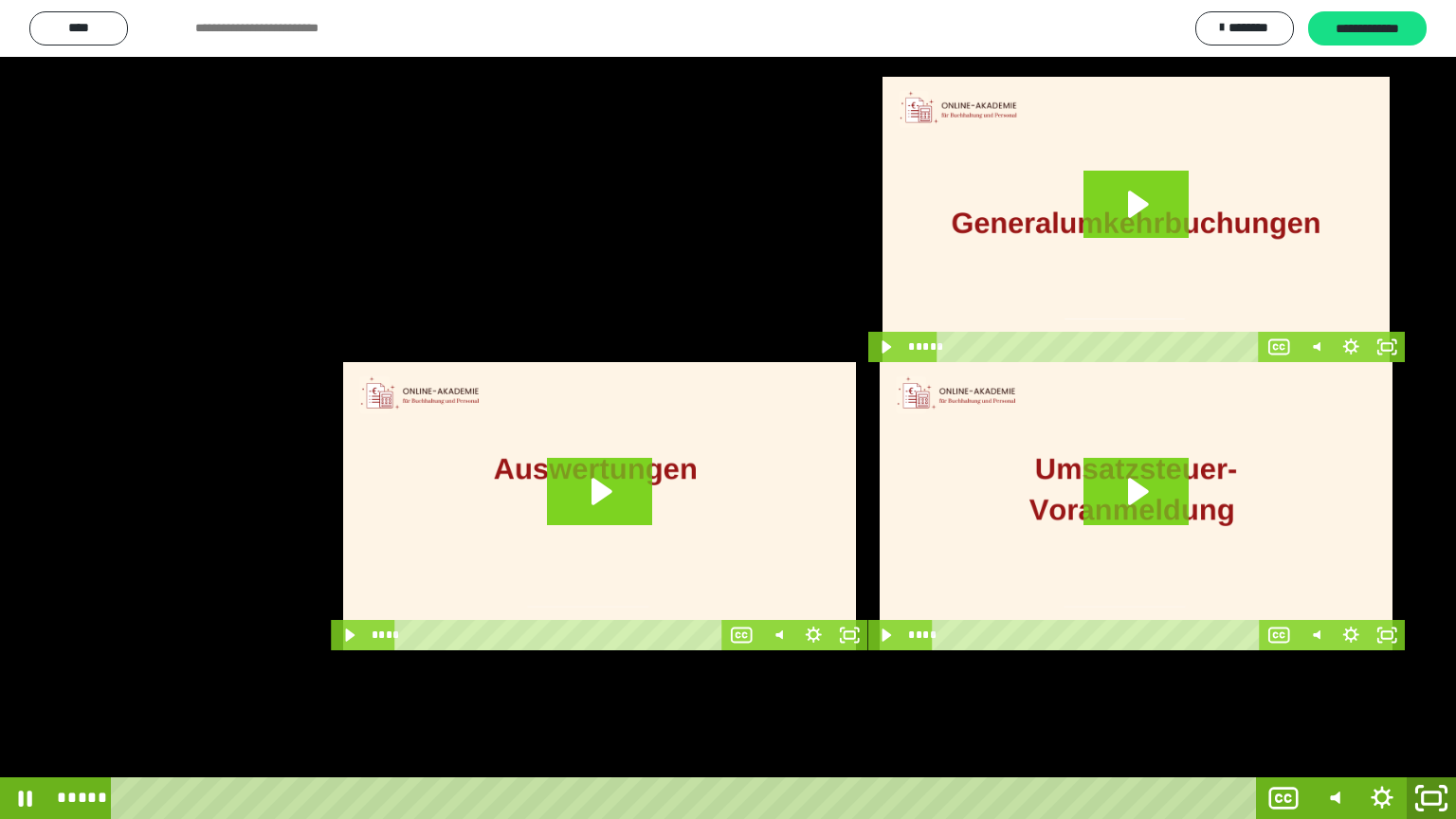 click 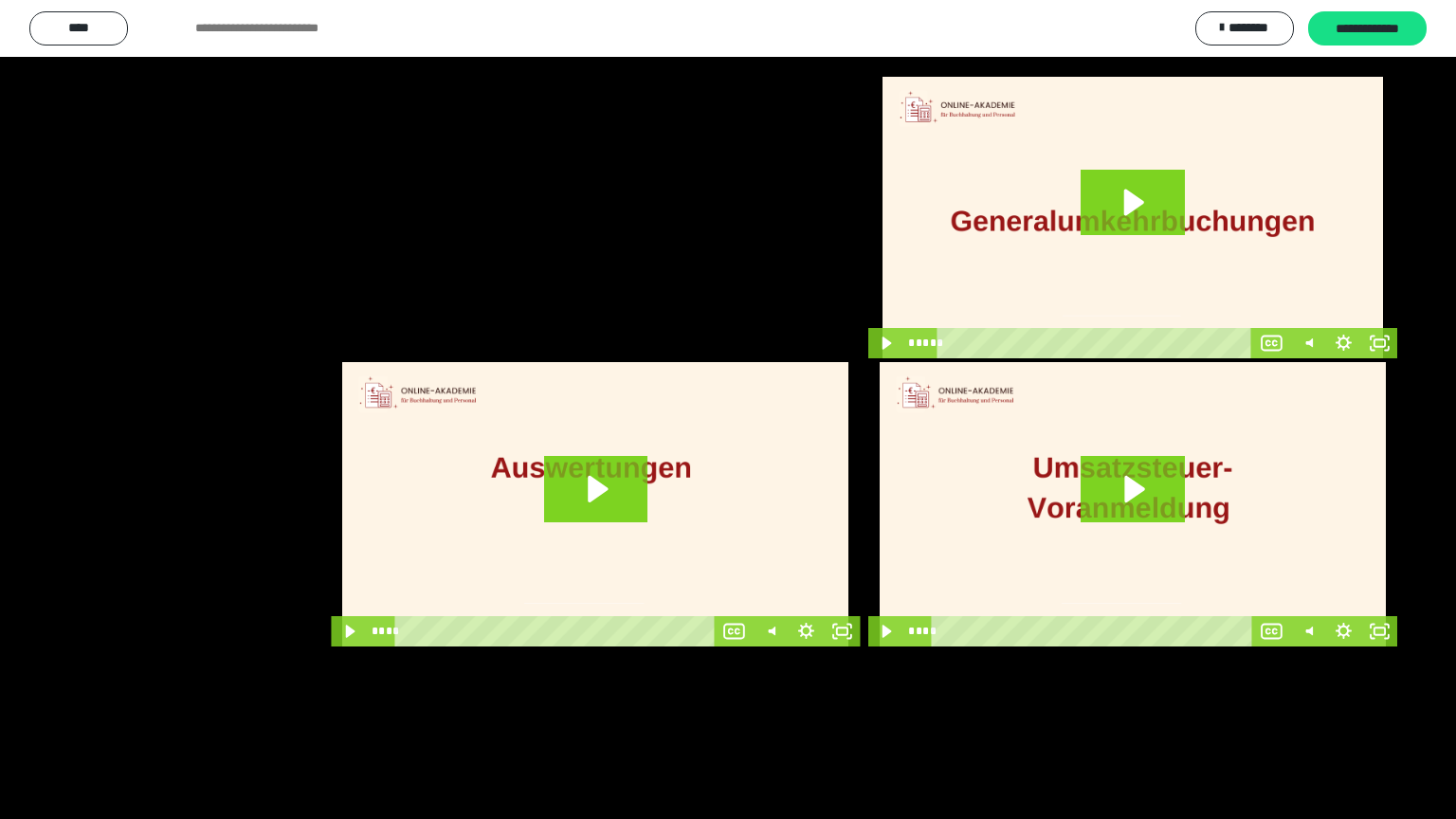 scroll, scrollTop: 3725, scrollLeft: 0, axis: vertical 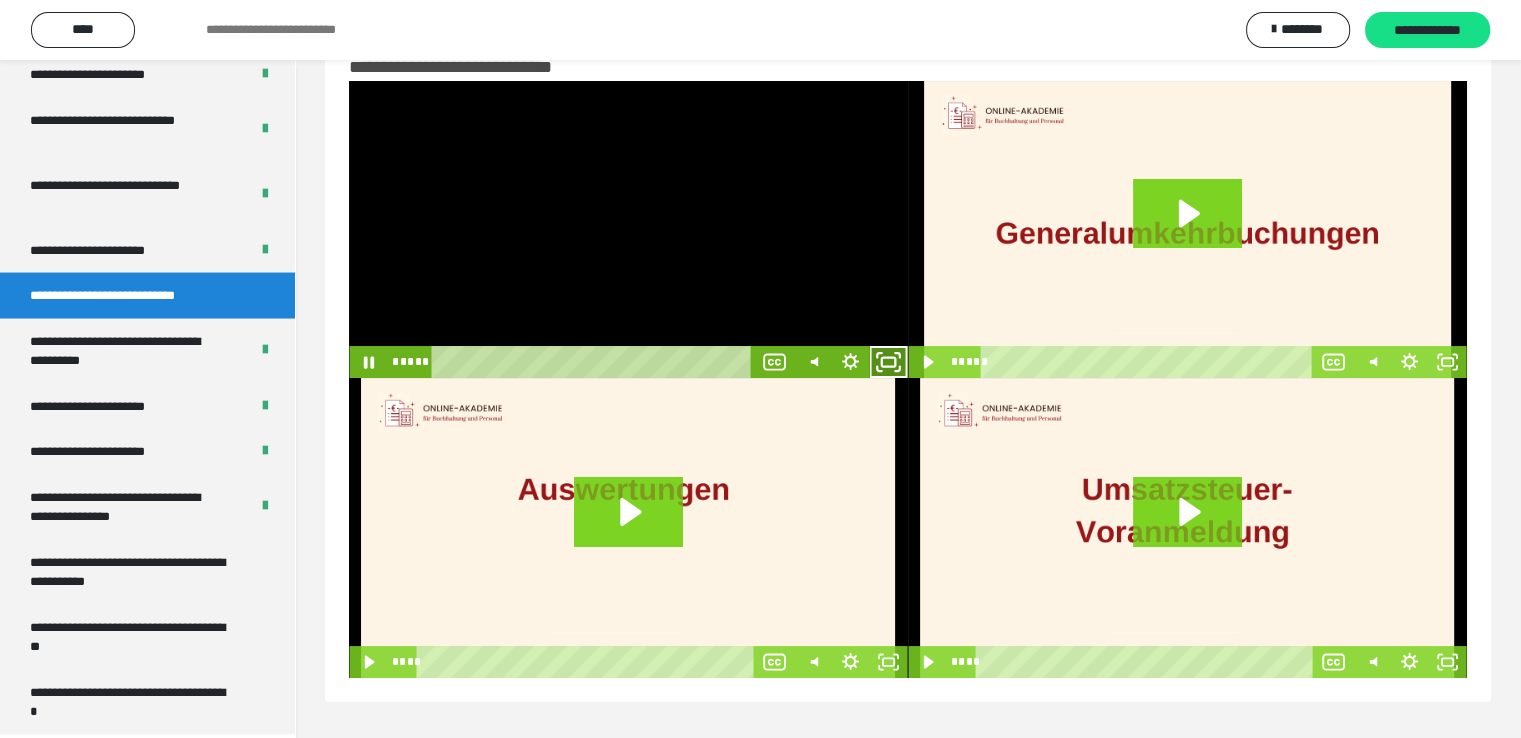 click 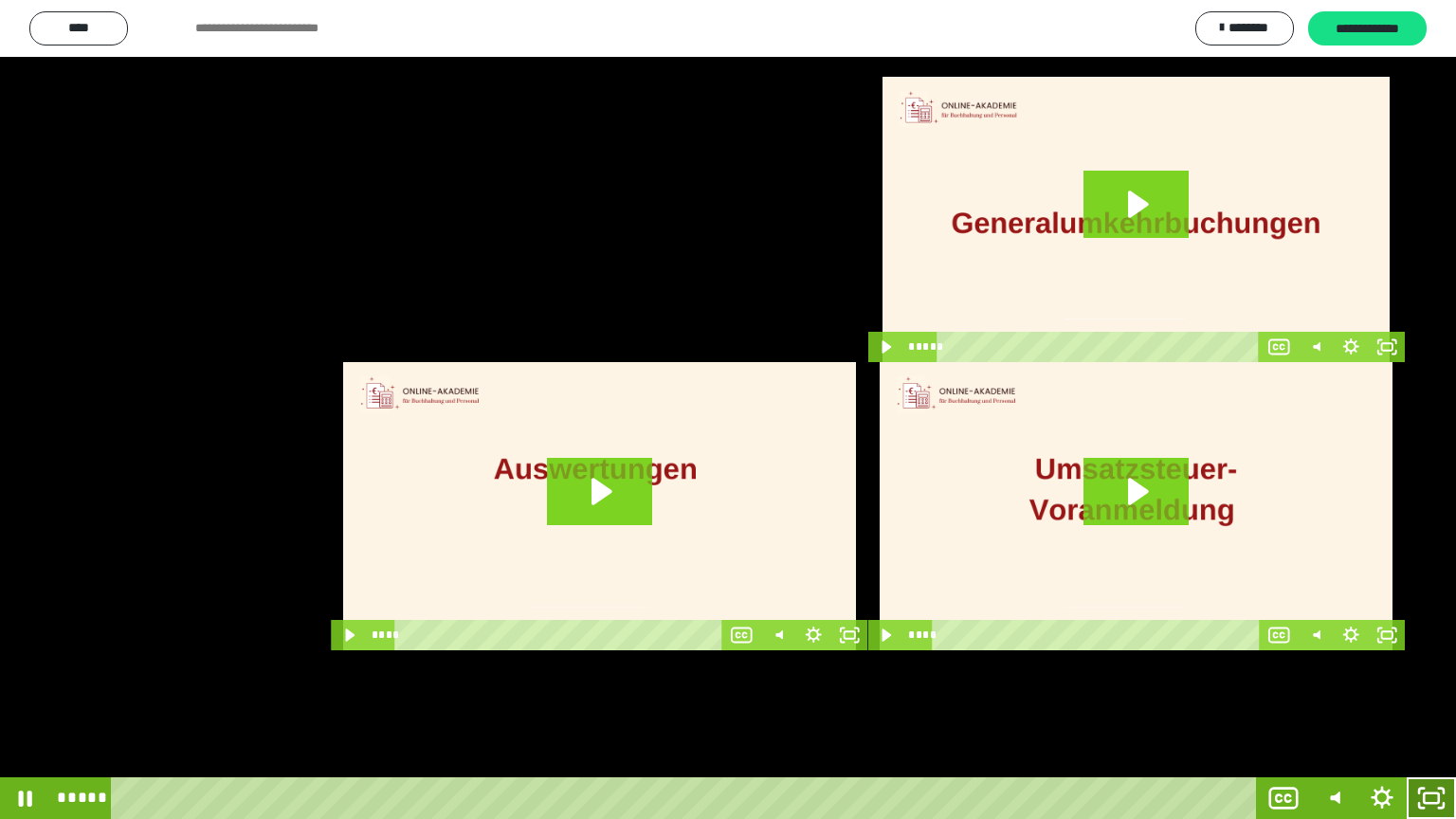 click 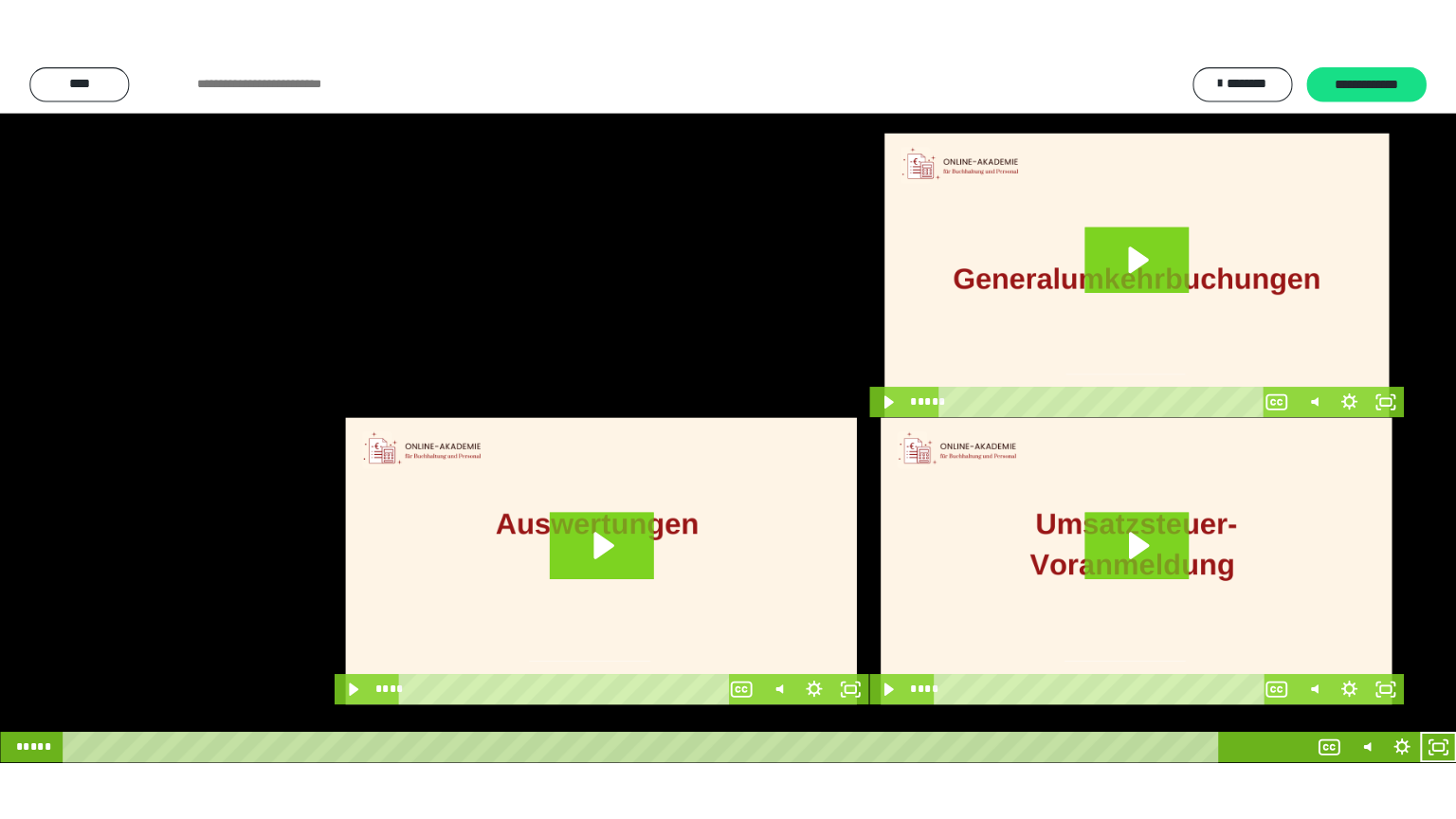 scroll, scrollTop: 3725, scrollLeft: 0, axis: vertical 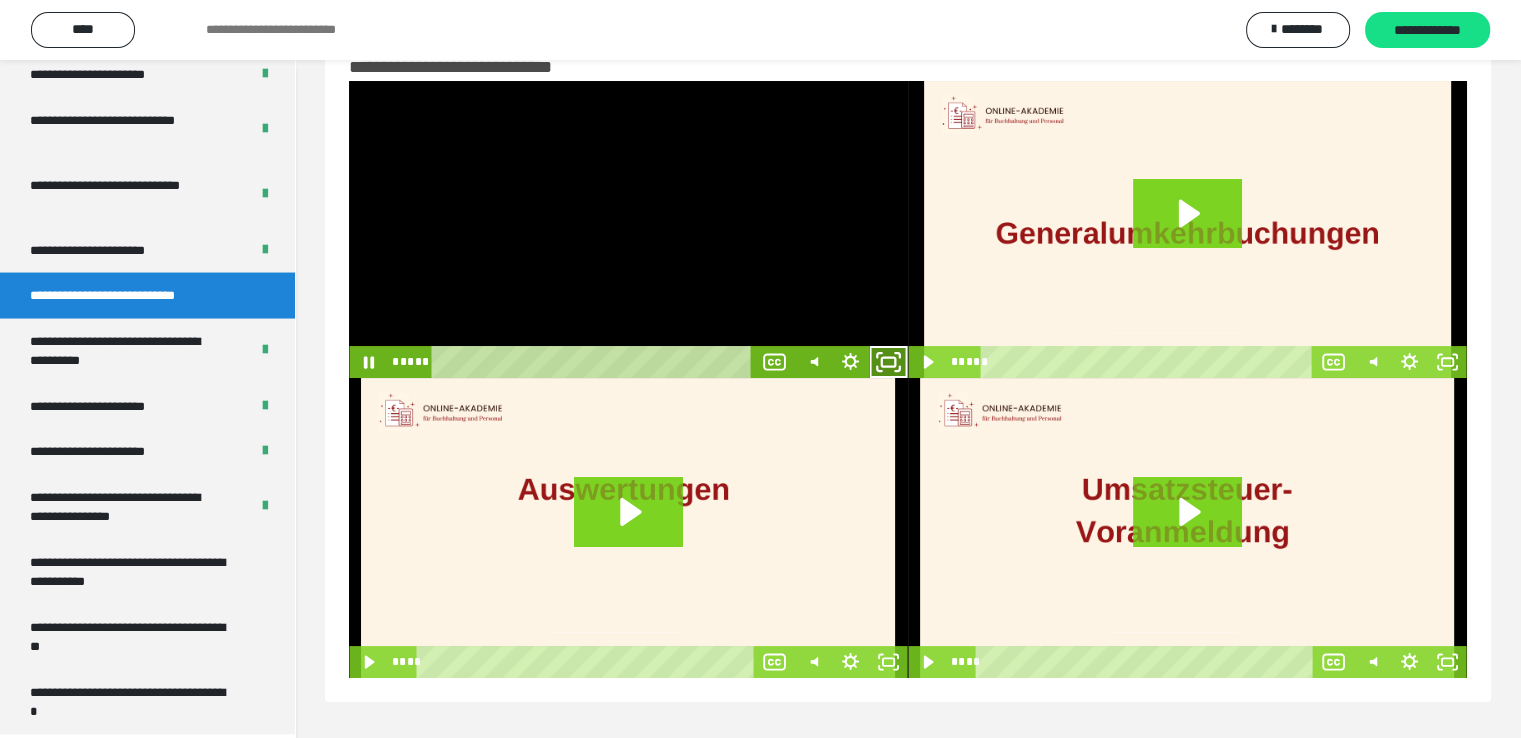 click 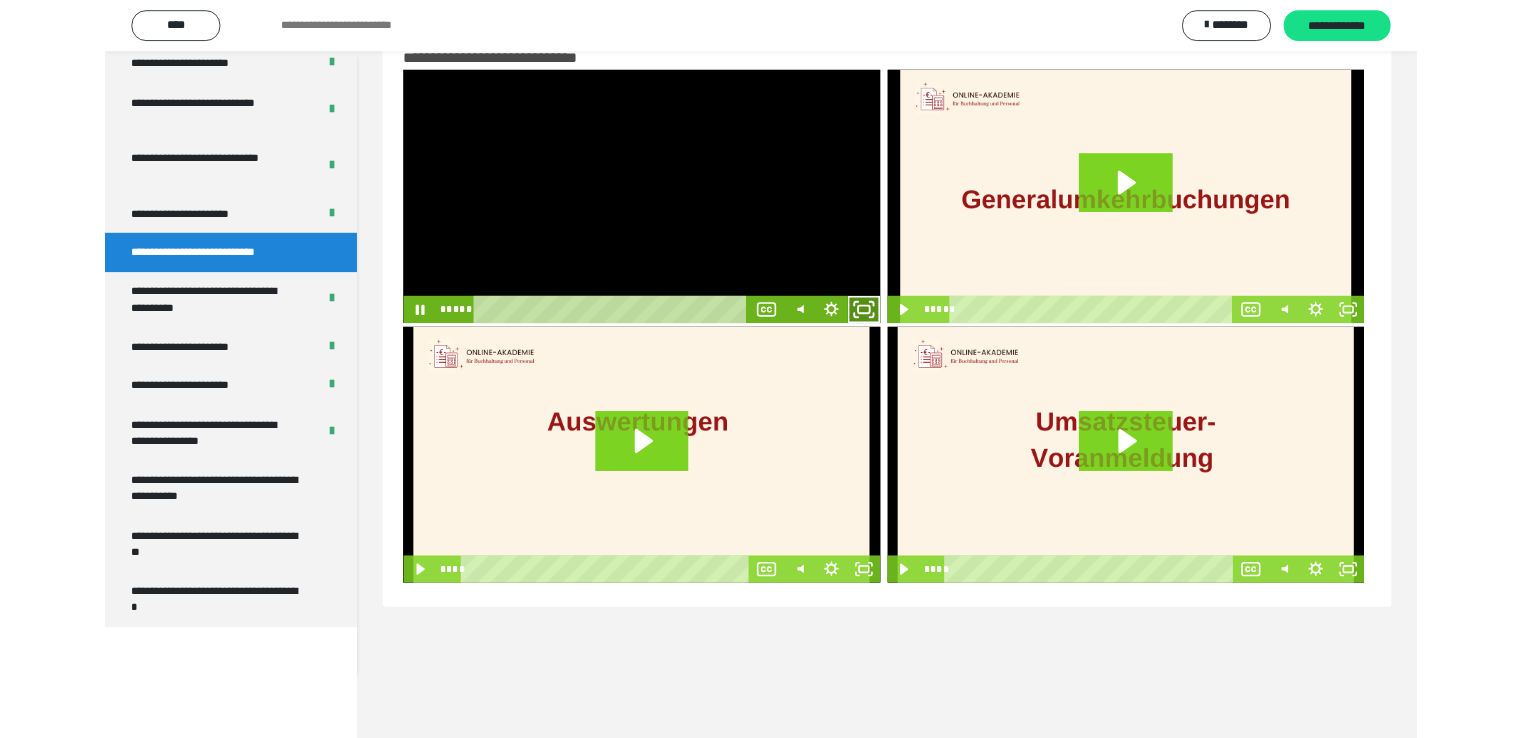 scroll, scrollTop: 3804, scrollLeft: 0, axis: vertical 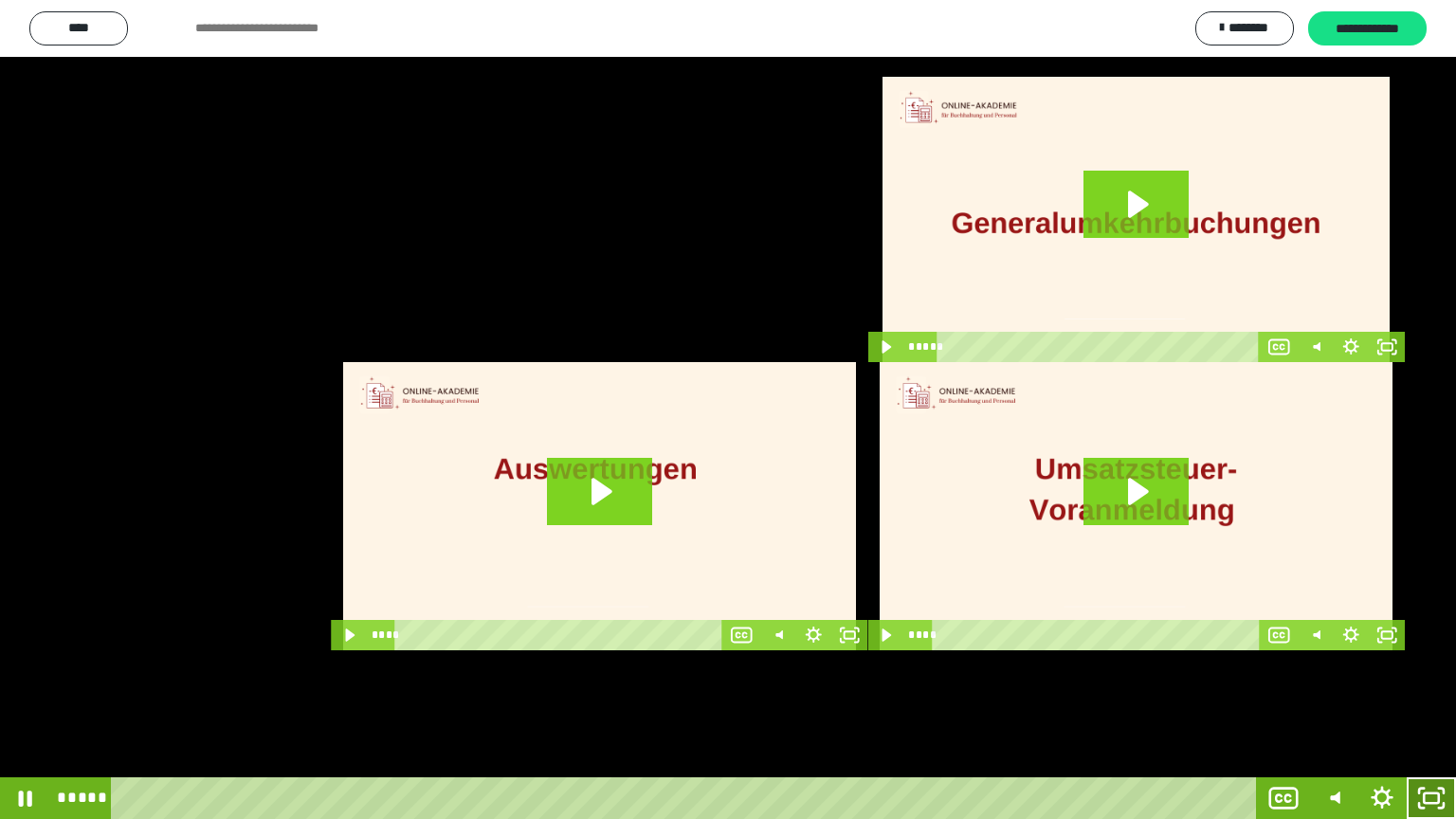 click 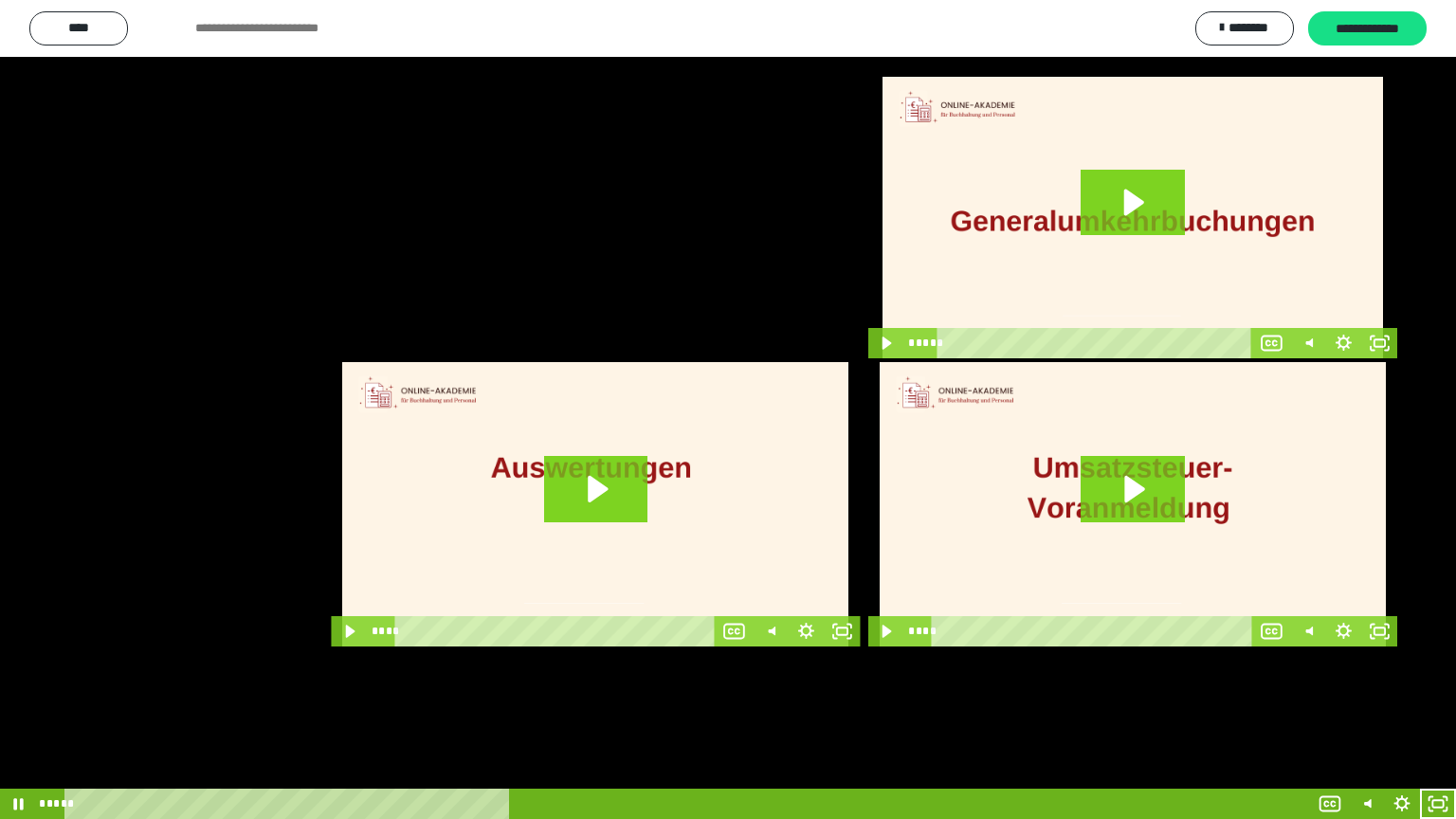 scroll, scrollTop: 3725, scrollLeft: 0, axis: vertical 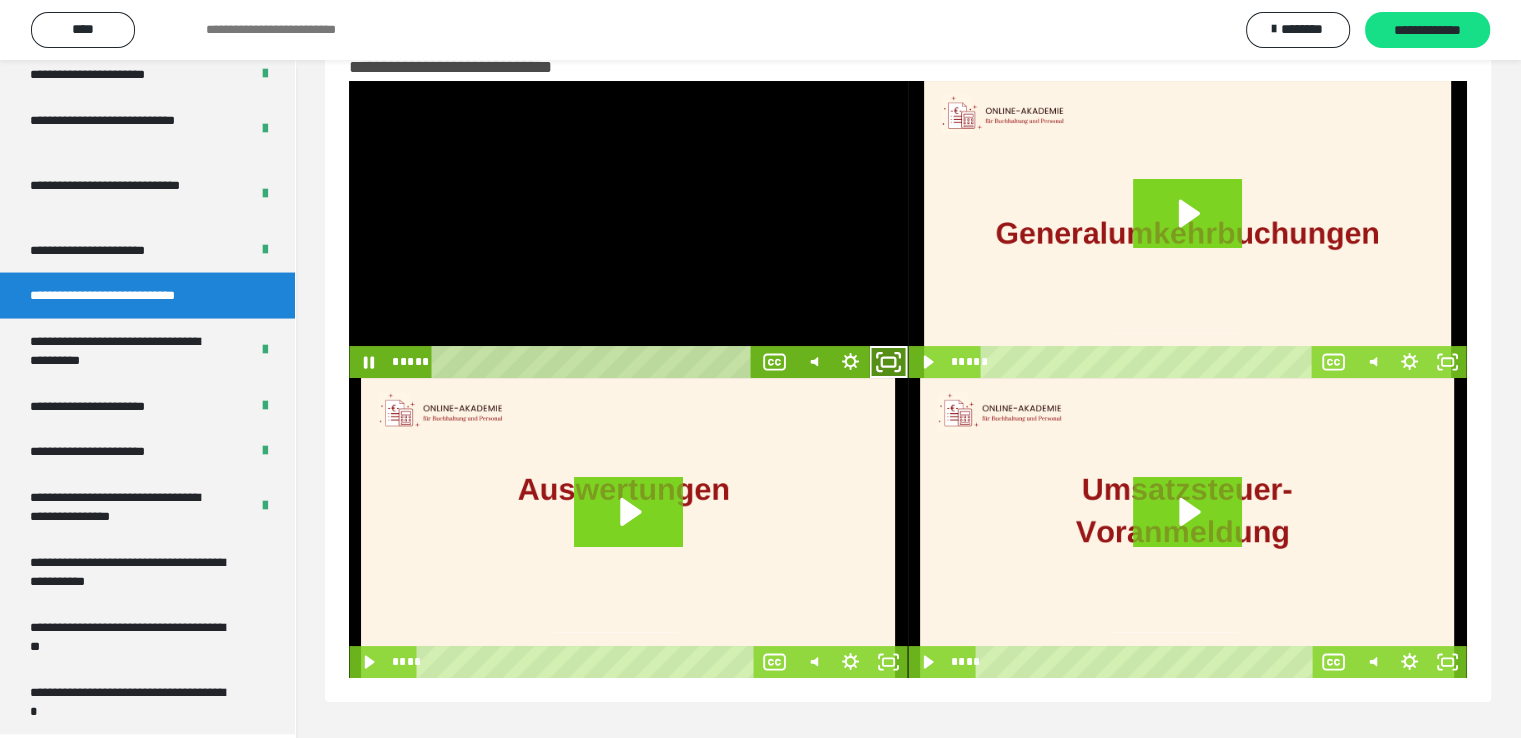 click 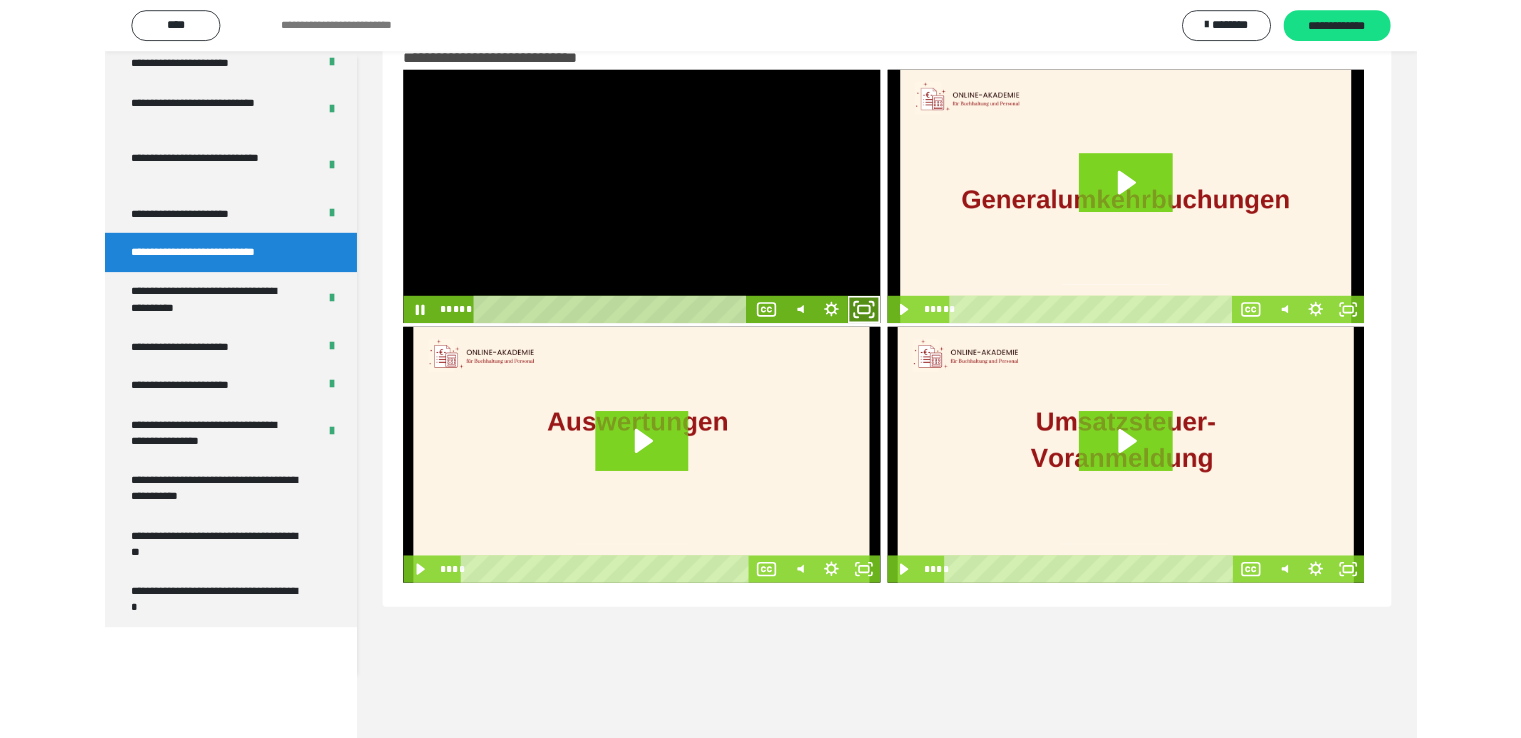scroll, scrollTop: 3804, scrollLeft: 0, axis: vertical 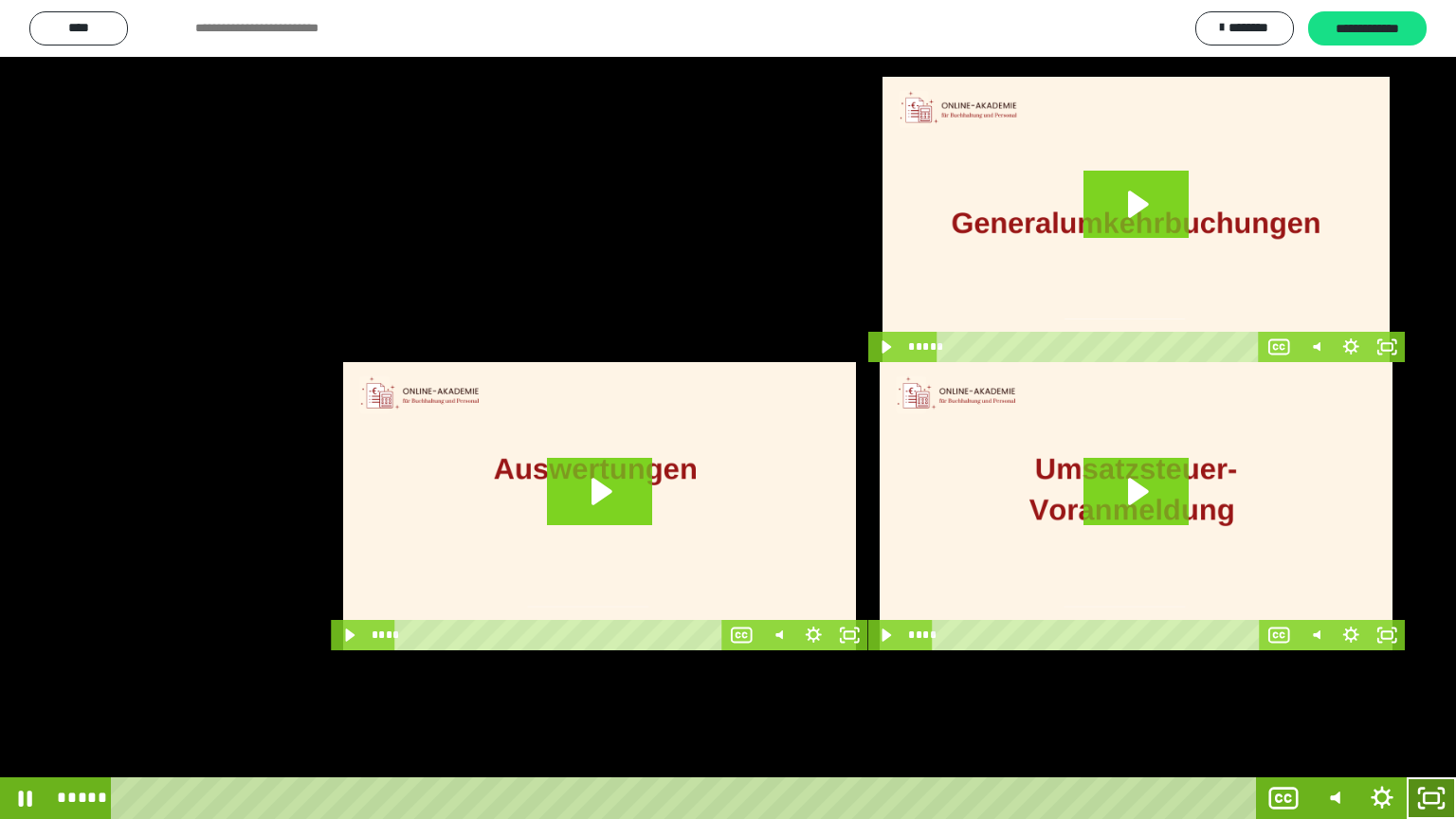 click 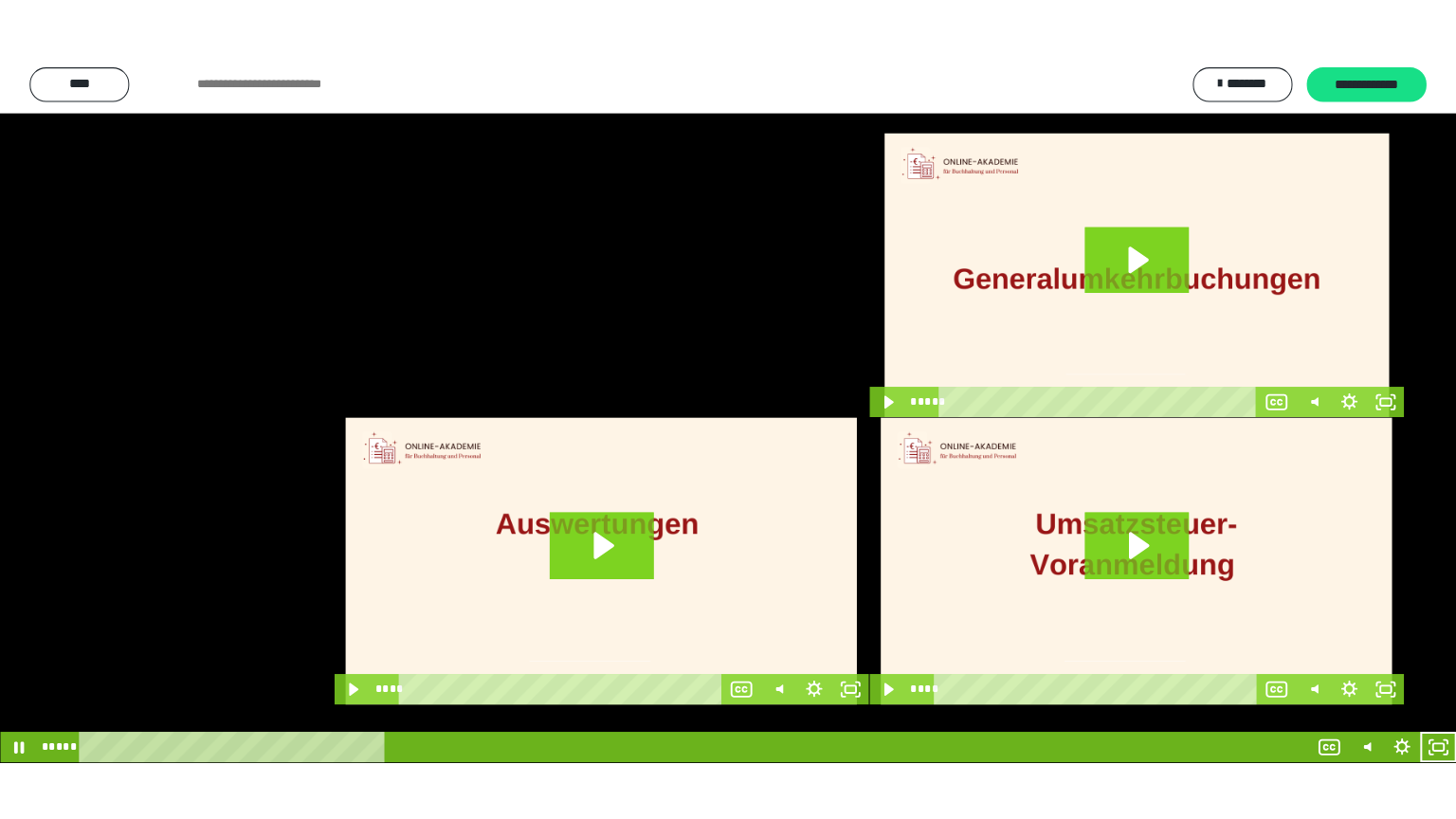 scroll, scrollTop: 3725, scrollLeft: 0, axis: vertical 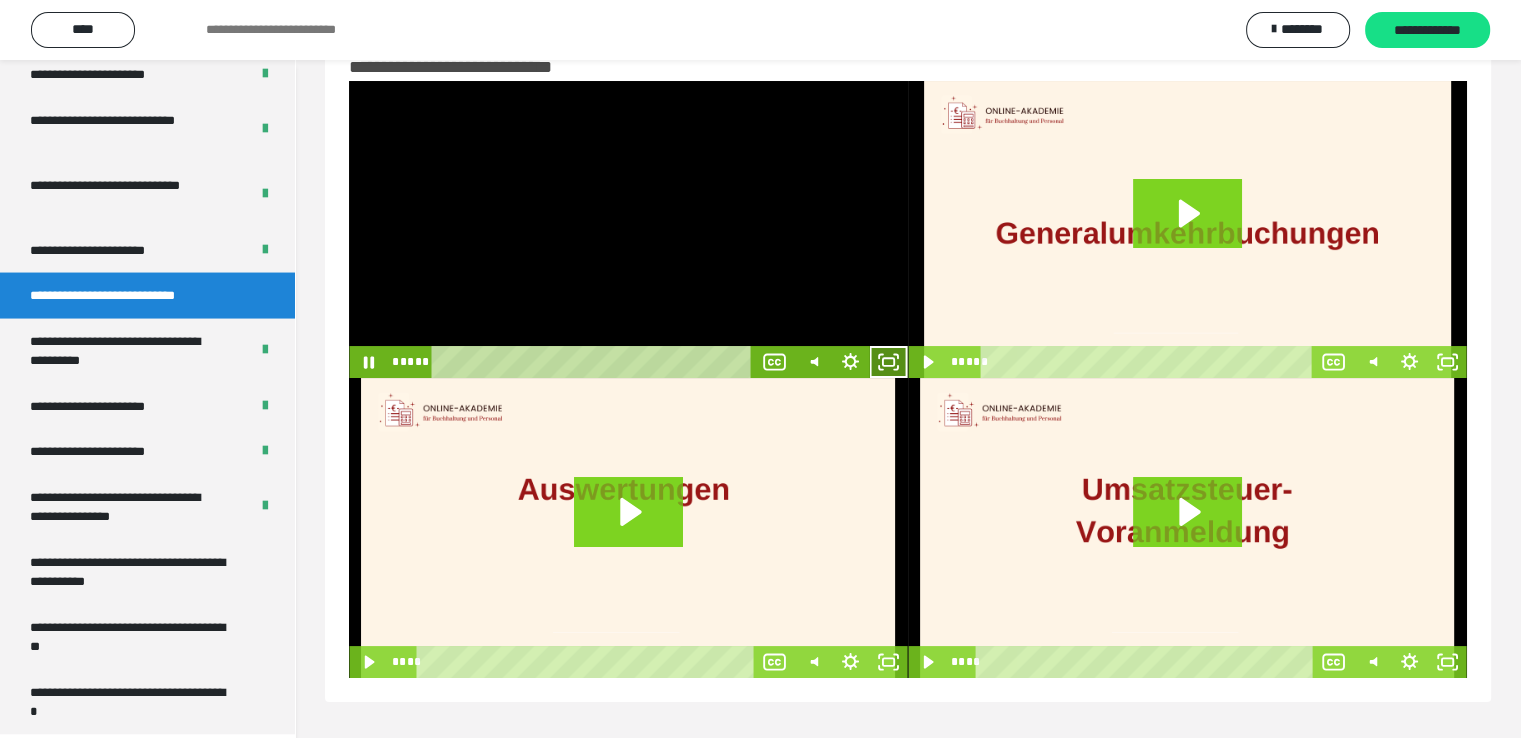 click 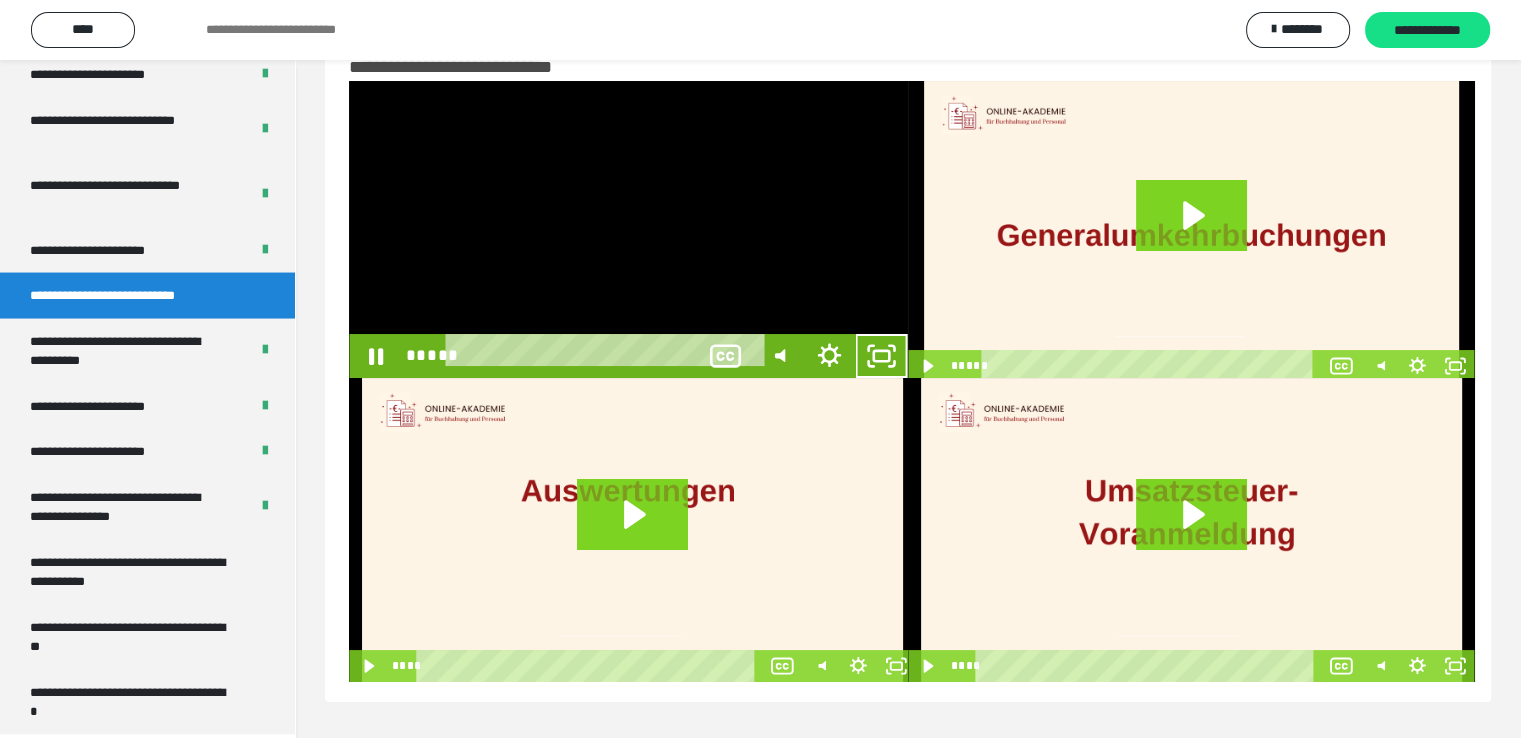 scroll, scrollTop: 3804, scrollLeft: 0, axis: vertical 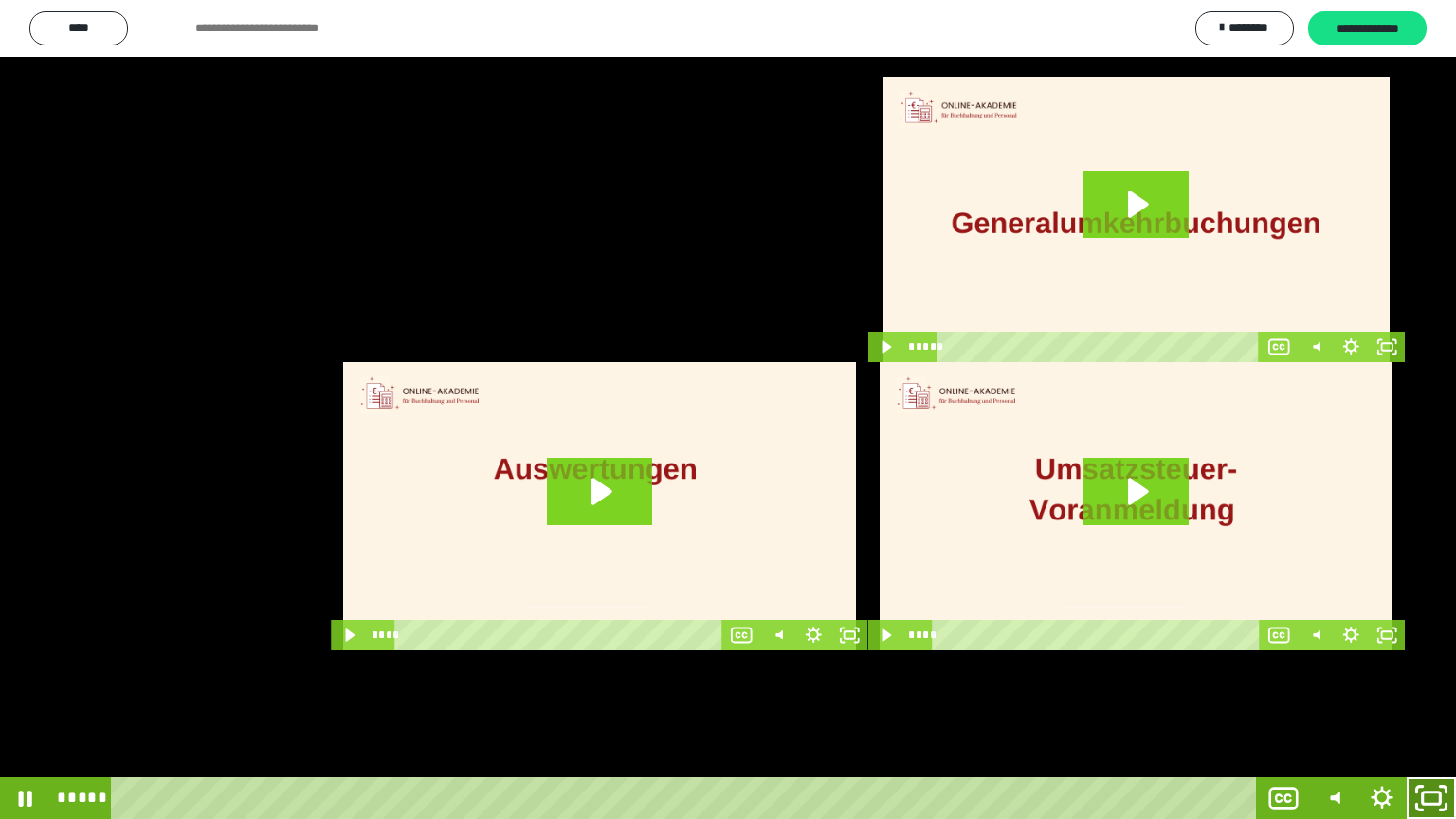 click 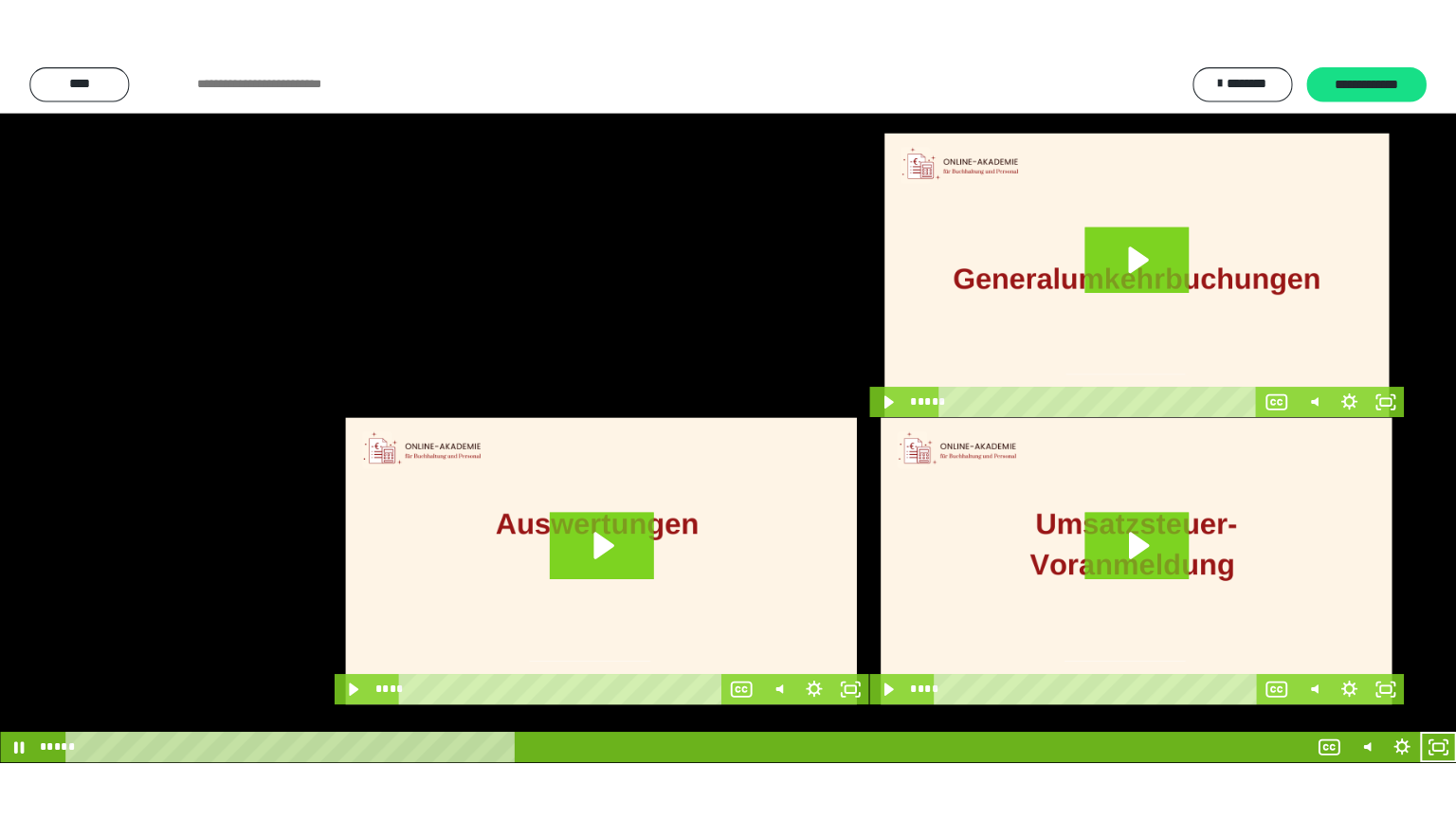 scroll, scrollTop: 3725, scrollLeft: 0, axis: vertical 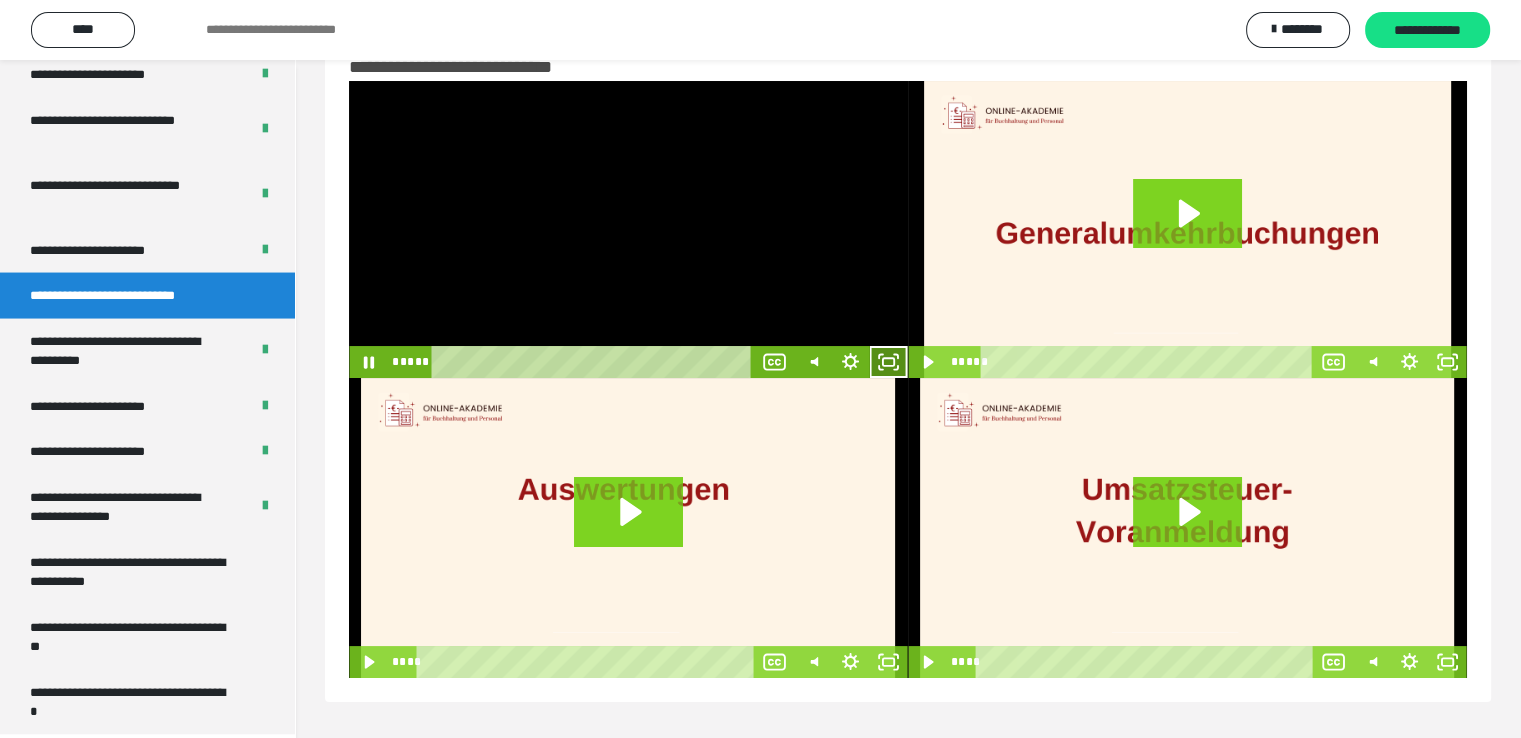 click 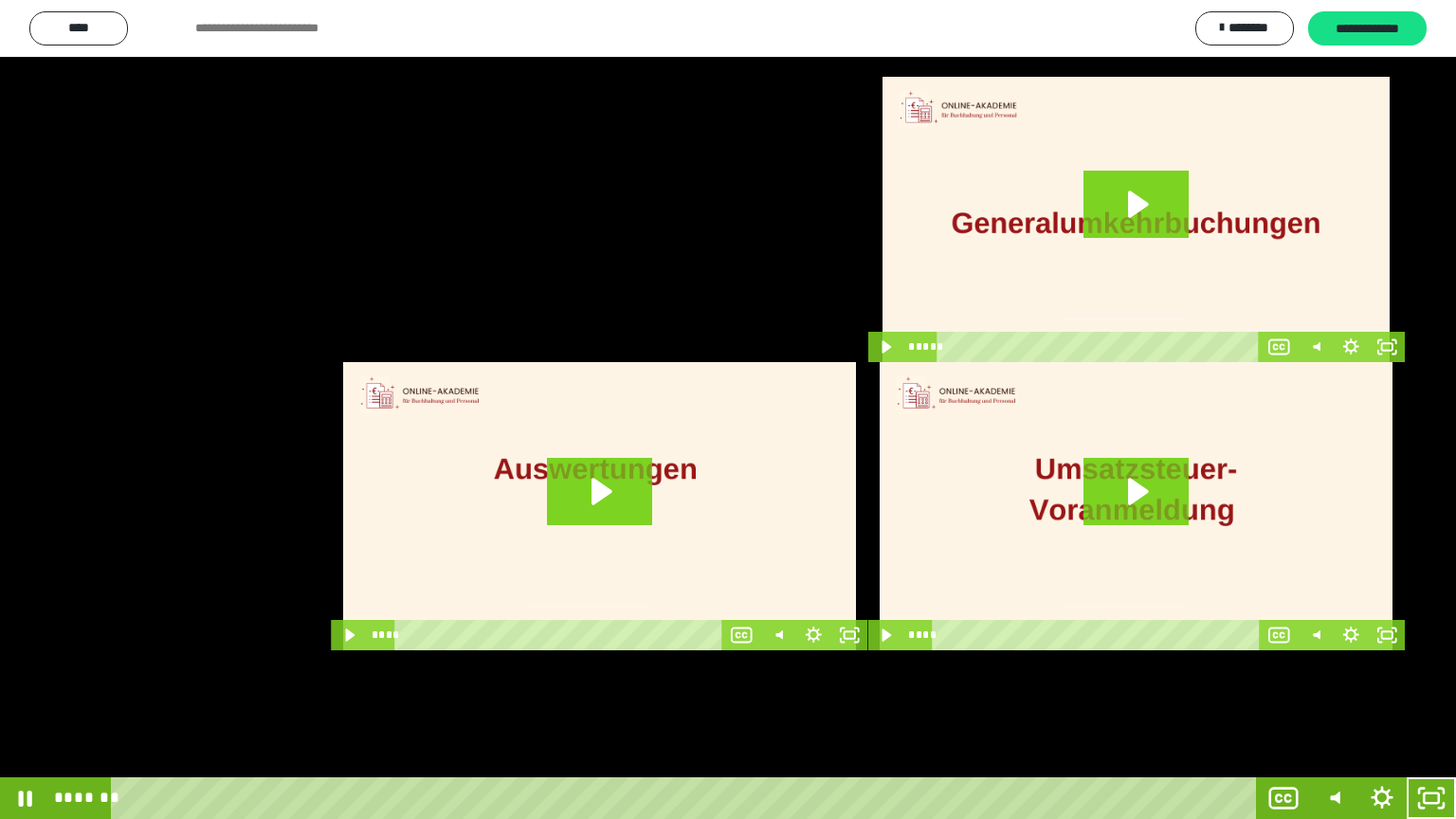 click at bounding box center [728, 410] 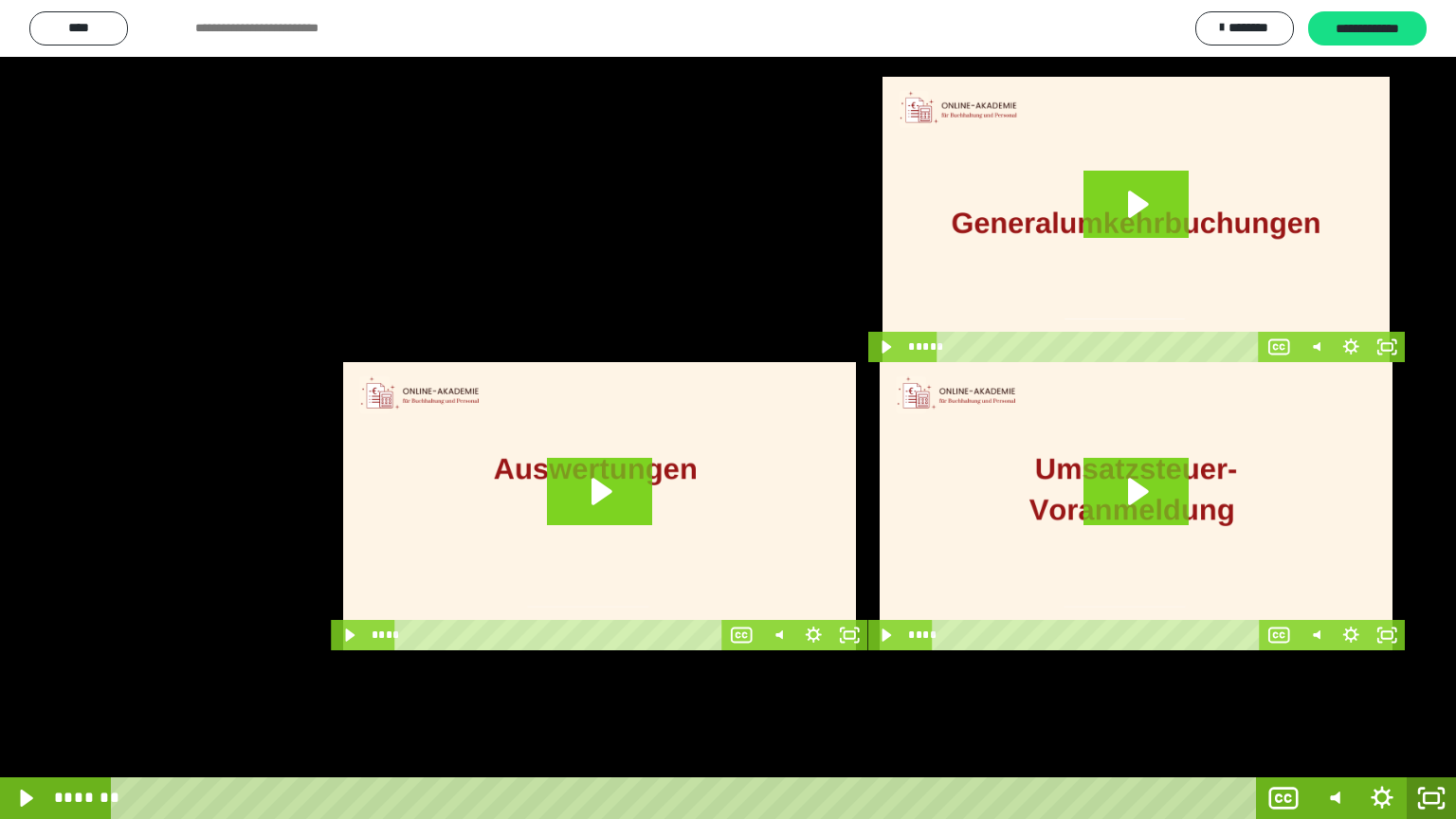click 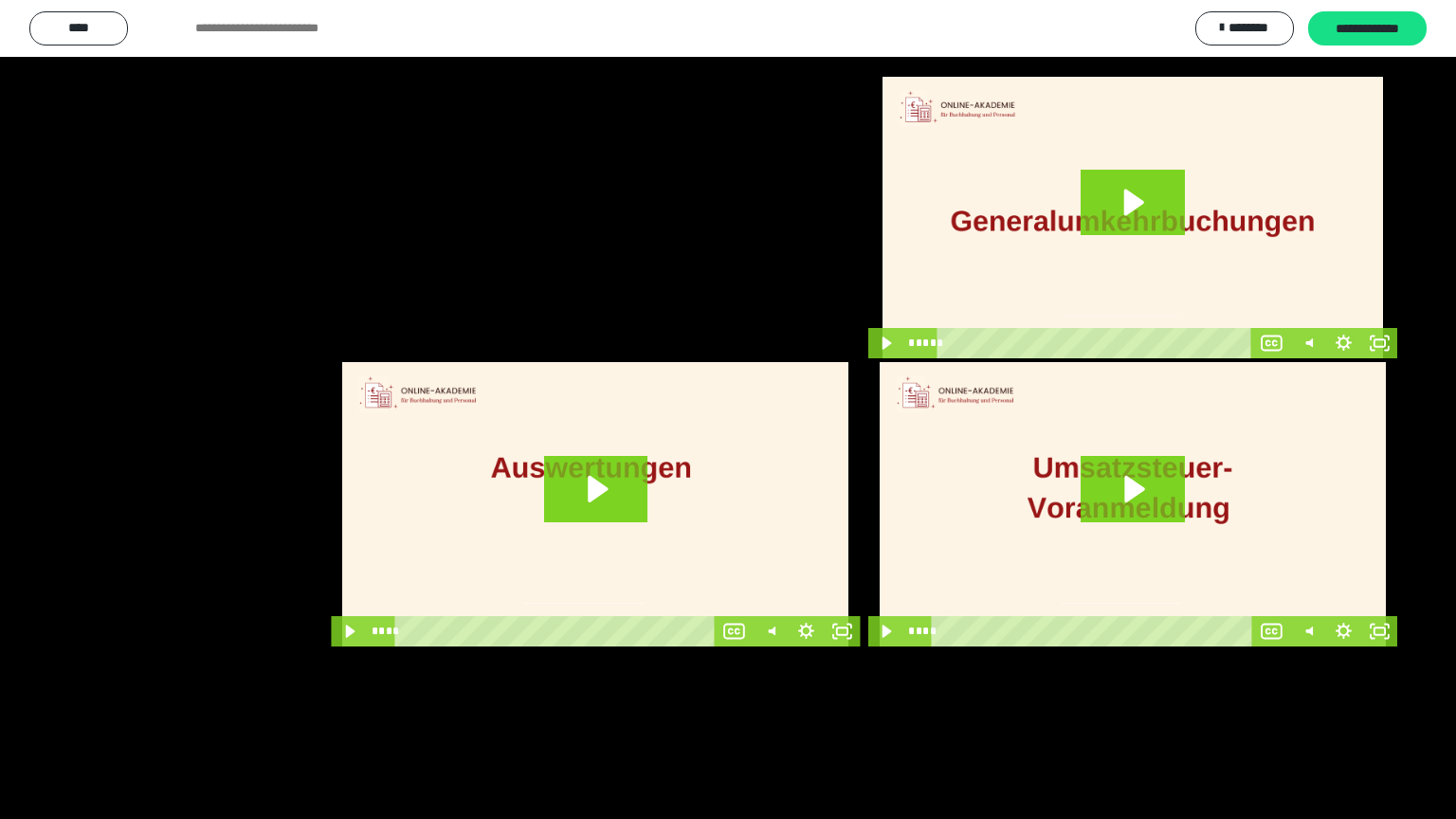 scroll, scrollTop: 3725, scrollLeft: 0, axis: vertical 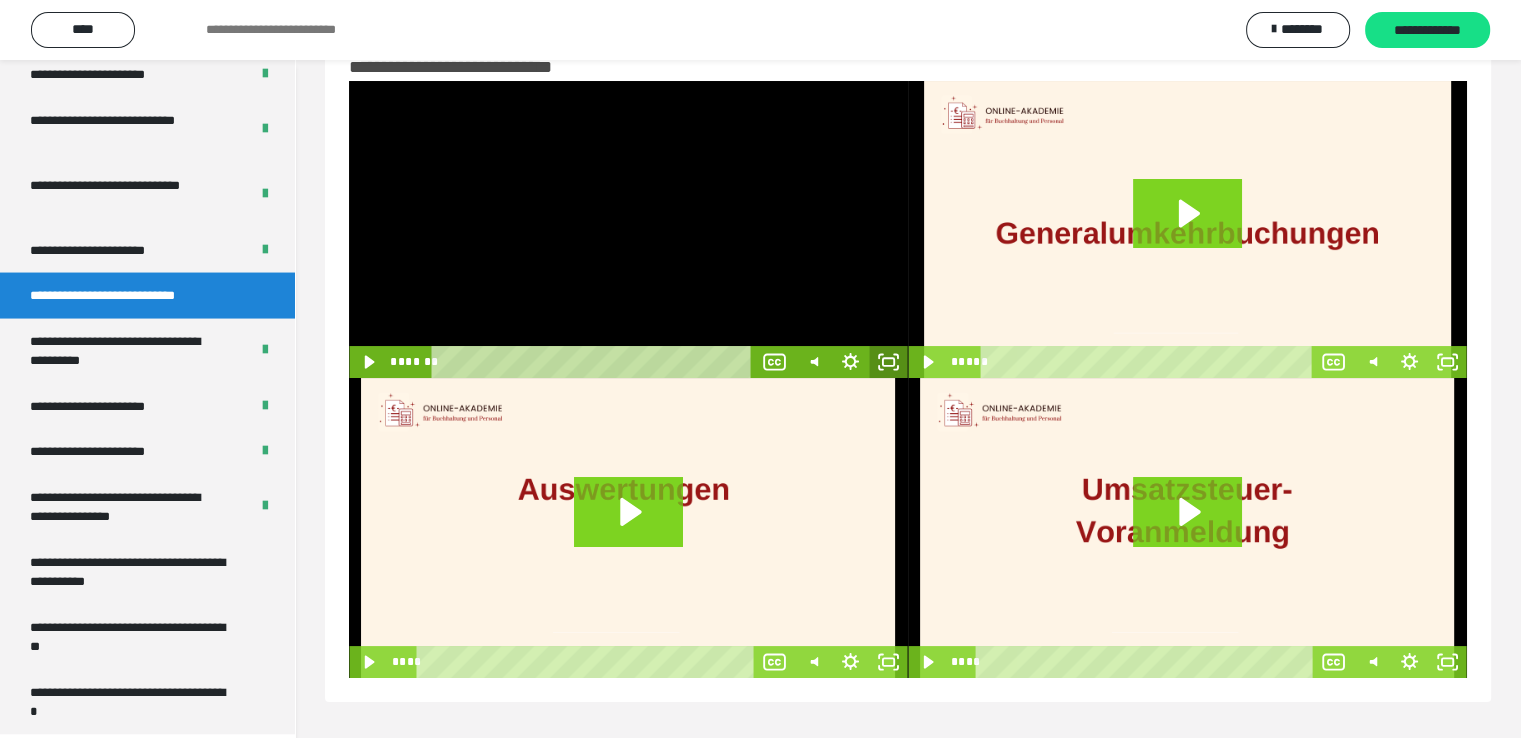 click 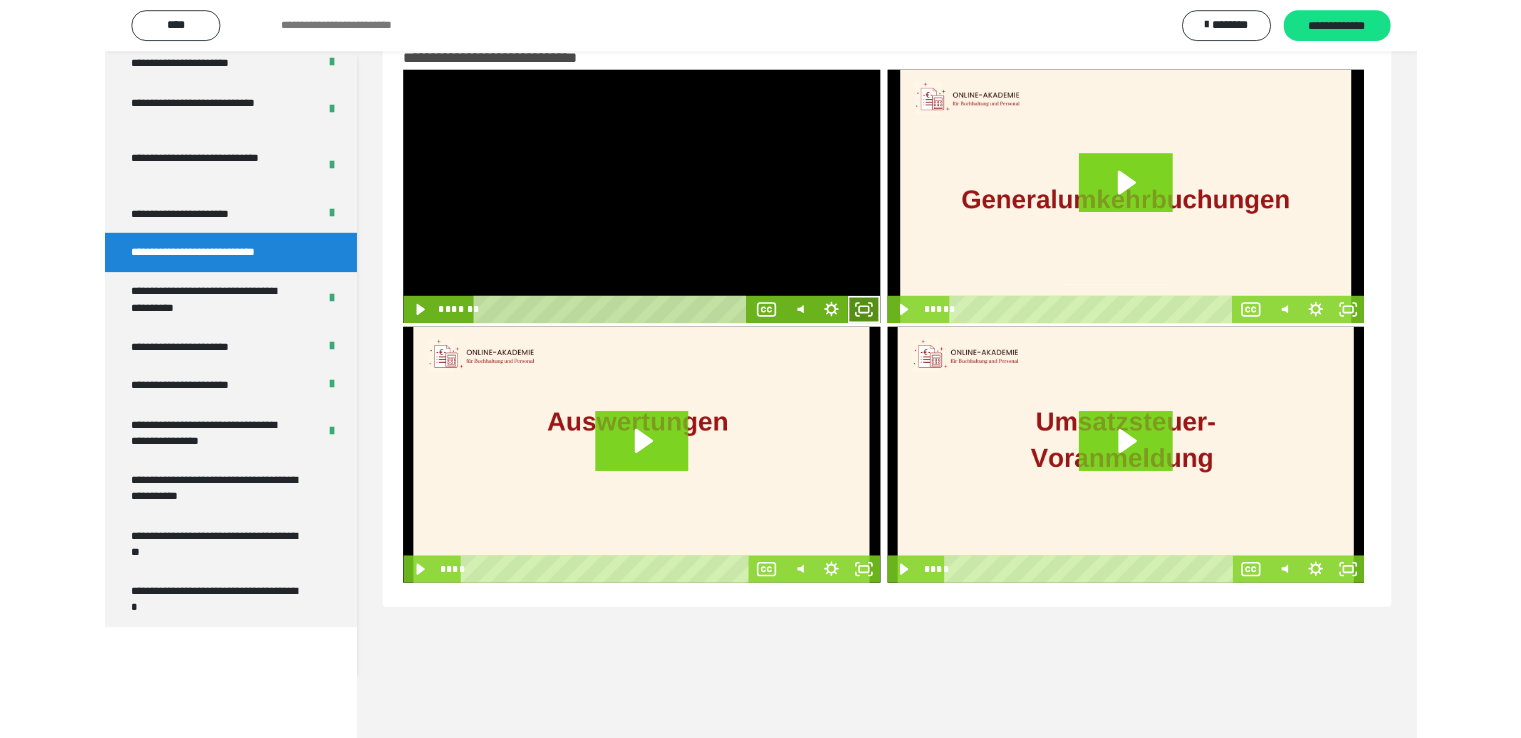 scroll, scrollTop: 3804, scrollLeft: 0, axis: vertical 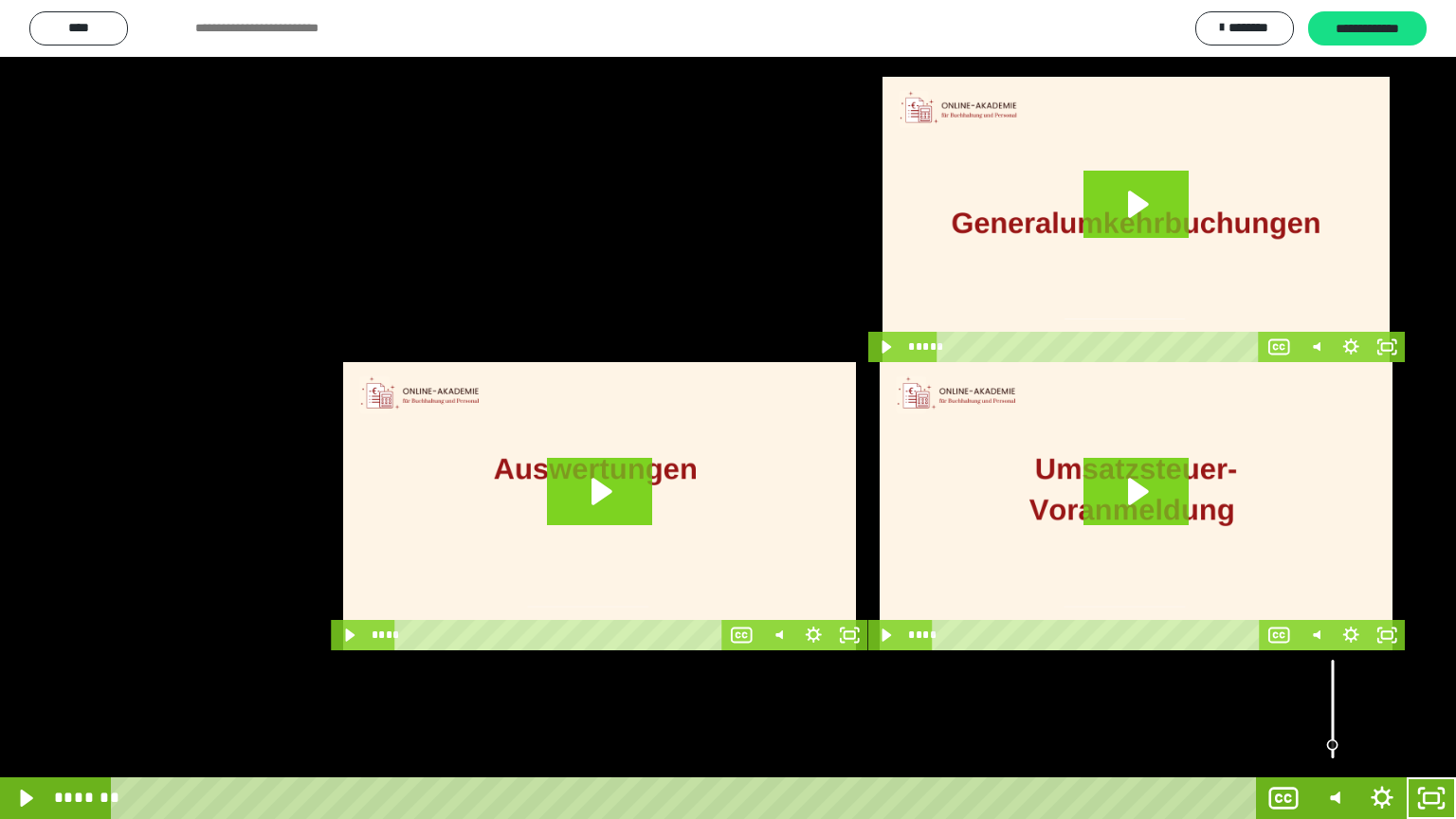 click at bounding box center (1333, 709) 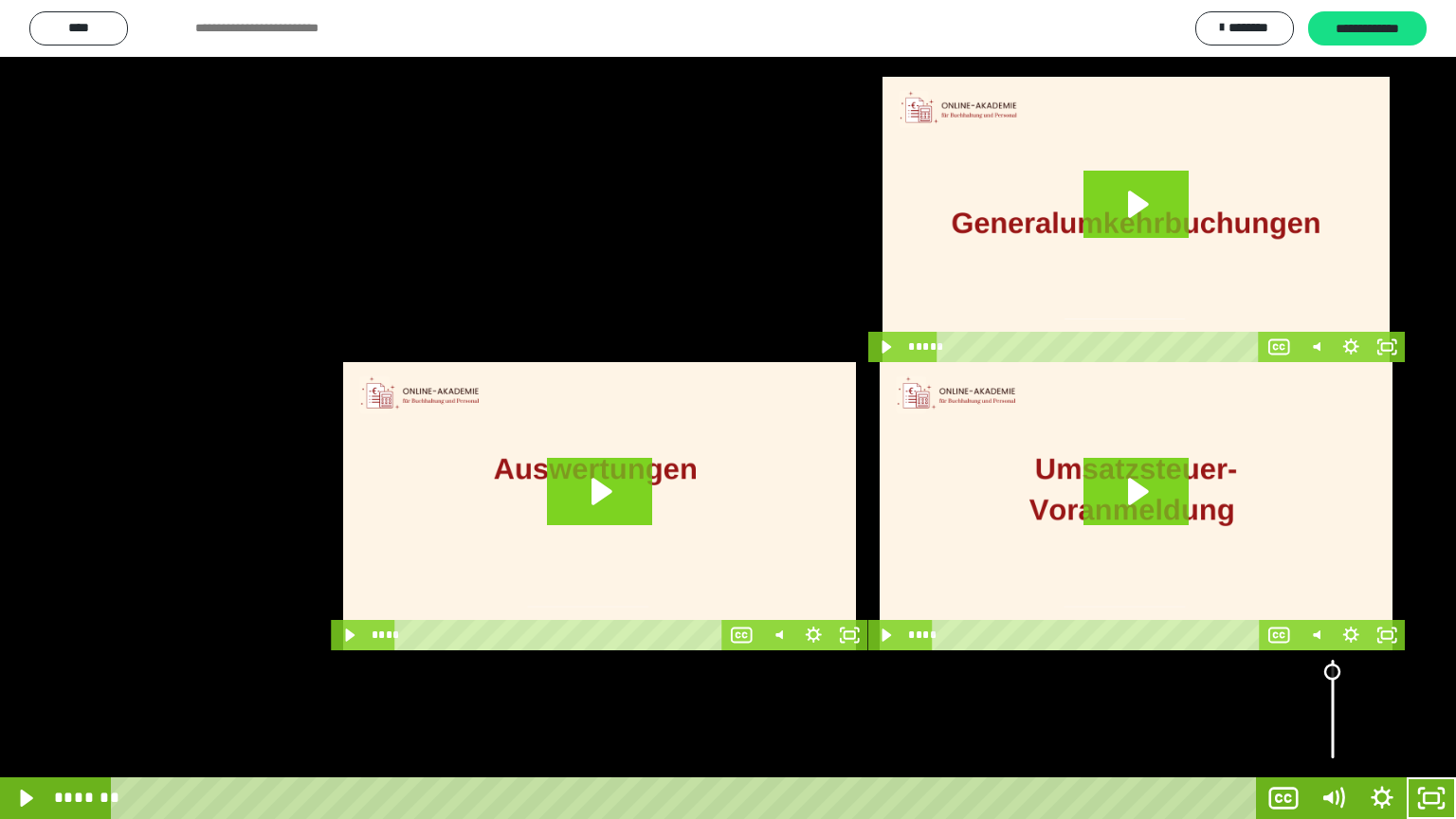 click at bounding box center [1333, 709] 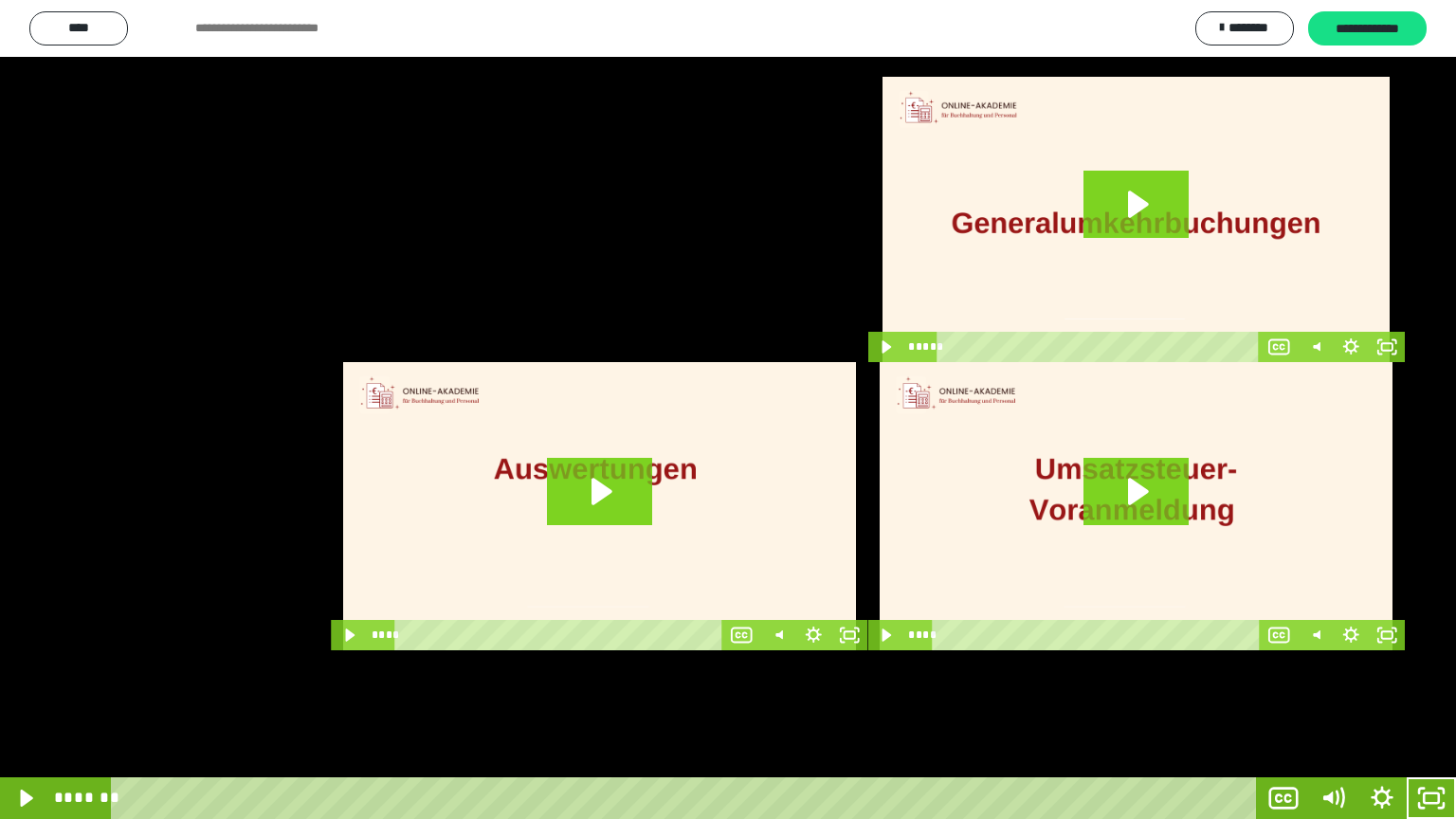 click at bounding box center (728, 410) 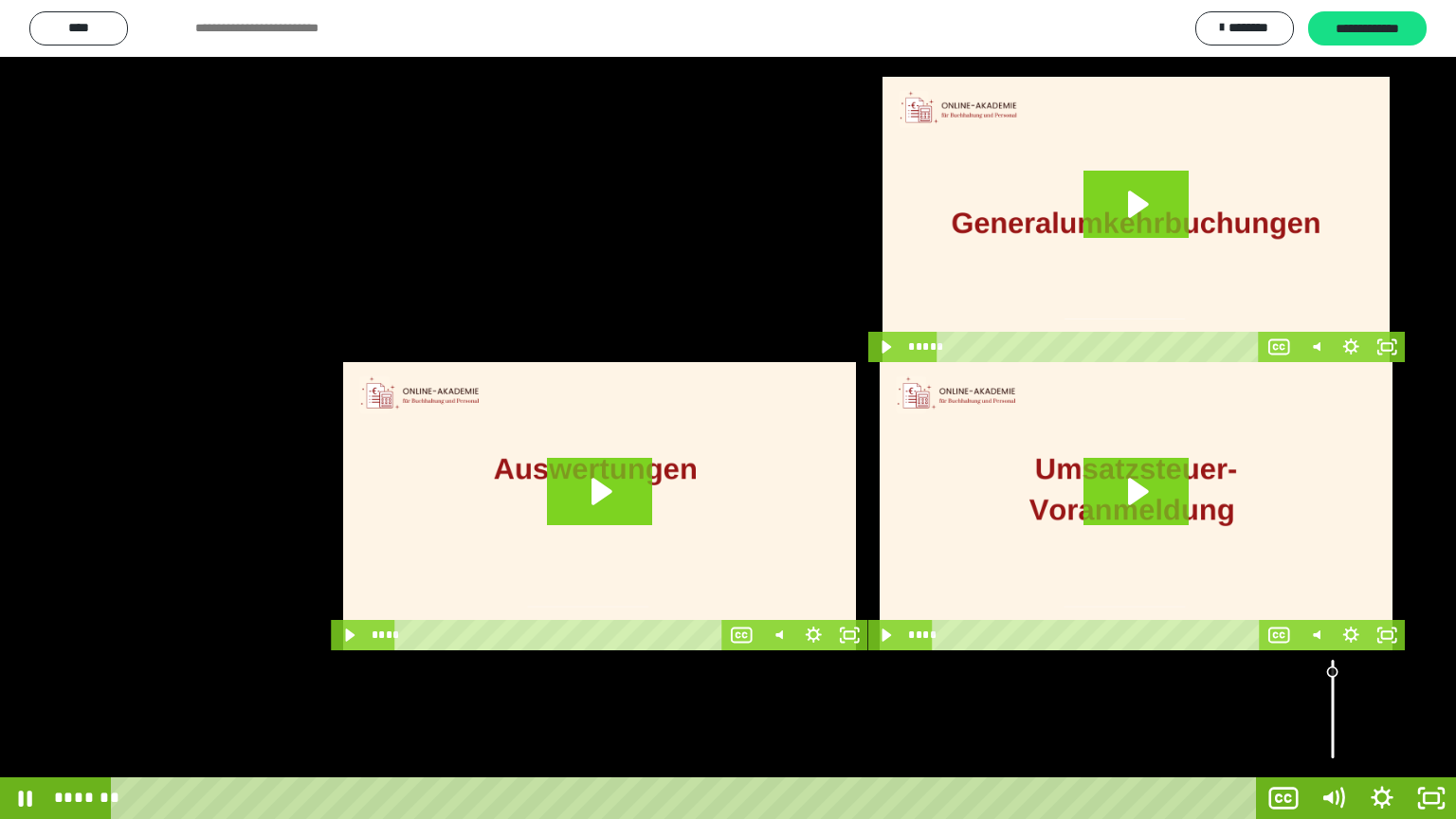 click at bounding box center (1333, 709) 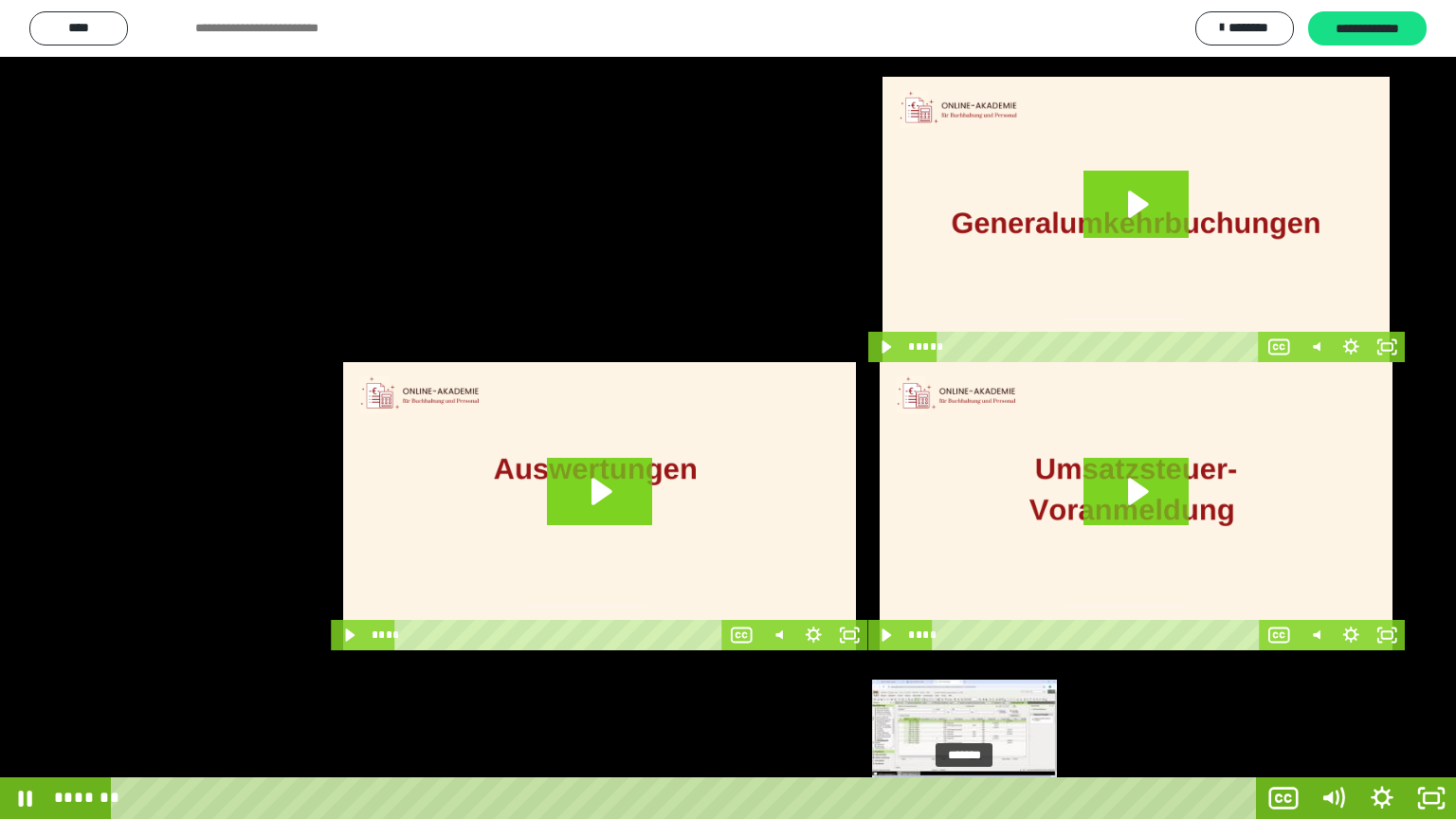 click at bounding box center (974, 798) 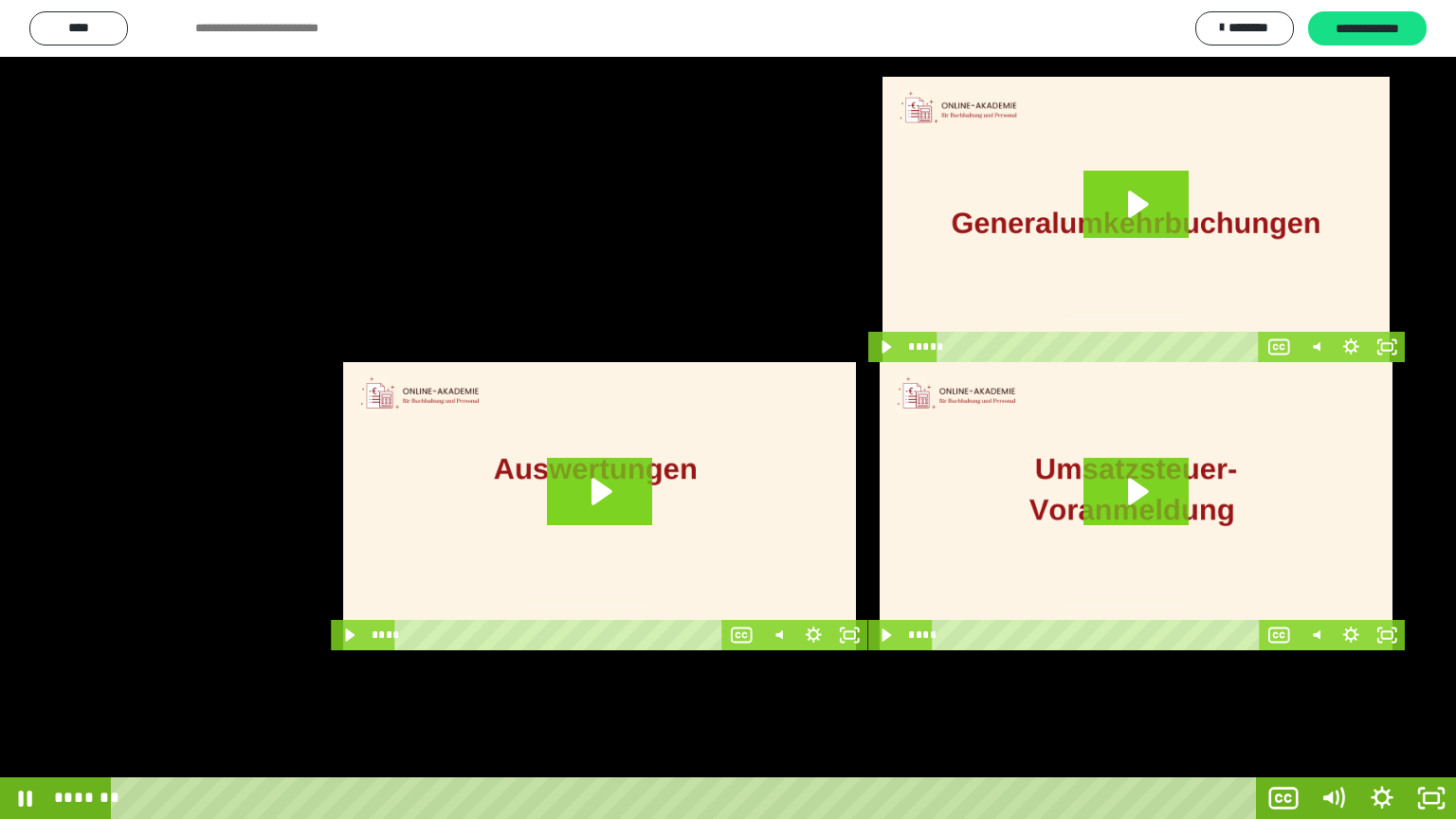 click at bounding box center (728, 410) 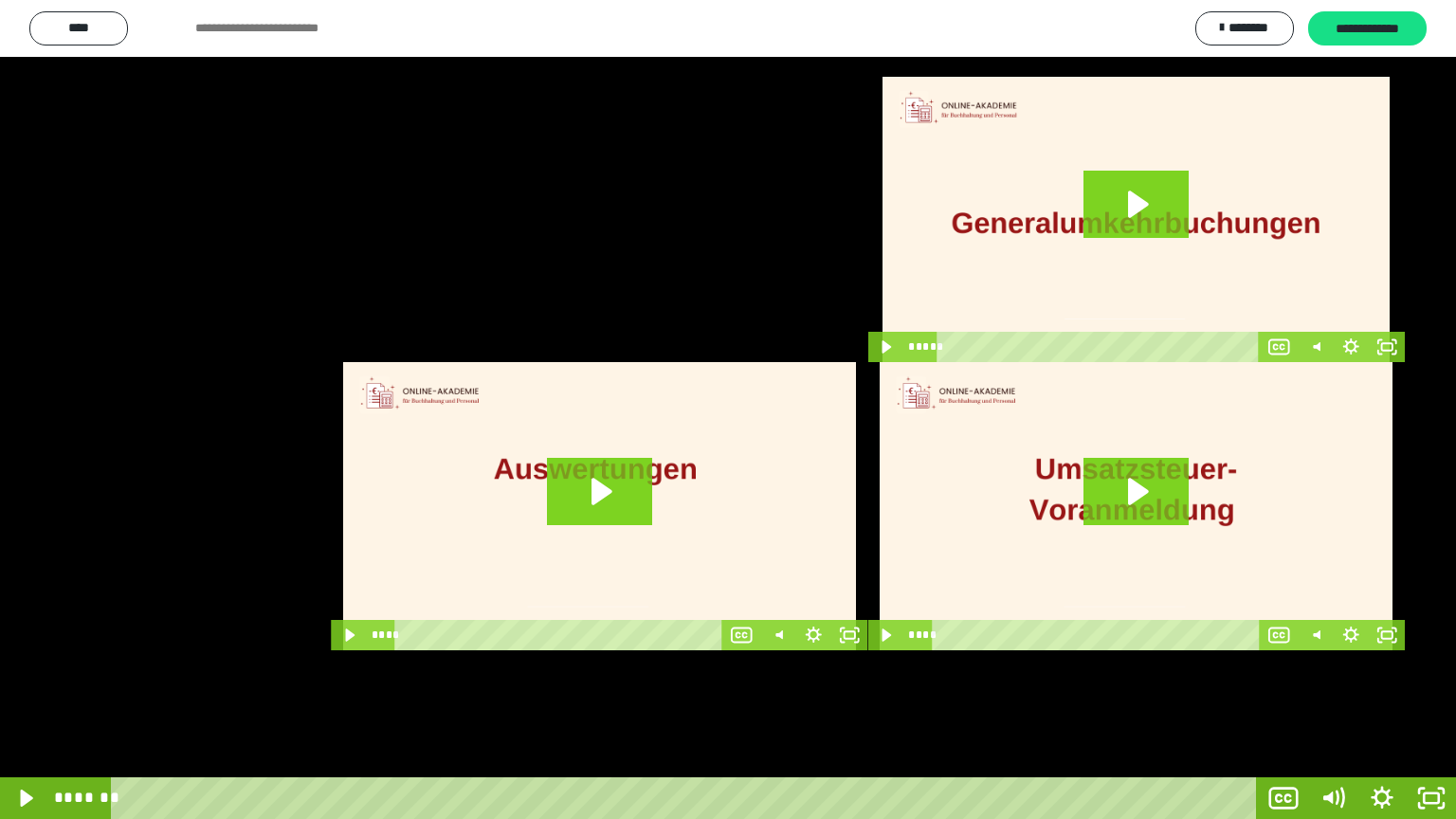 click at bounding box center [728, 410] 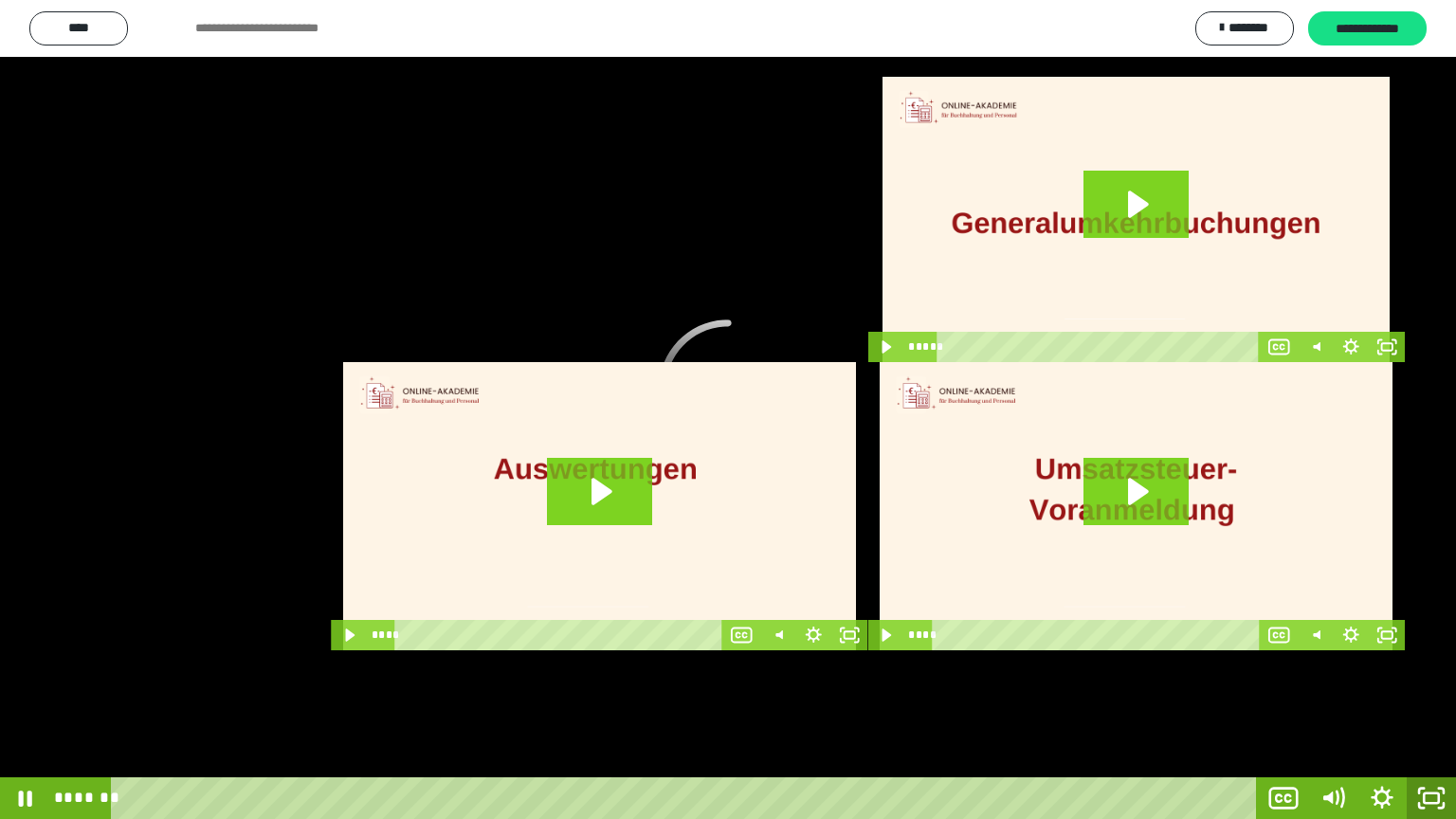 click 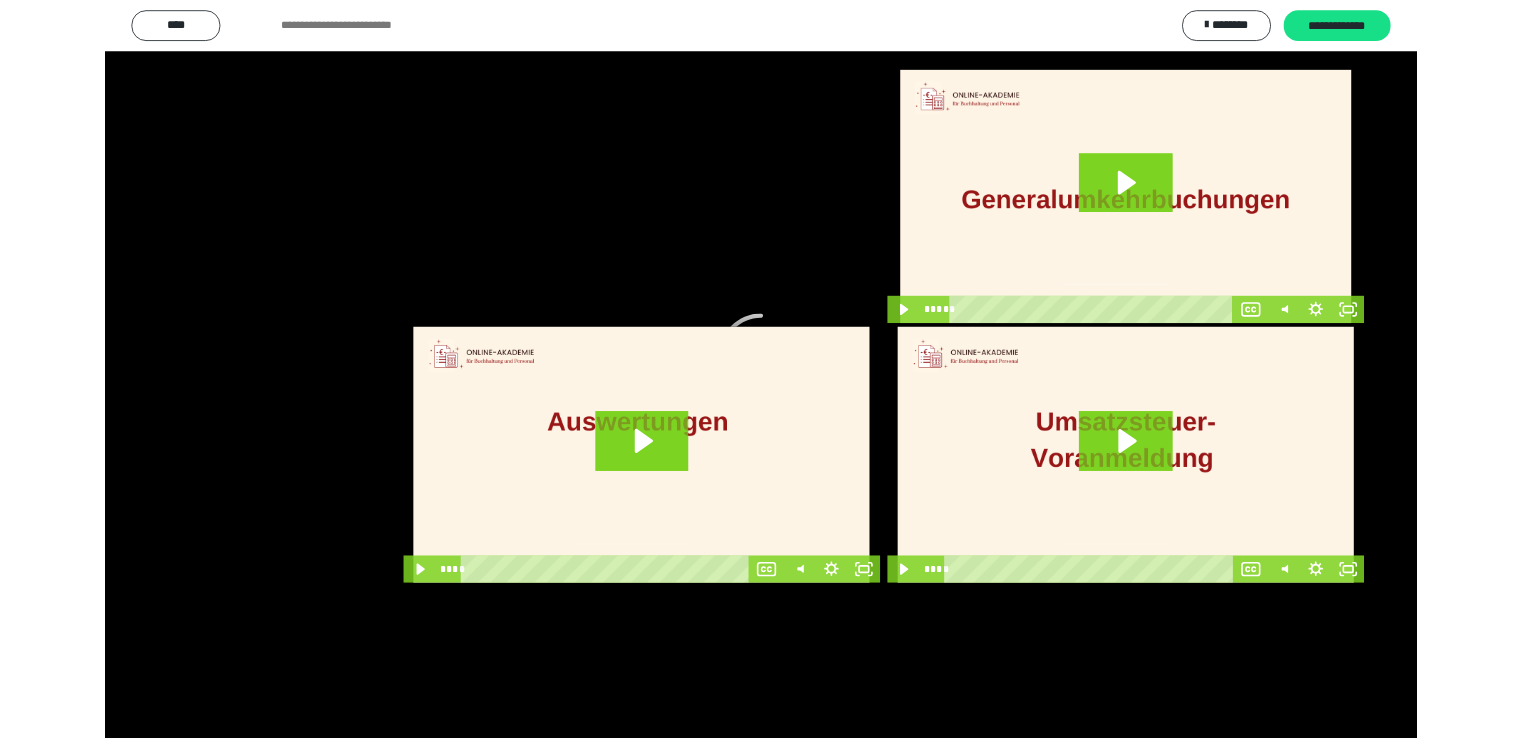 scroll, scrollTop: 3930, scrollLeft: 0, axis: vertical 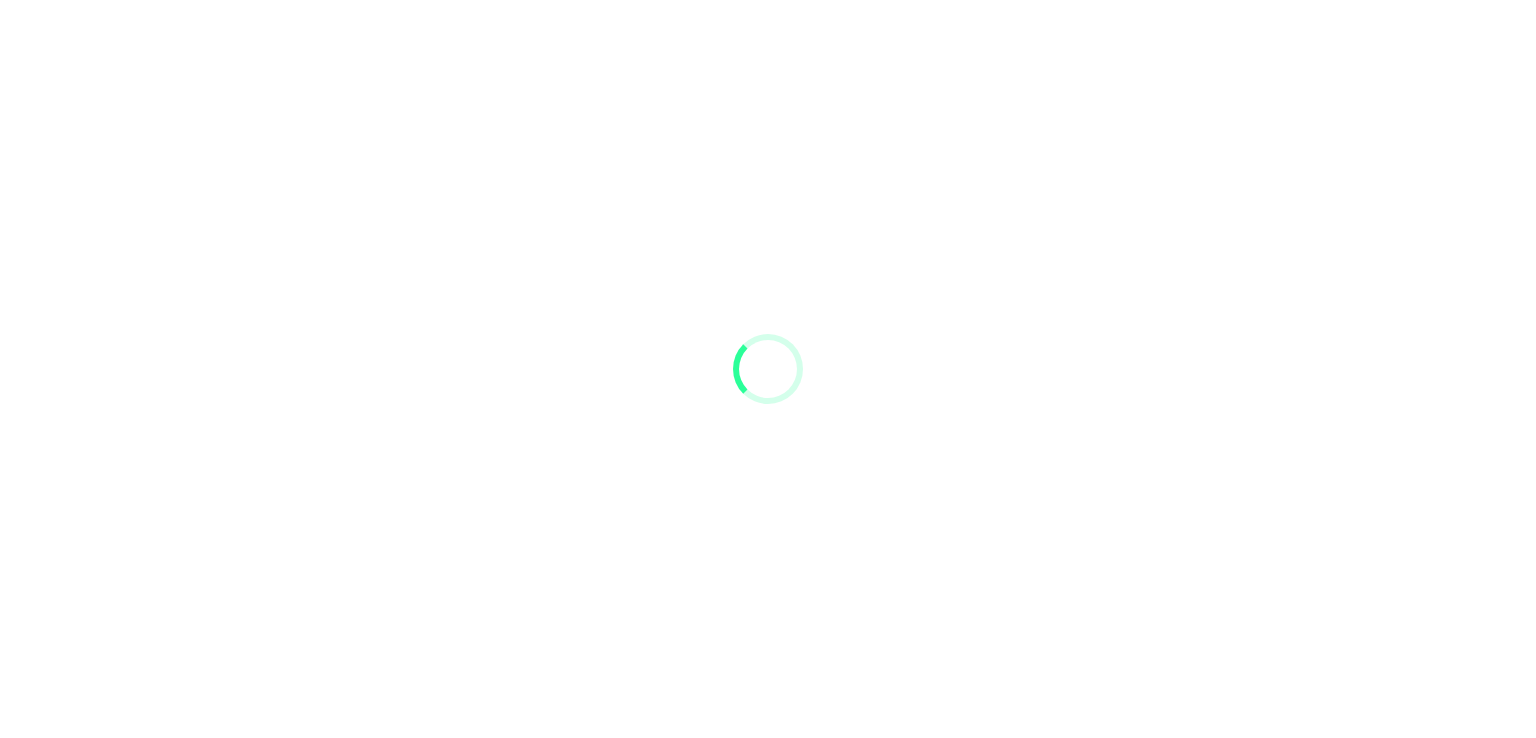 drag, startPoint x: 0, startPoint y: 0, endPoint x: 1445, endPoint y: 77, distance: 1447.05 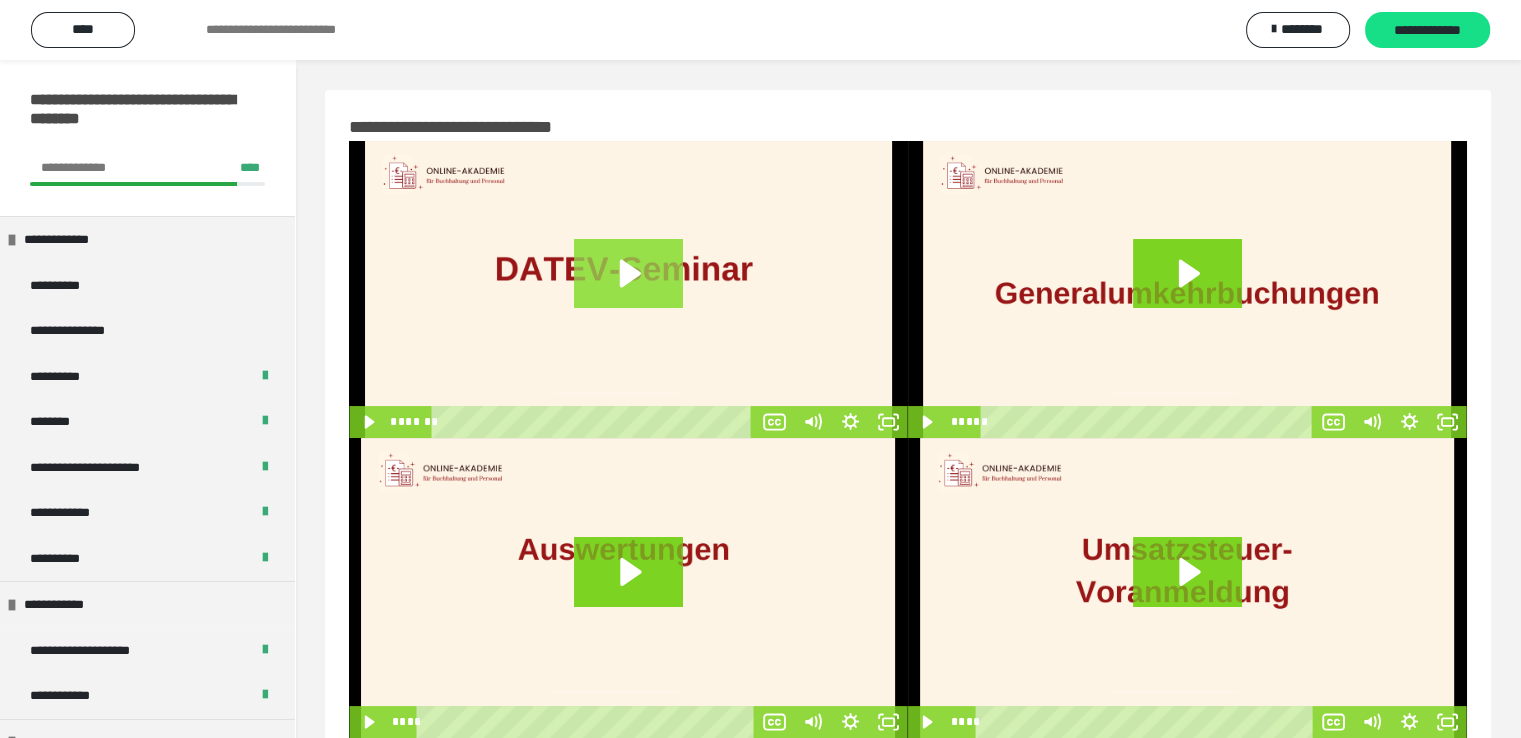 click 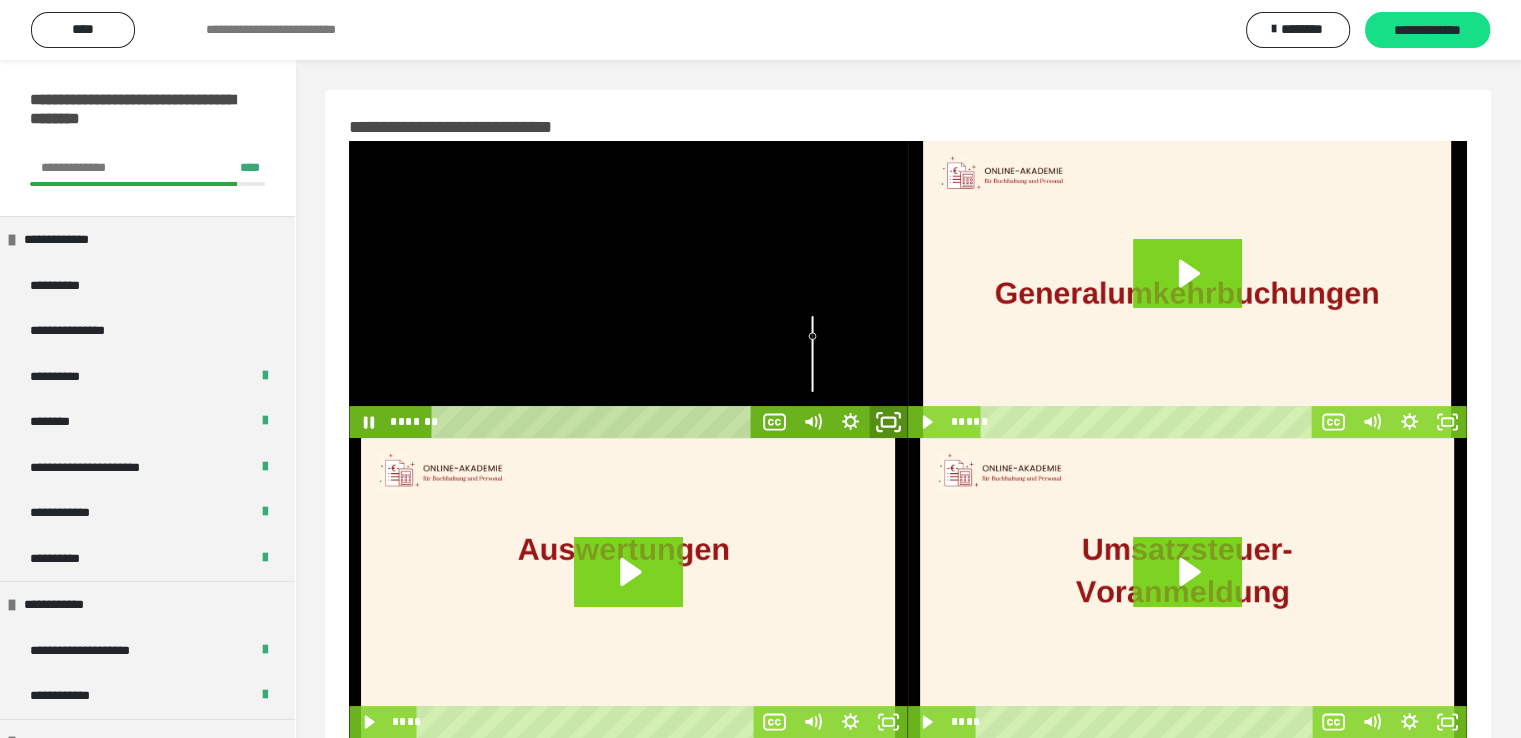 click 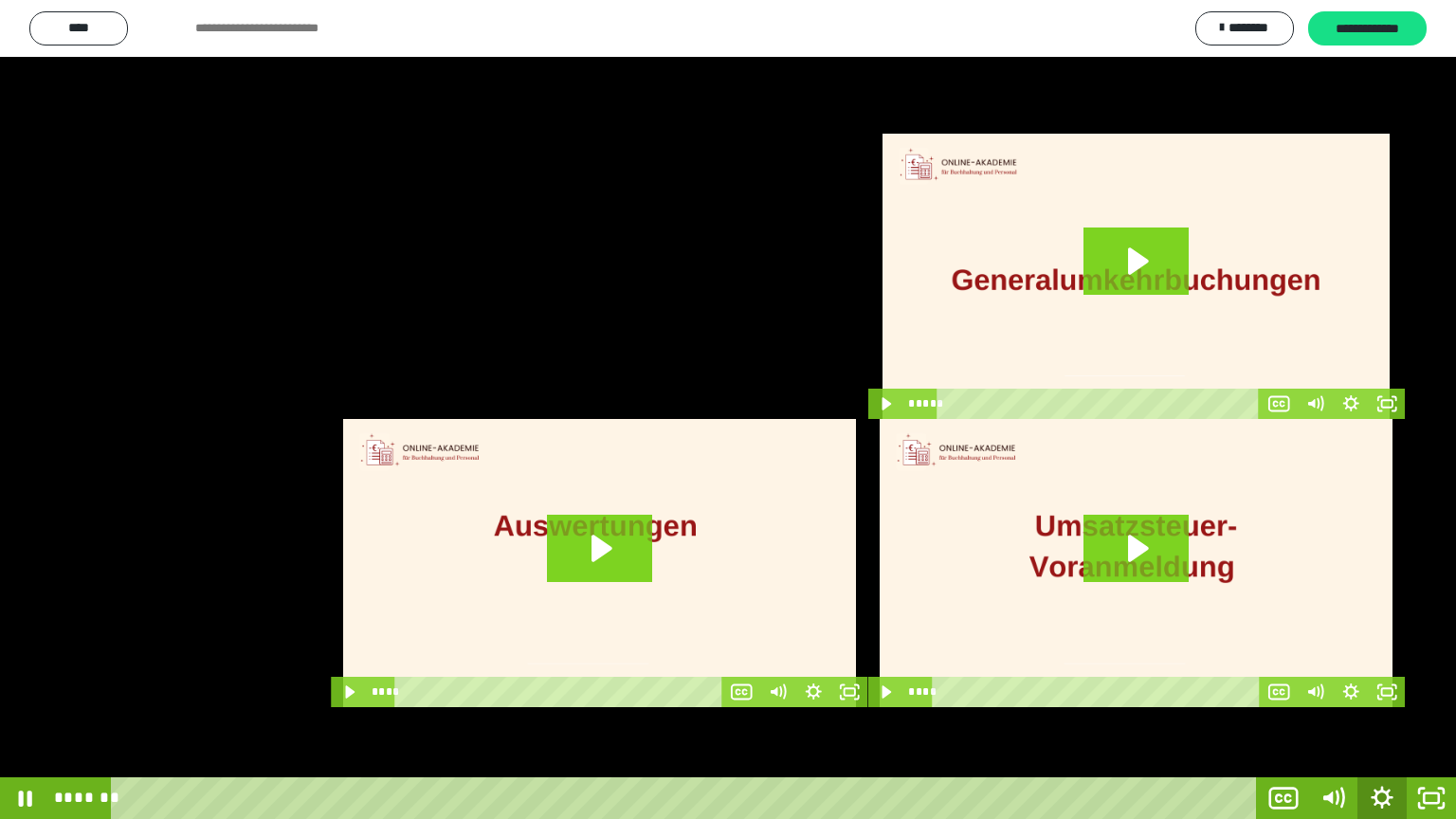 click 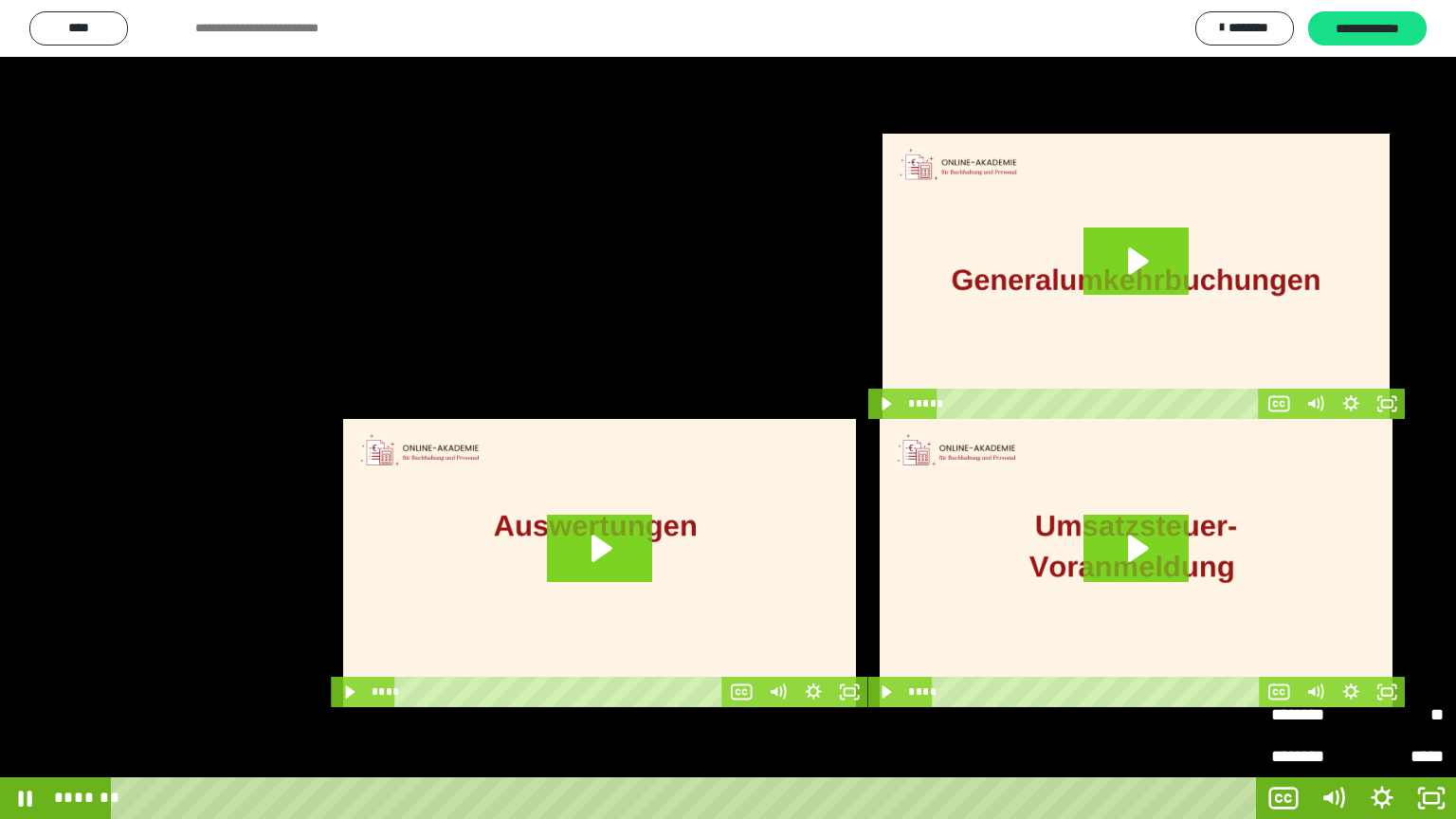 click on "********" at bounding box center (1314, 712) 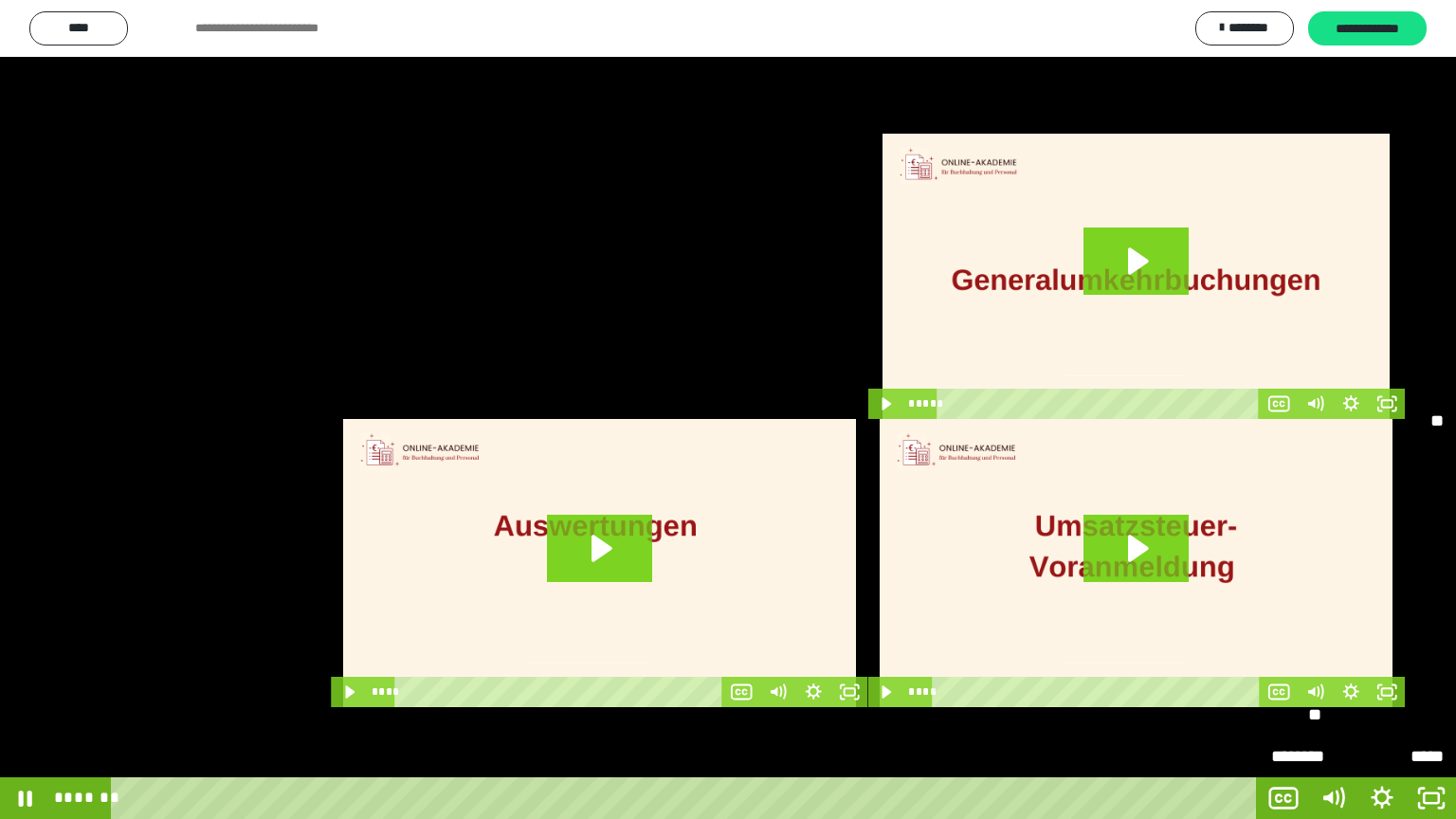 click on "****" at bounding box center (1357, 631) 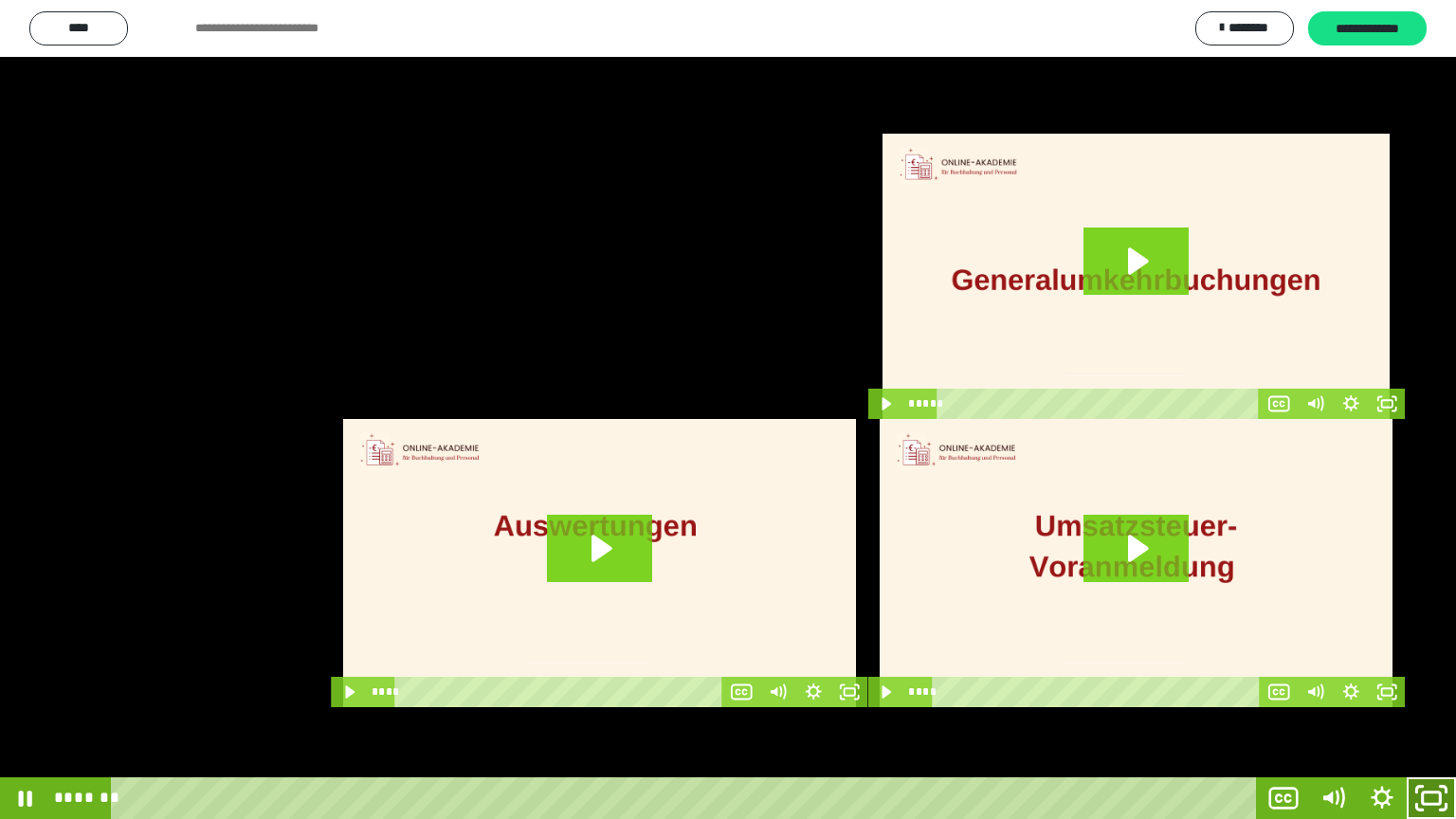 click 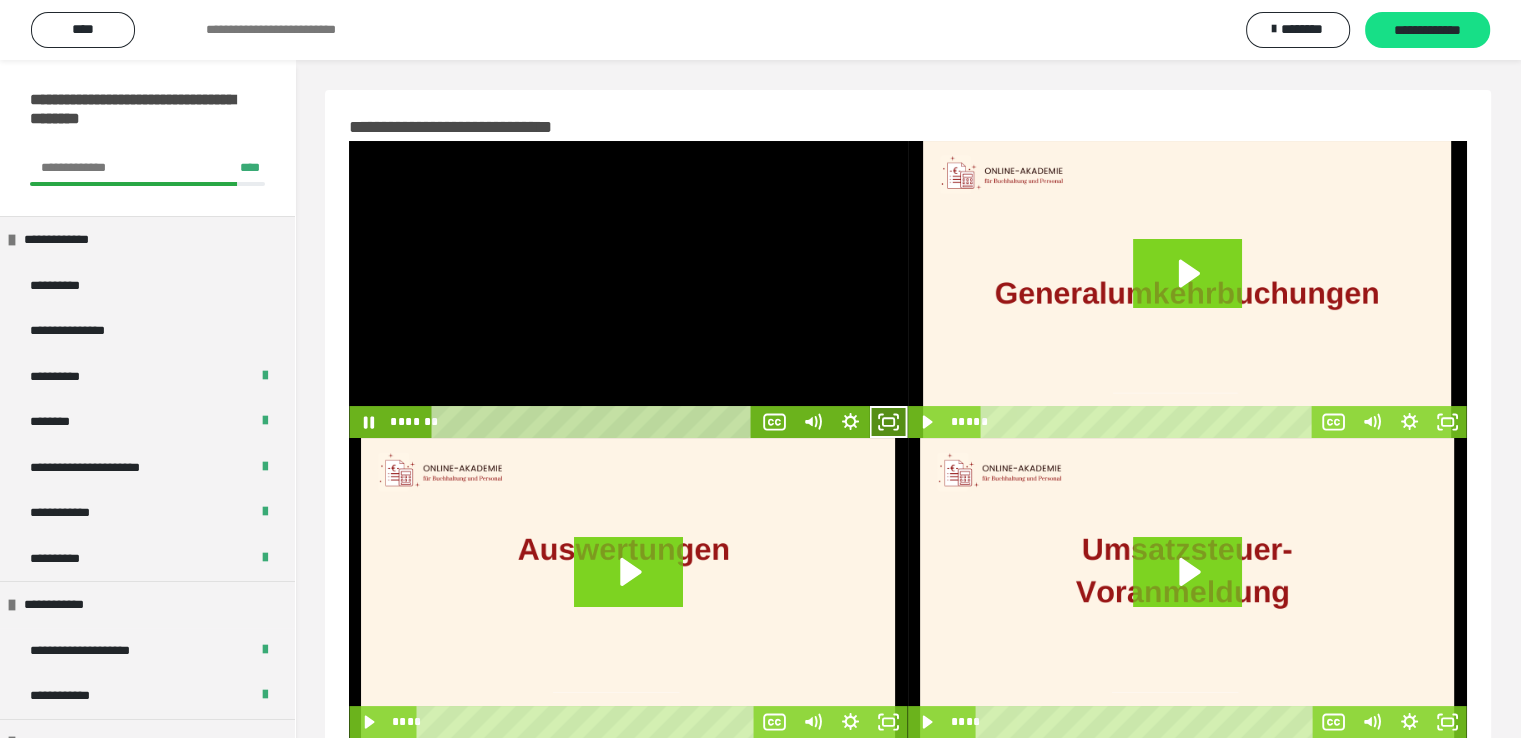 click 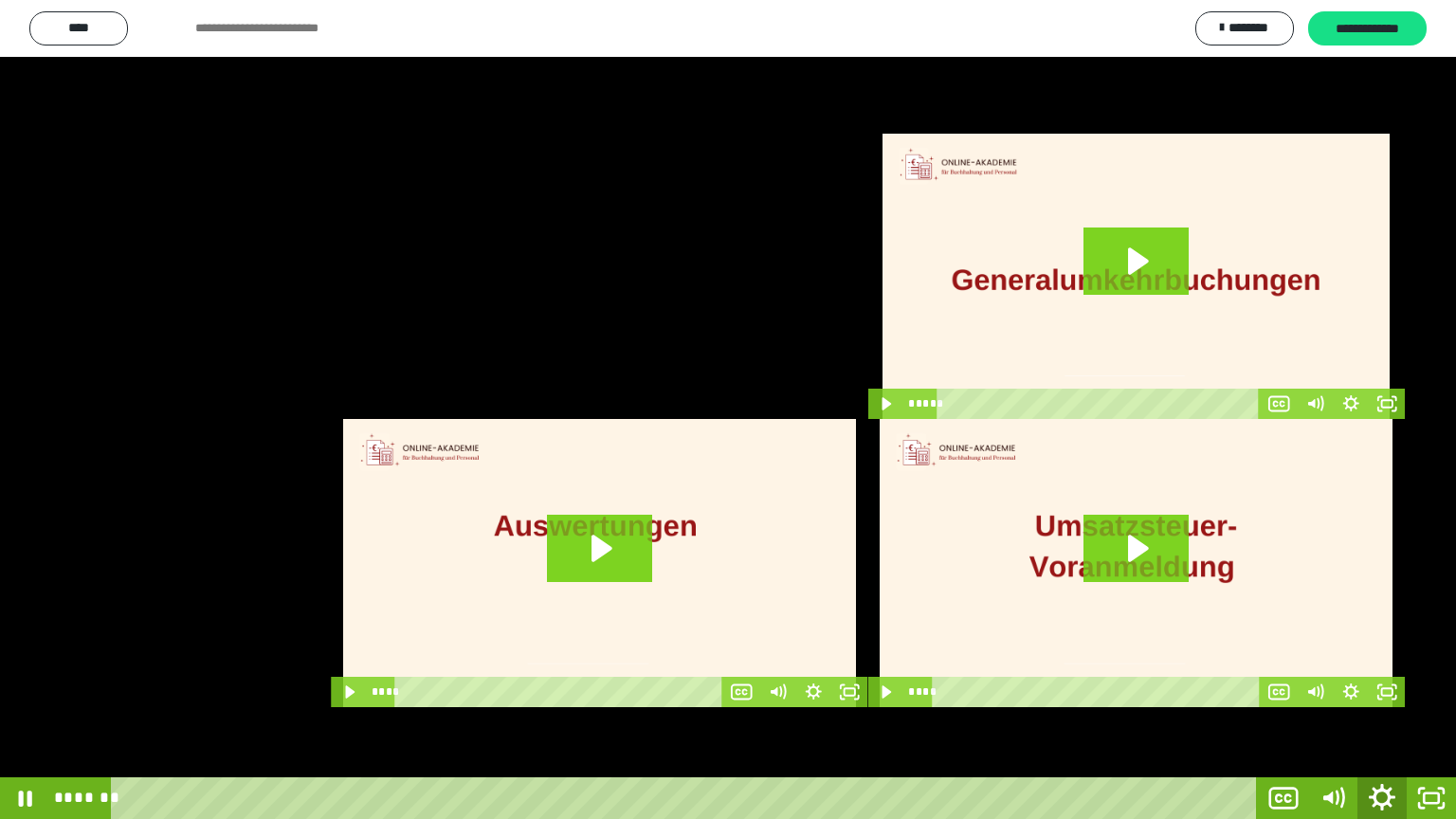 click 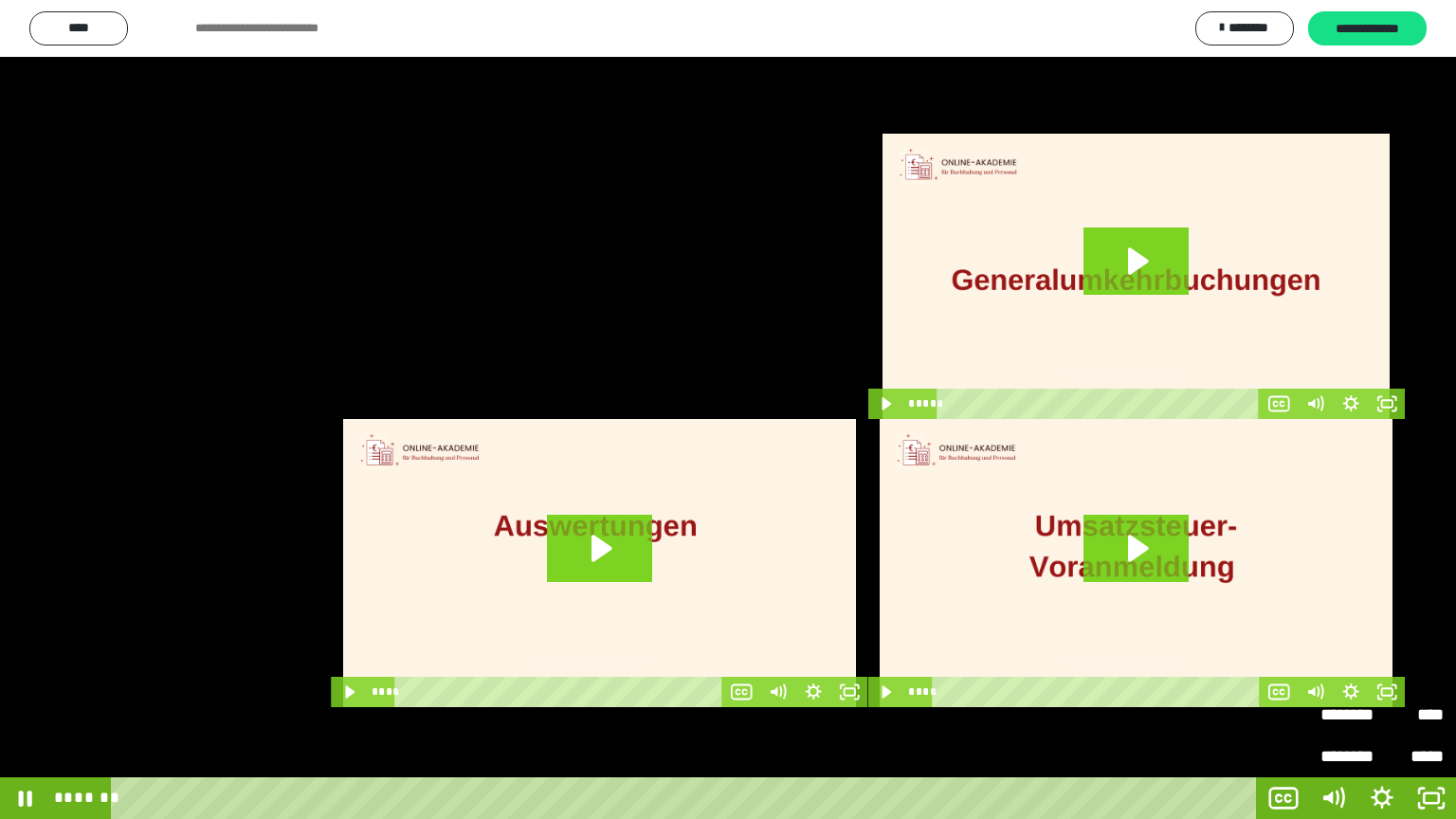 click on "********" at bounding box center (1351, 715) 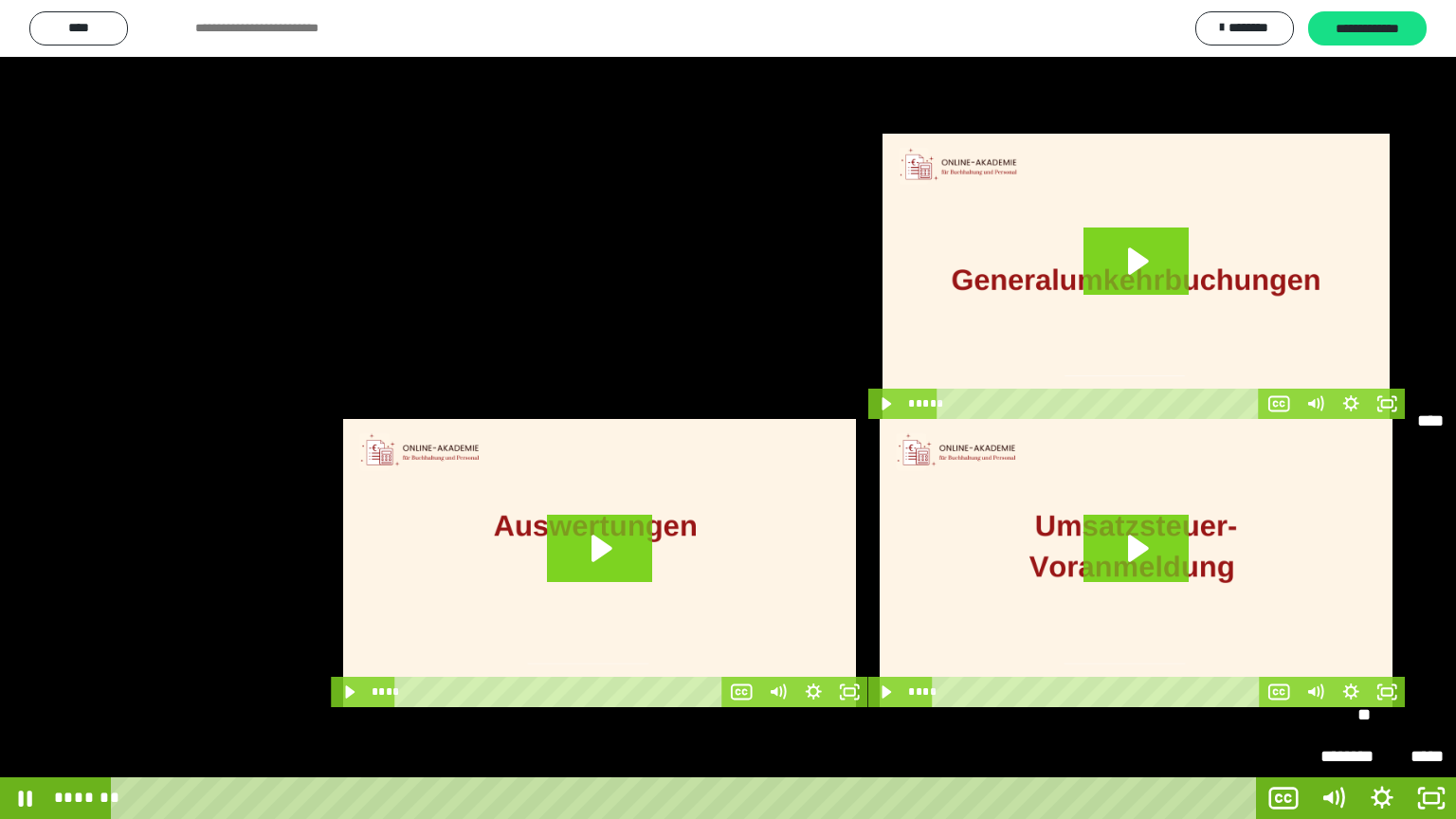 click on "*****" at bounding box center [1382, 673] 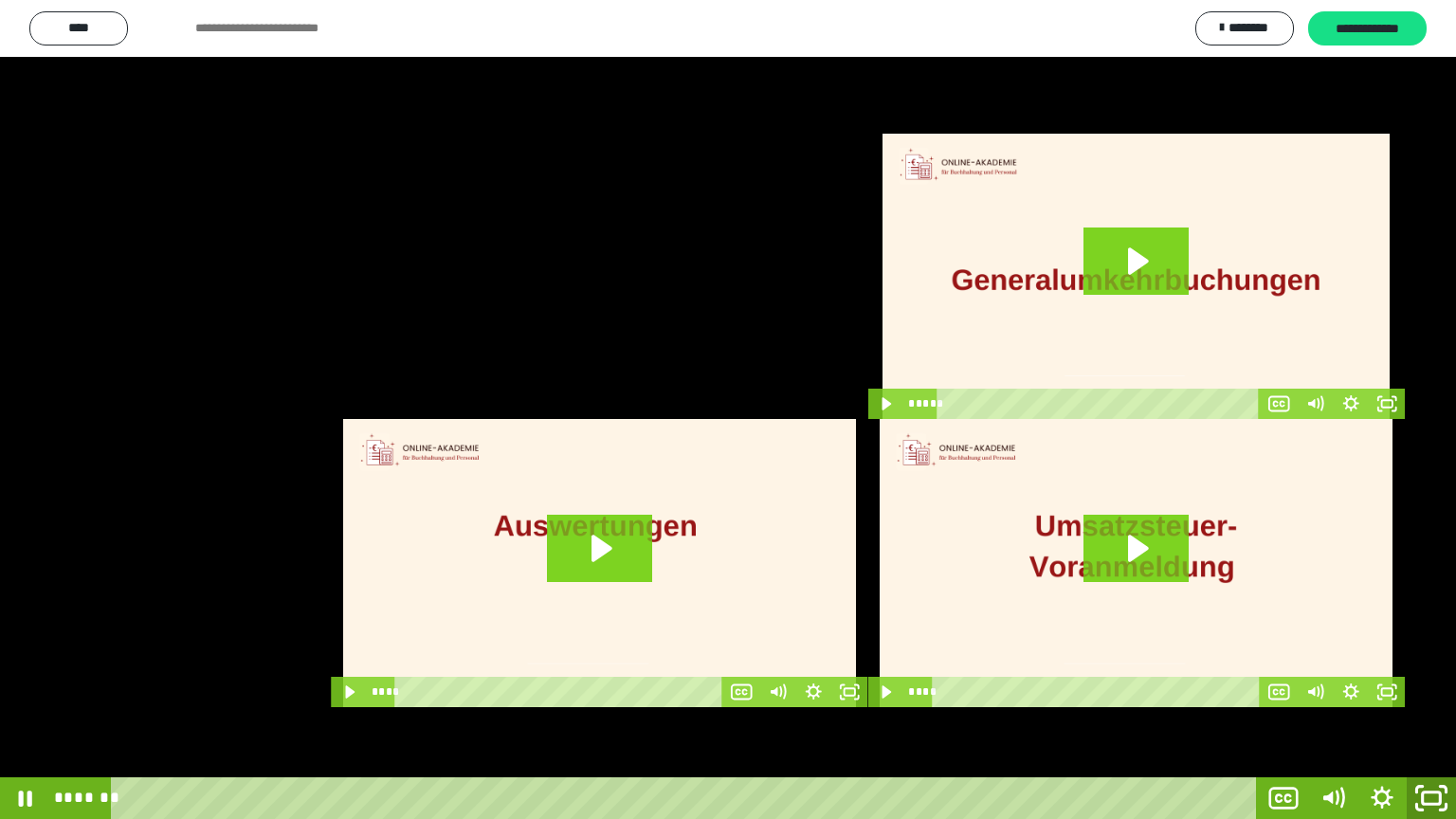 click 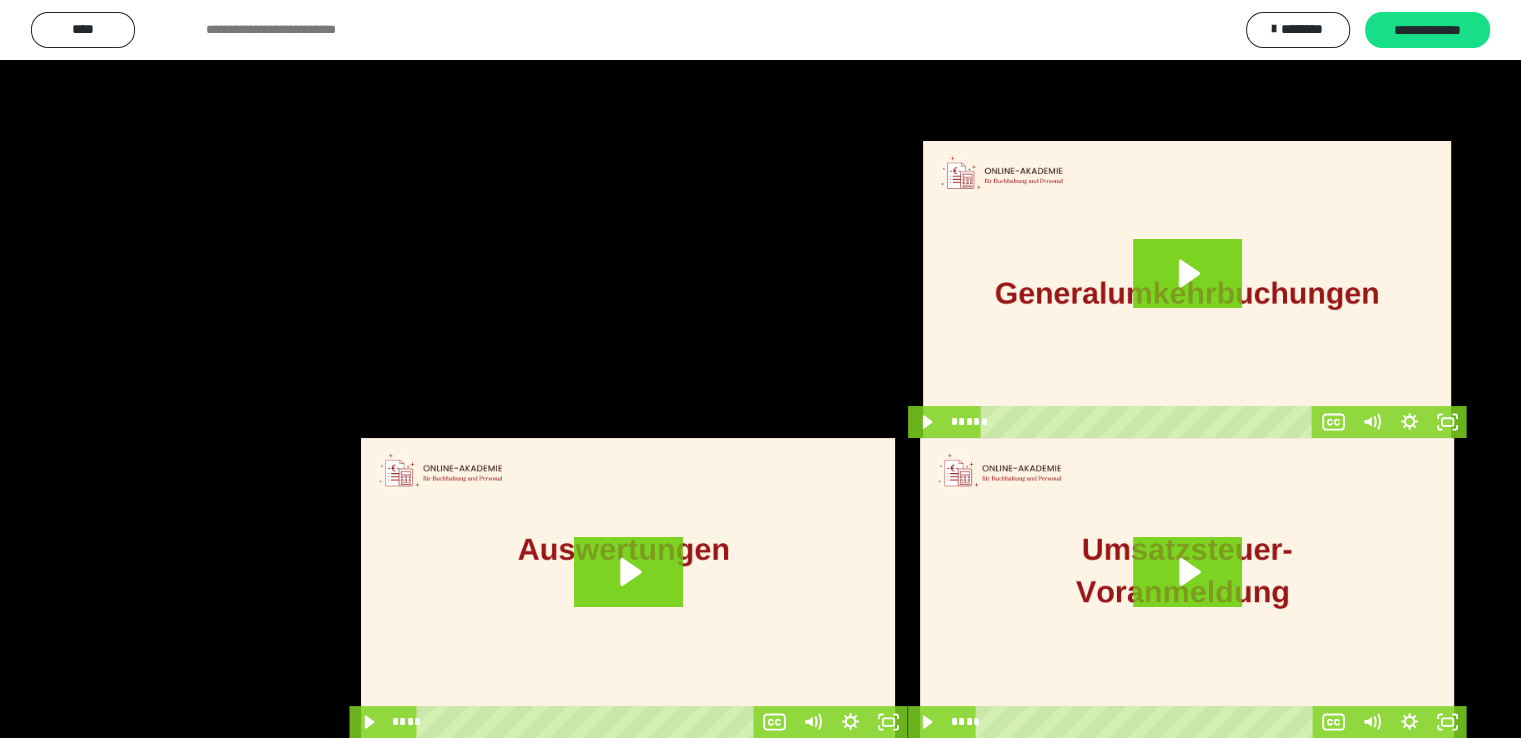 scroll, scrollTop: 60, scrollLeft: 0, axis: vertical 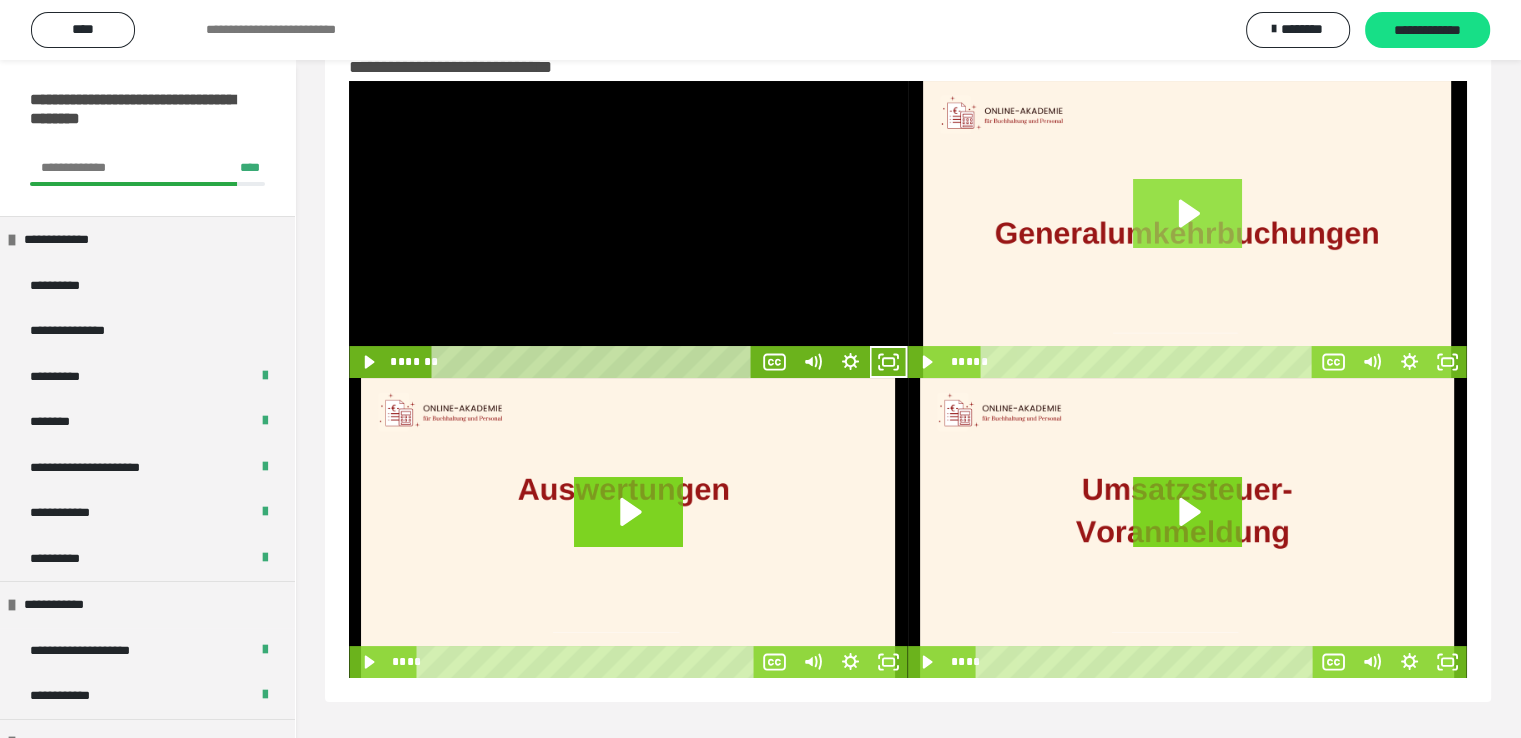 click 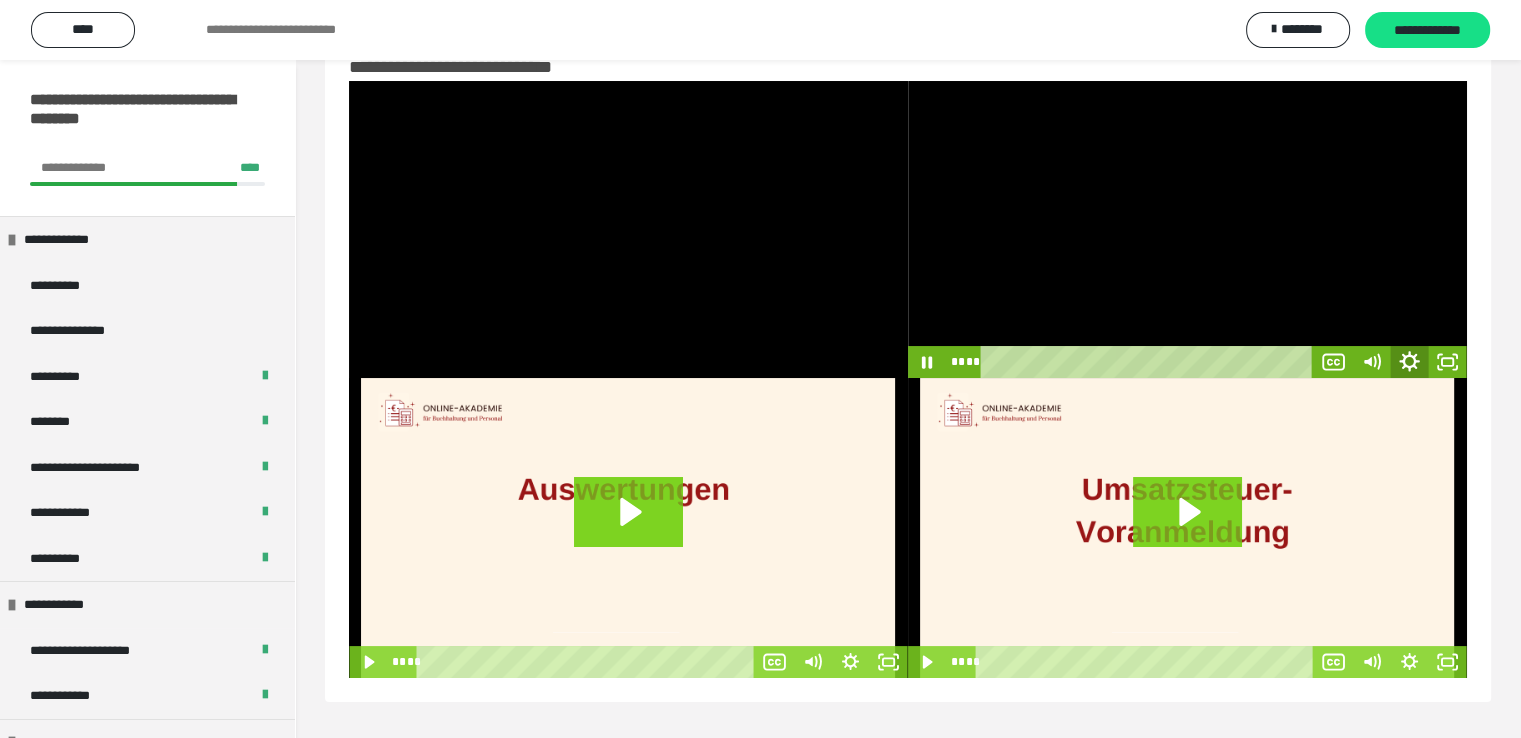 click 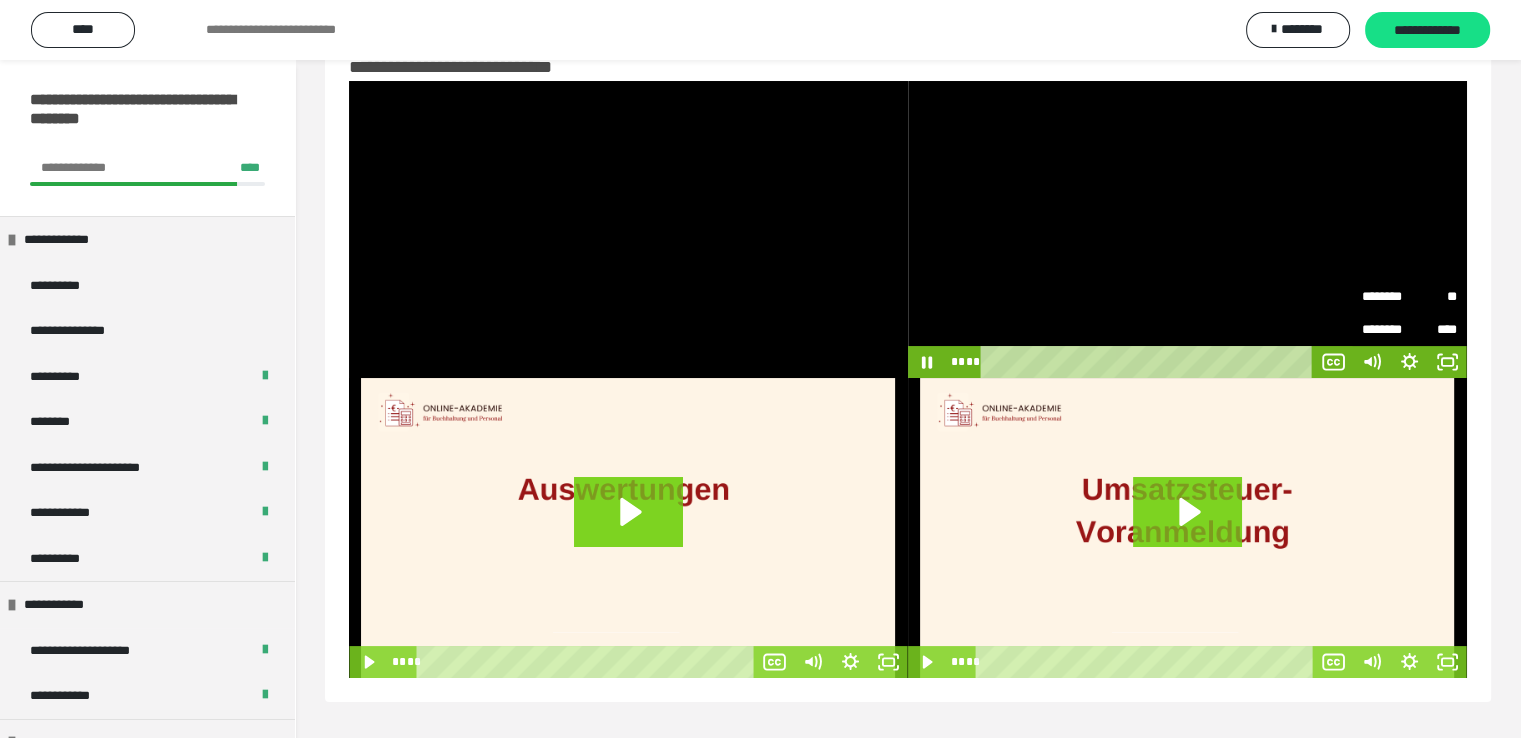 click on "********" at bounding box center (1386, 297) 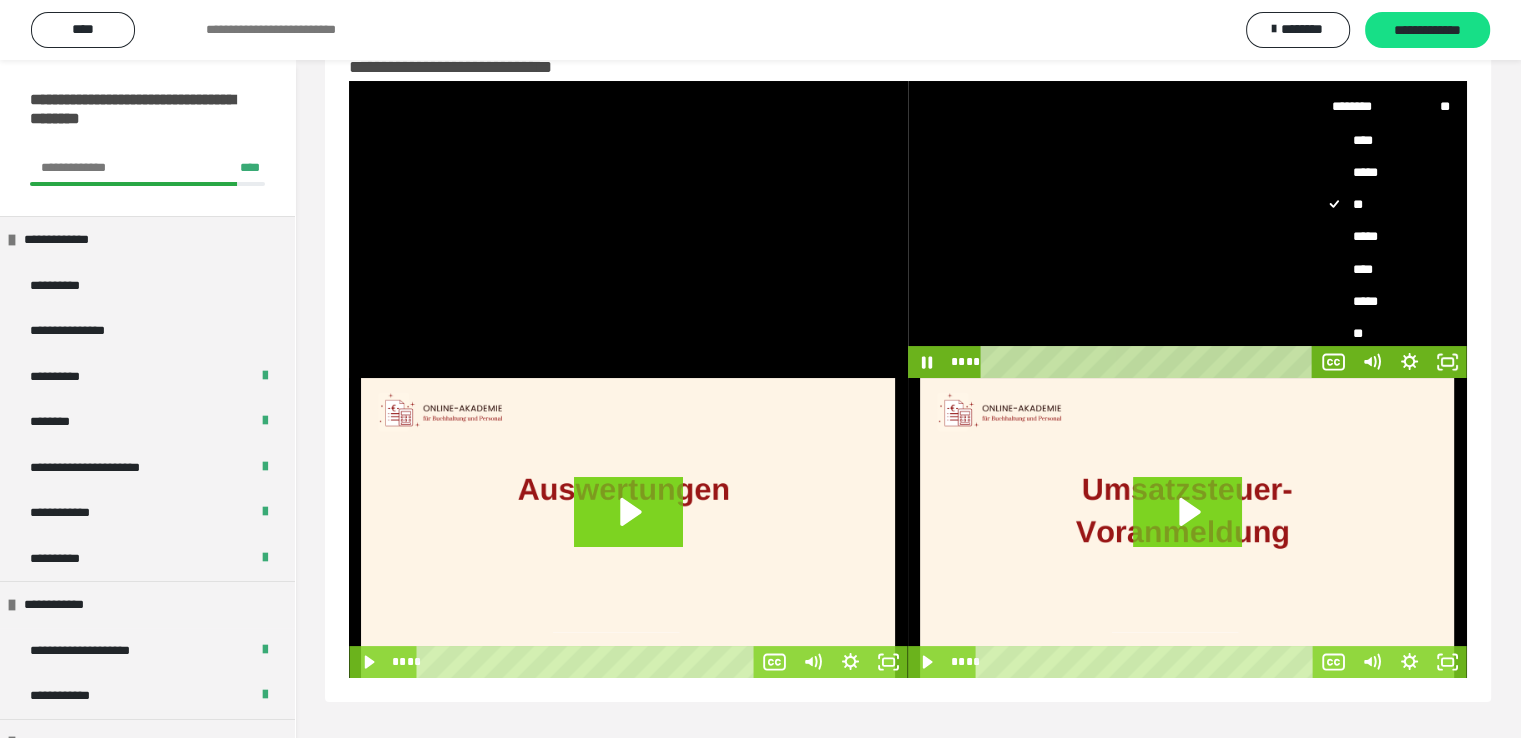click on "*****" at bounding box center [1383, 301] 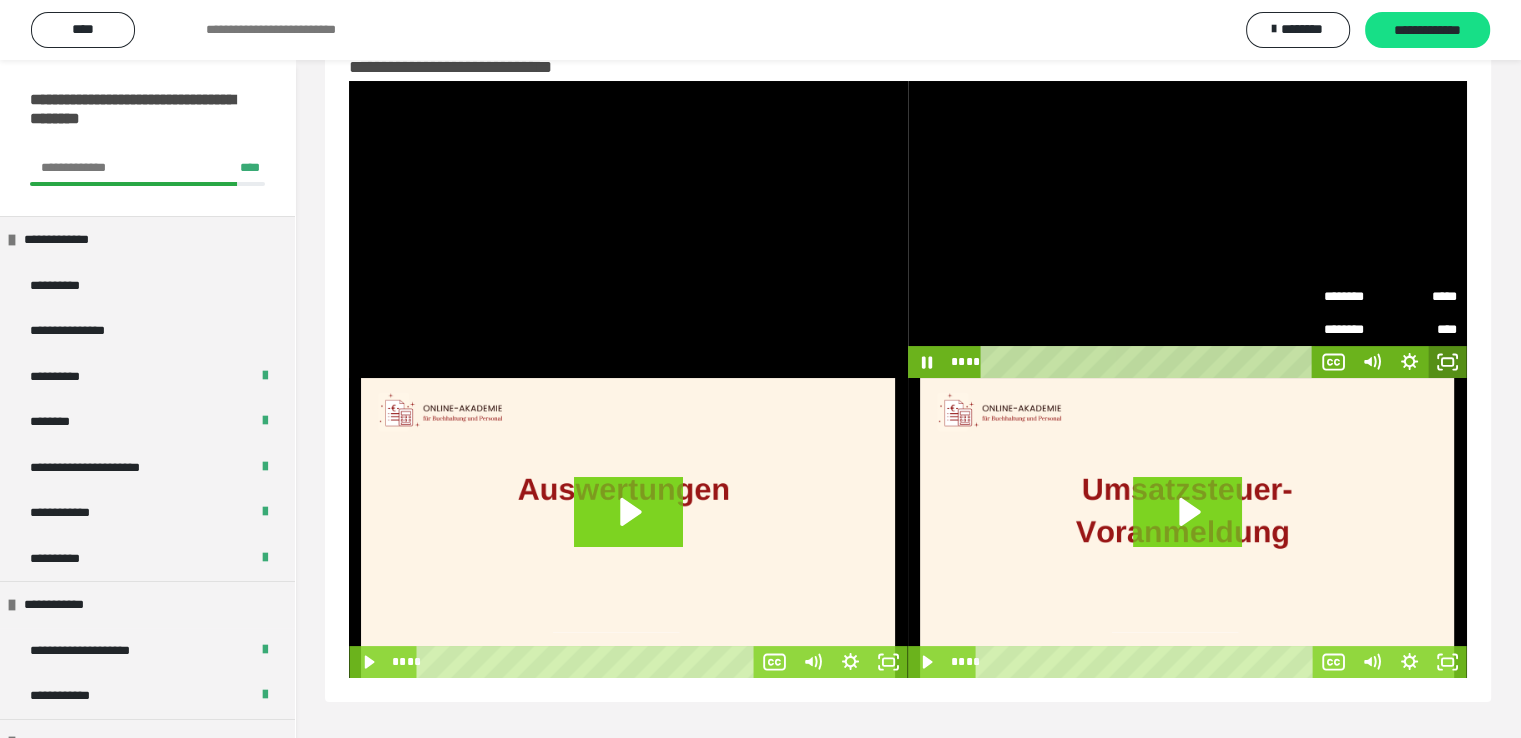 click 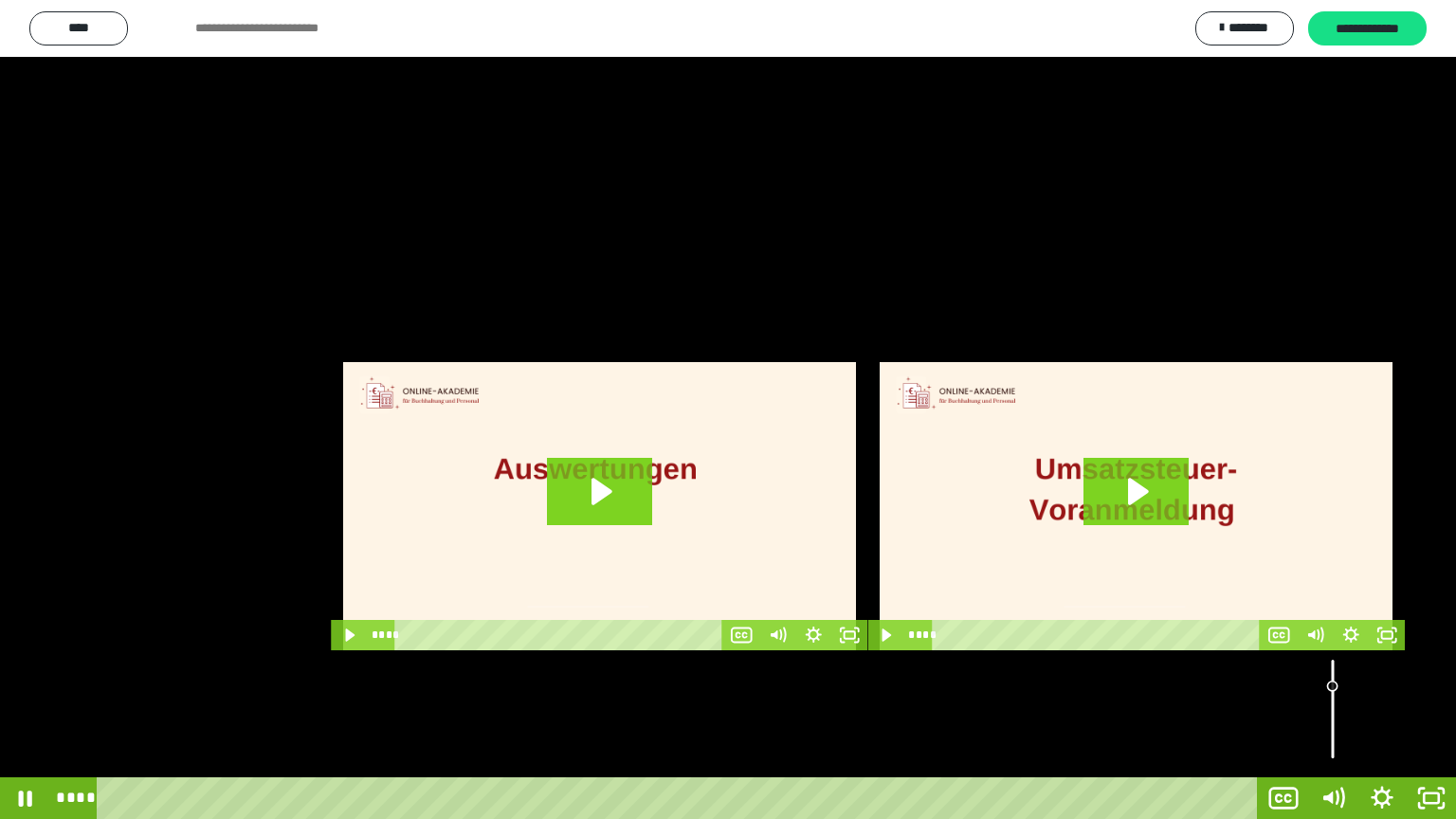 click at bounding box center (1333, 709) 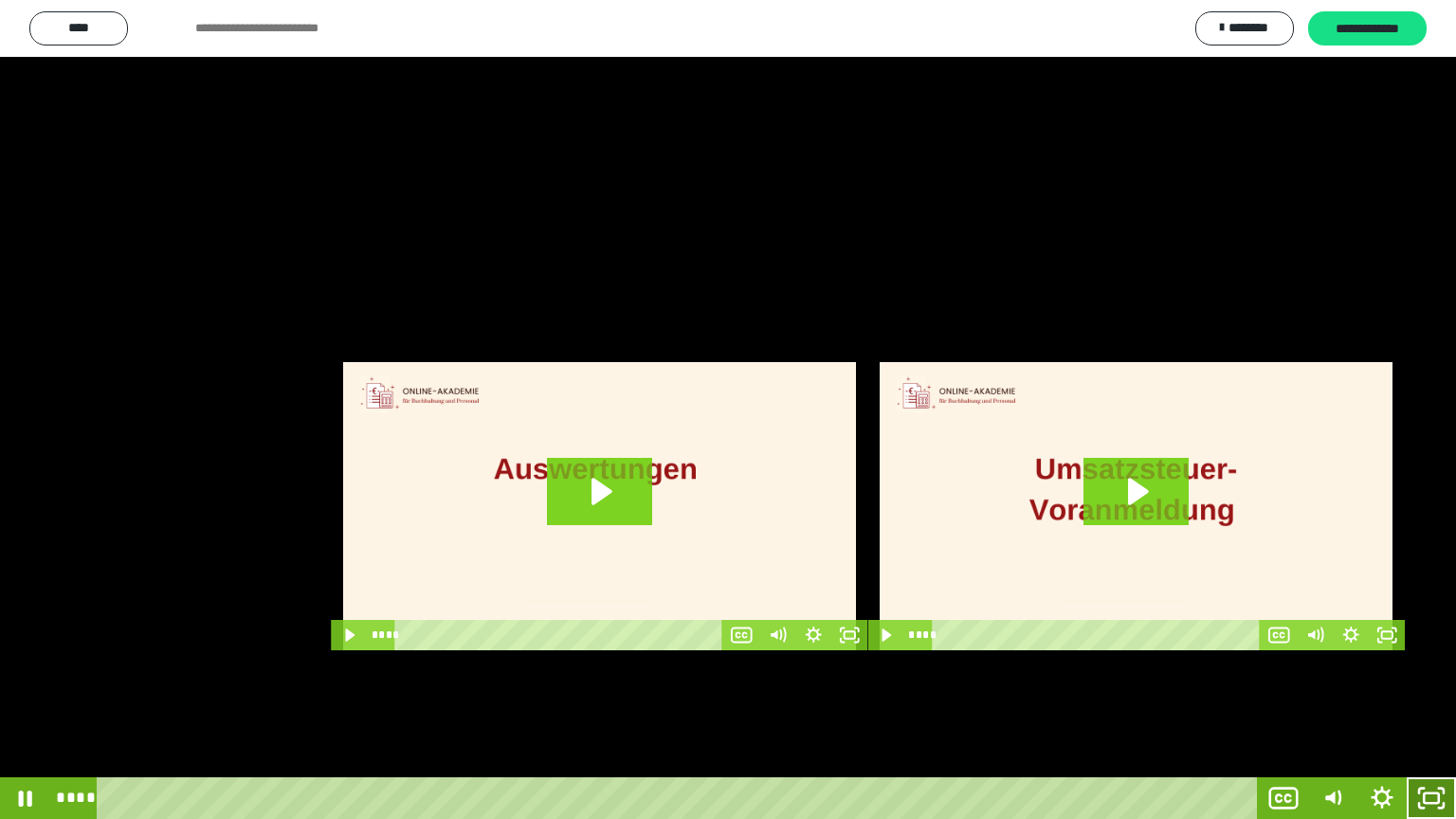 click 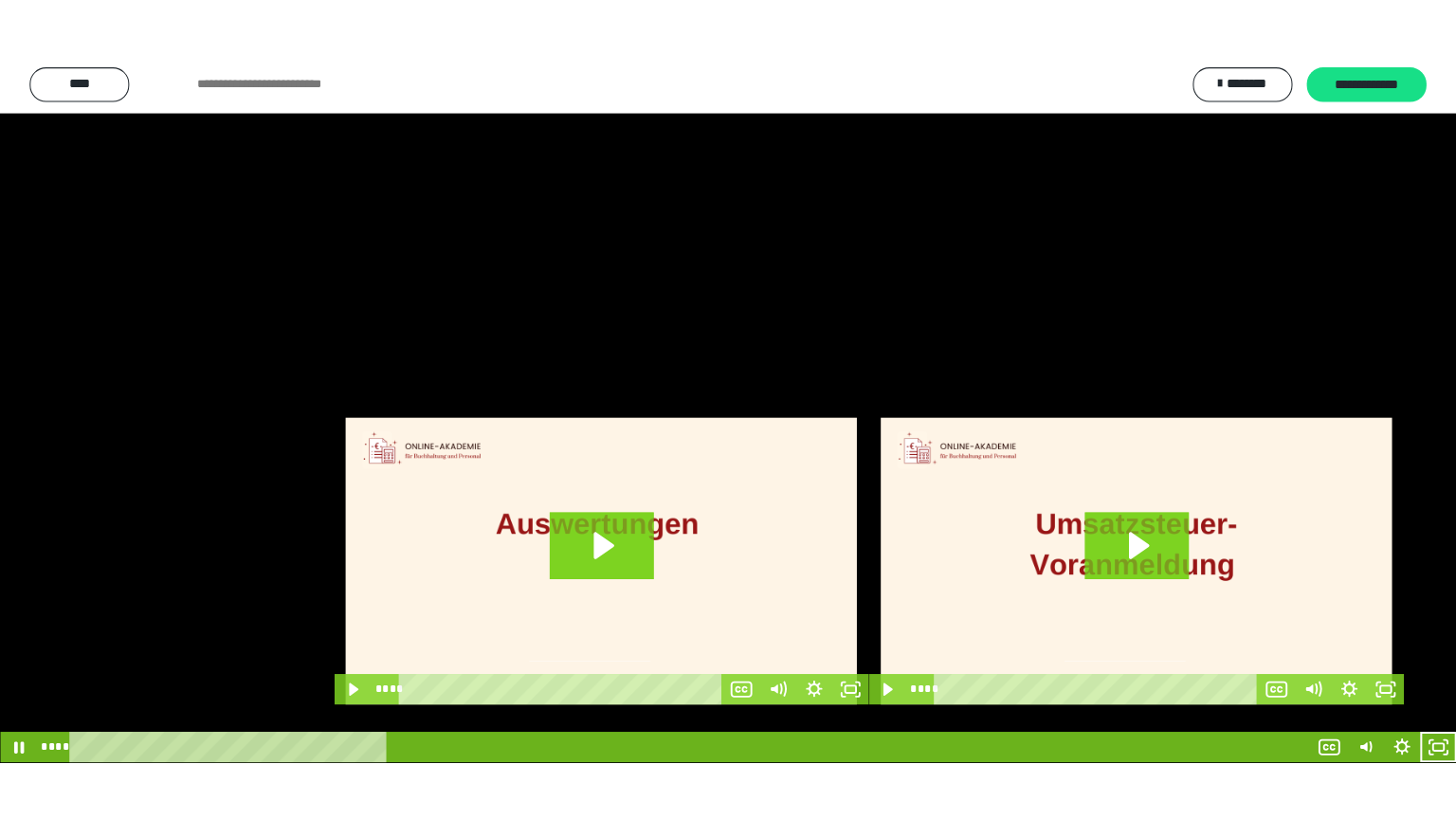 scroll, scrollTop: 3725, scrollLeft: 0, axis: vertical 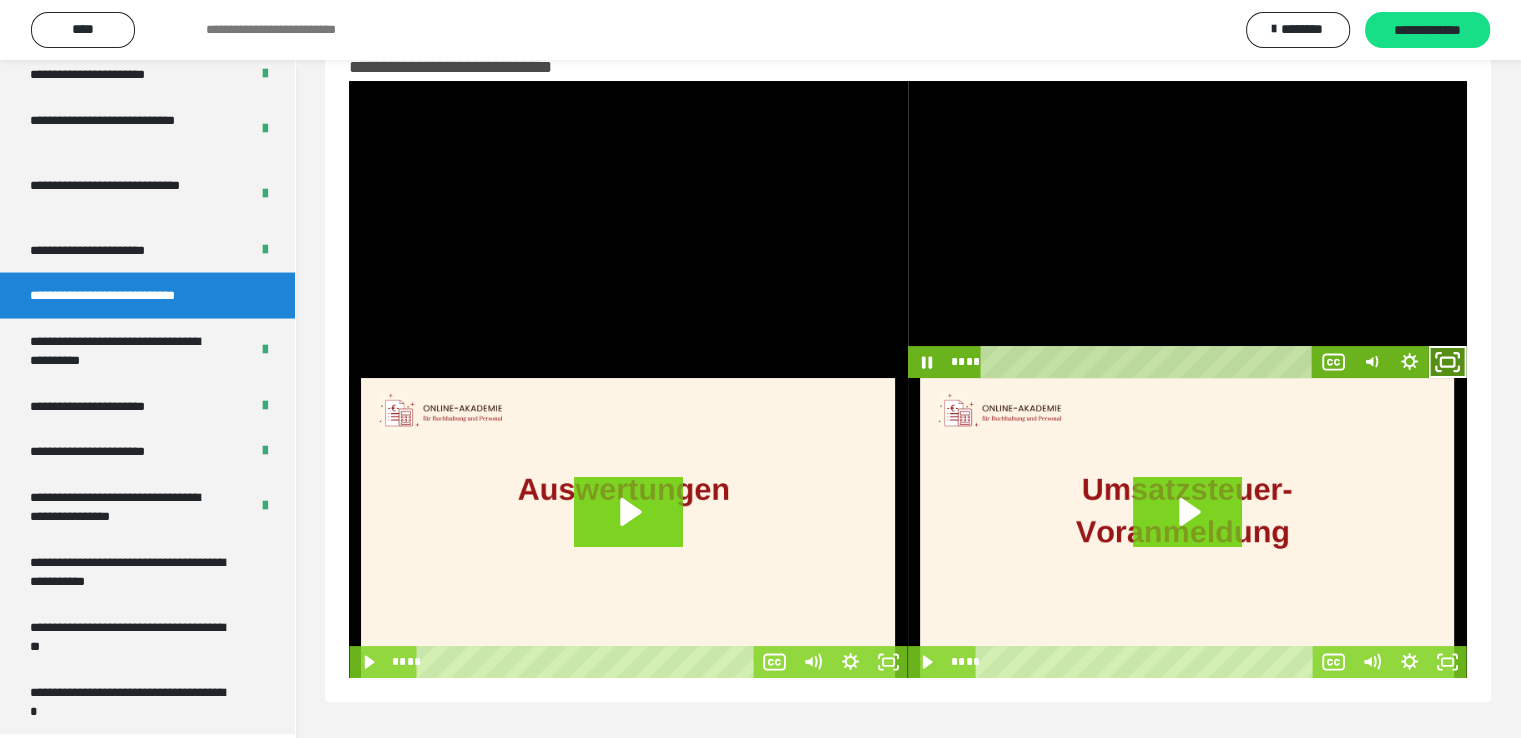 click 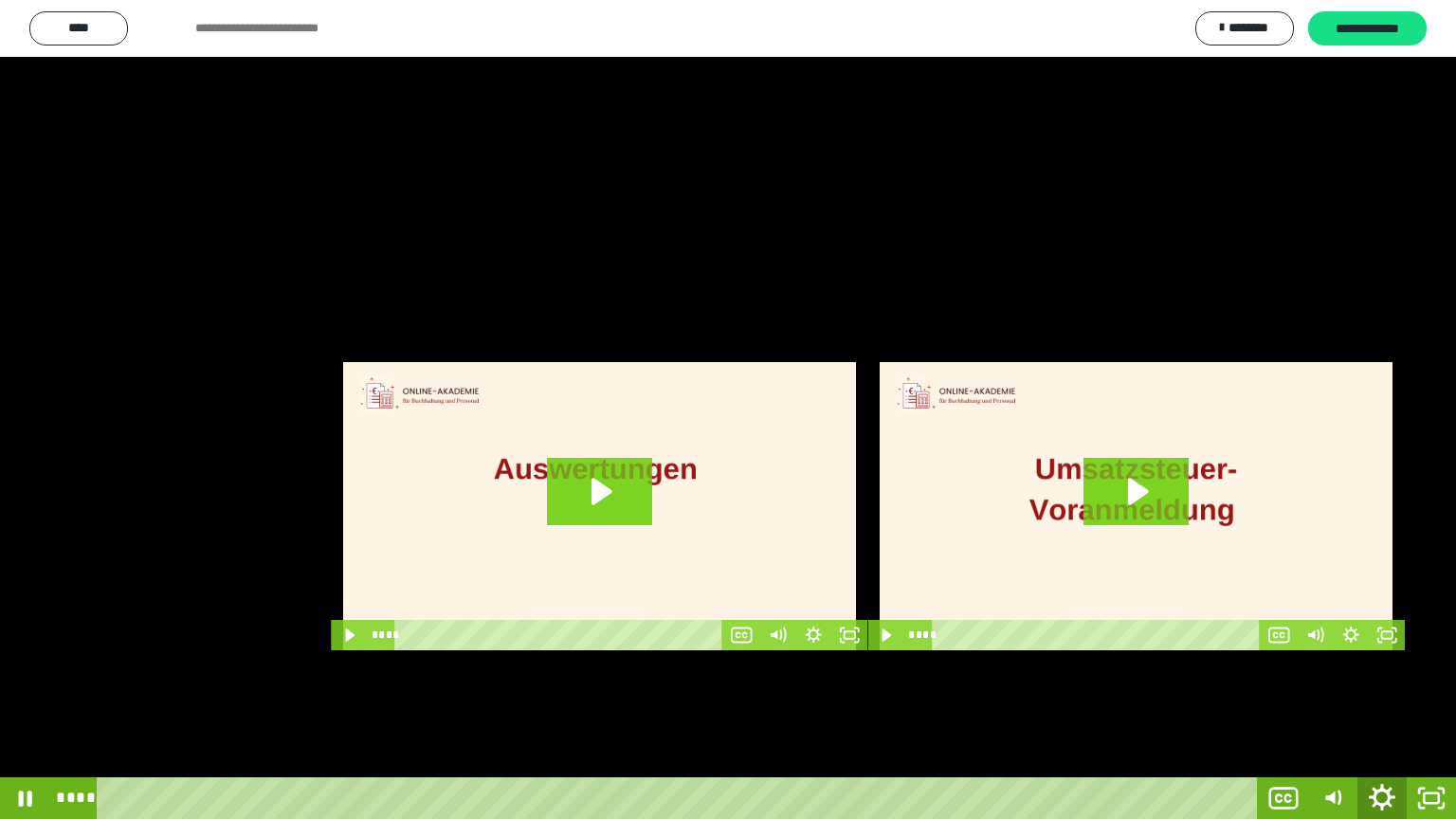 click 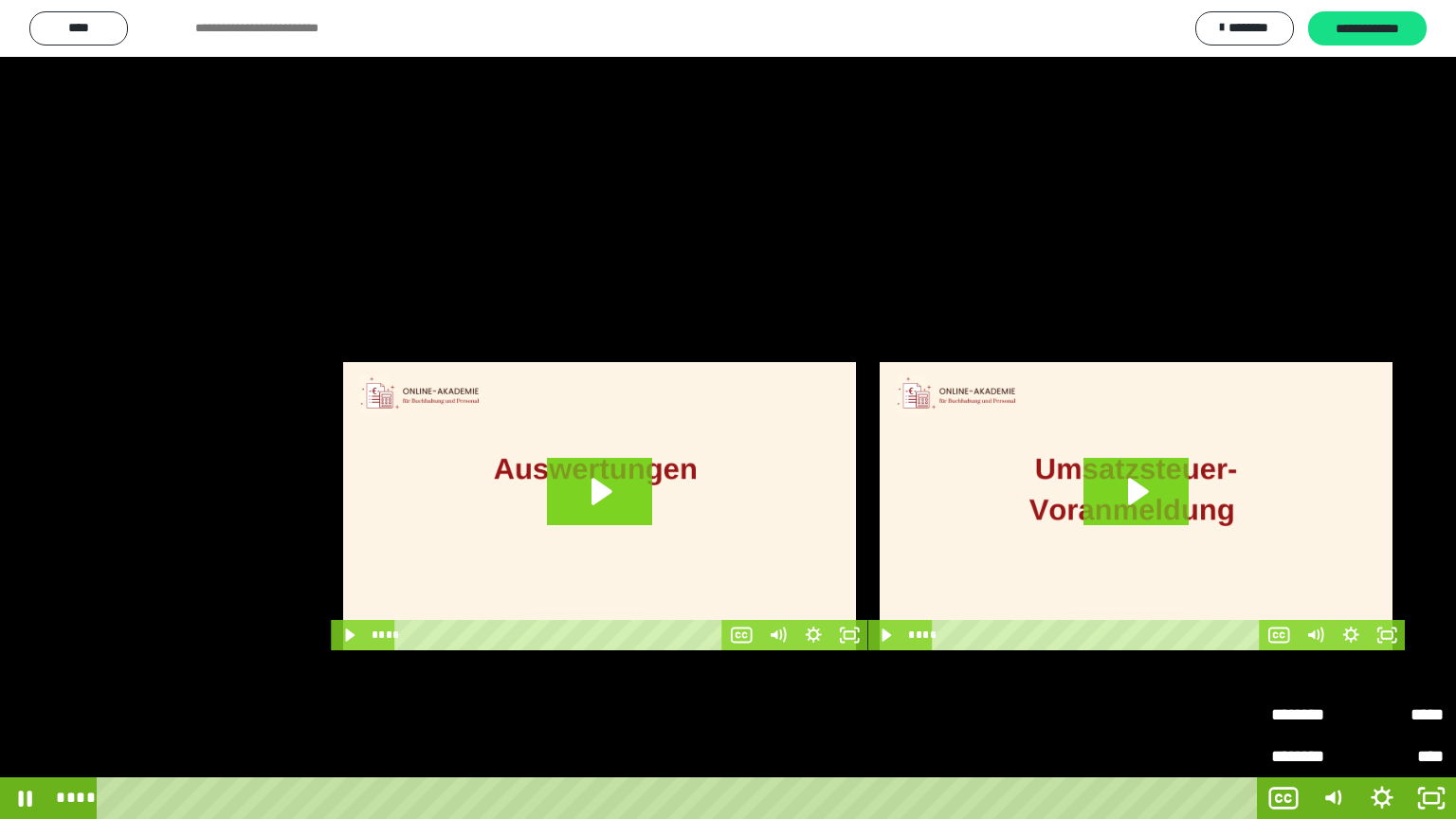 click on "********" at bounding box center (1314, 706) 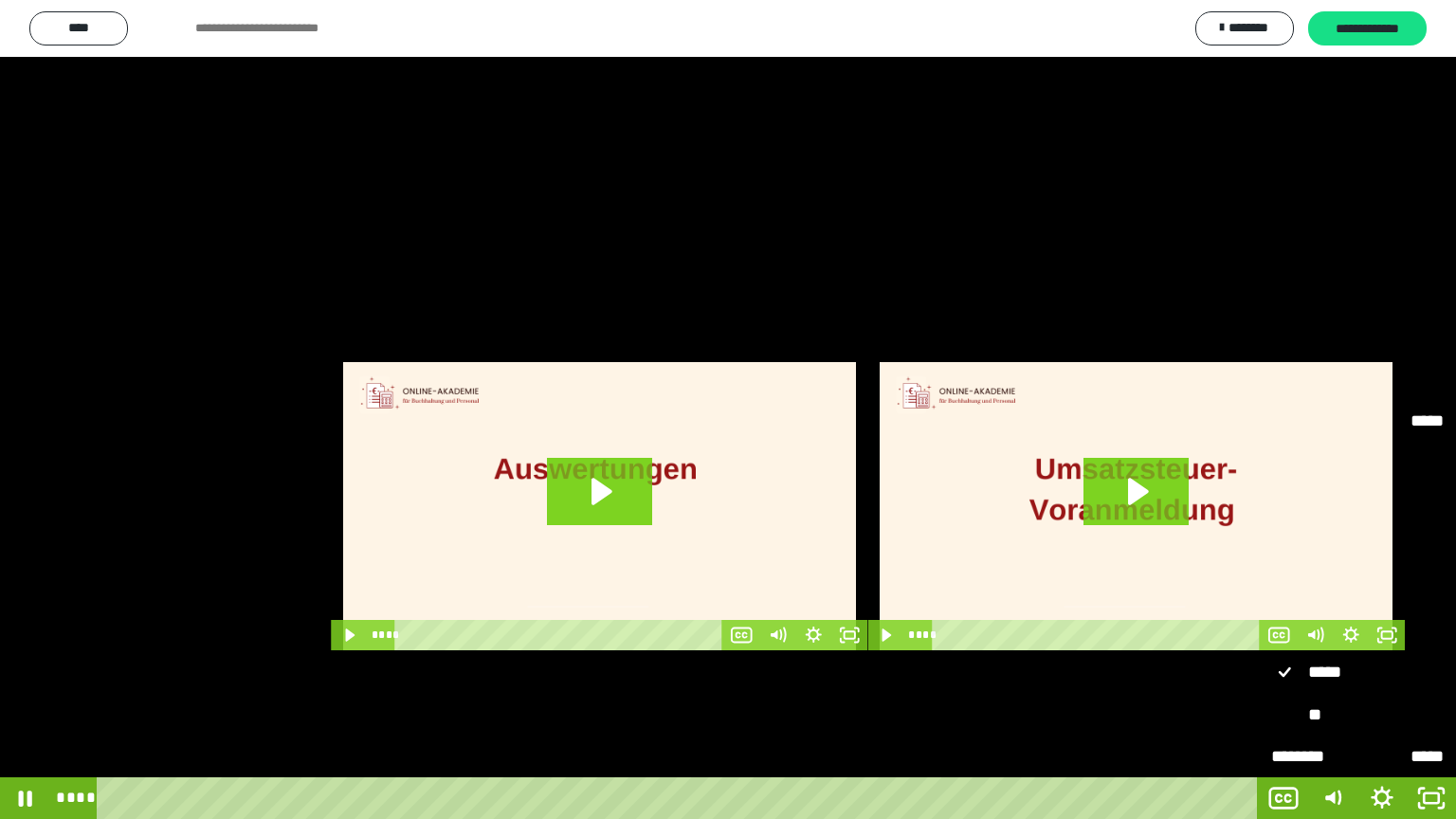 click on "**" at bounding box center [1357, 716] 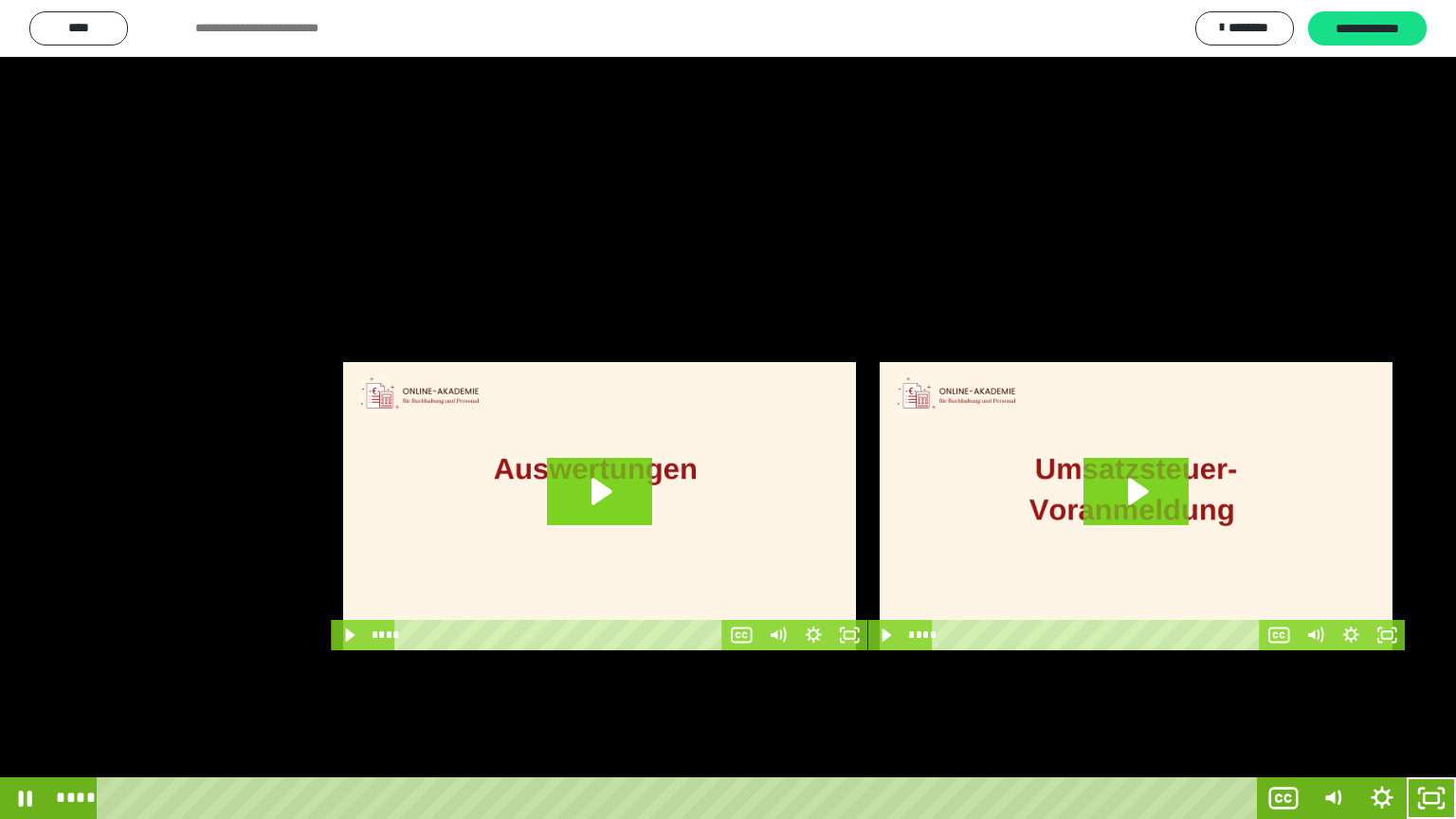 click at bounding box center (728, 410) 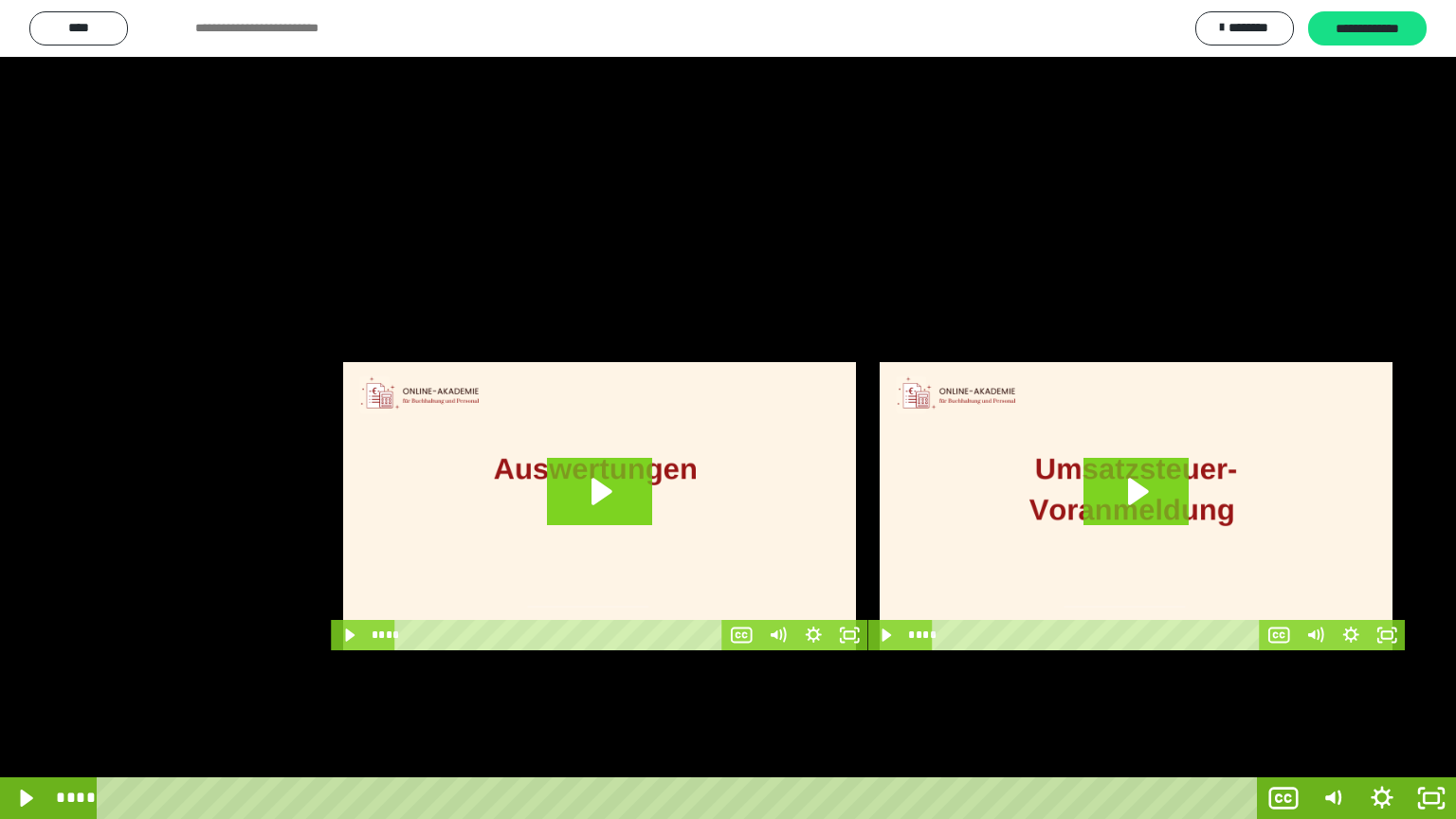 click at bounding box center [728, 410] 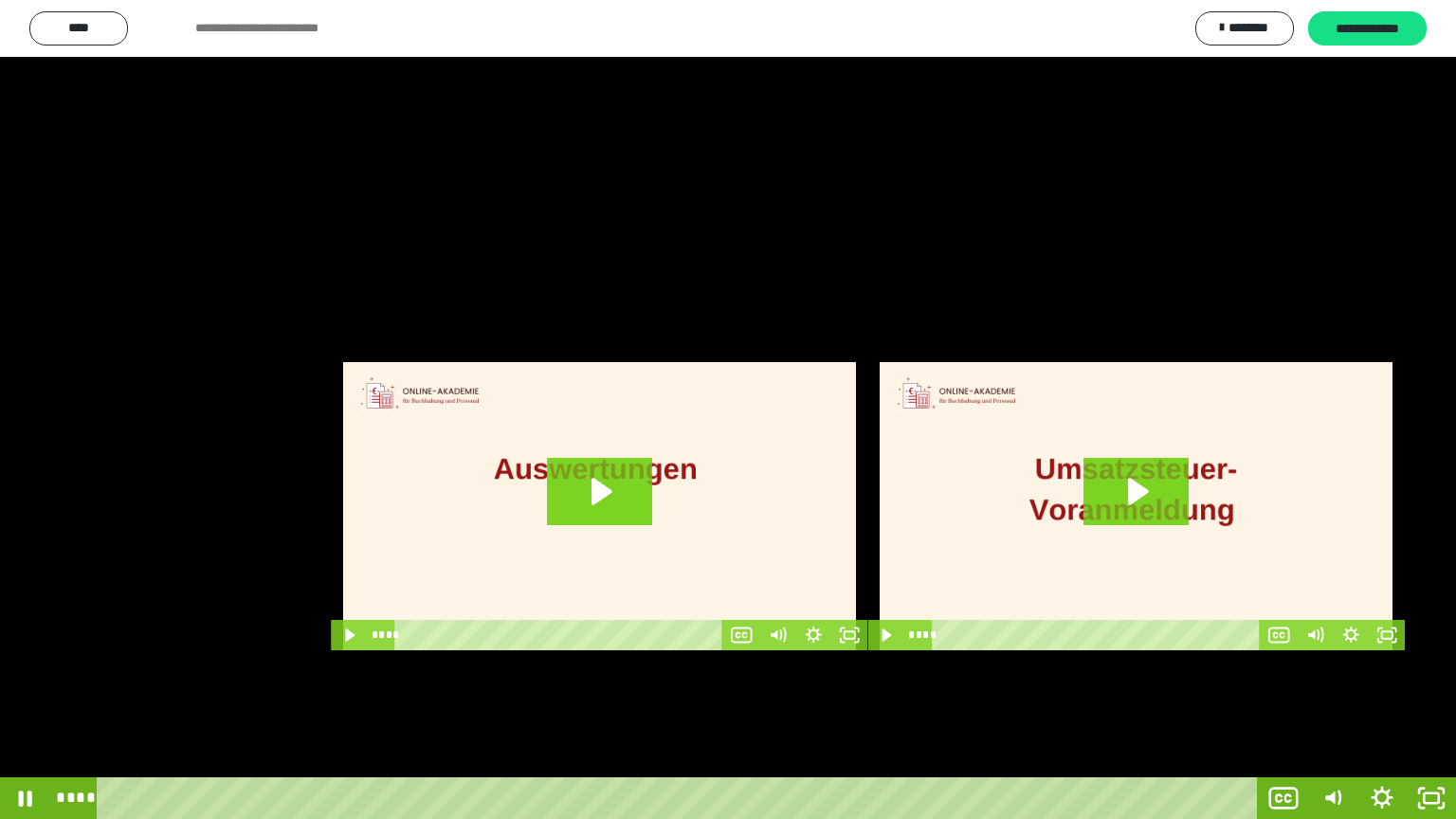 click at bounding box center [728, 410] 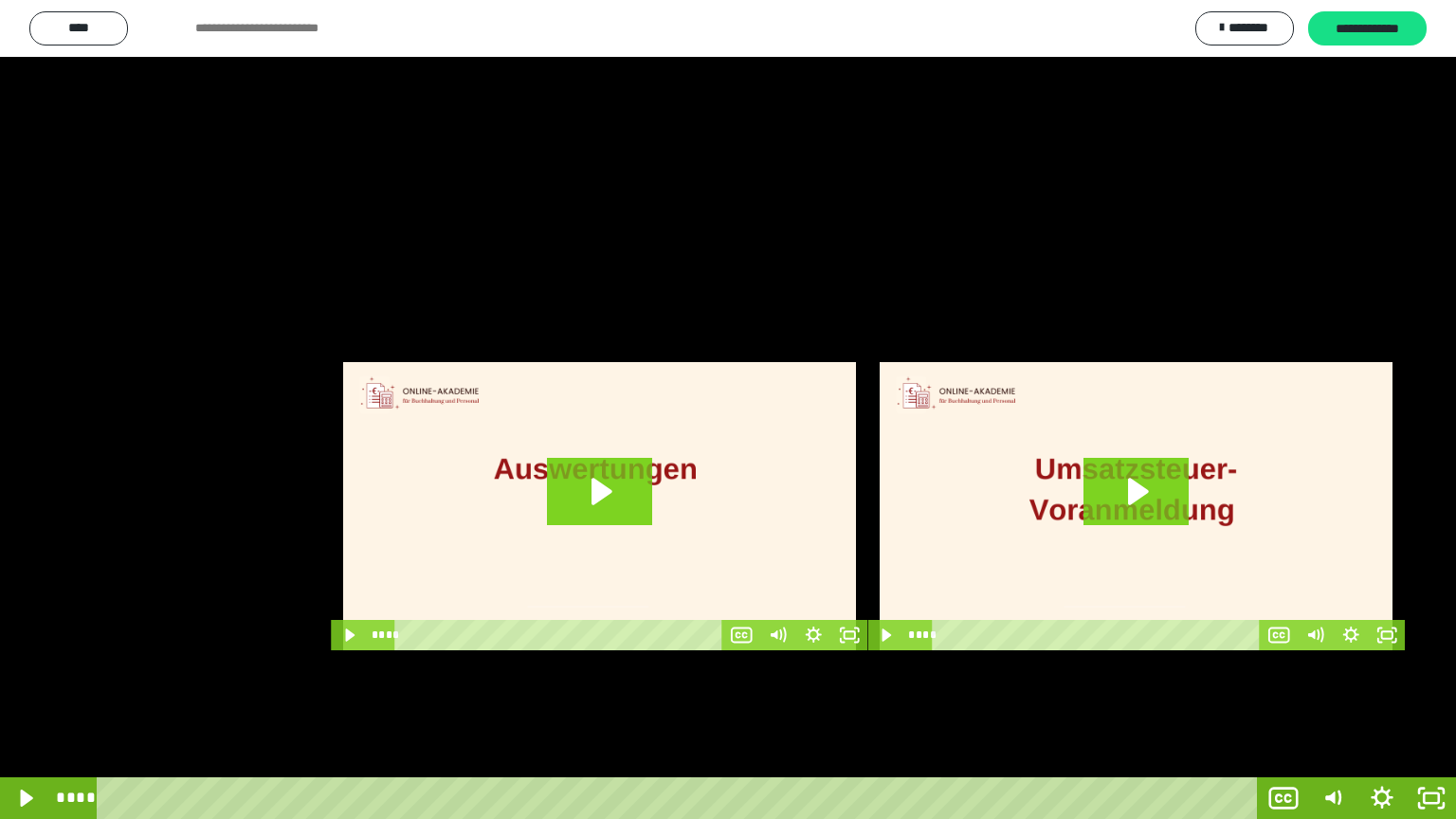 click at bounding box center [728, 410] 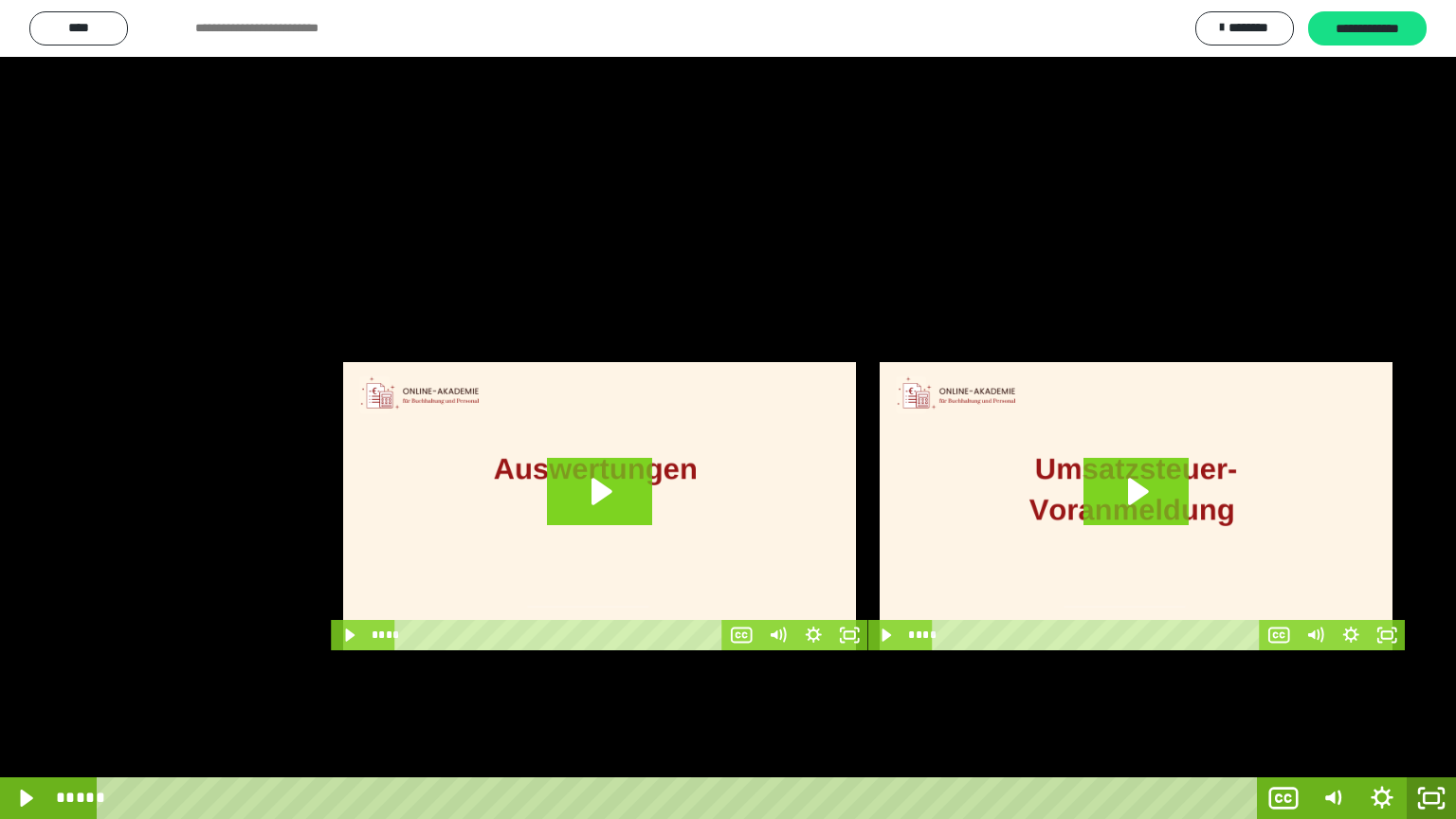click 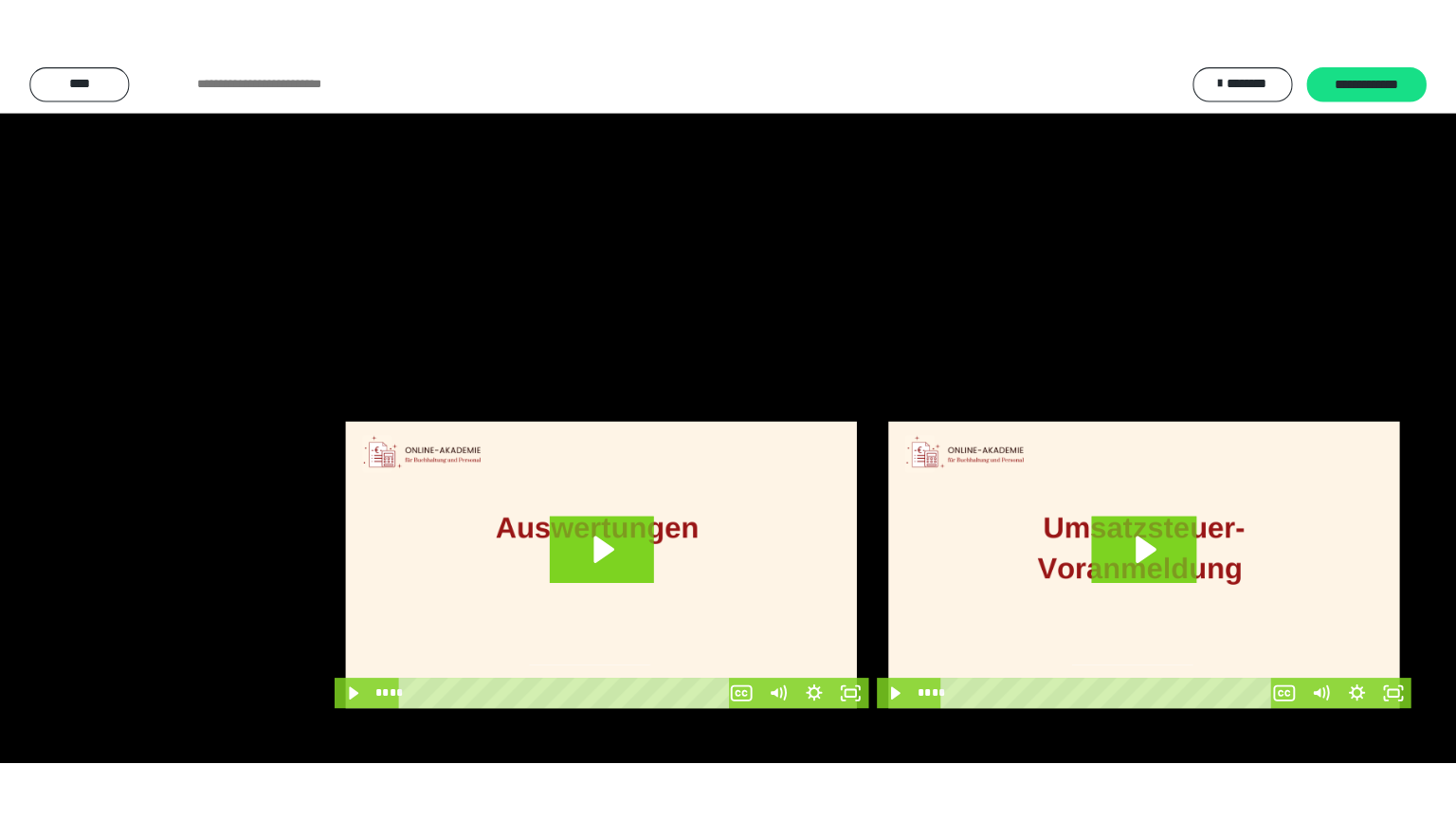 scroll, scrollTop: 3725, scrollLeft: 0, axis: vertical 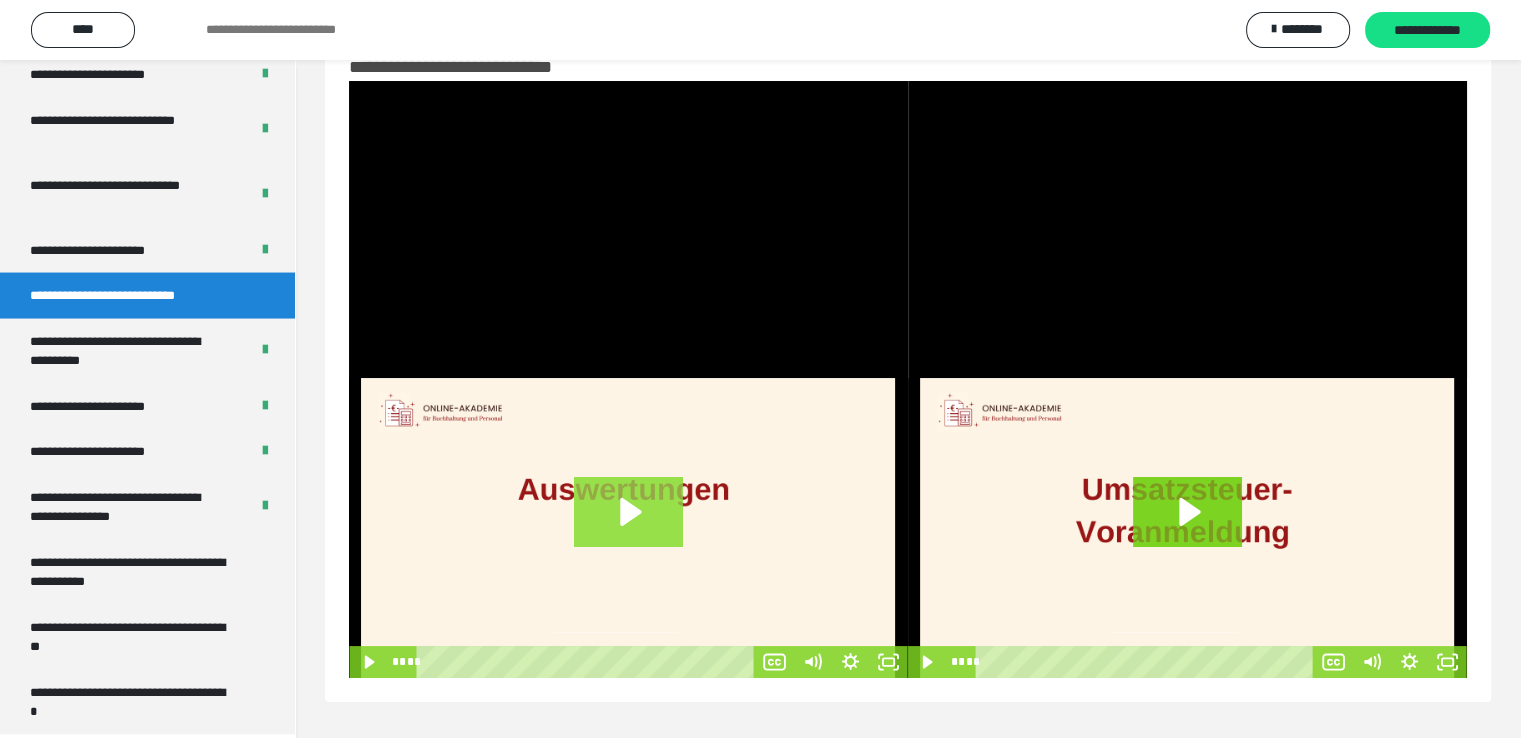 click 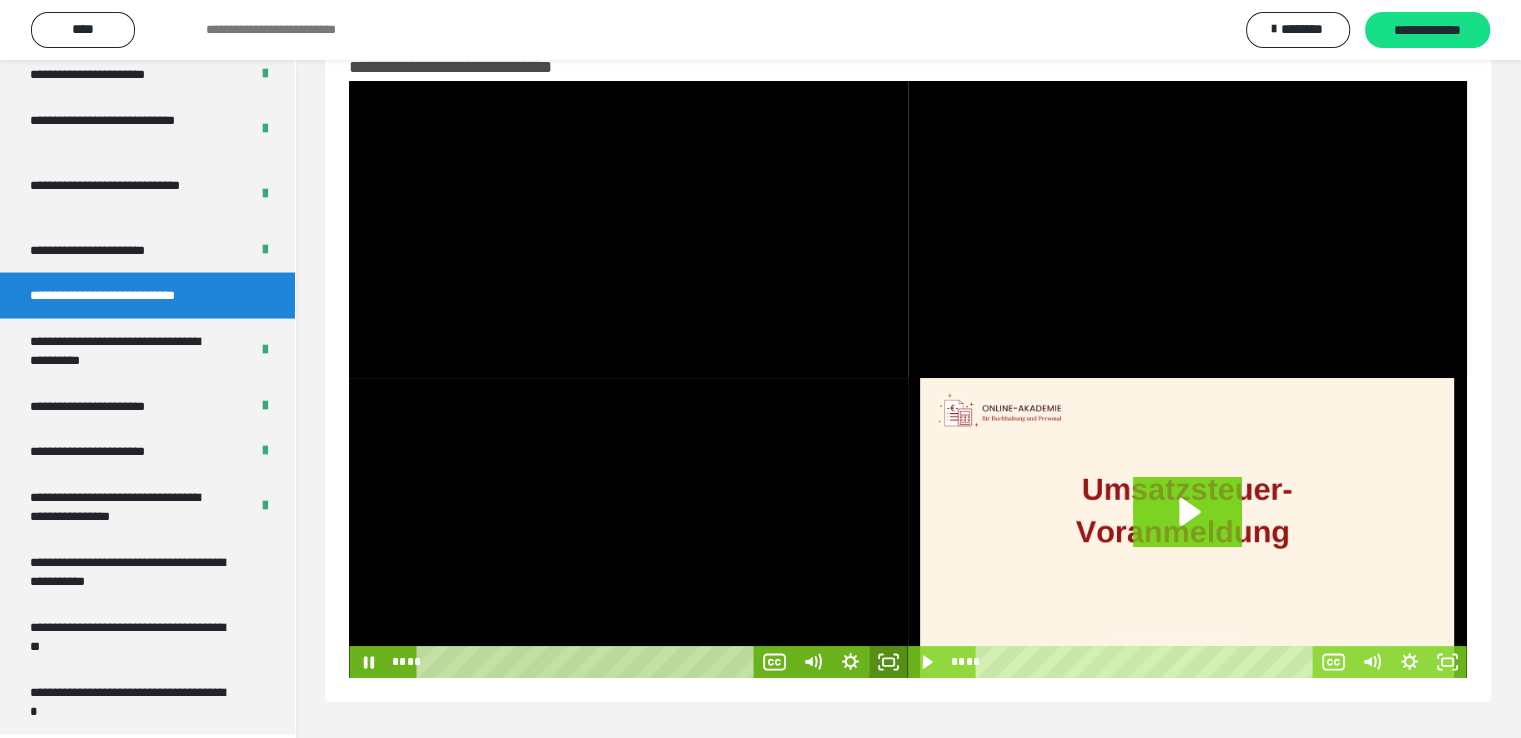 click 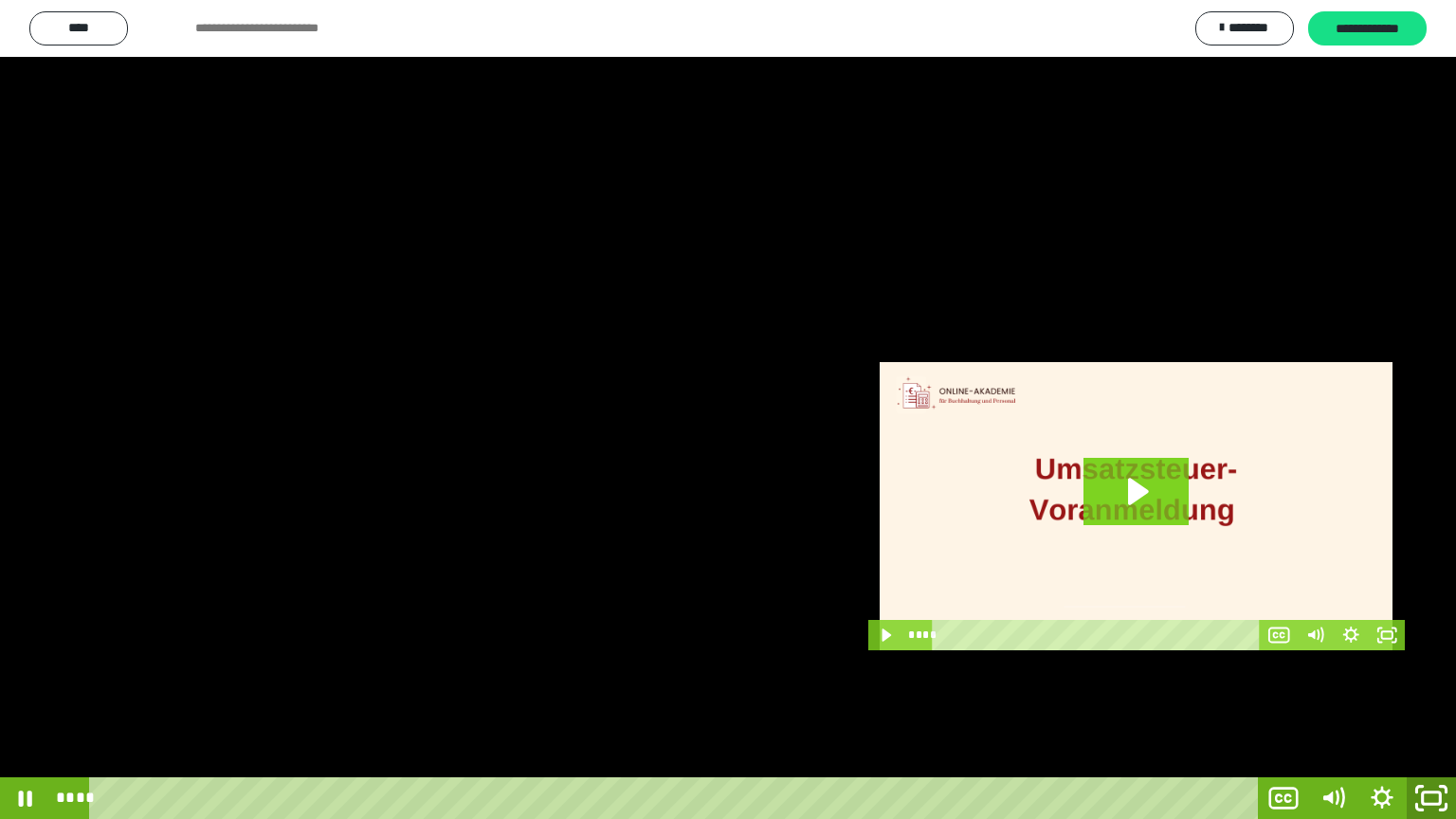 click 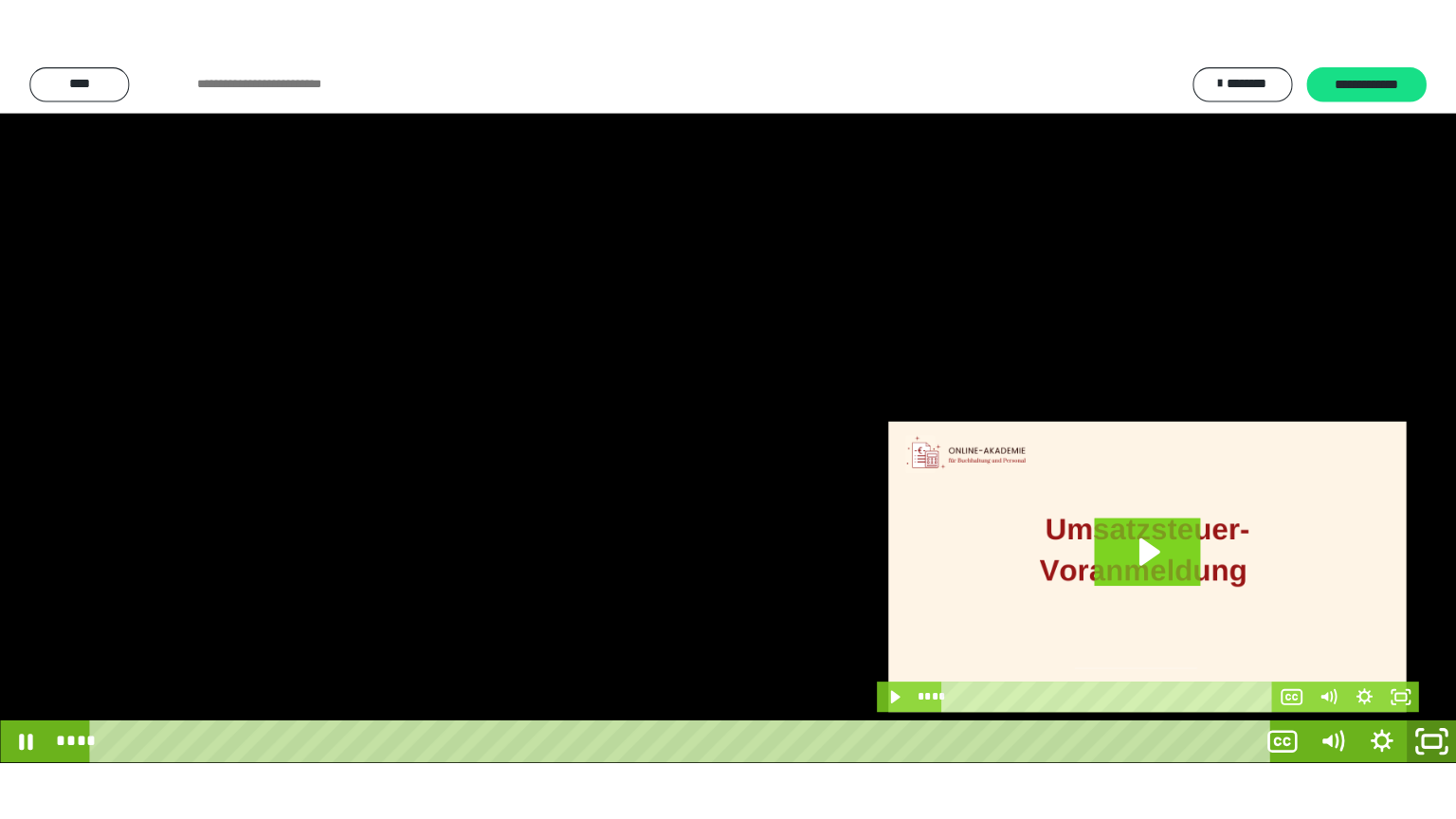 scroll, scrollTop: 3725, scrollLeft: 0, axis: vertical 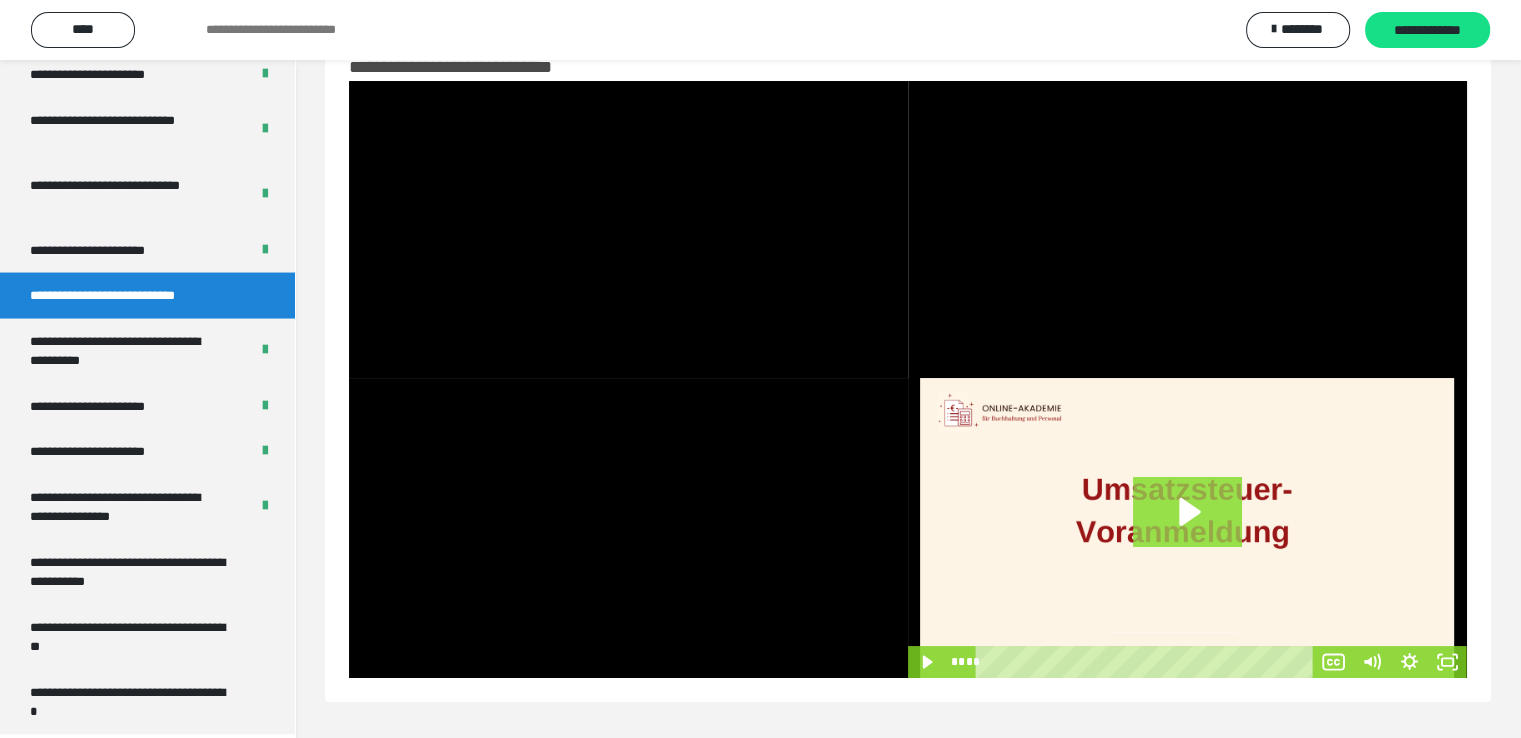 click 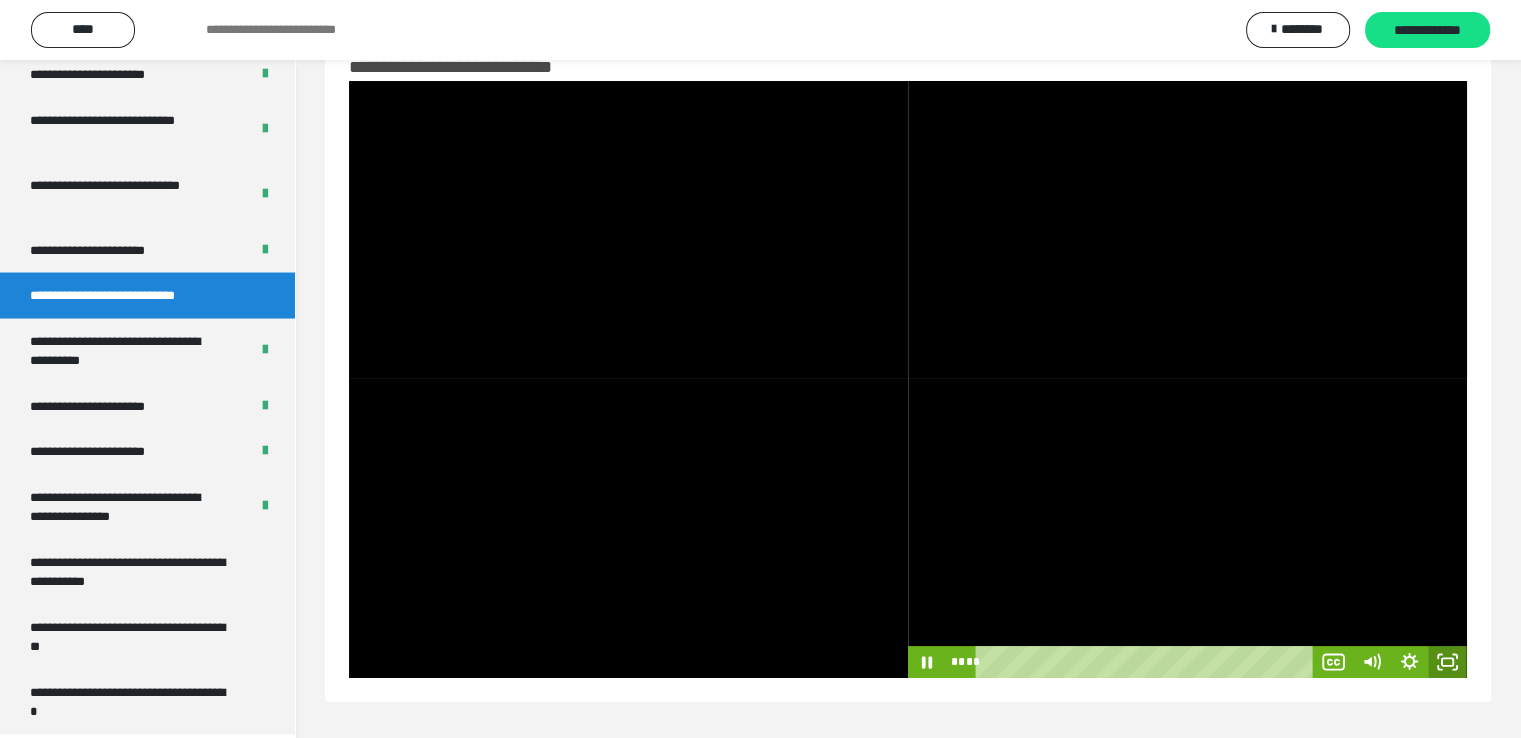 click 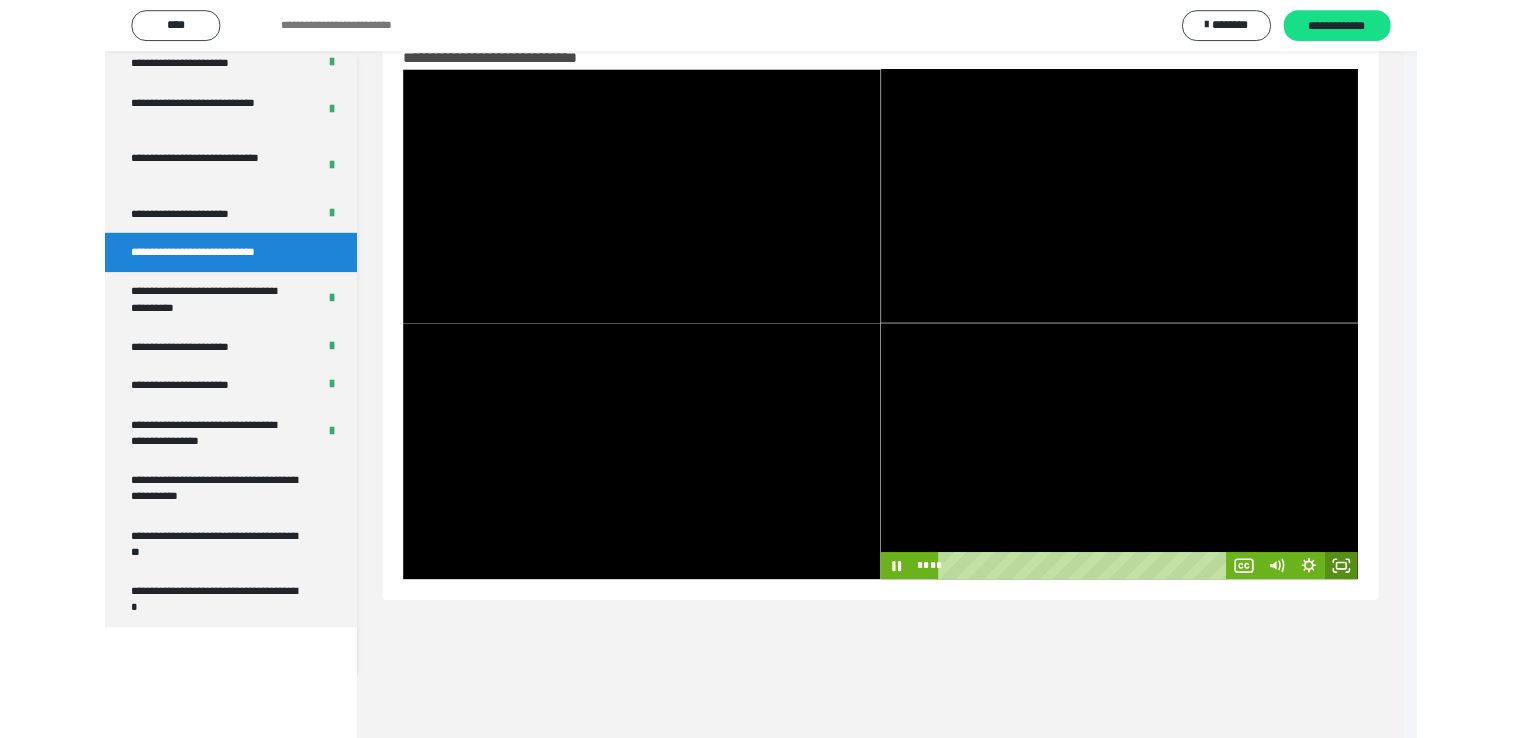 scroll, scrollTop: 3804, scrollLeft: 0, axis: vertical 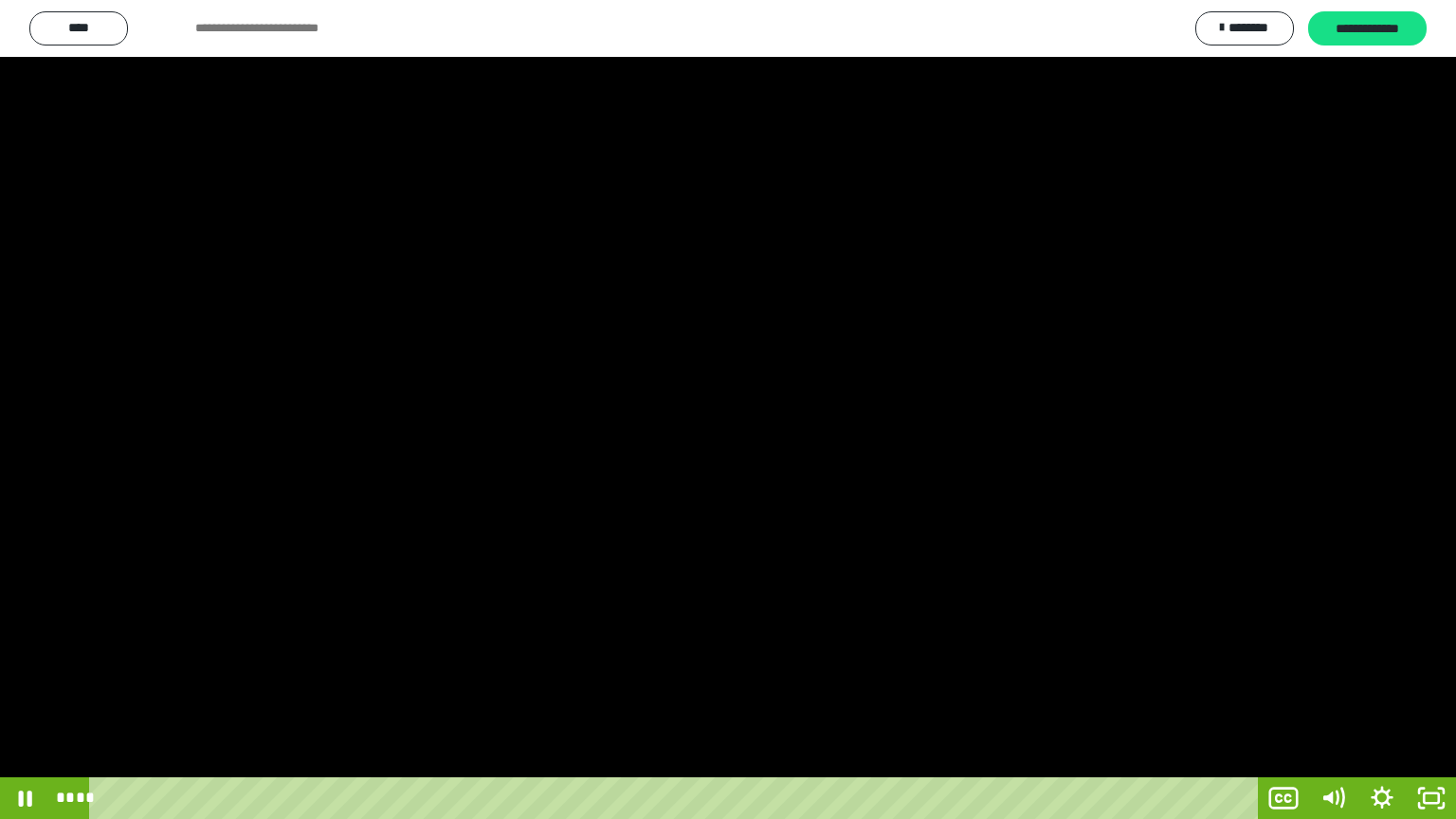 click at bounding box center (728, 410) 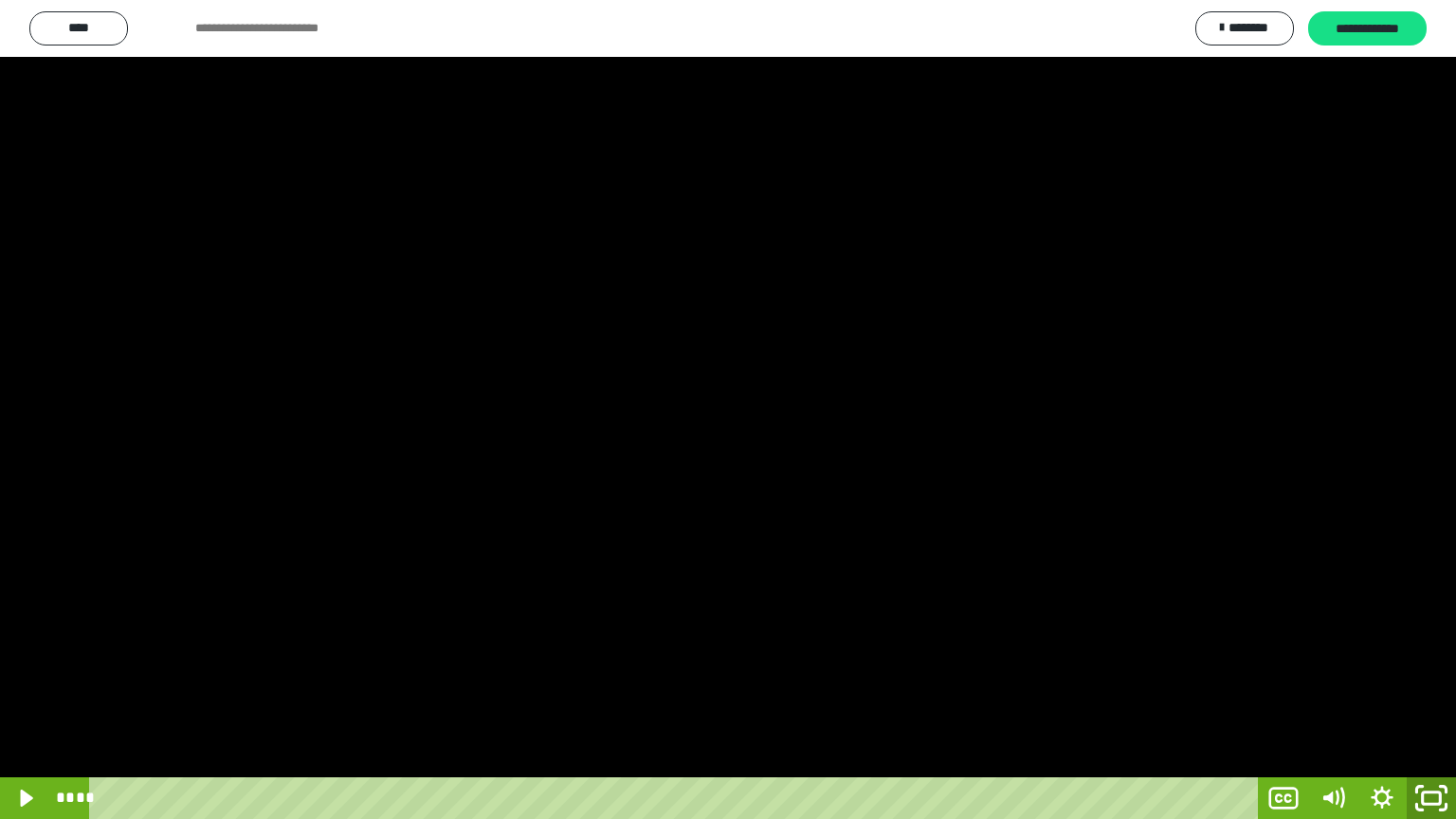 click 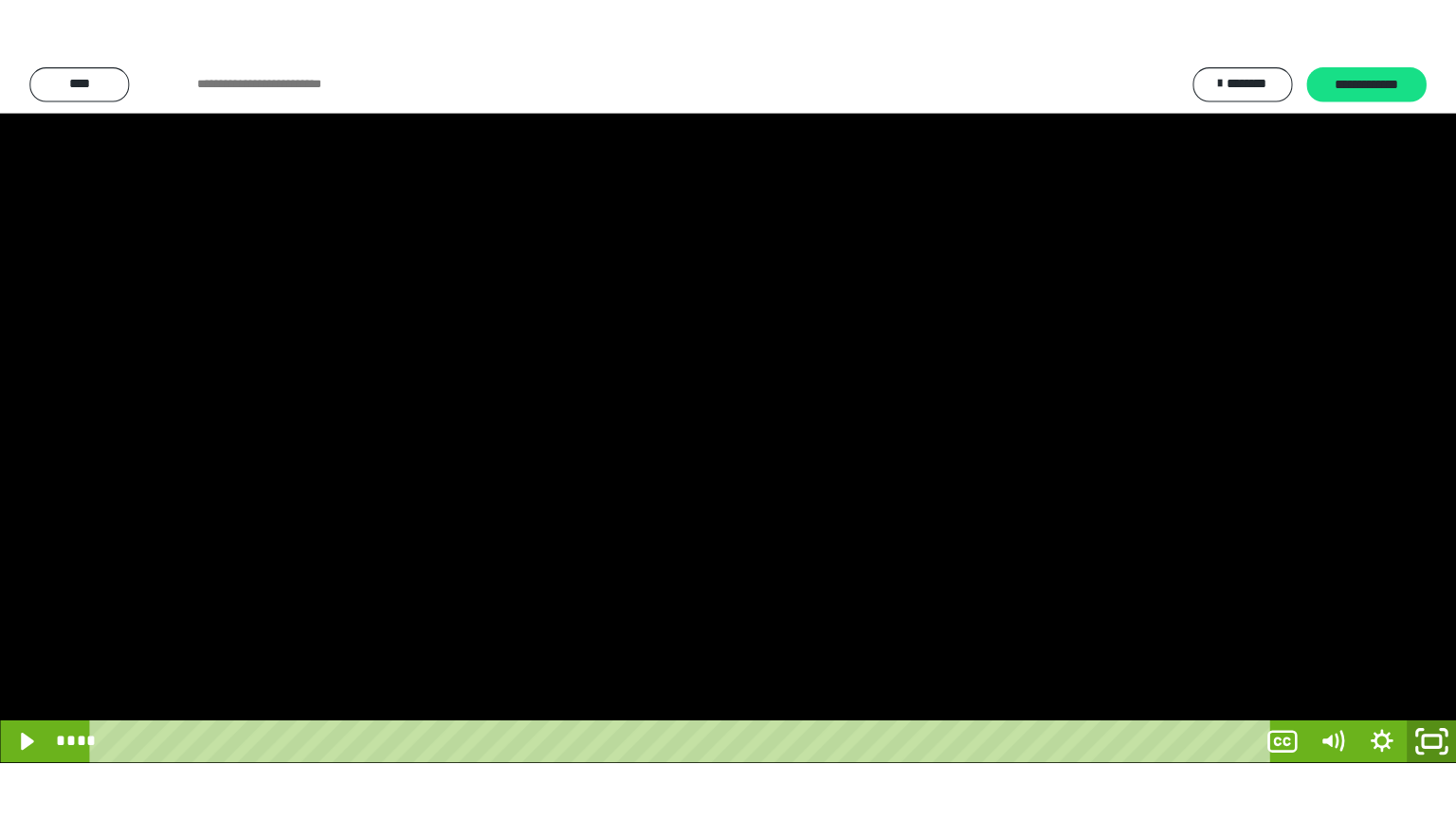 scroll, scrollTop: 3725, scrollLeft: 0, axis: vertical 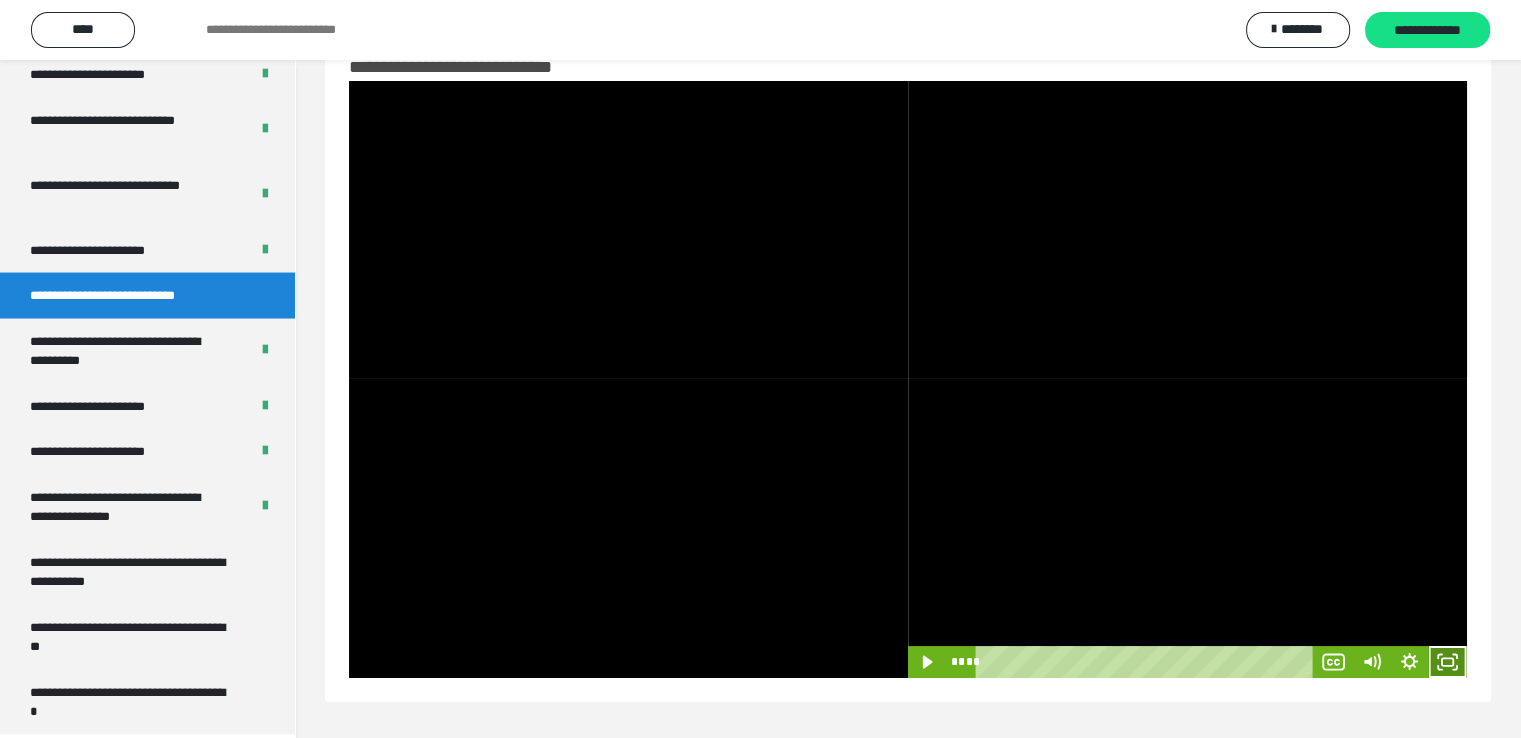 click 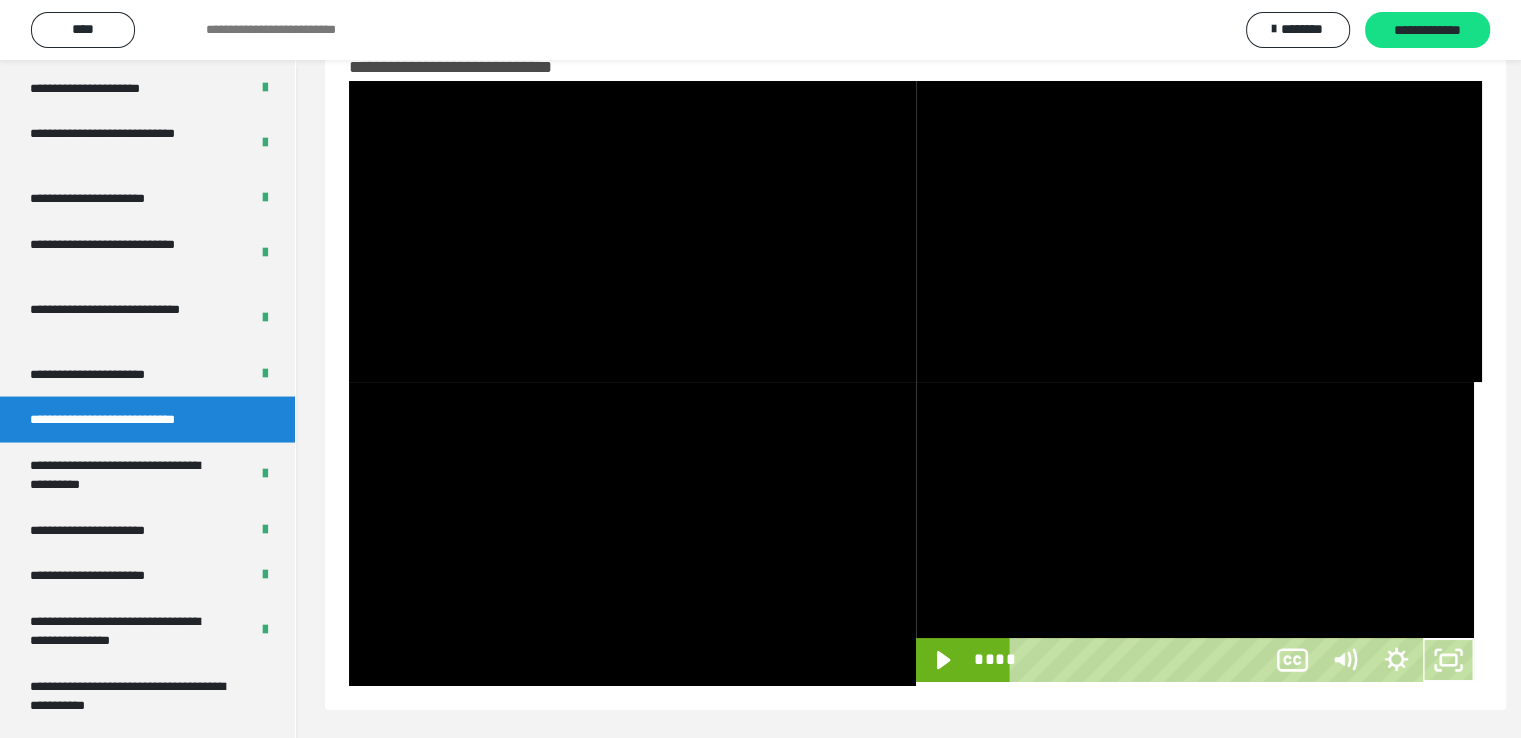 scroll, scrollTop: 3804, scrollLeft: 0, axis: vertical 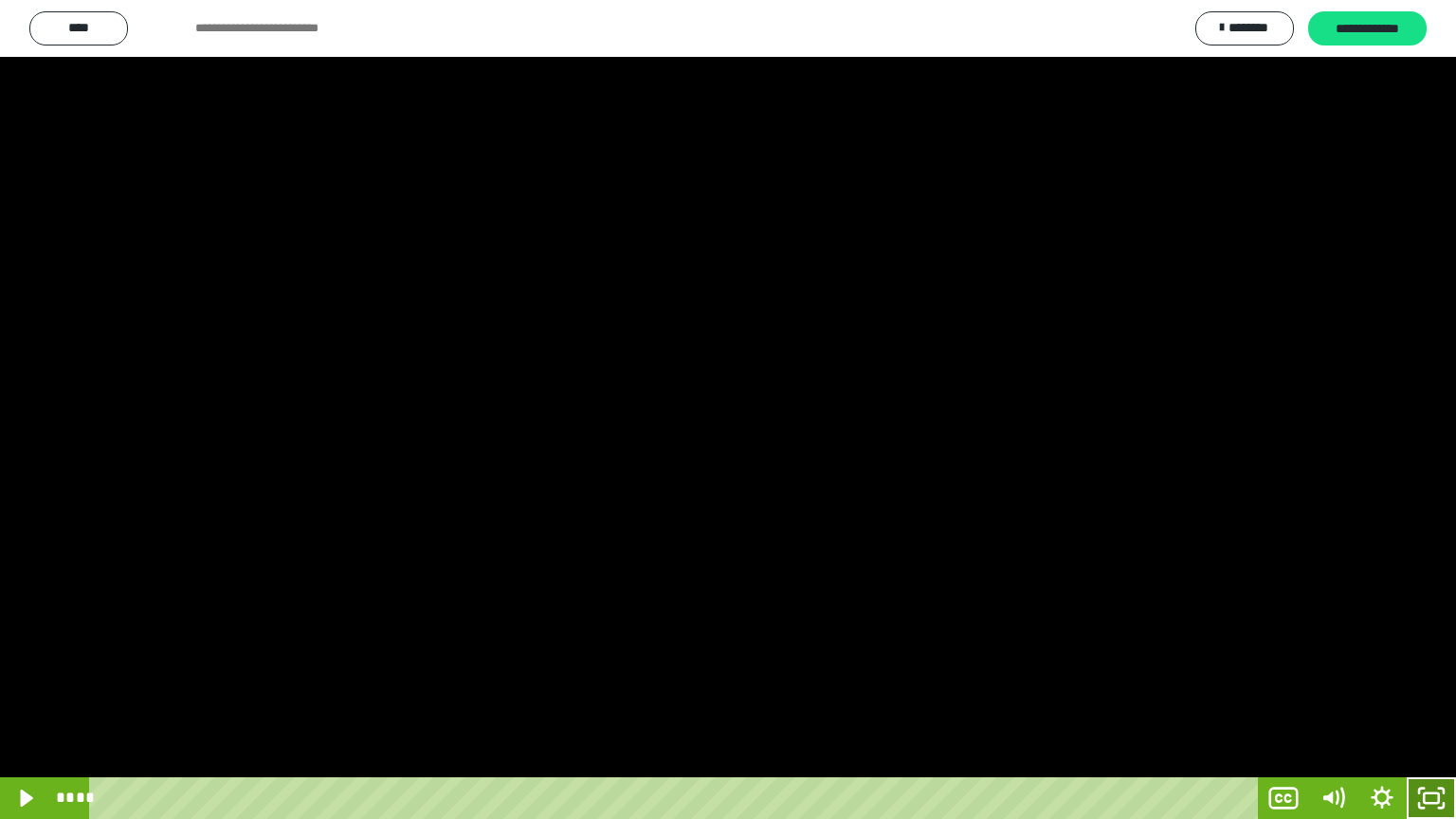 click 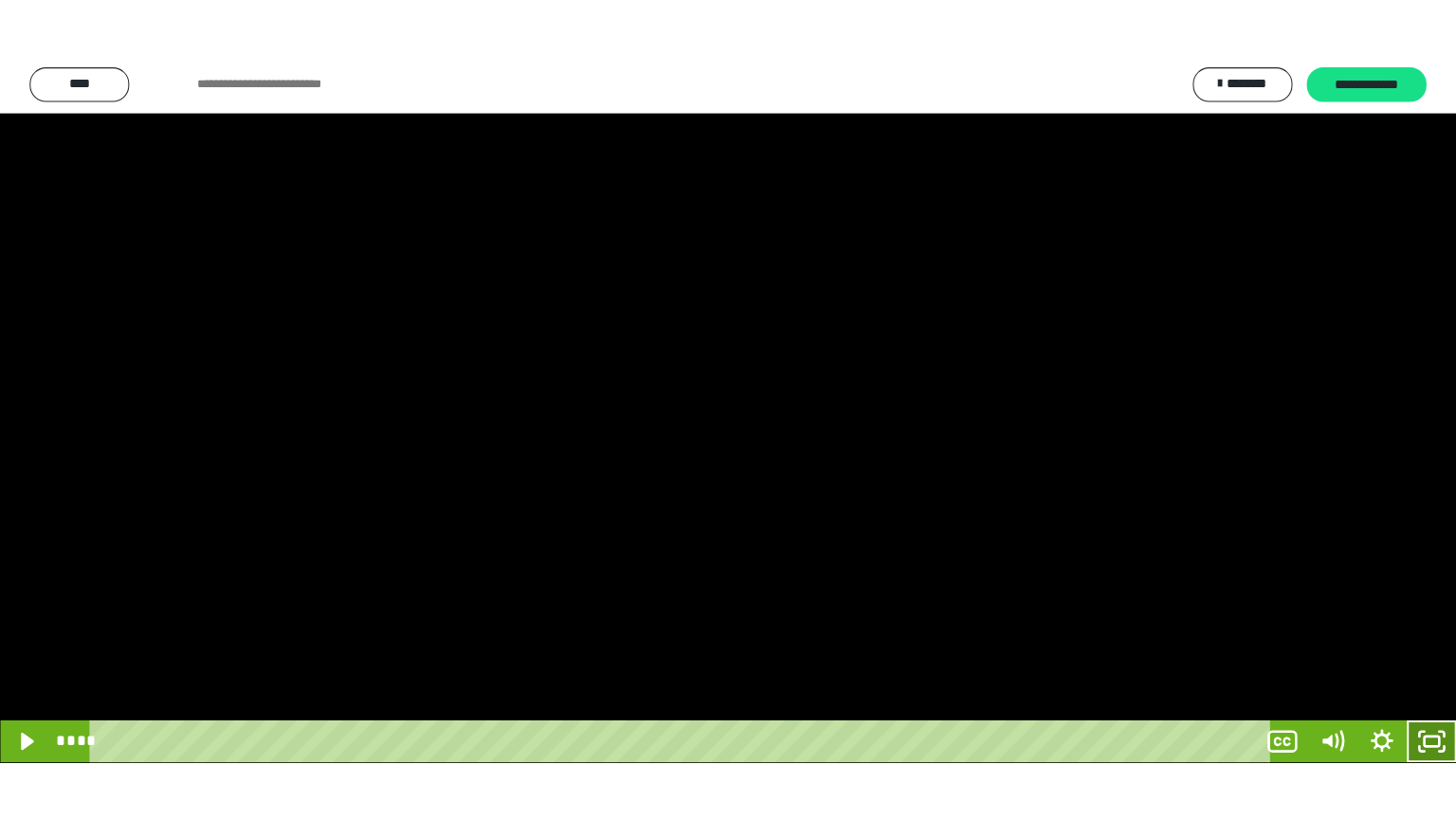 scroll, scrollTop: 3725, scrollLeft: 0, axis: vertical 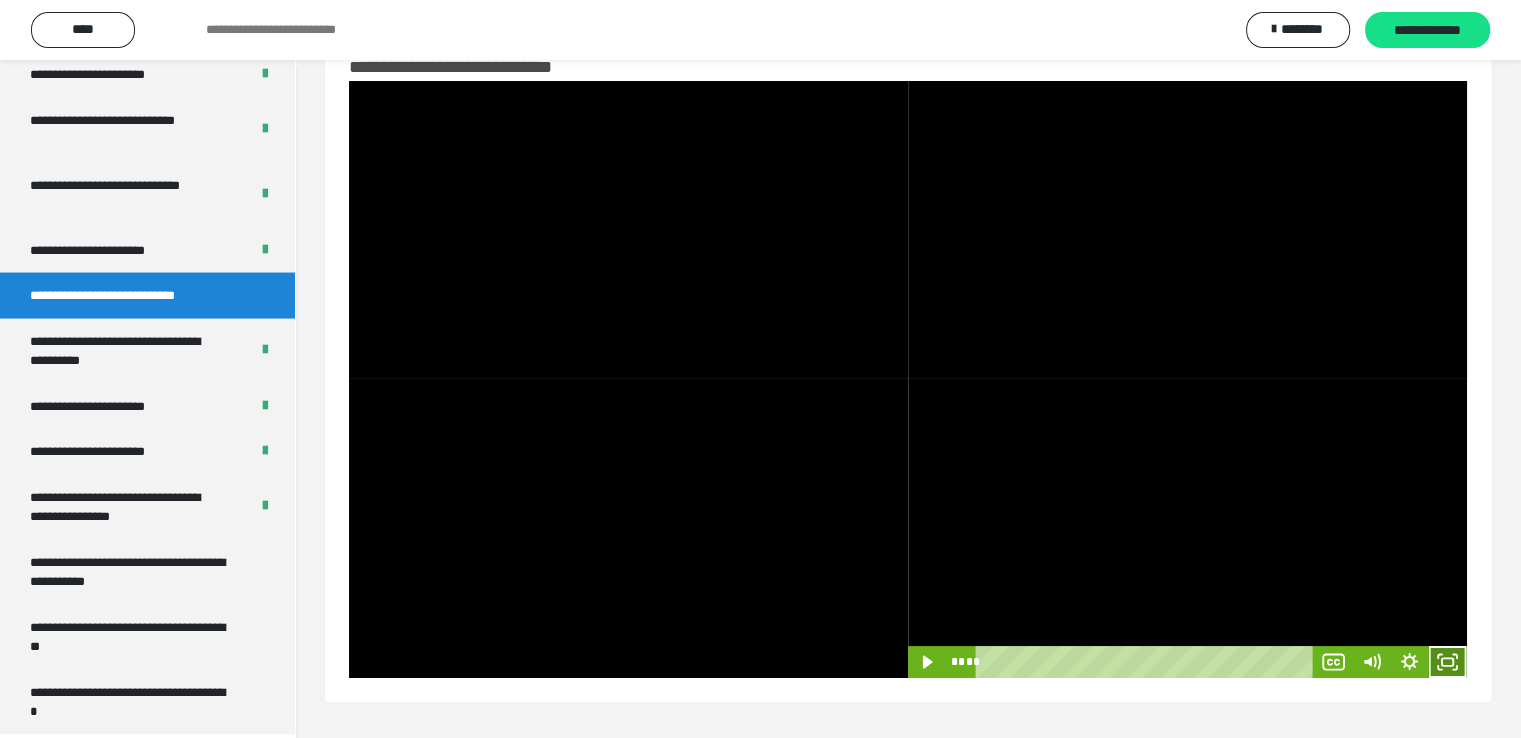 click 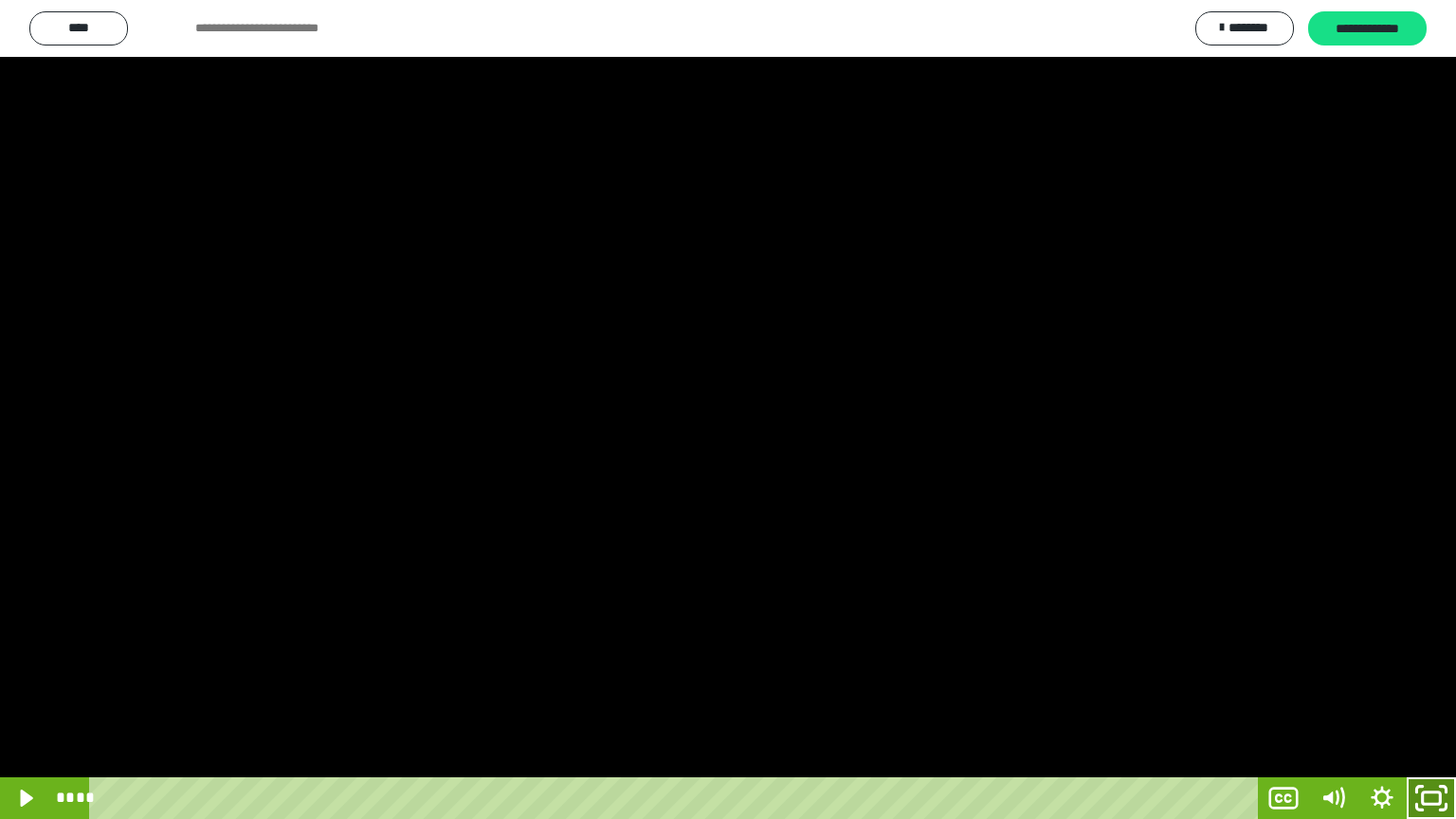click 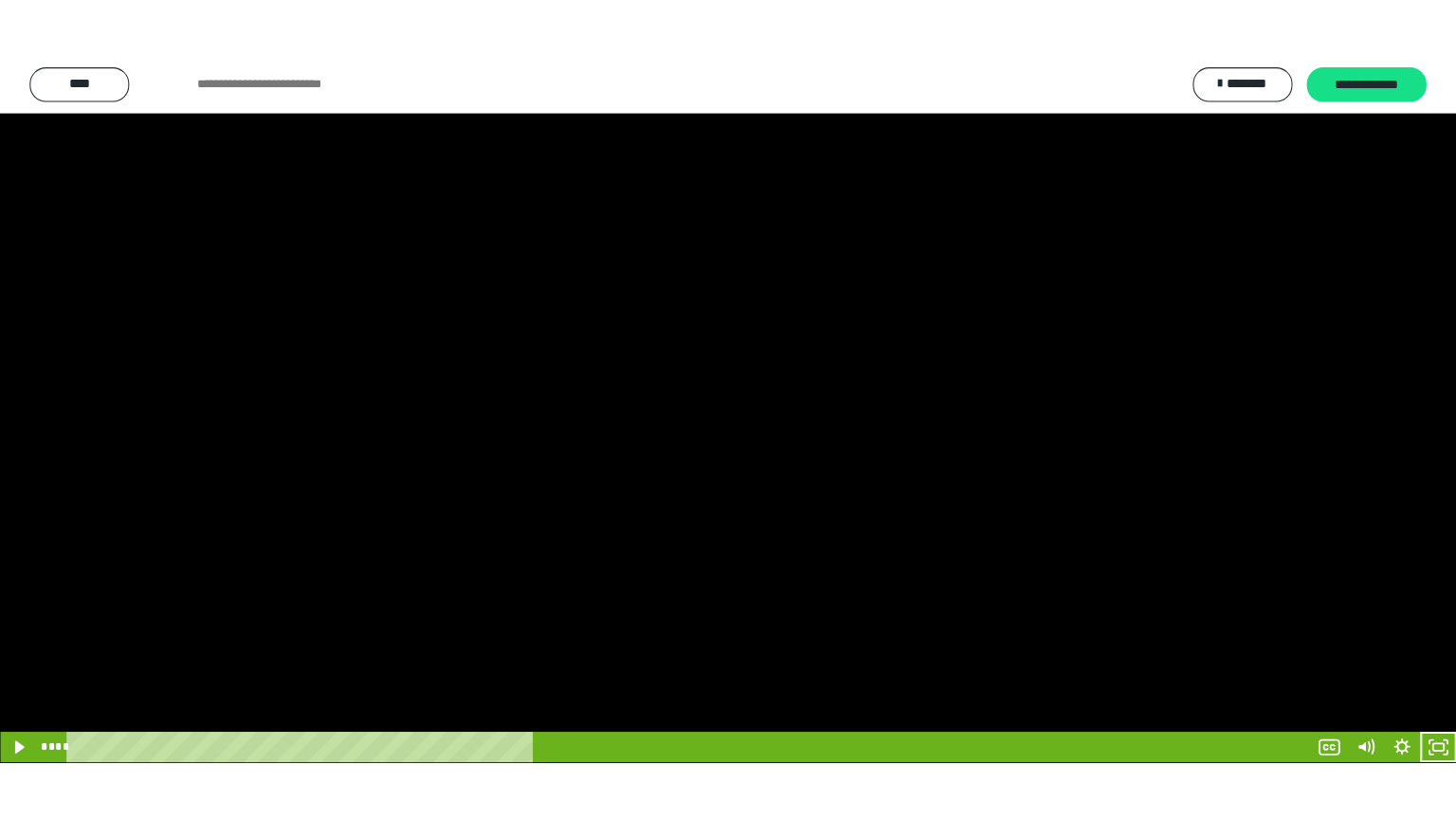 scroll, scrollTop: 3725, scrollLeft: 0, axis: vertical 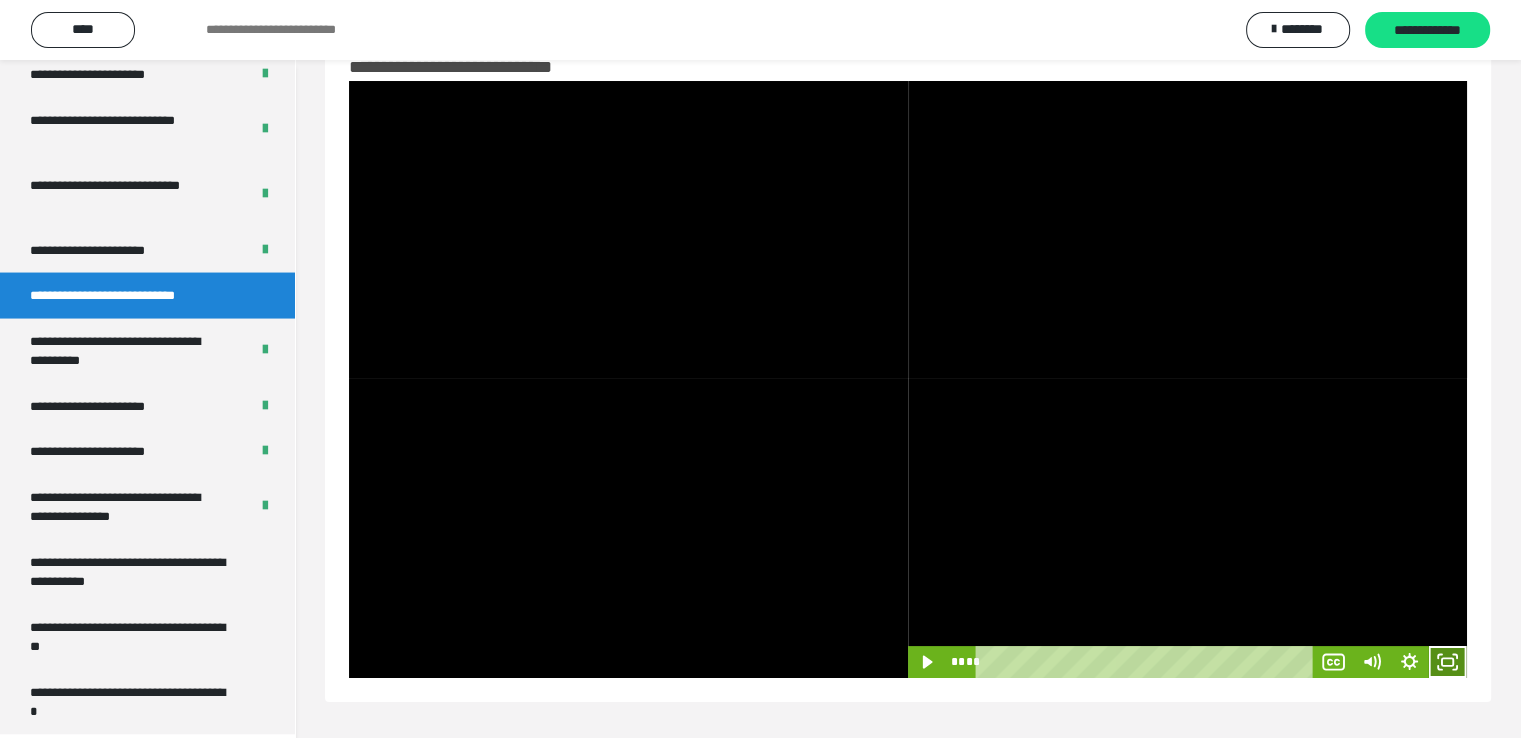 click 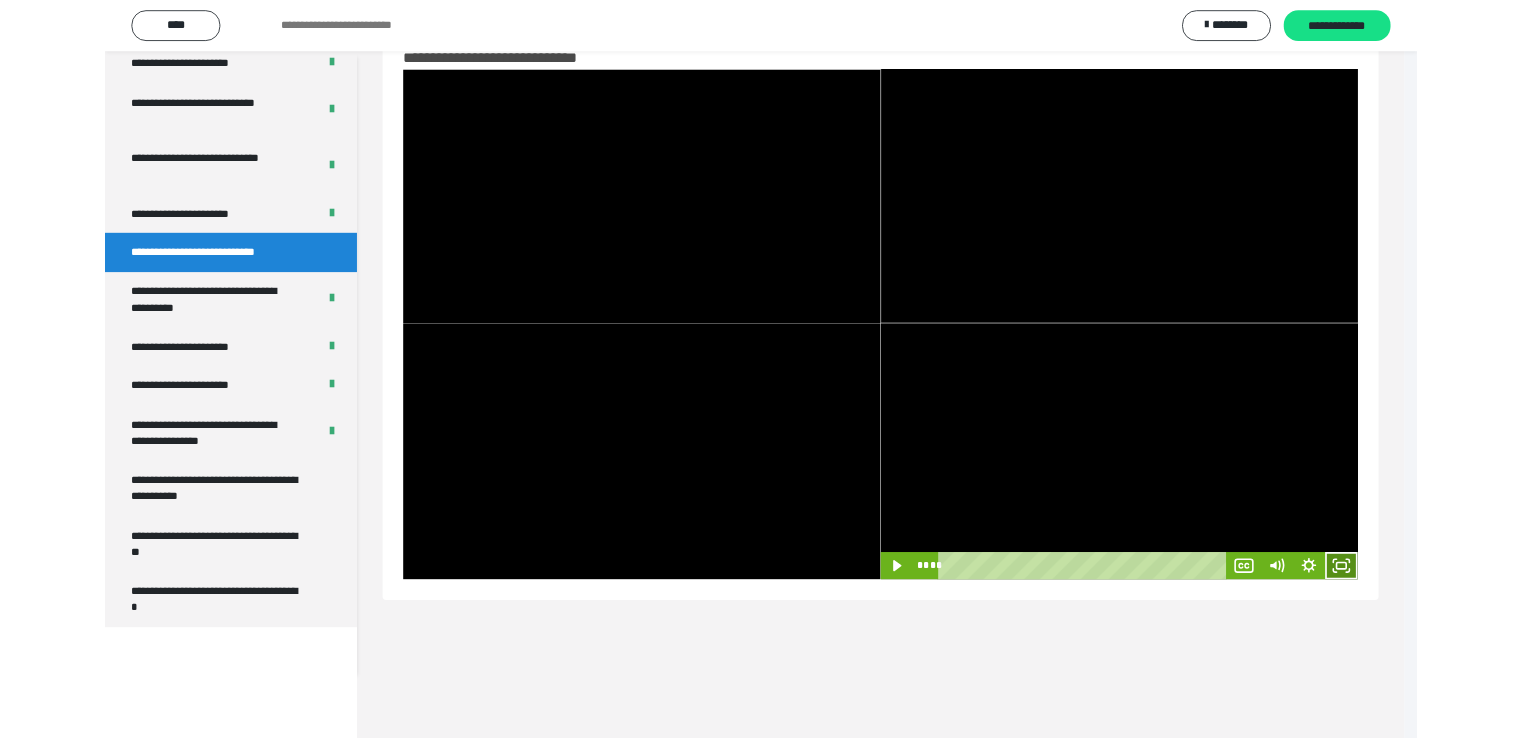 scroll, scrollTop: 3804, scrollLeft: 0, axis: vertical 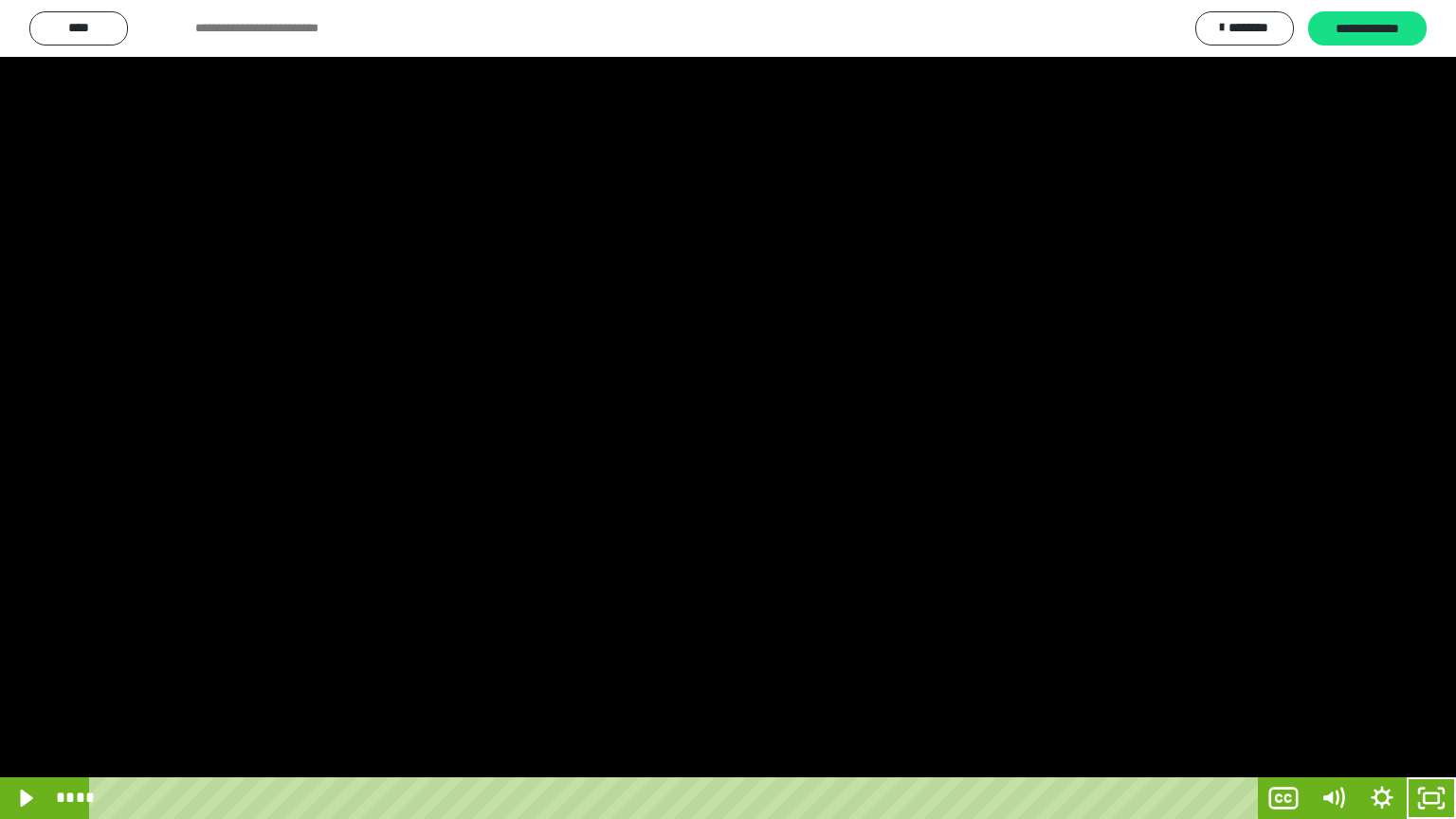 click at bounding box center (728, 410) 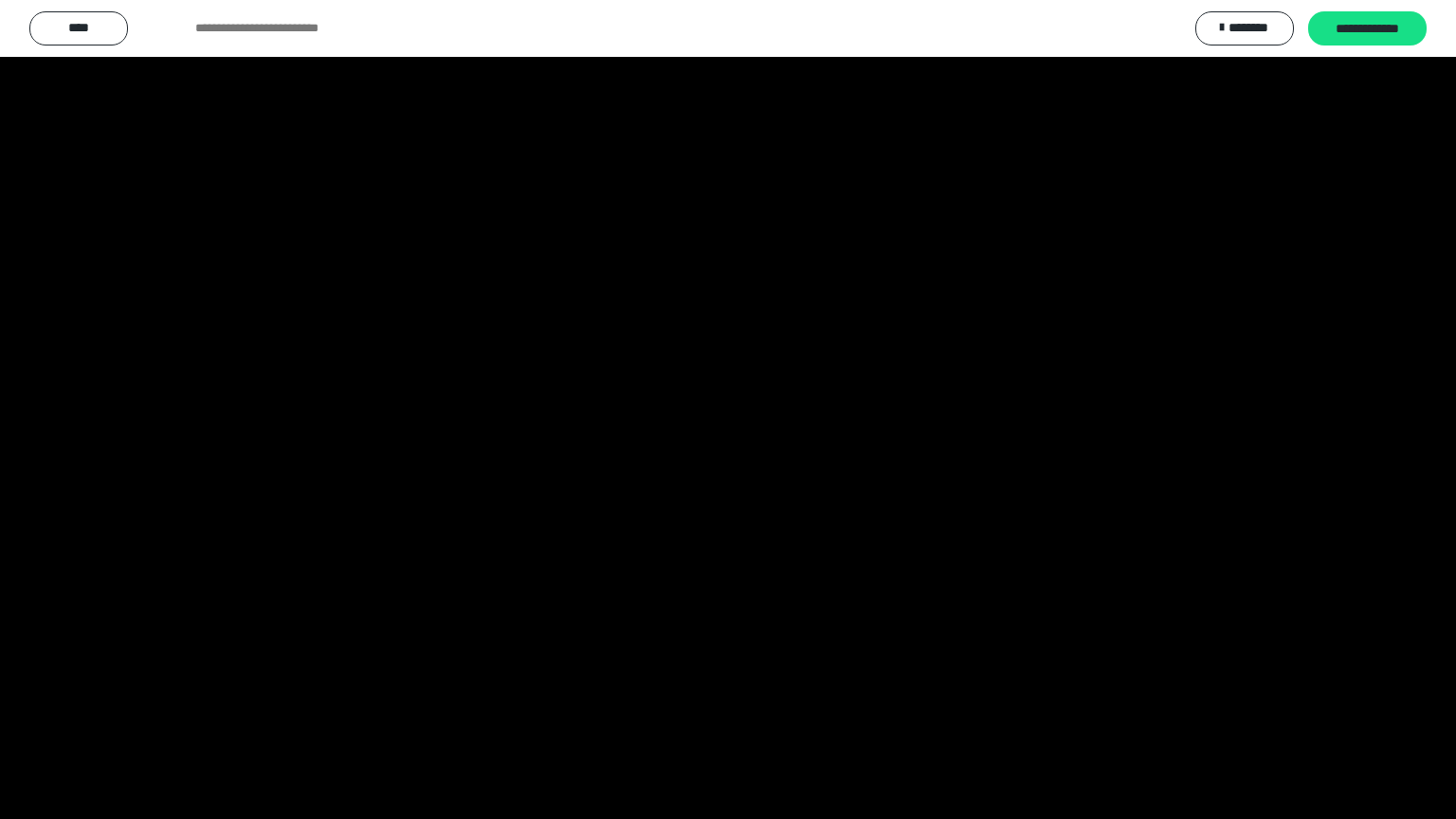 click at bounding box center [728, 410] 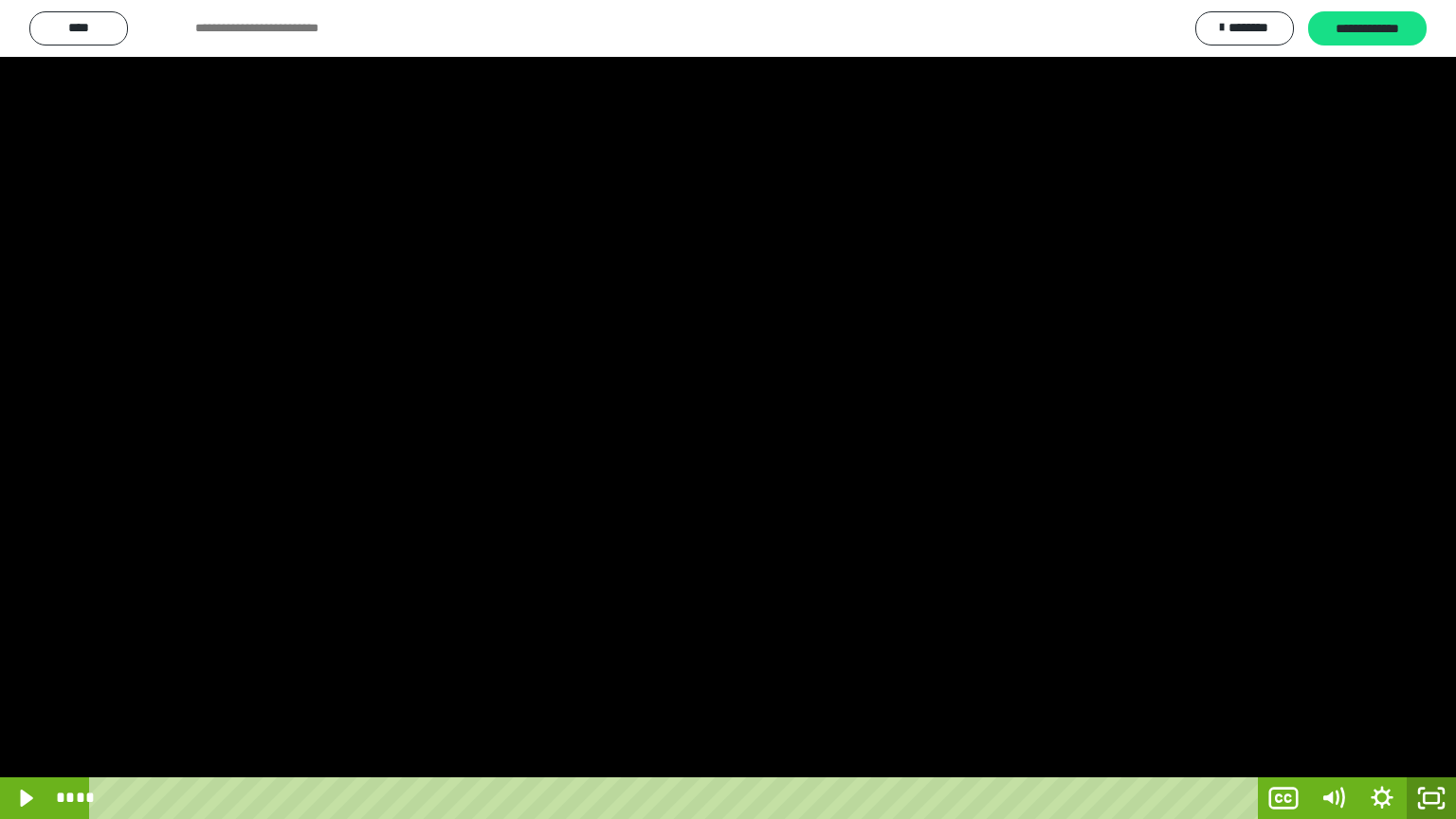 click 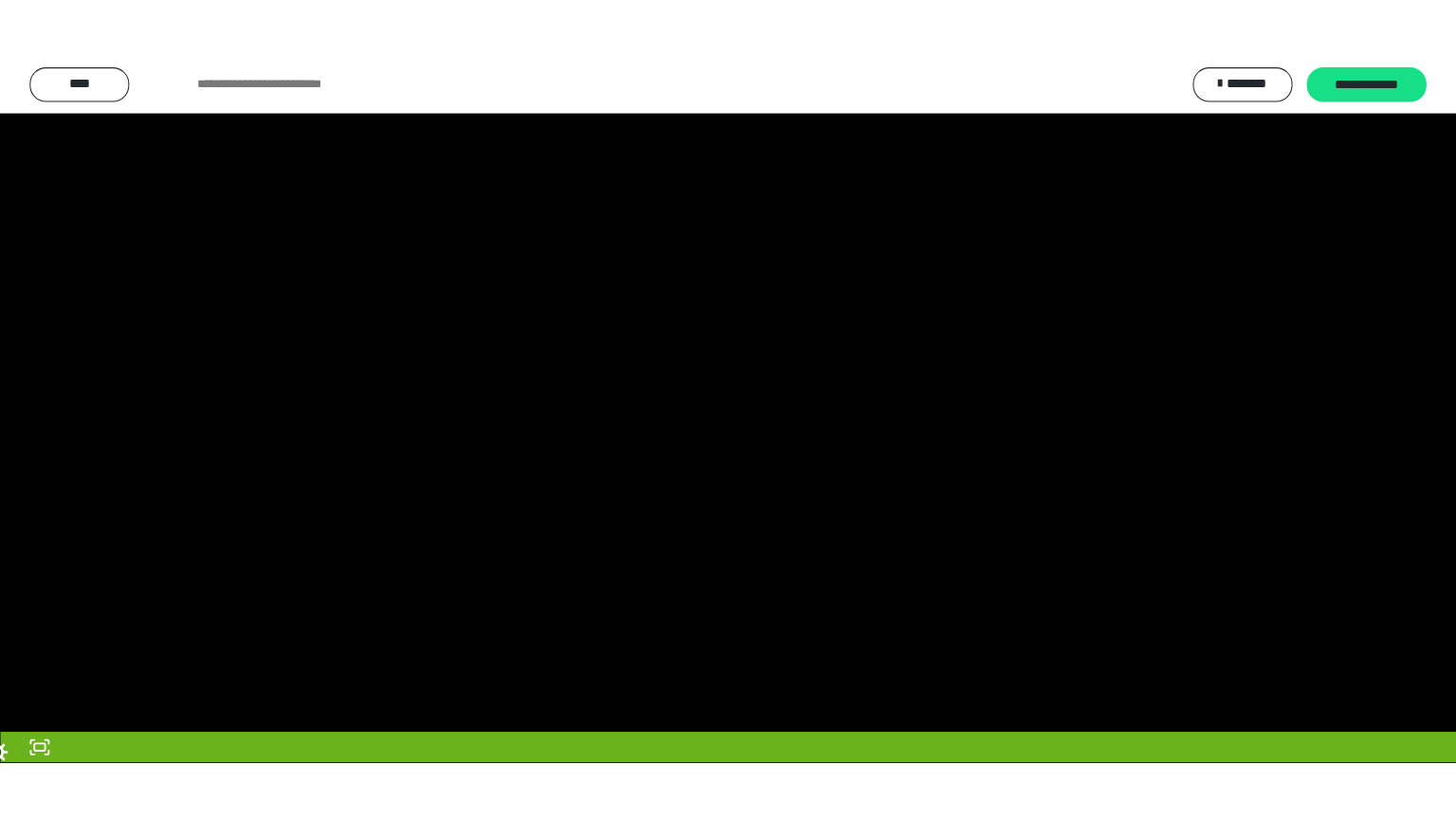 scroll, scrollTop: 3725, scrollLeft: 0, axis: vertical 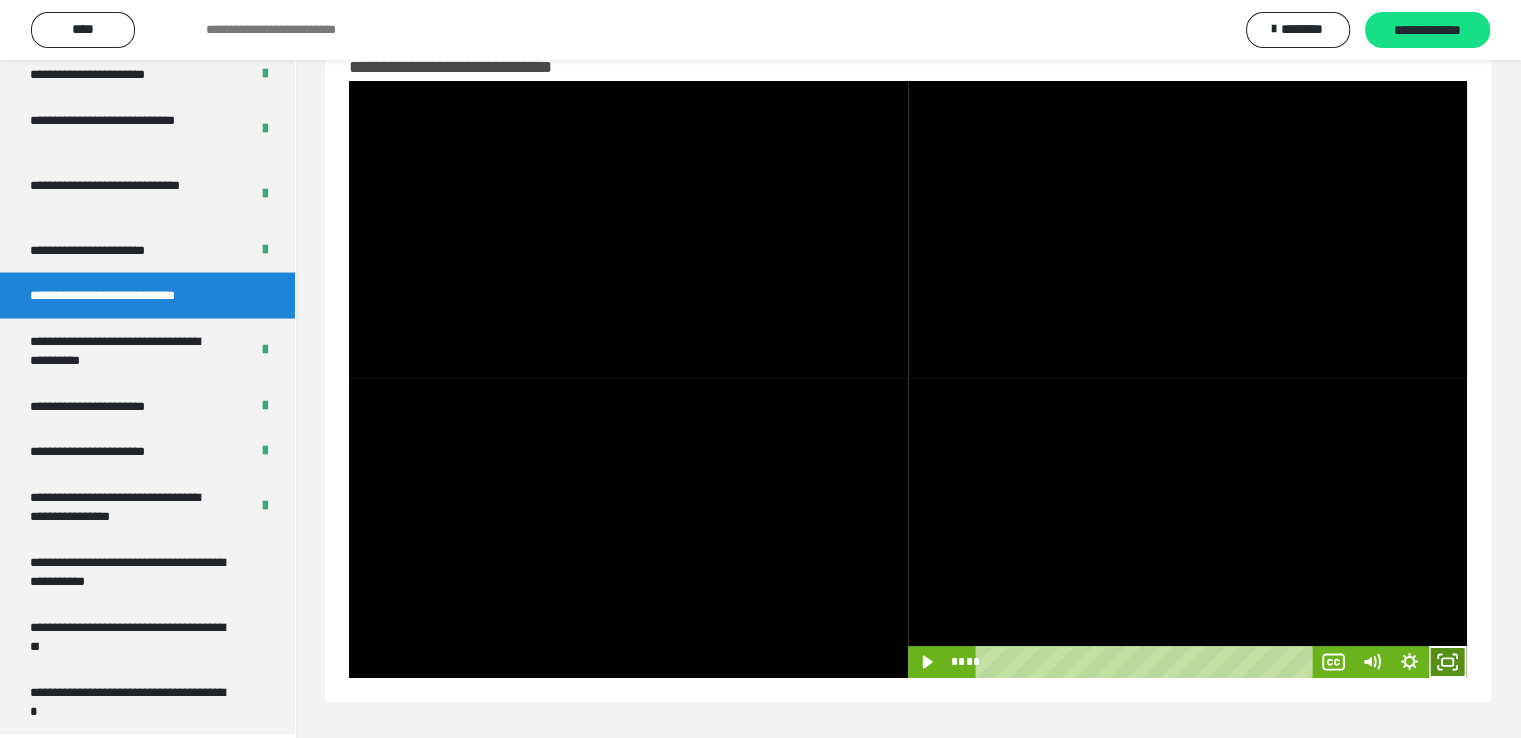 click 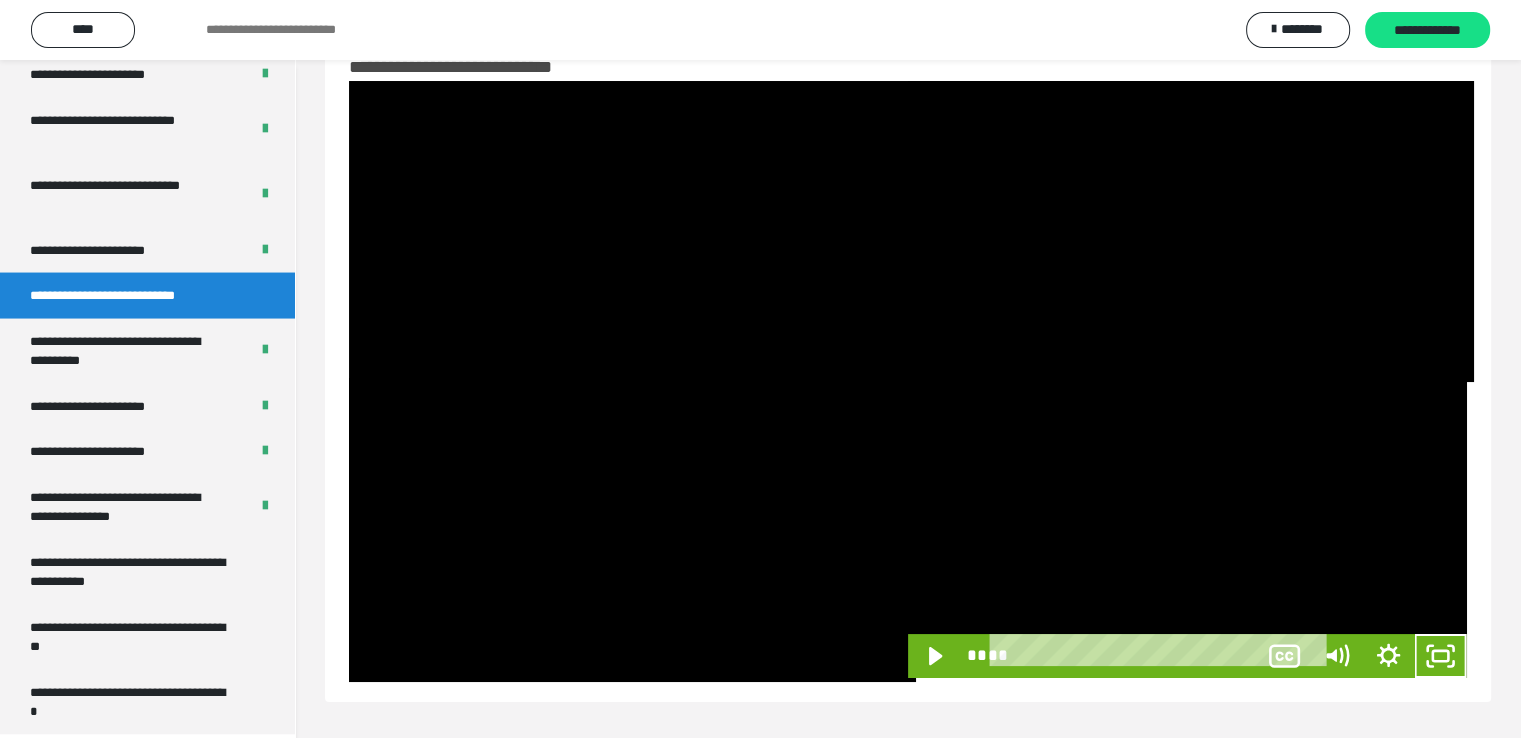 scroll, scrollTop: 3804, scrollLeft: 0, axis: vertical 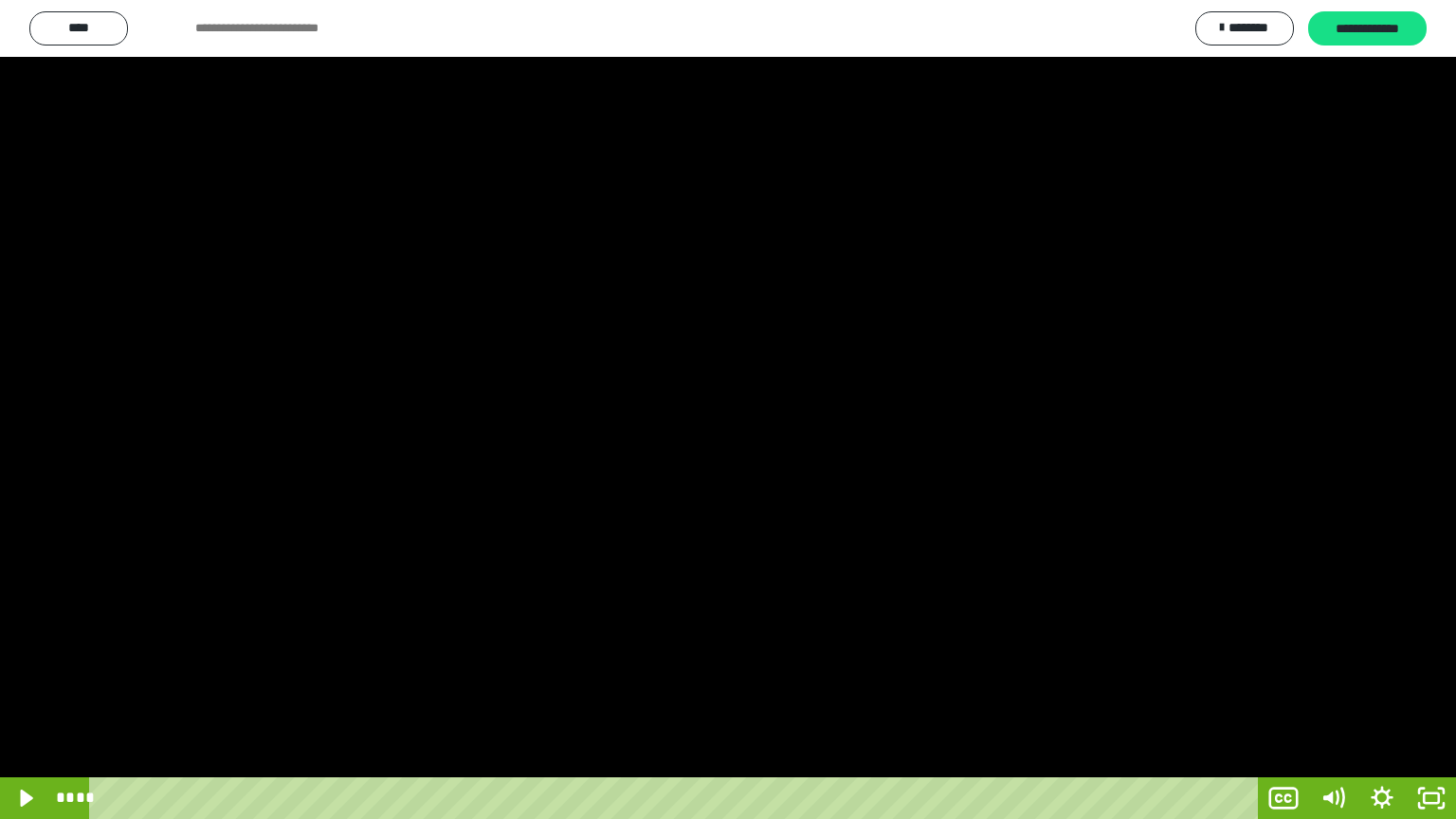 click at bounding box center [728, 410] 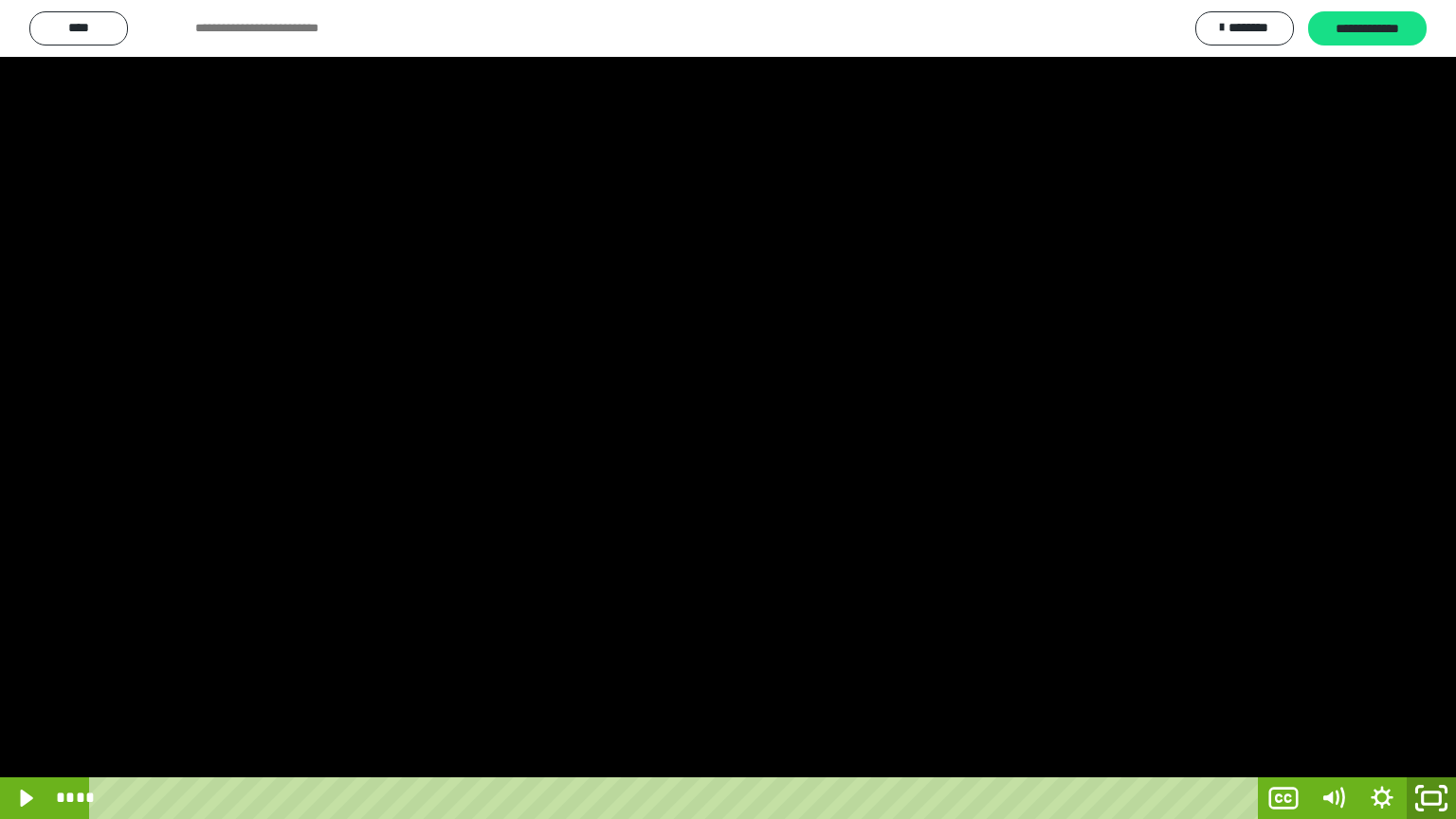 click 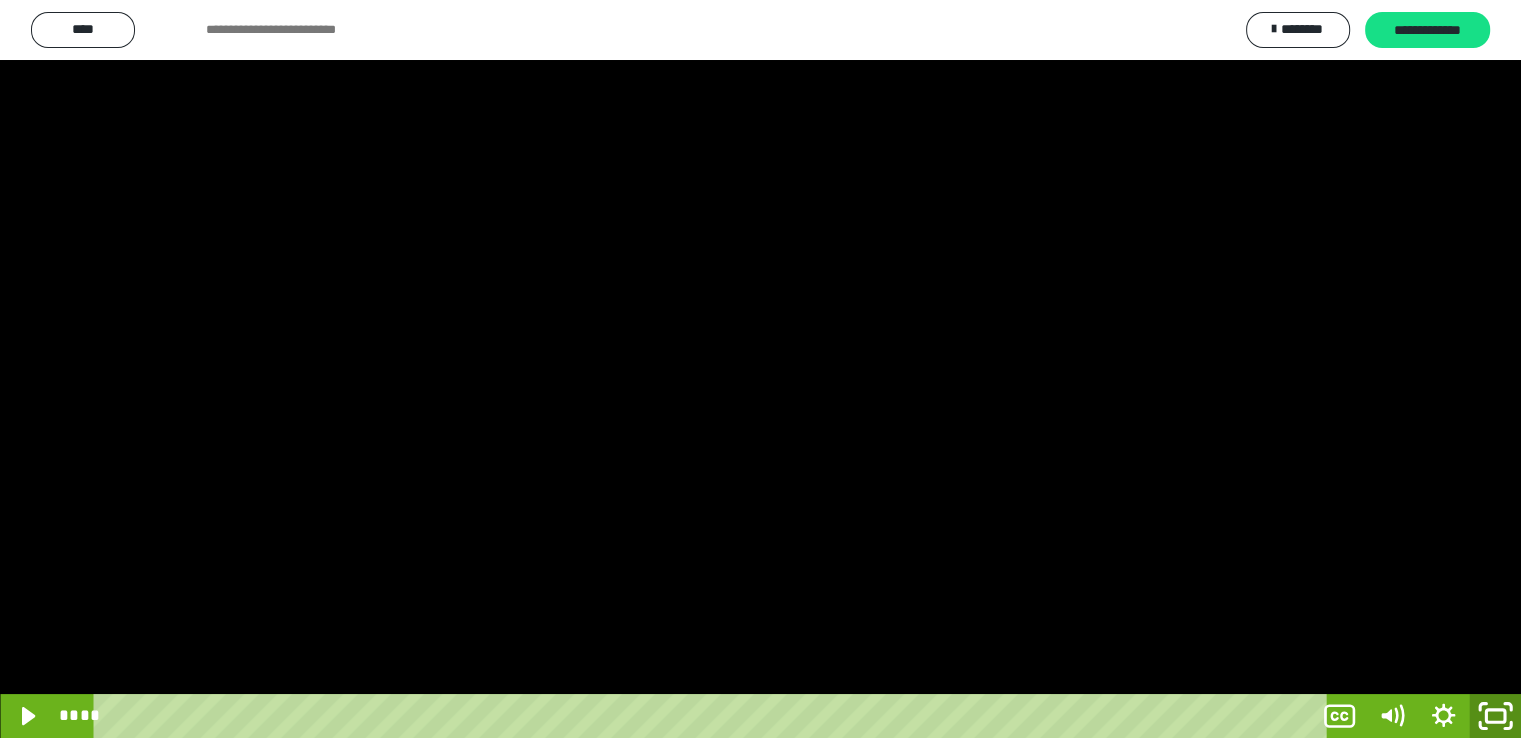 scroll, scrollTop: 3930, scrollLeft: 0, axis: vertical 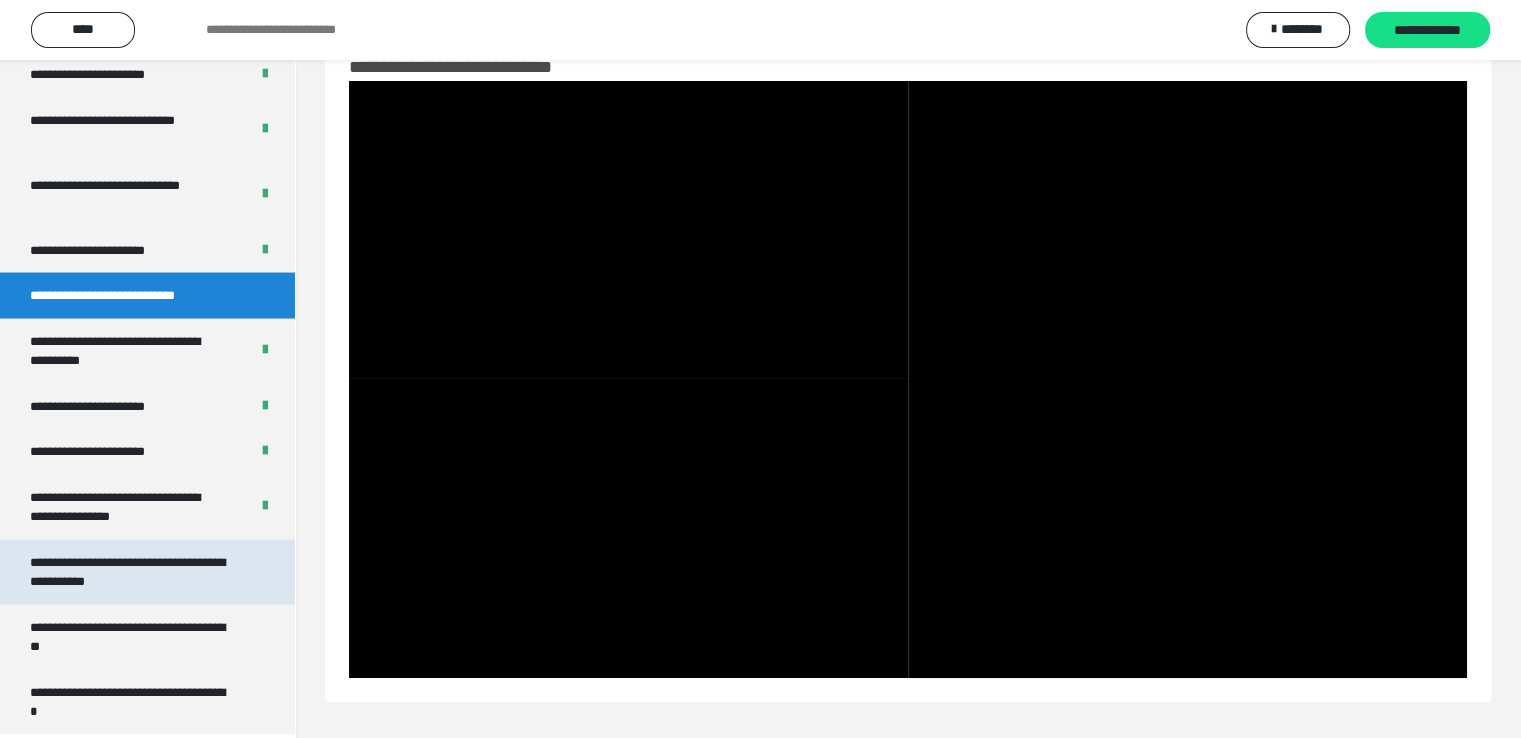 click on "**********" at bounding box center [132, 572] 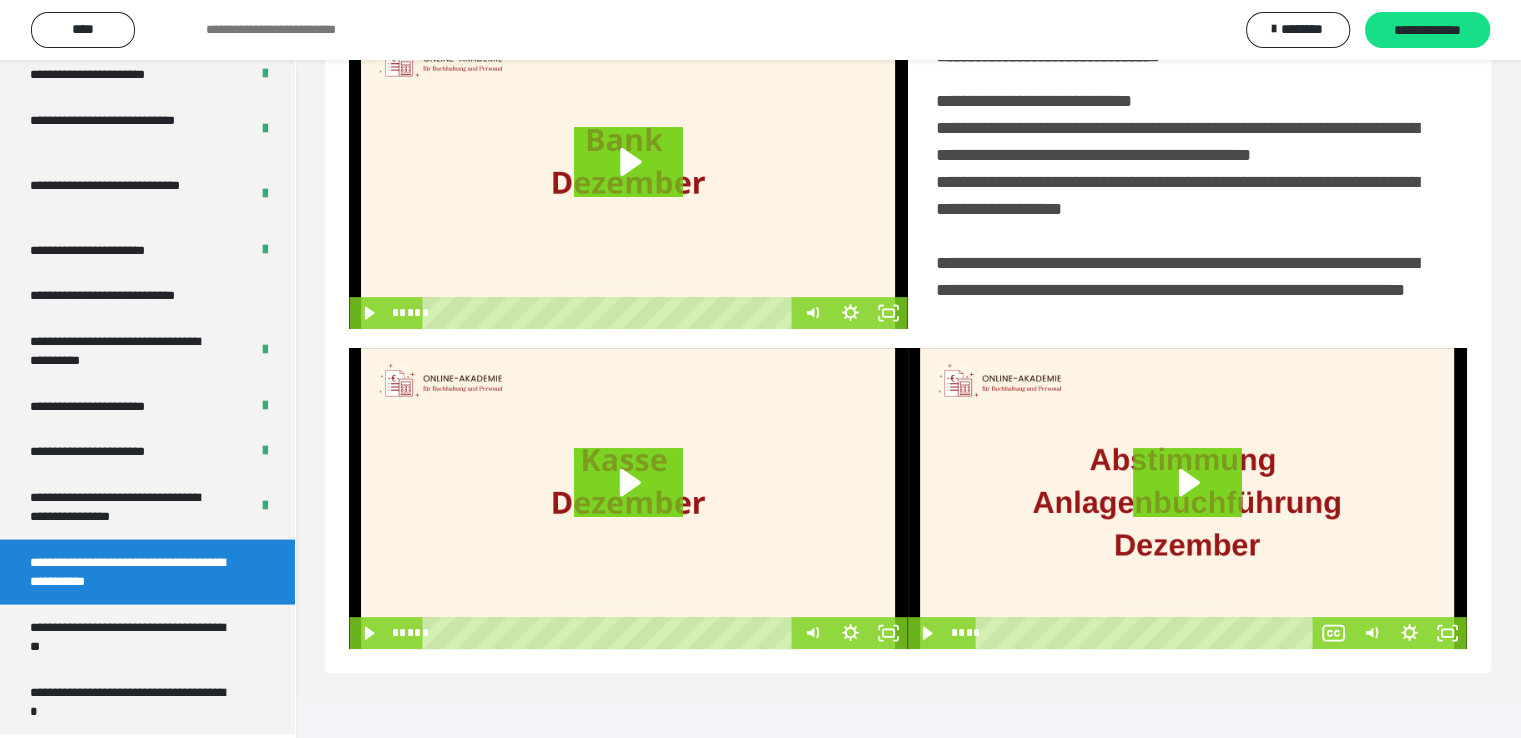 scroll, scrollTop: 452, scrollLeft: 0, axis: vertical 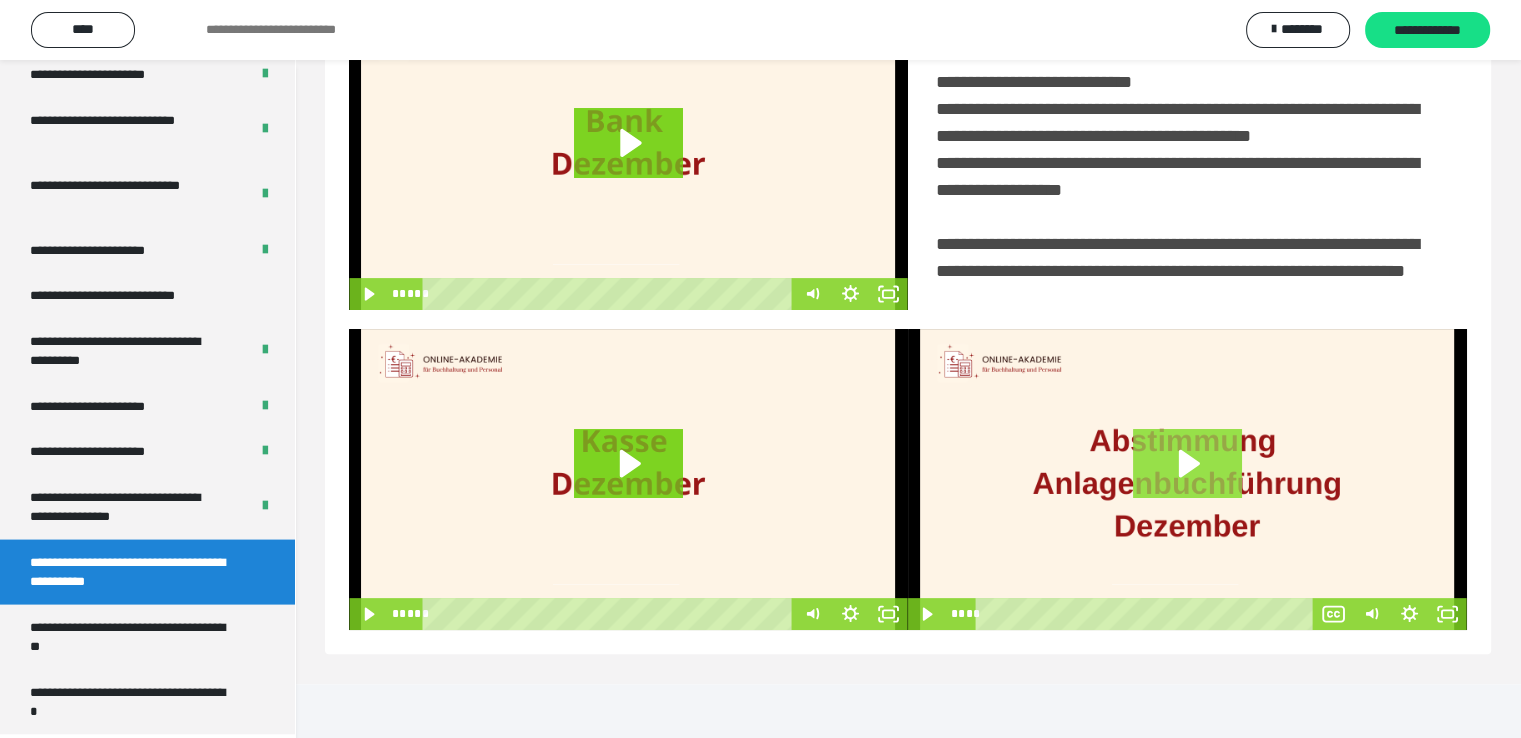 click 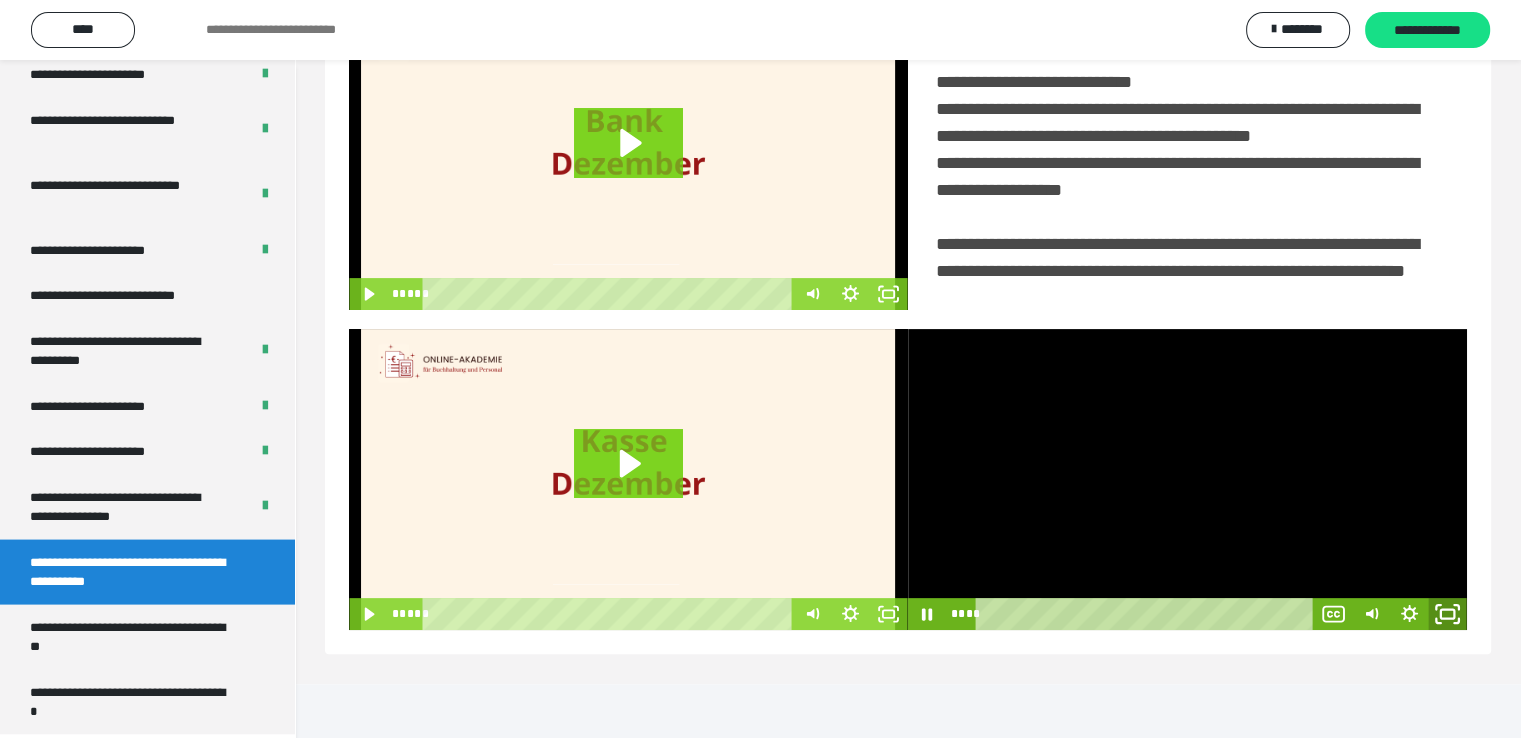 click 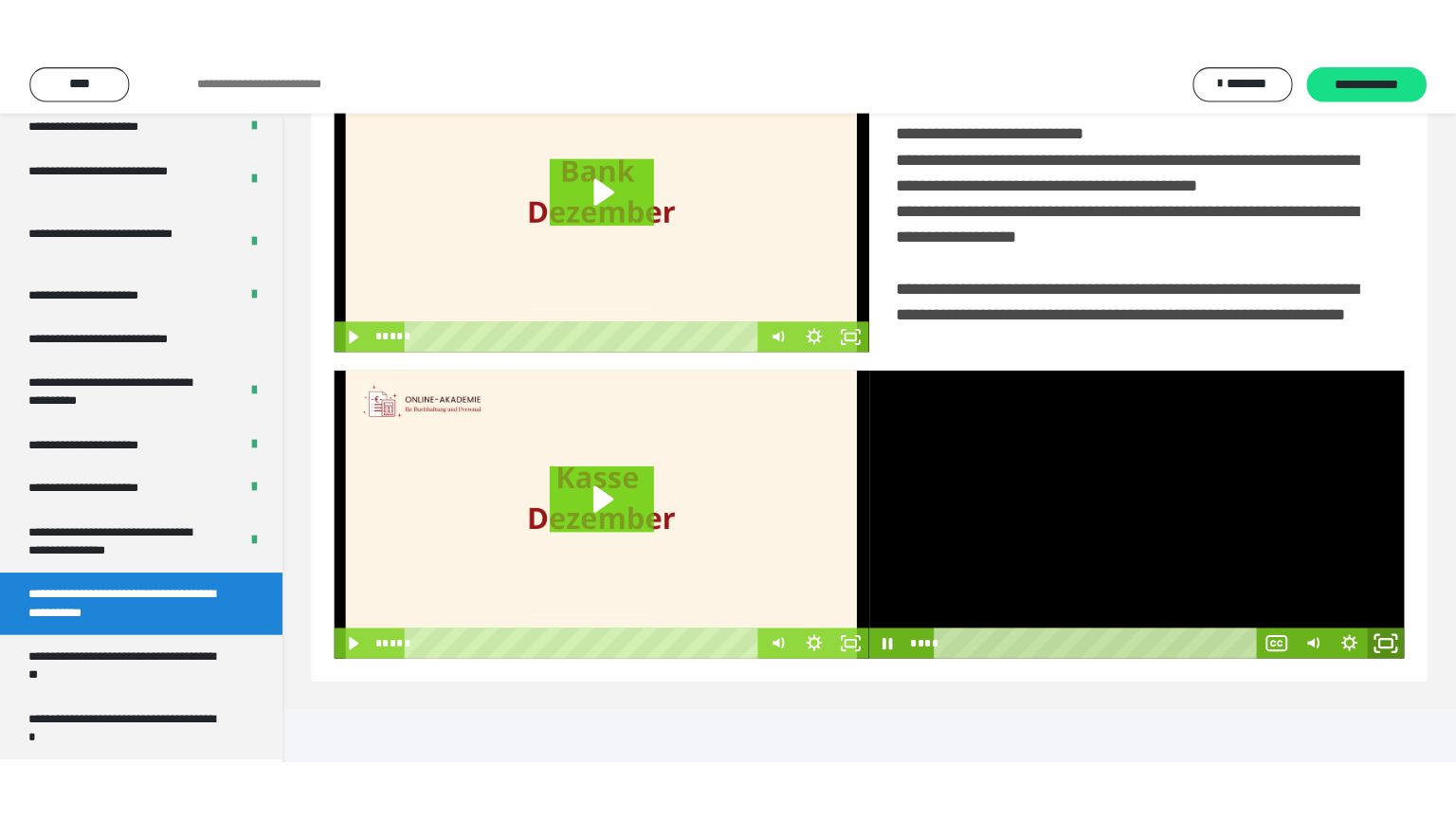 scroll, scrollTop: 317, scrollLeft: 0, axis: vertical 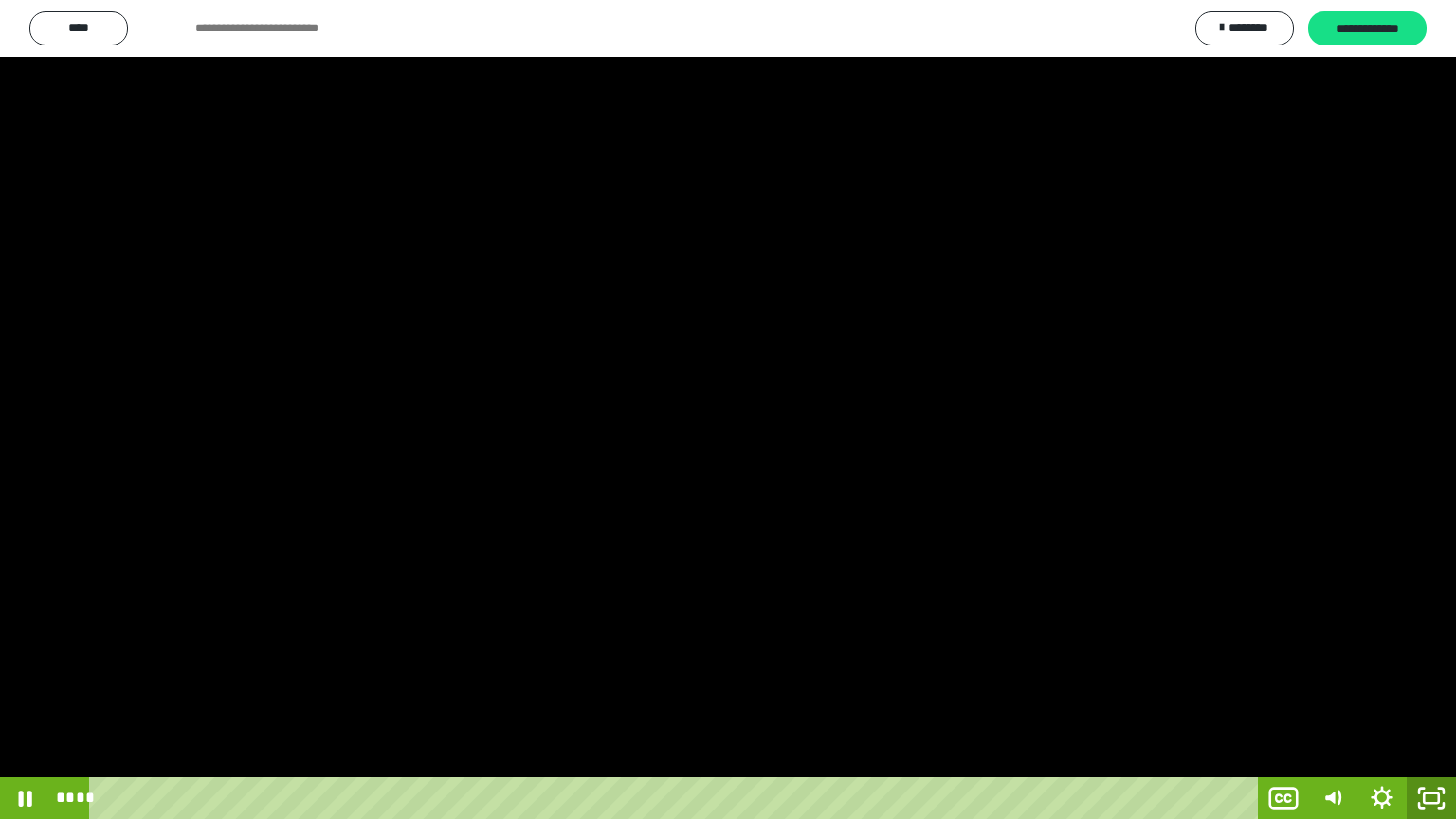 click 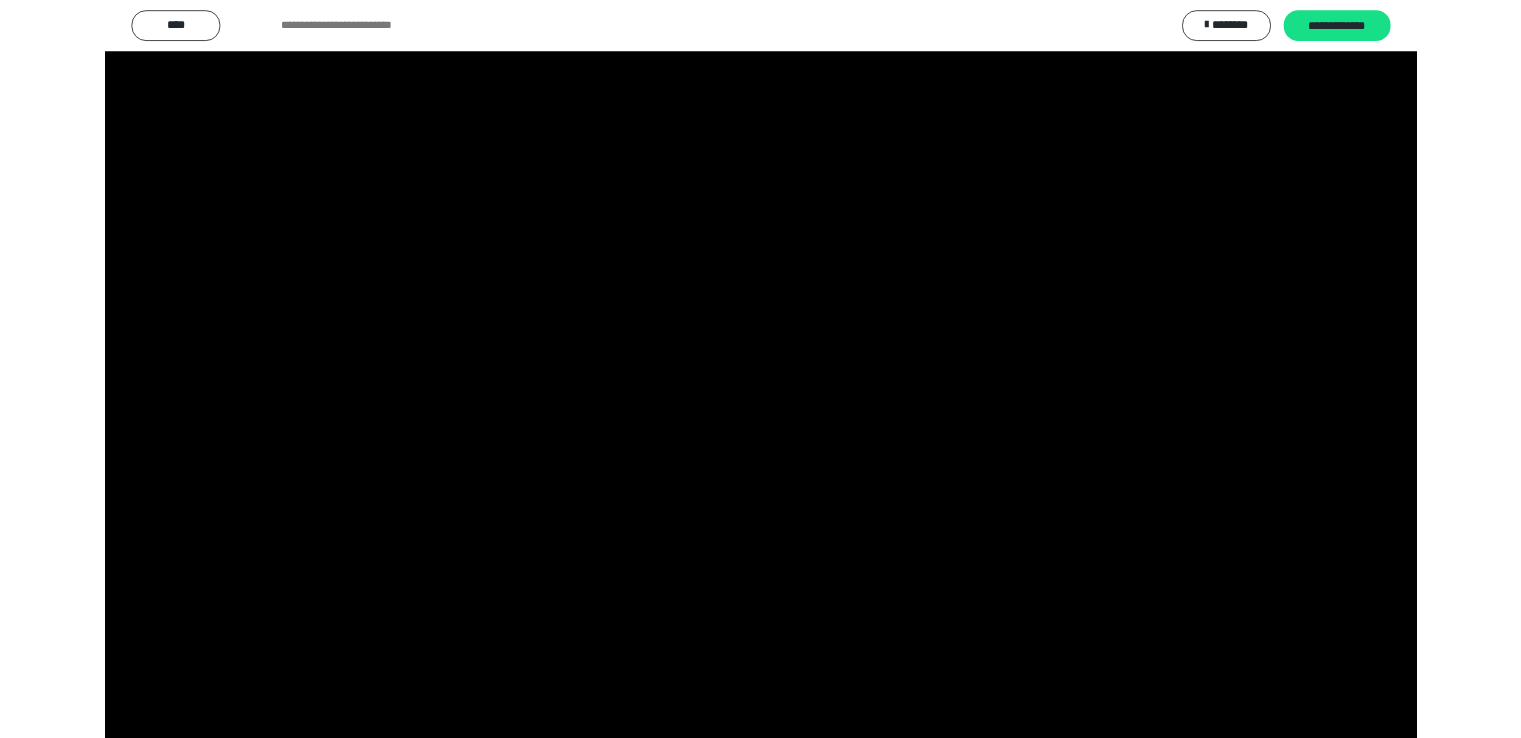 scroll, scrollTop: 3930, scrollLeft: 0, axis: vertical 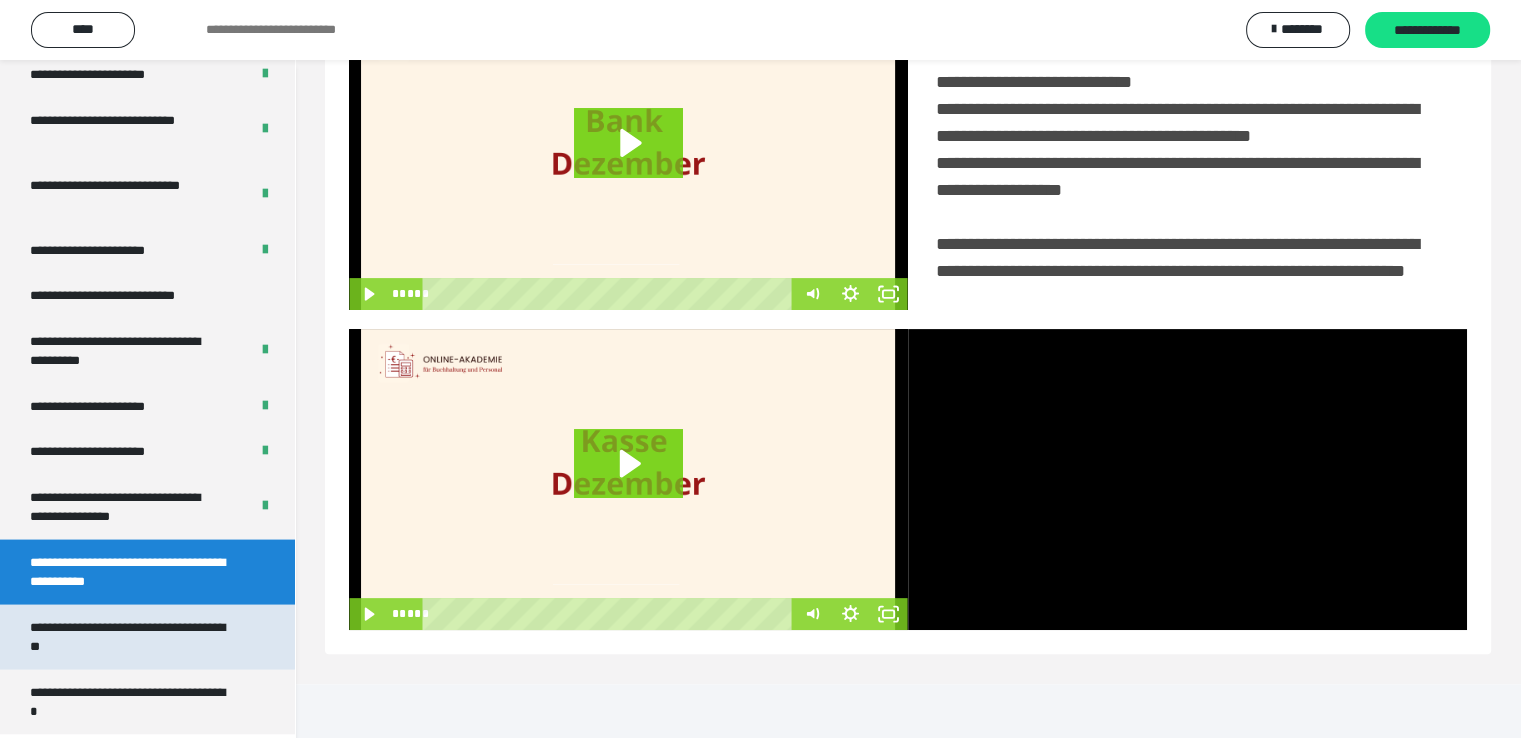 click on "**********" at bounding box center [132, 637] 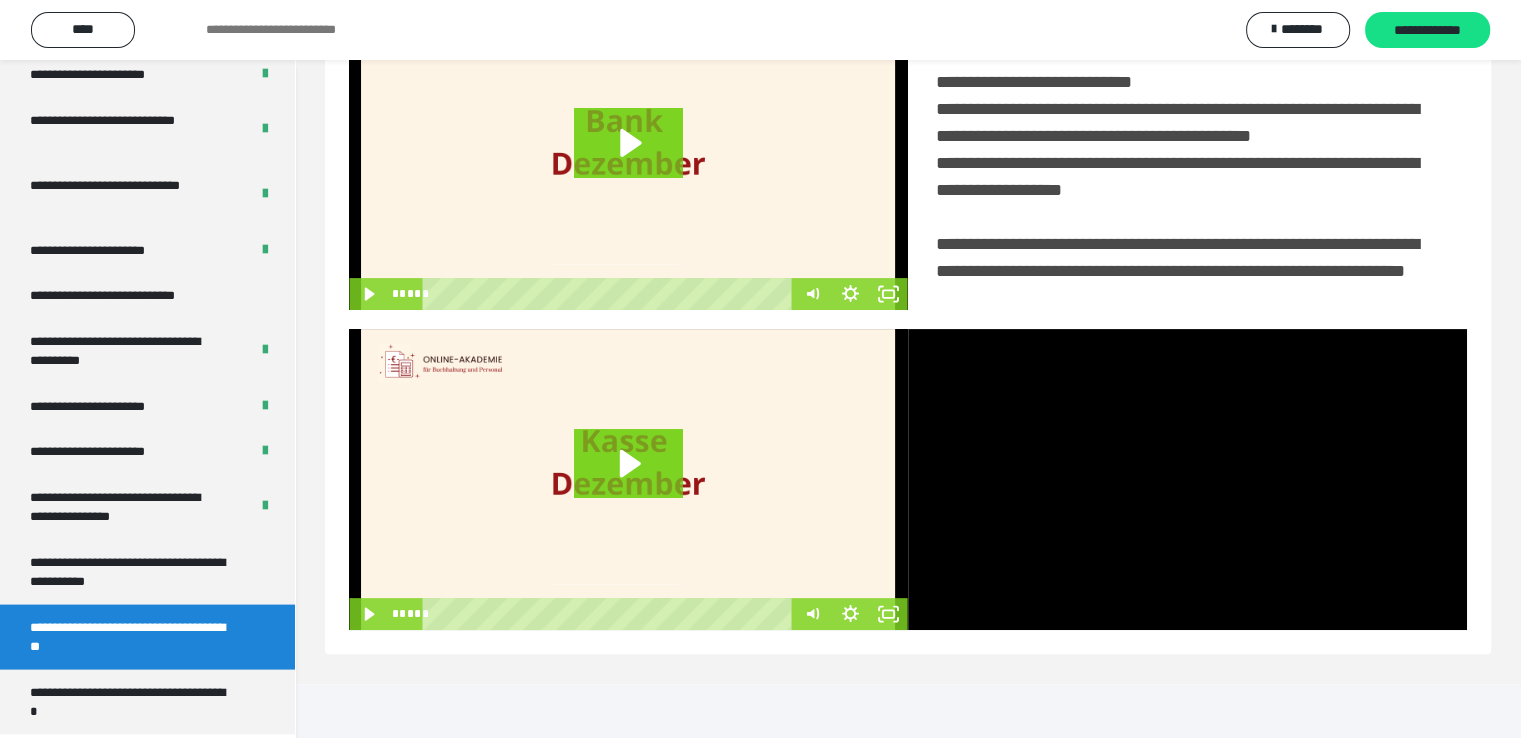 scroll, scrollTop: 60, scrollLeft: 0, axis: vertical 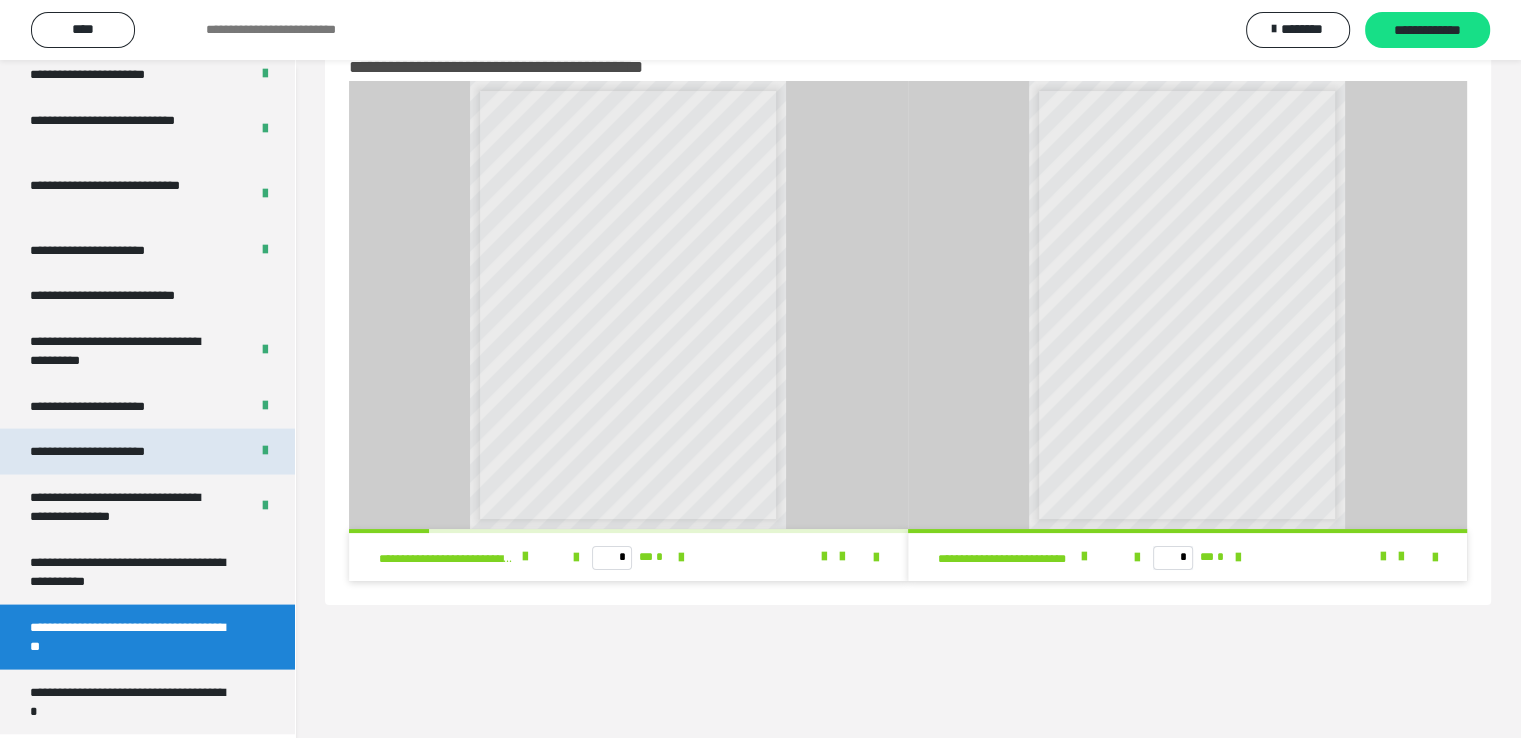 click on "**********" at bounding box center (111, 452) 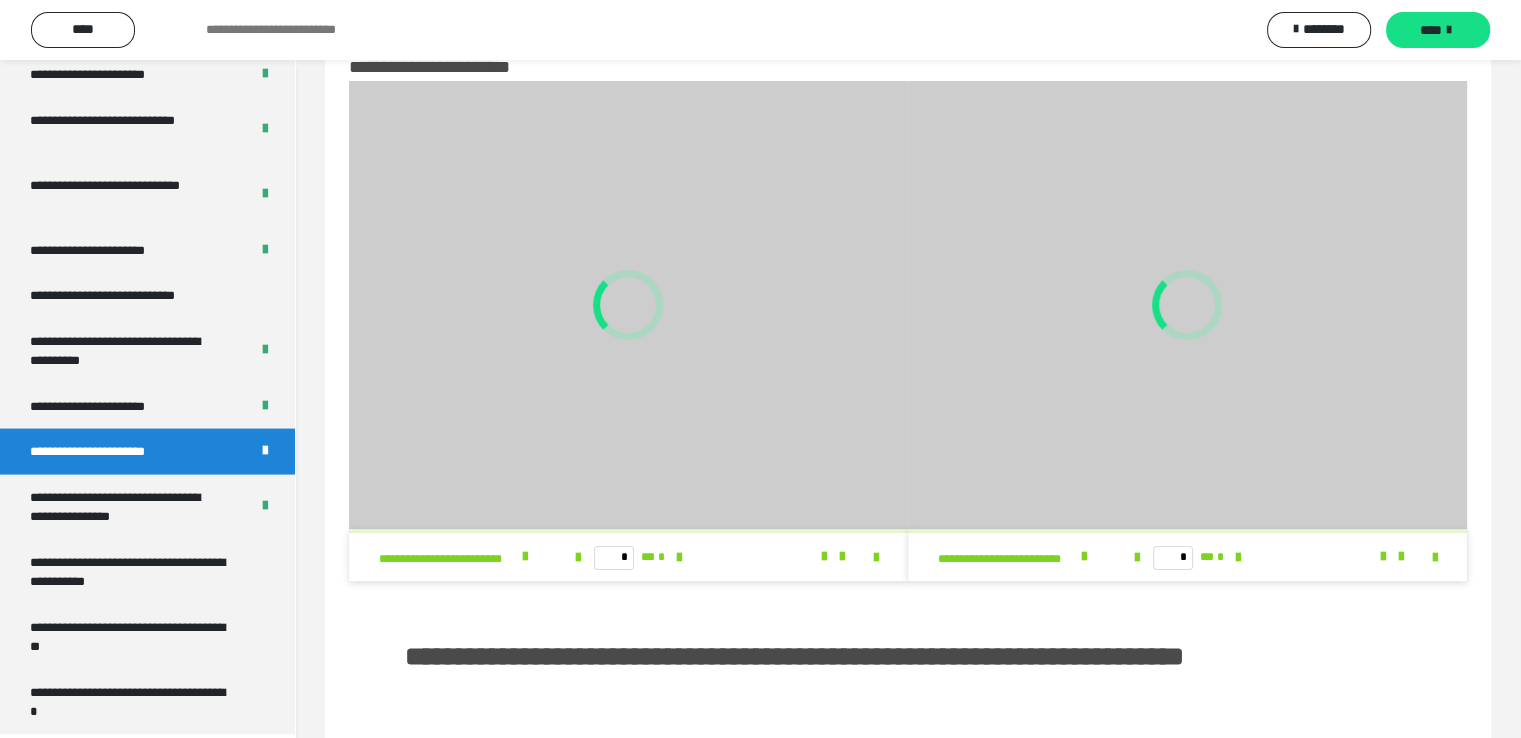 scroll, scrollTop: 452, scrollLeft: 0, axis: vertical 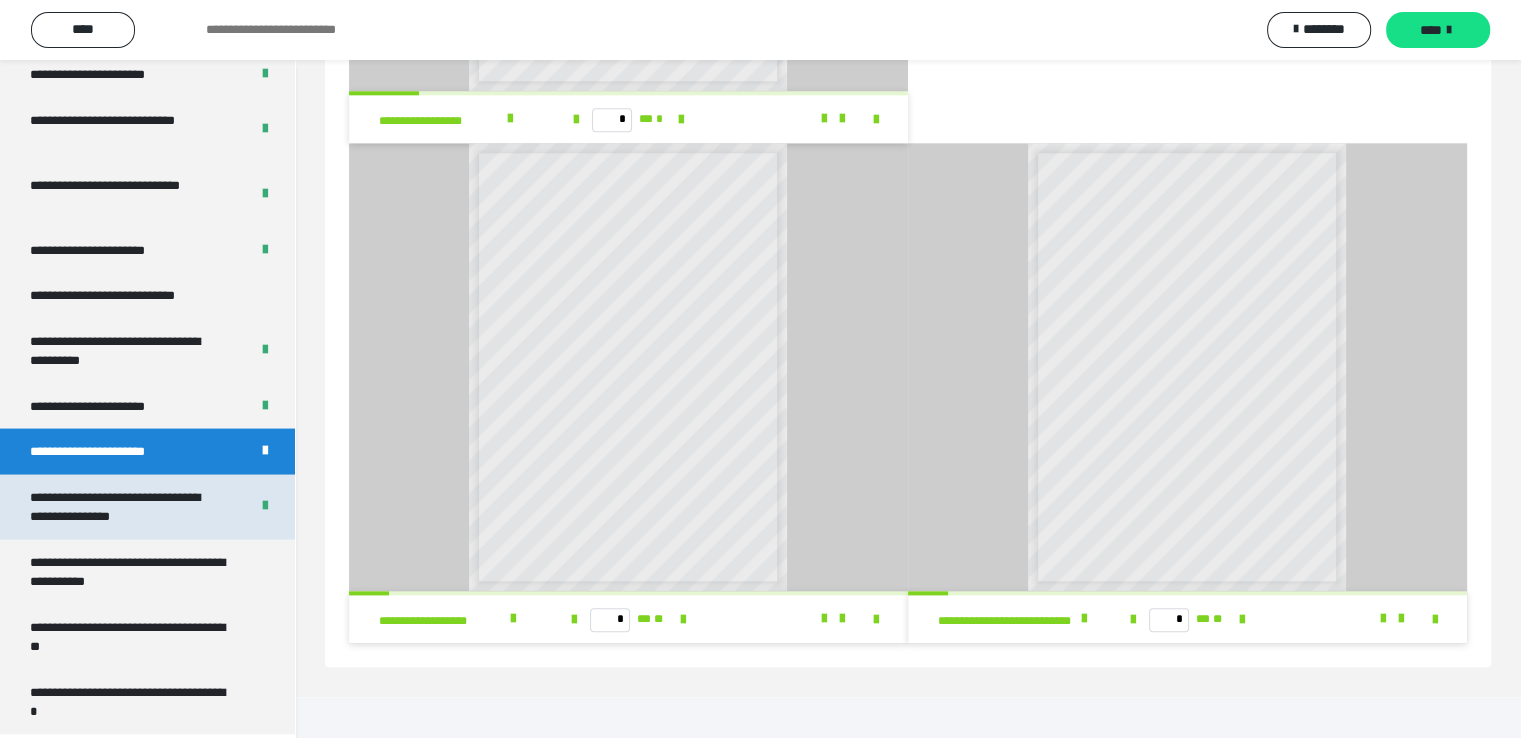 click on "**********" at bounding box center [124, 507] 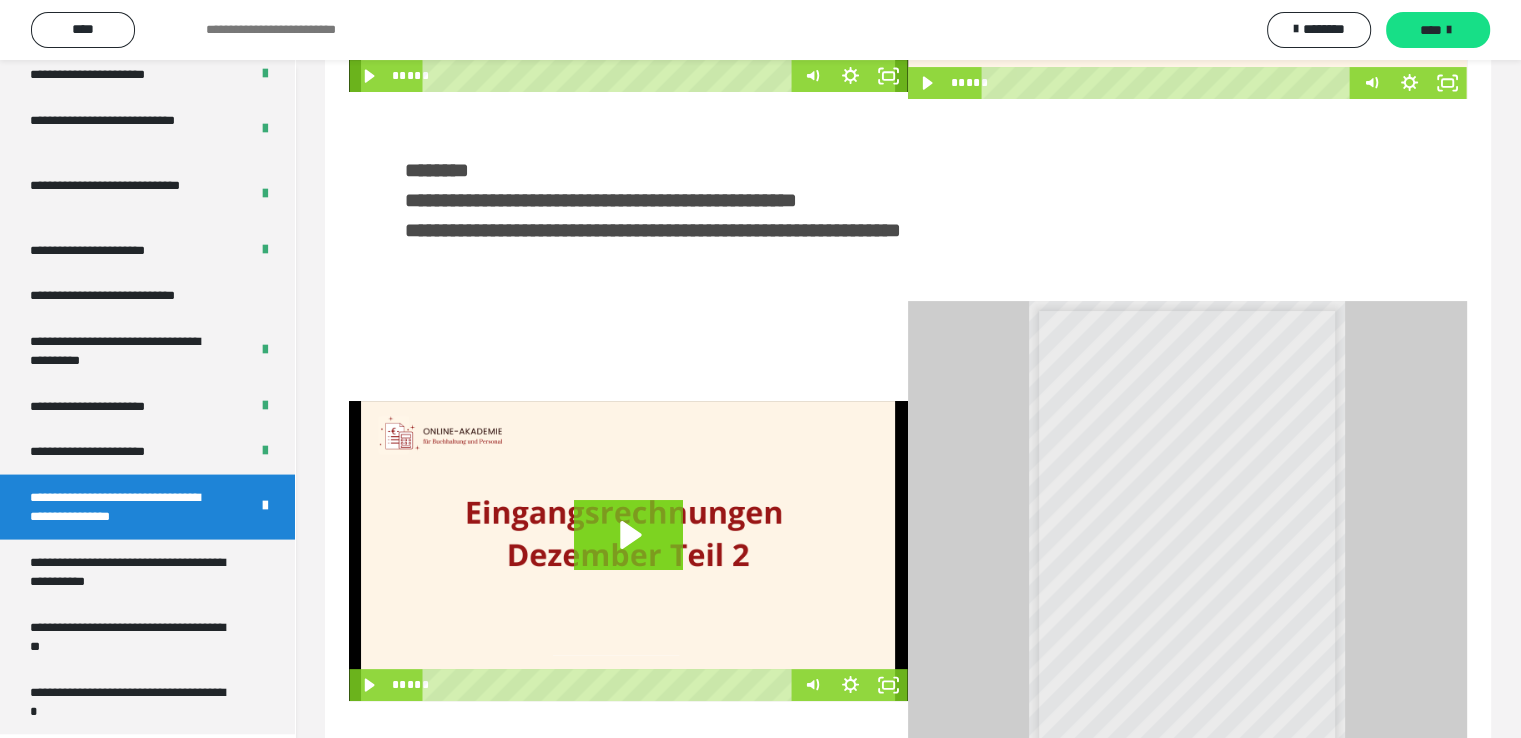 scroll, scrollTop: 473, scrollLeft: 0, axis: vertical 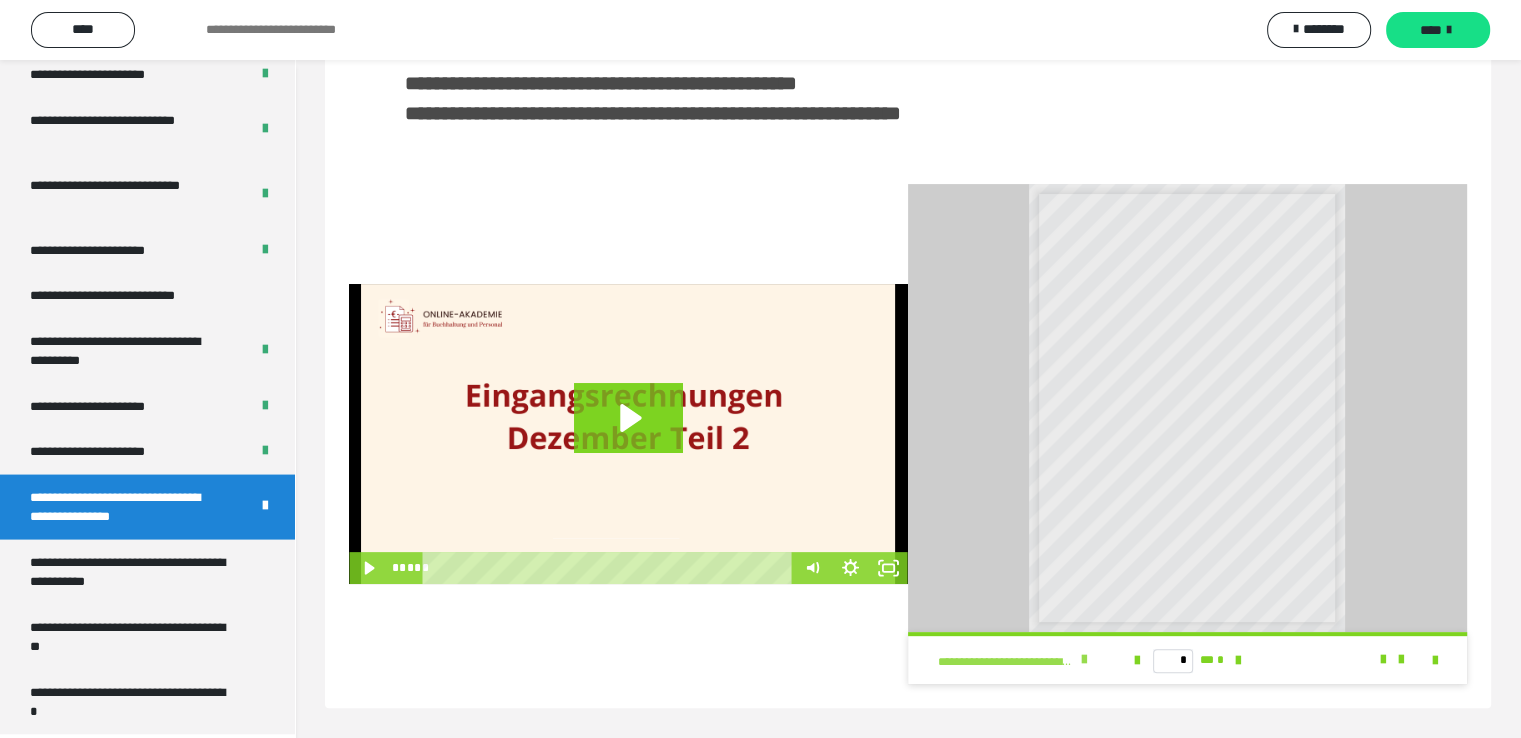 click at bounding box center [1083, 660] 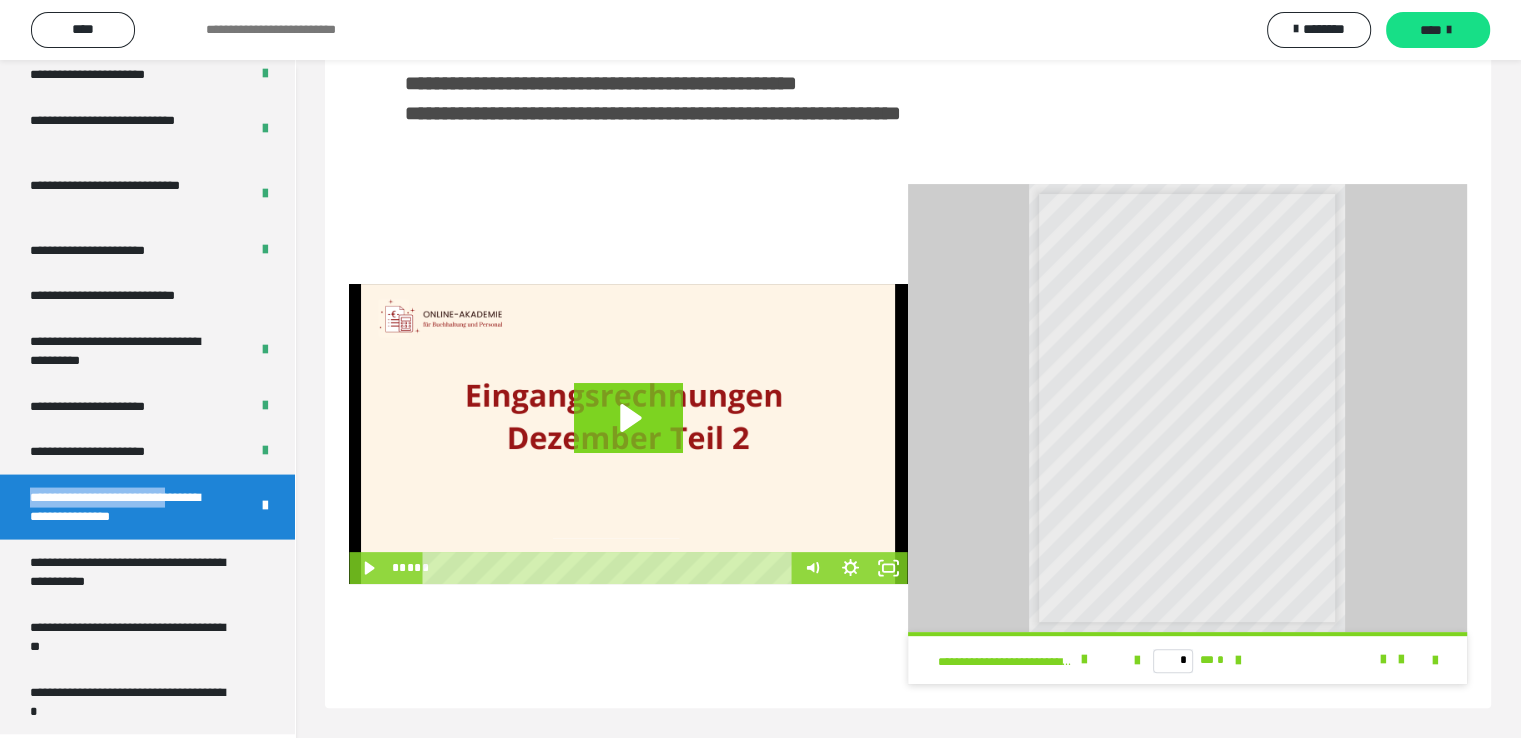 drag, startPoint x: 29, startPoint y: 497, endPoint x: 194, endPoint y: 497, distance: 165 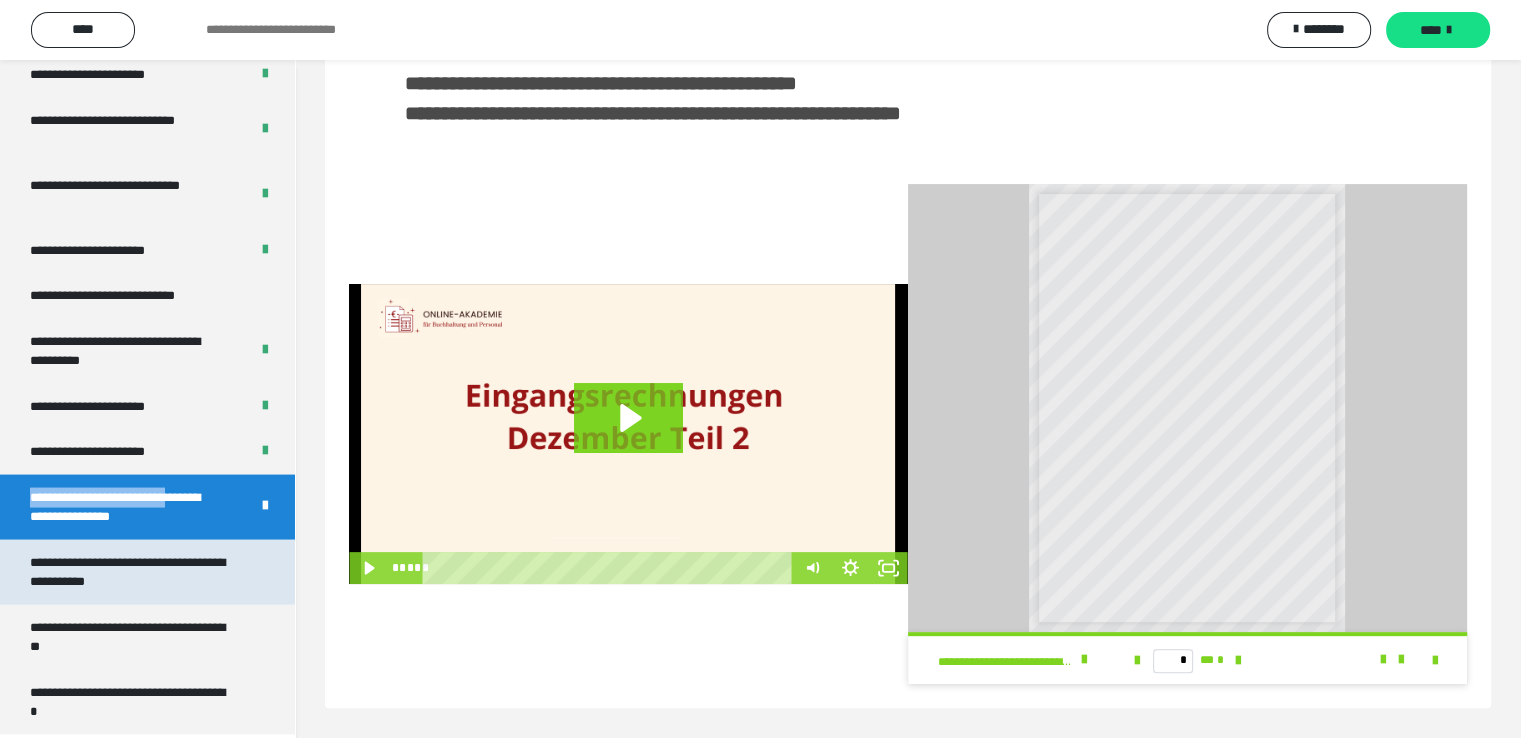 copy on "**********" 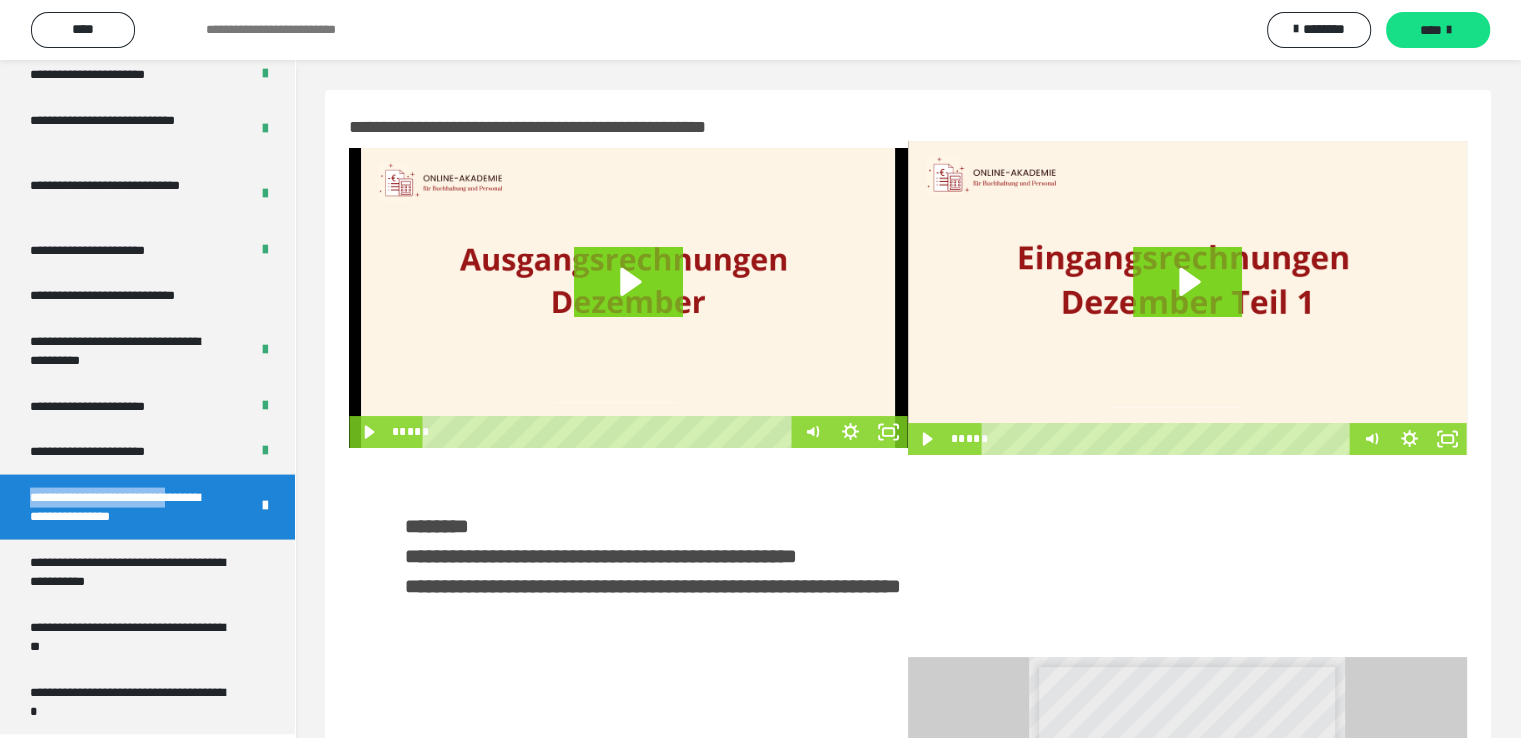 scroll, scrollTop: 300, scrollLeft: 0, axis: vertical 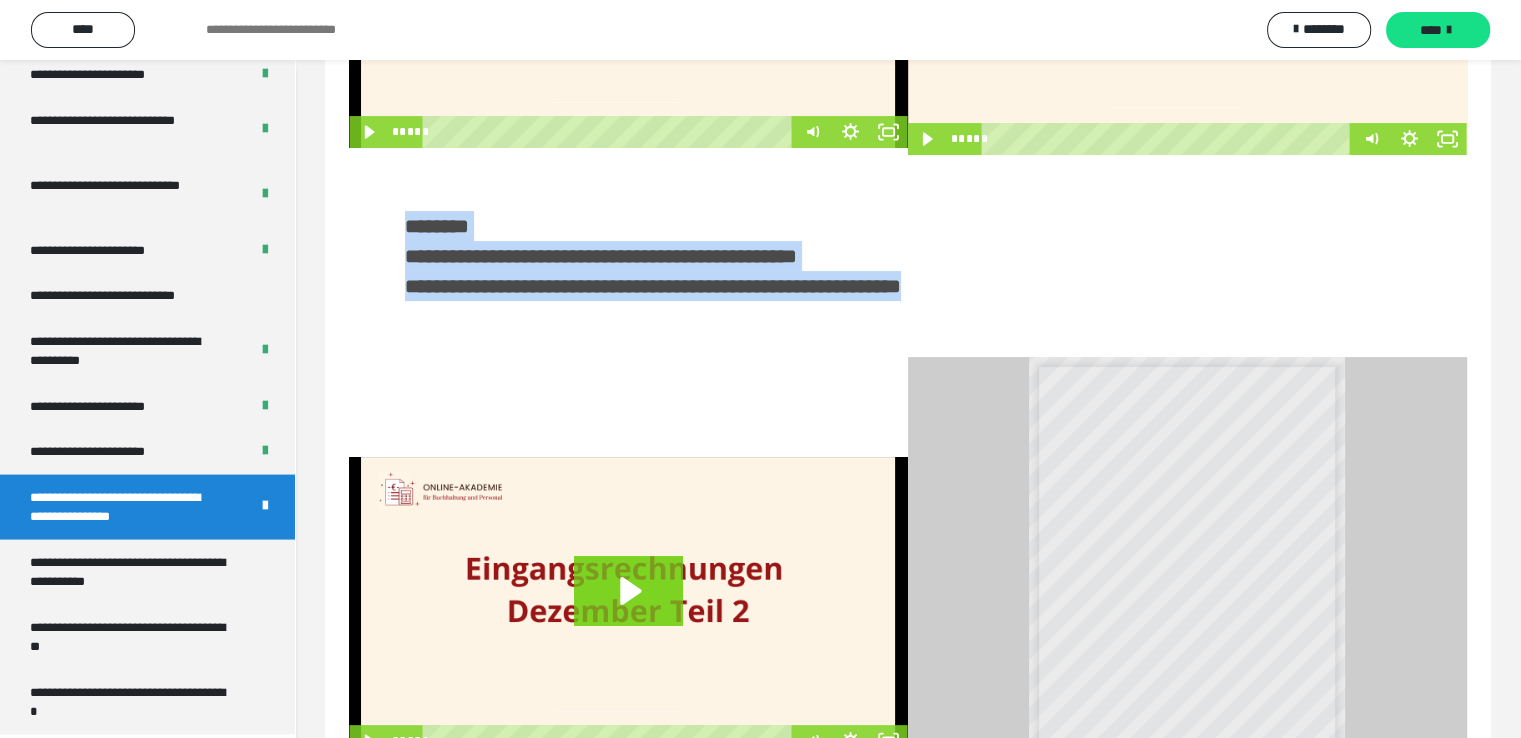 drag, startPoint x: 404, startPoint y: 222, endPoint x: 1110, endPoint y: 297, distance: 709.97253 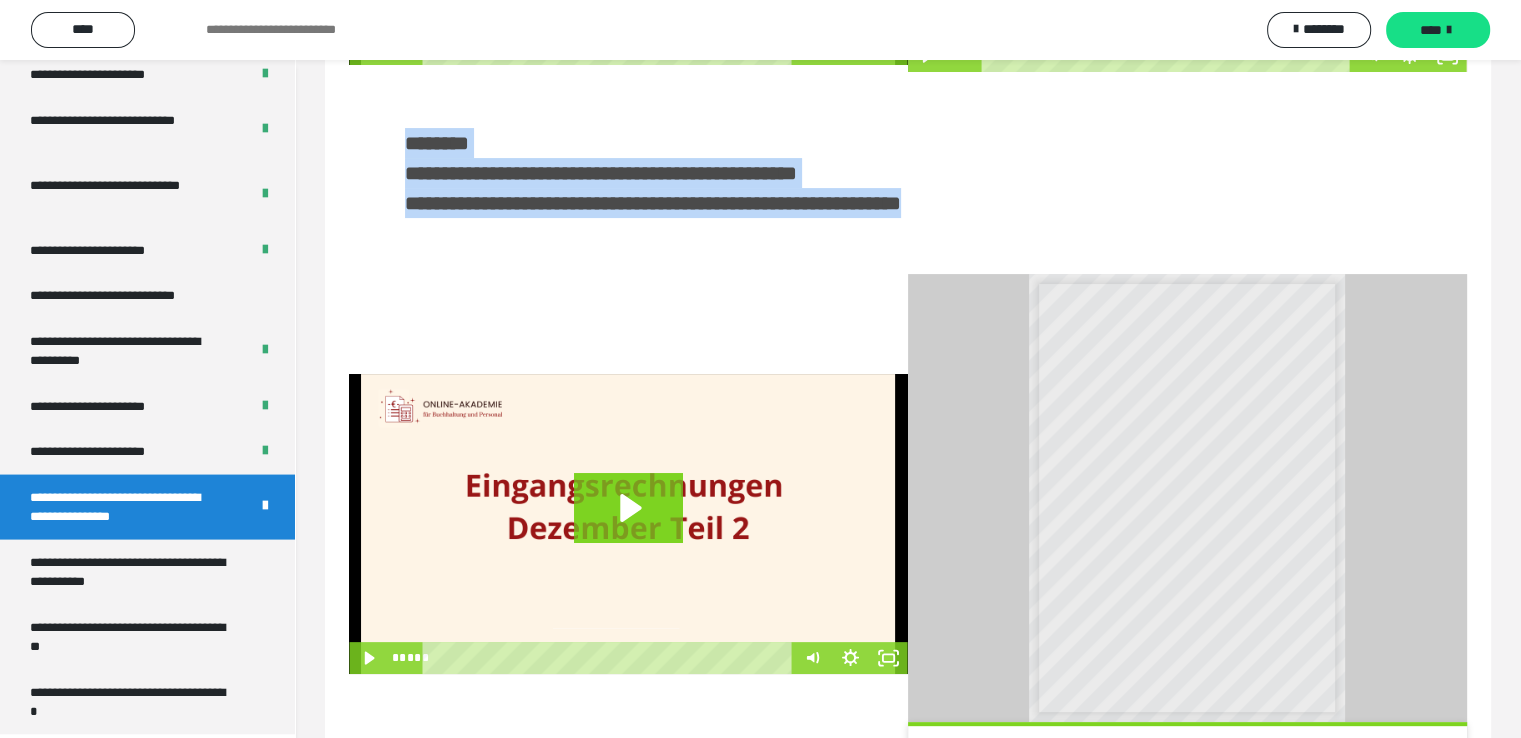 scroll, scrollTop: 473, scrollLeft: 0, axis: vertical 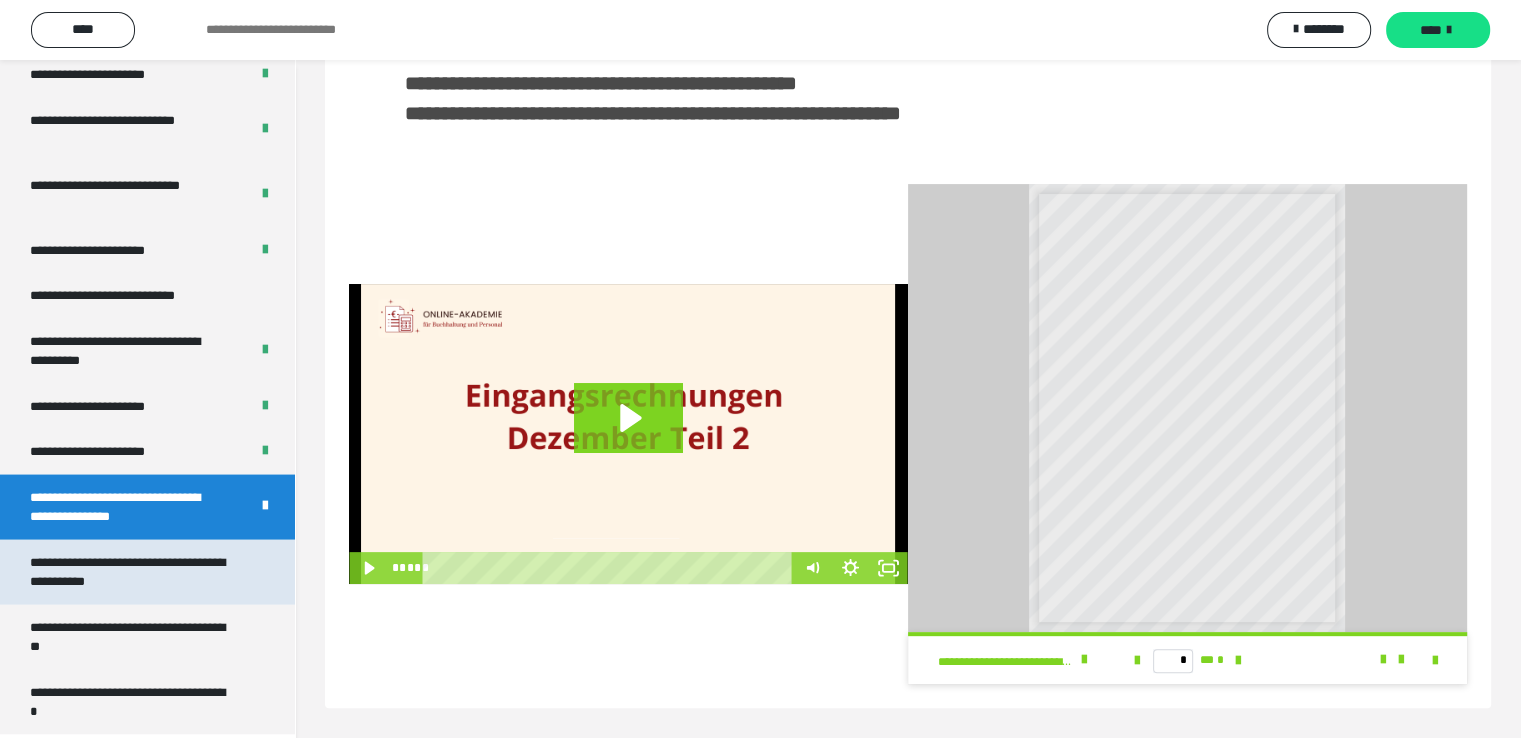 click on "**********" at bounding box center [132, 572] 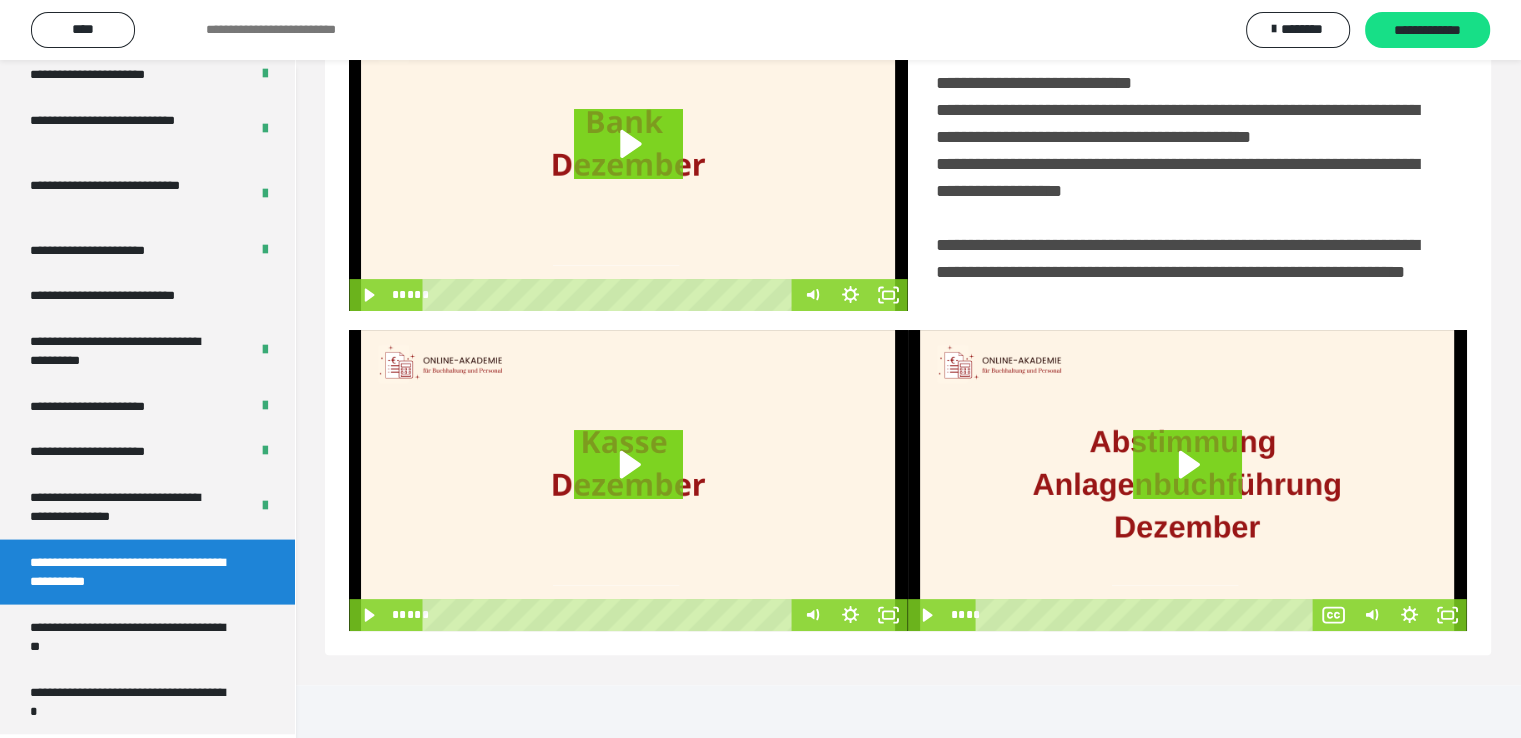 scroll, scrollTop: 452, scrollLeft: 0, axis: vertical 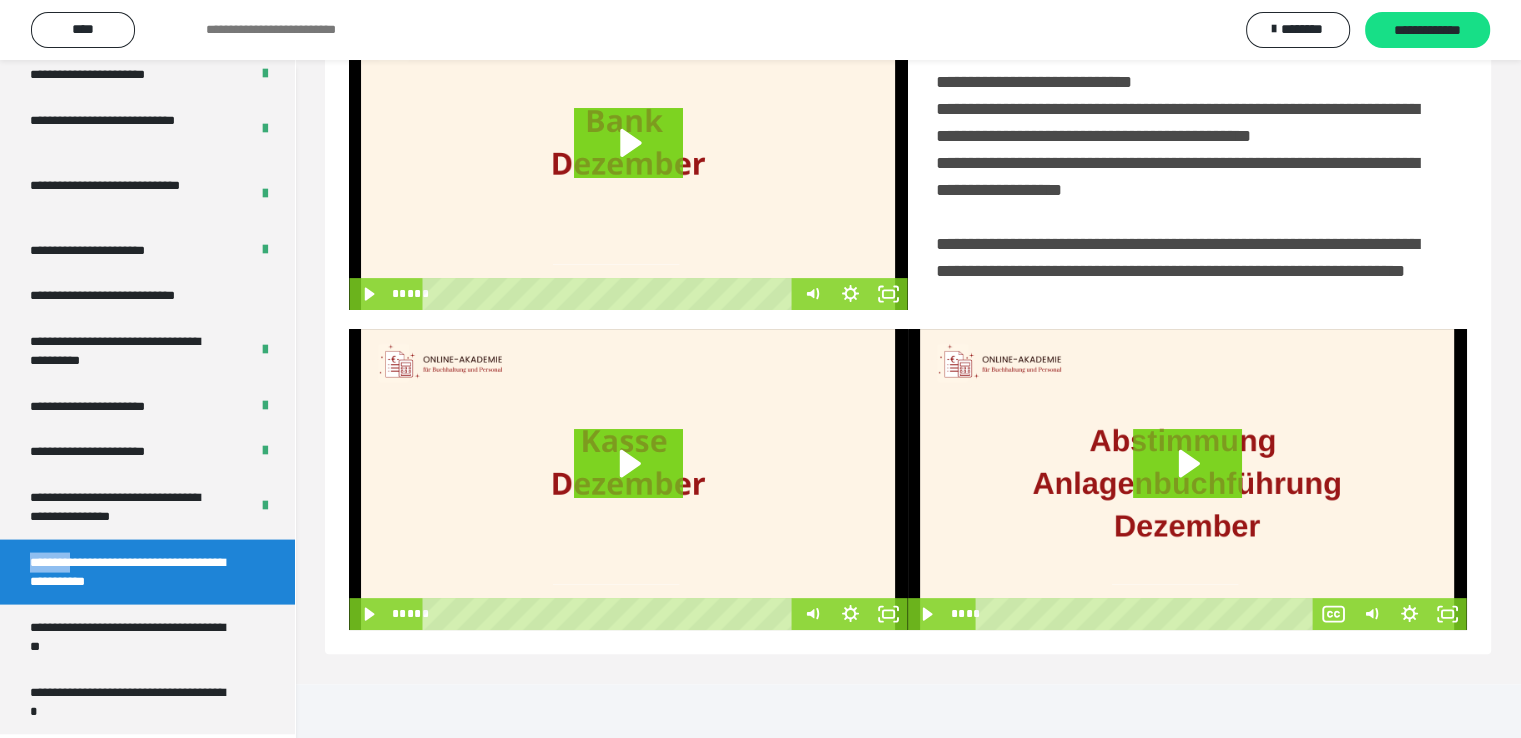 drag, startPoint x: 32, startPoint y: 561, endPoint x: 90, endPoint y: 563, distance: 58.034473 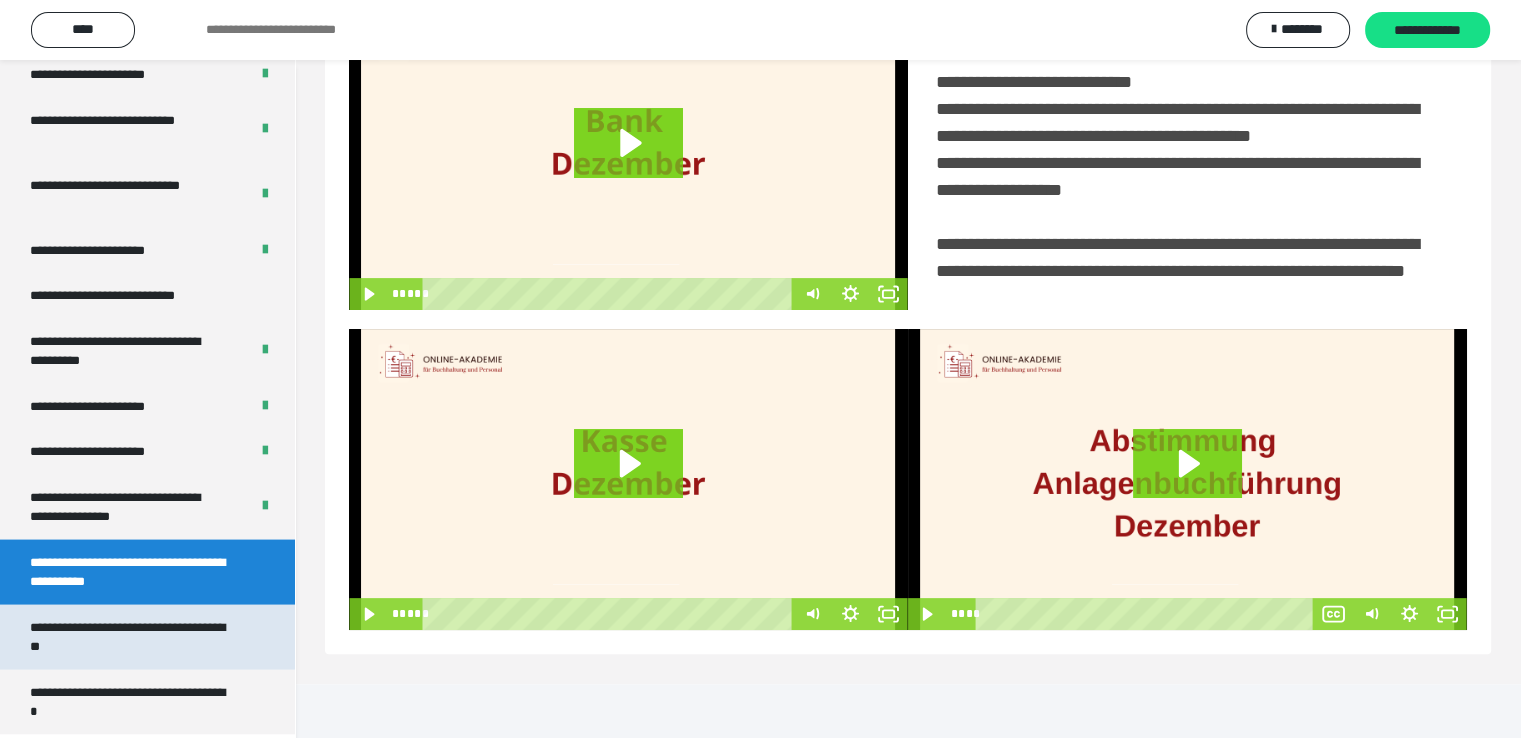 click on "**********" at bounding box center [132, 637] 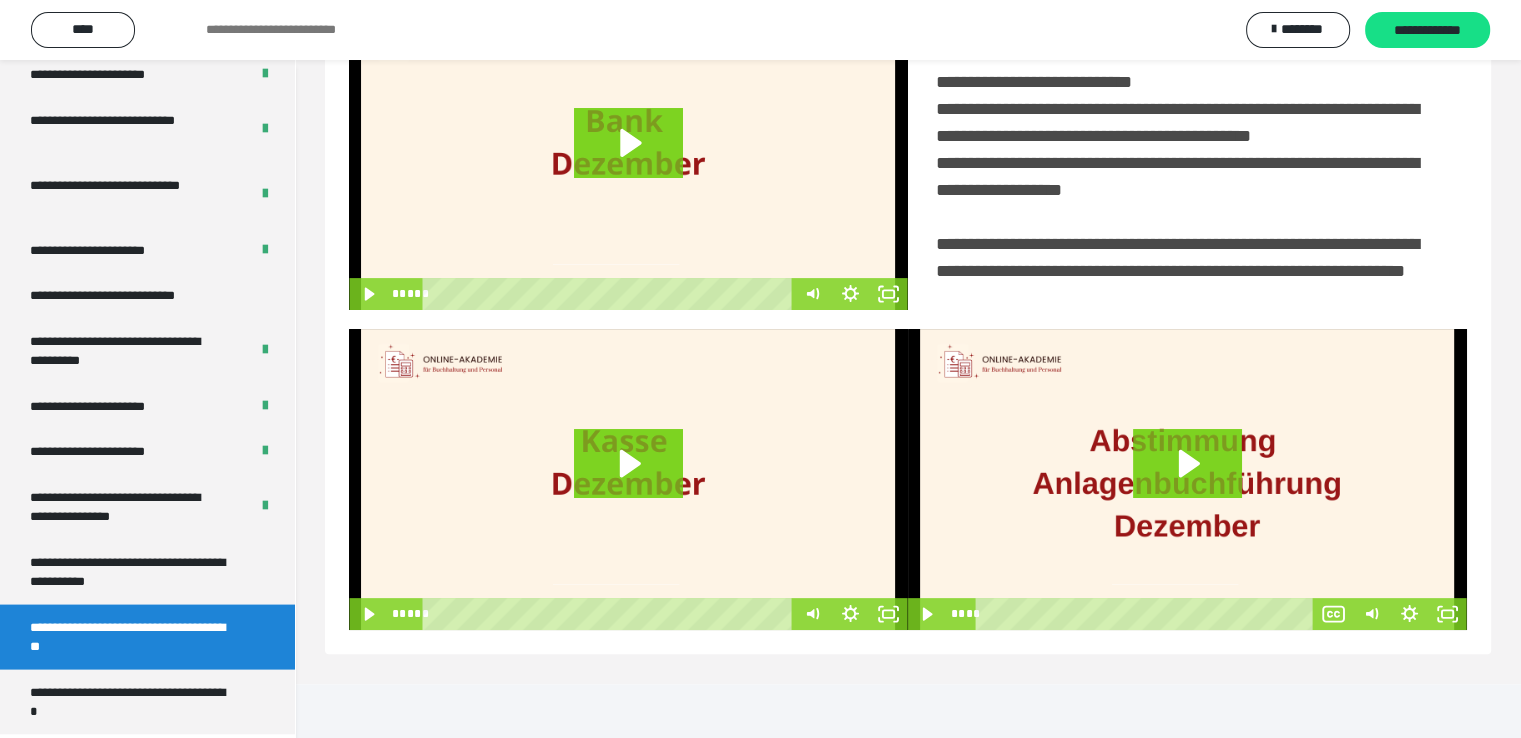 scroll, scrollTop: 60, scrollLeft: 0, axis: vertical 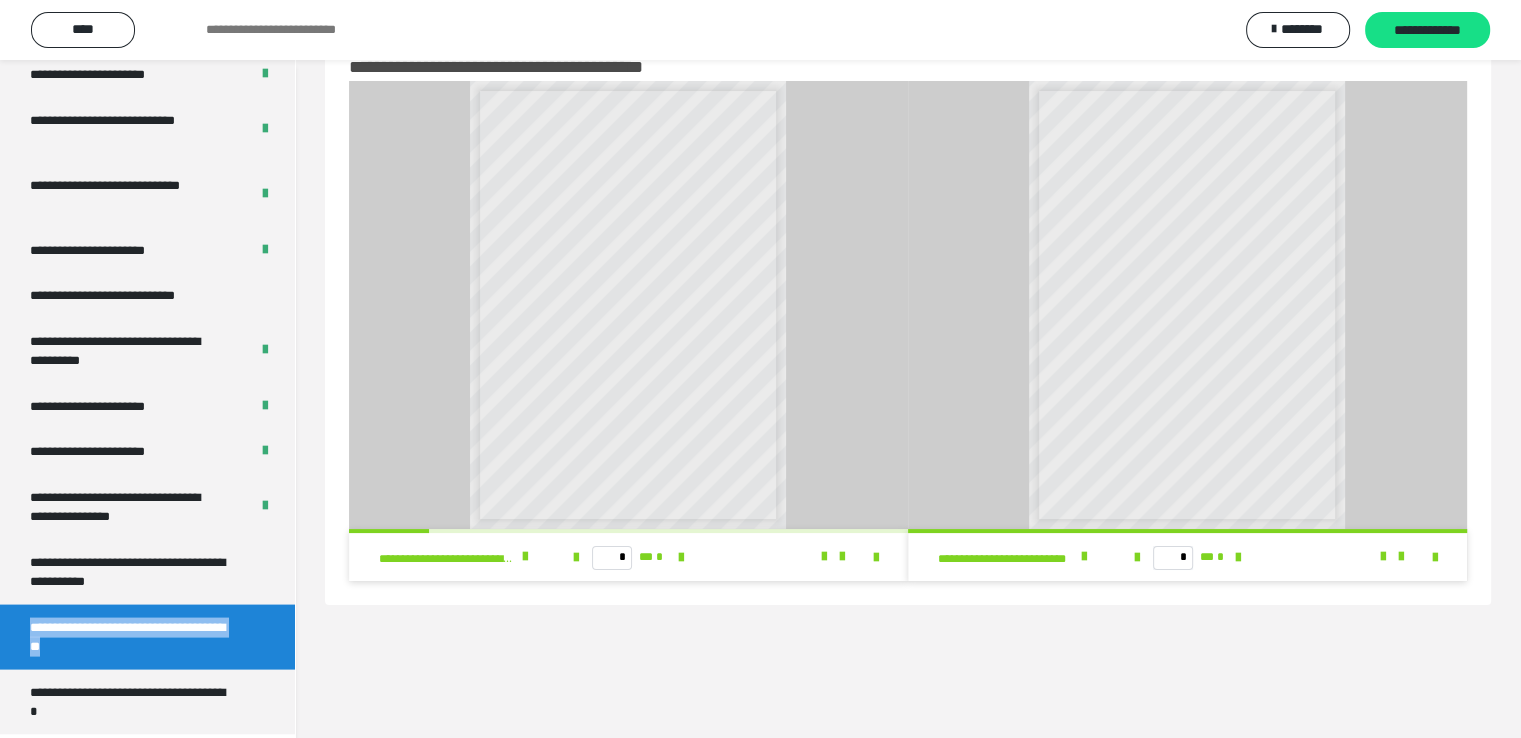 drag, startPoint x: 28, startPoint y: 625, endPoint x: 146, endPoint y: 649, distance: 120.41595 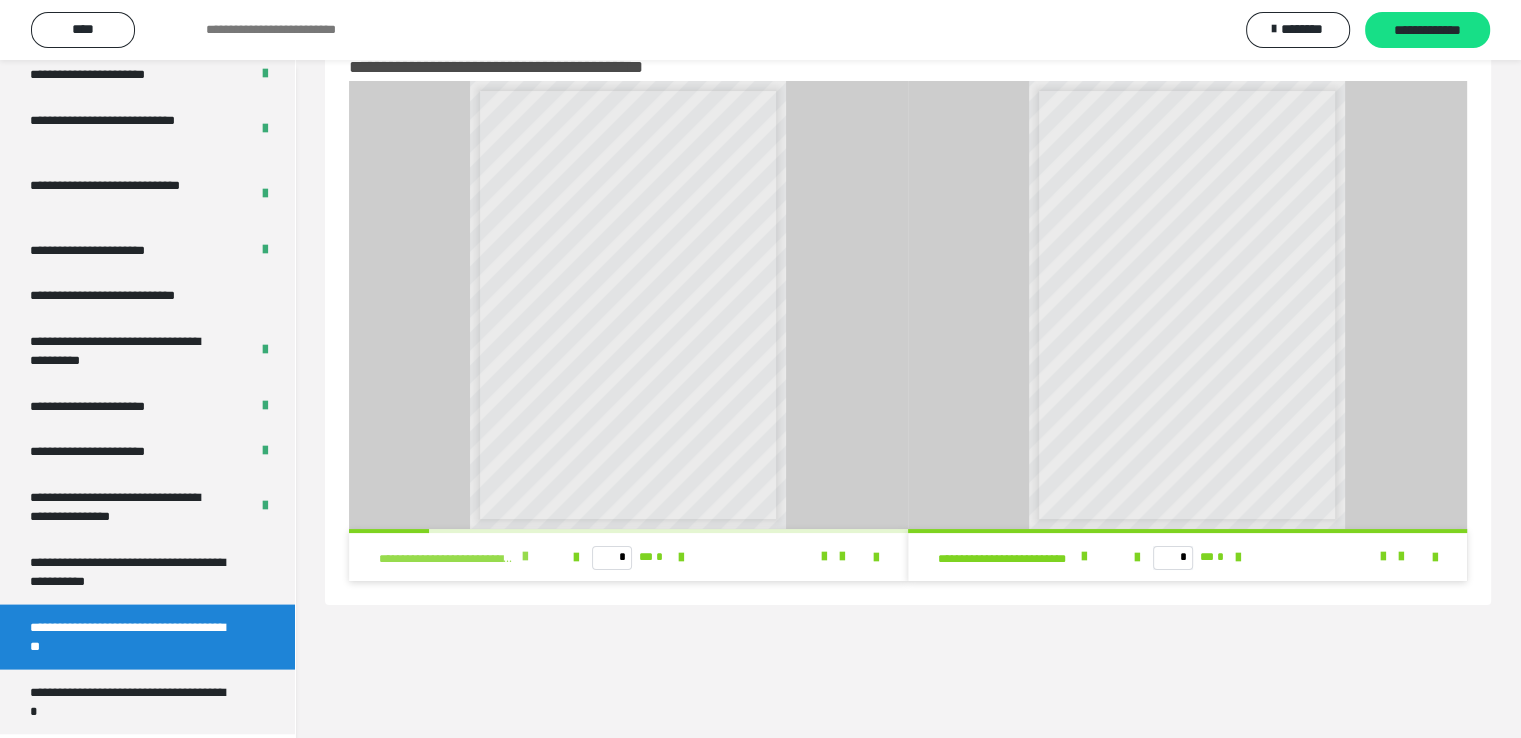 click at bounding box center (525, 557) 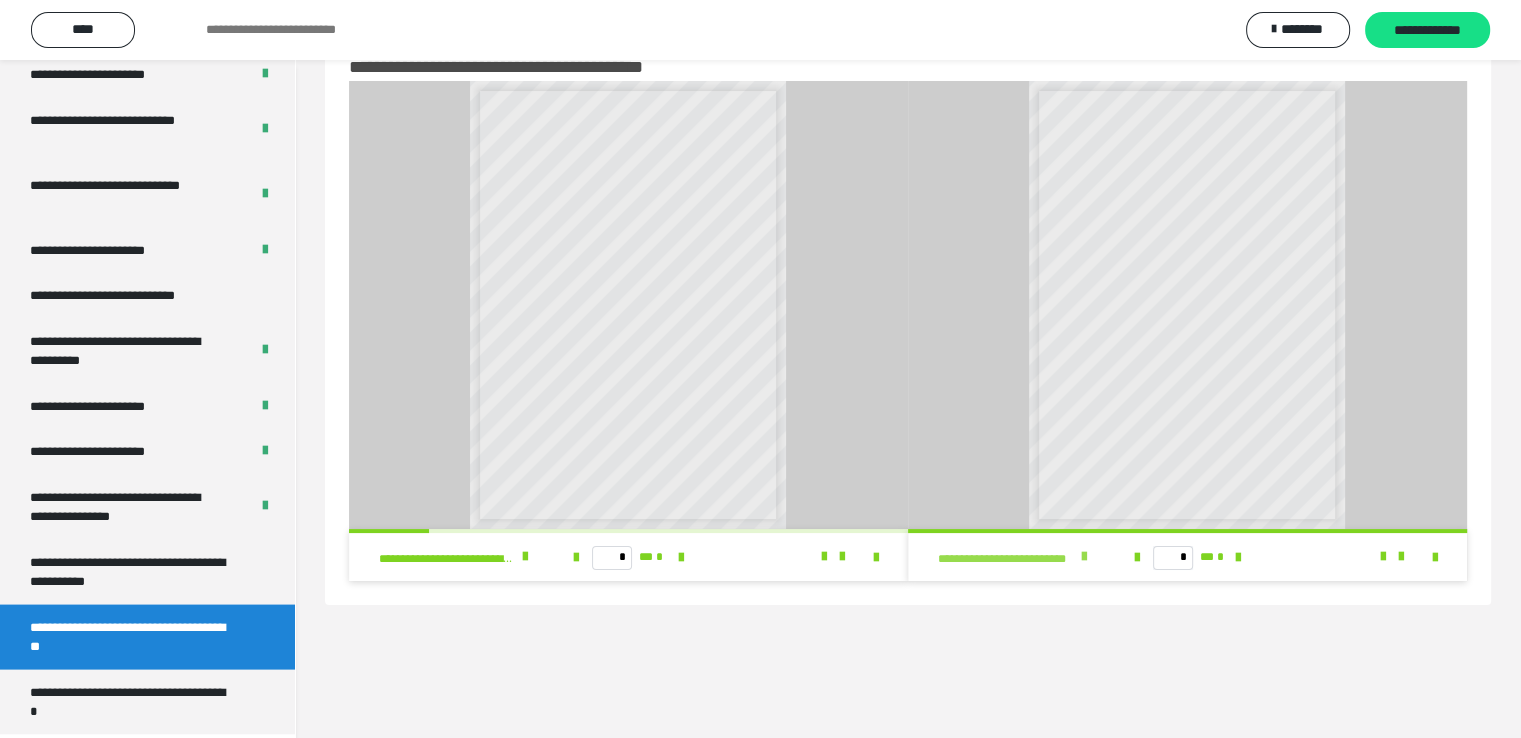 click at bounding box center [1083, 557] 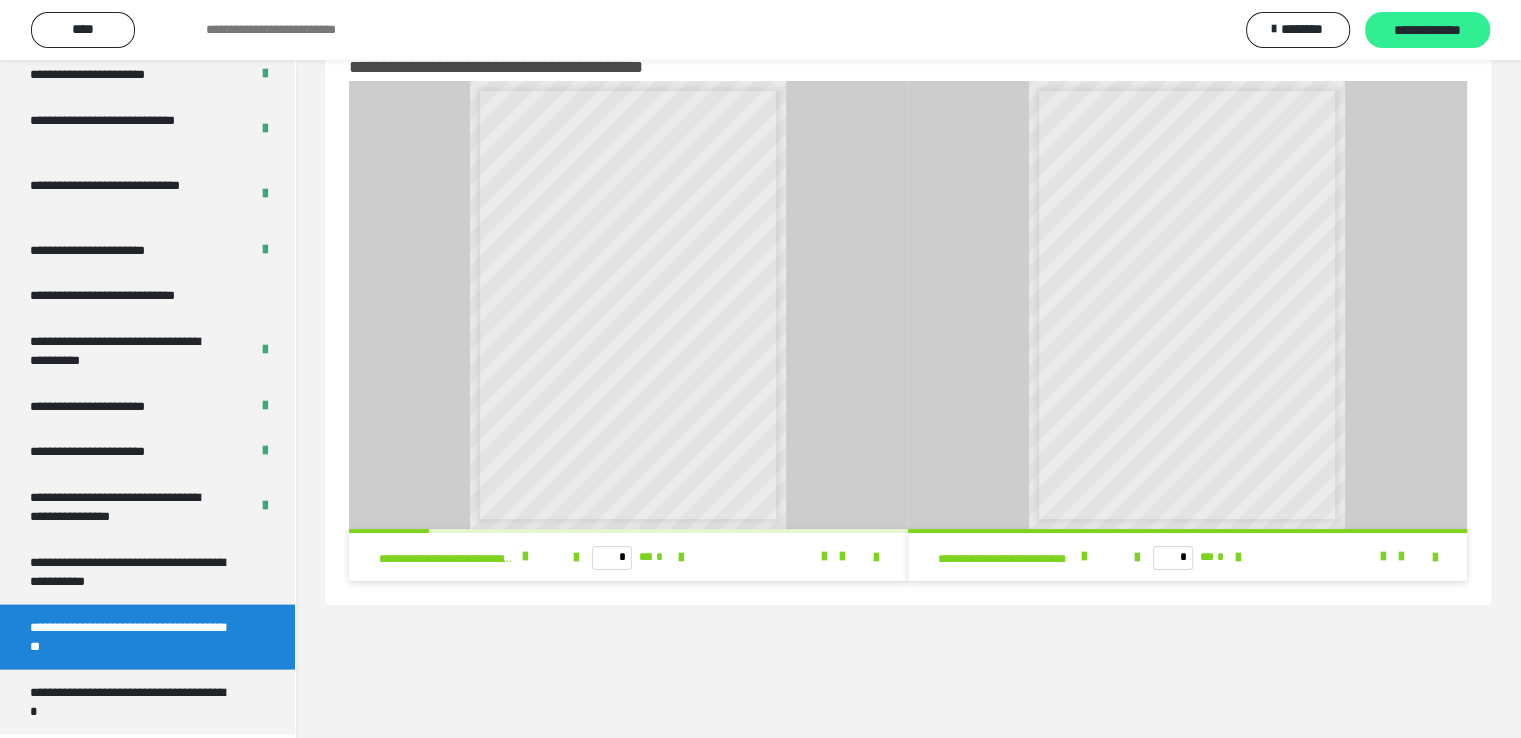 click on "**********" at bounding box center (1427, 31) 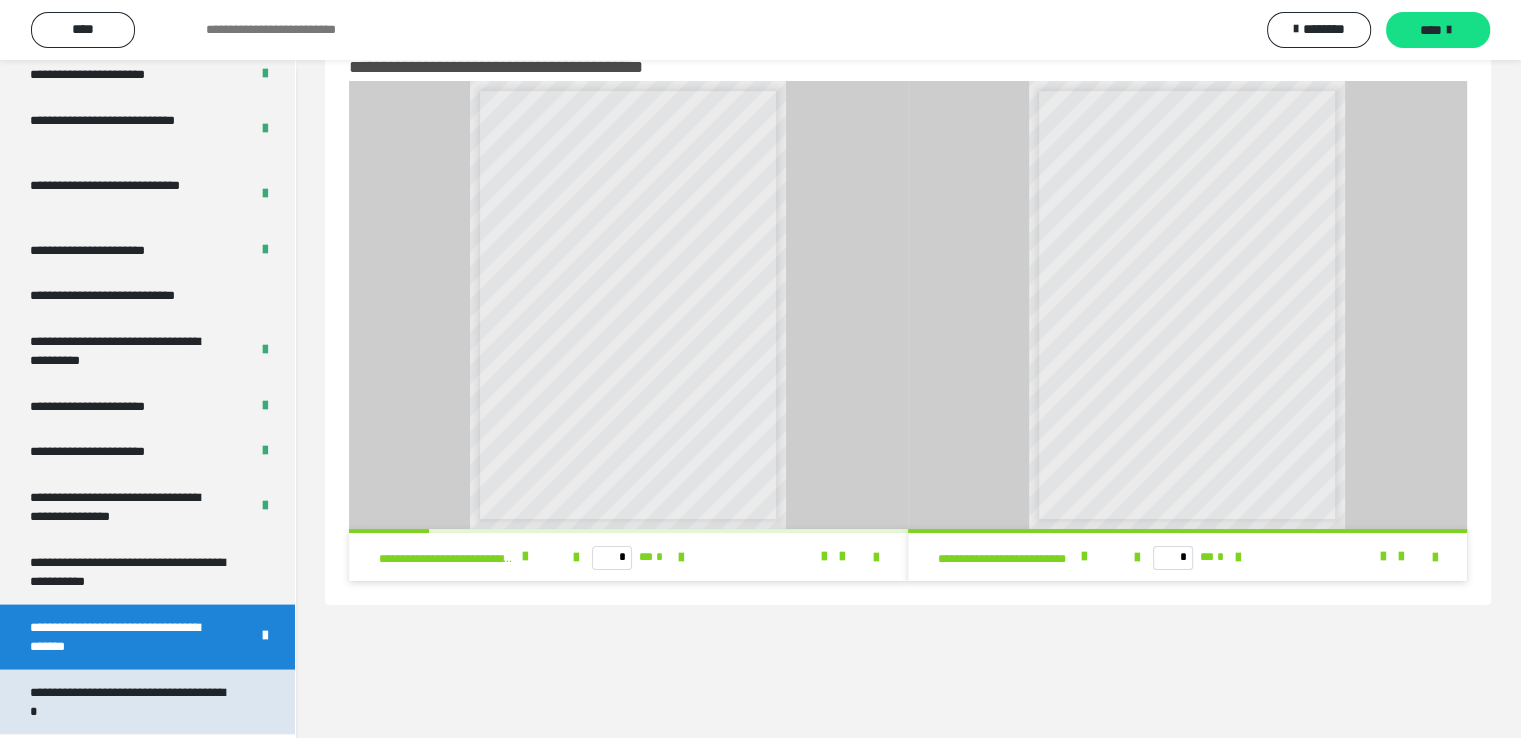 click on "**********" at bounding box center [132, 702] 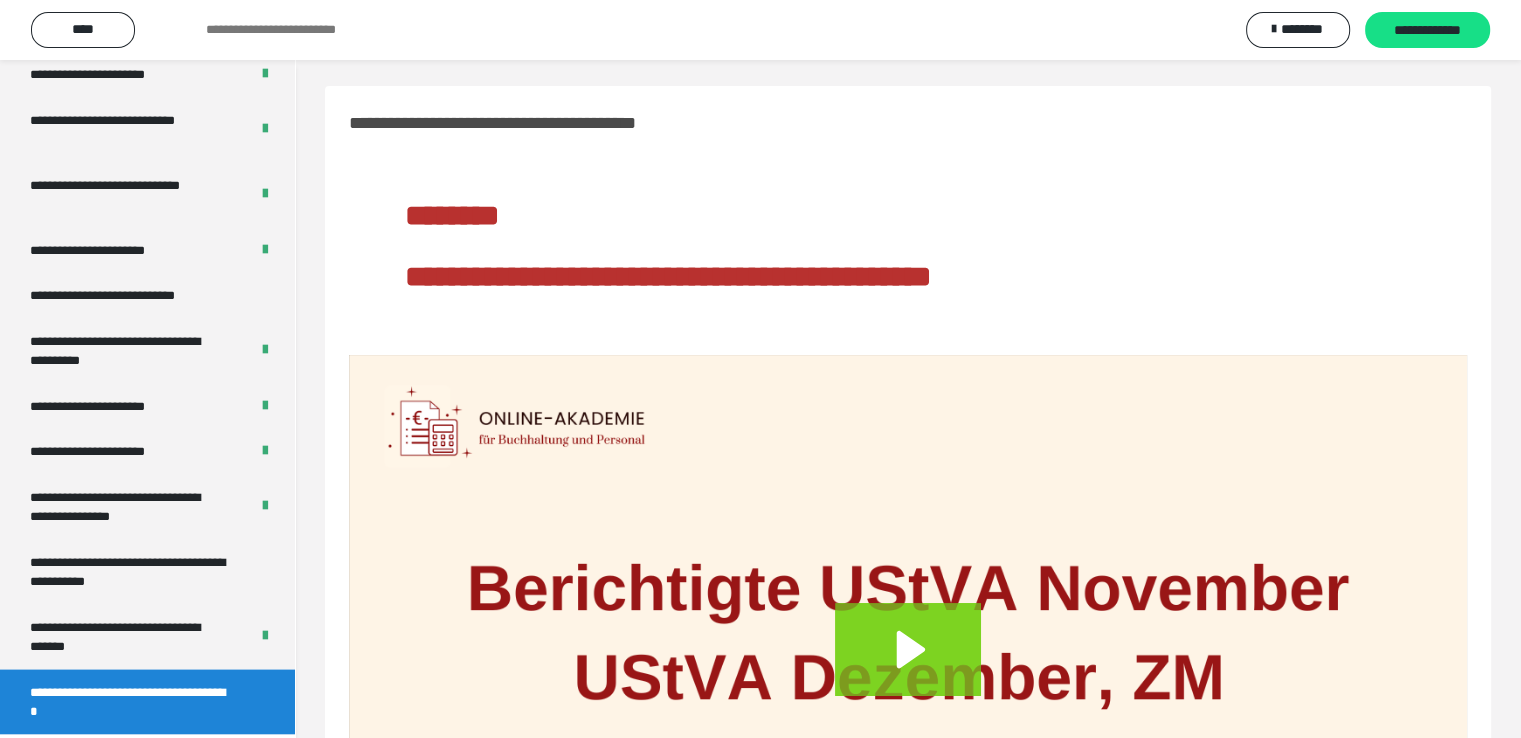 scroll, scrollTop: 4, scrollLeft: 0, axis: vertical 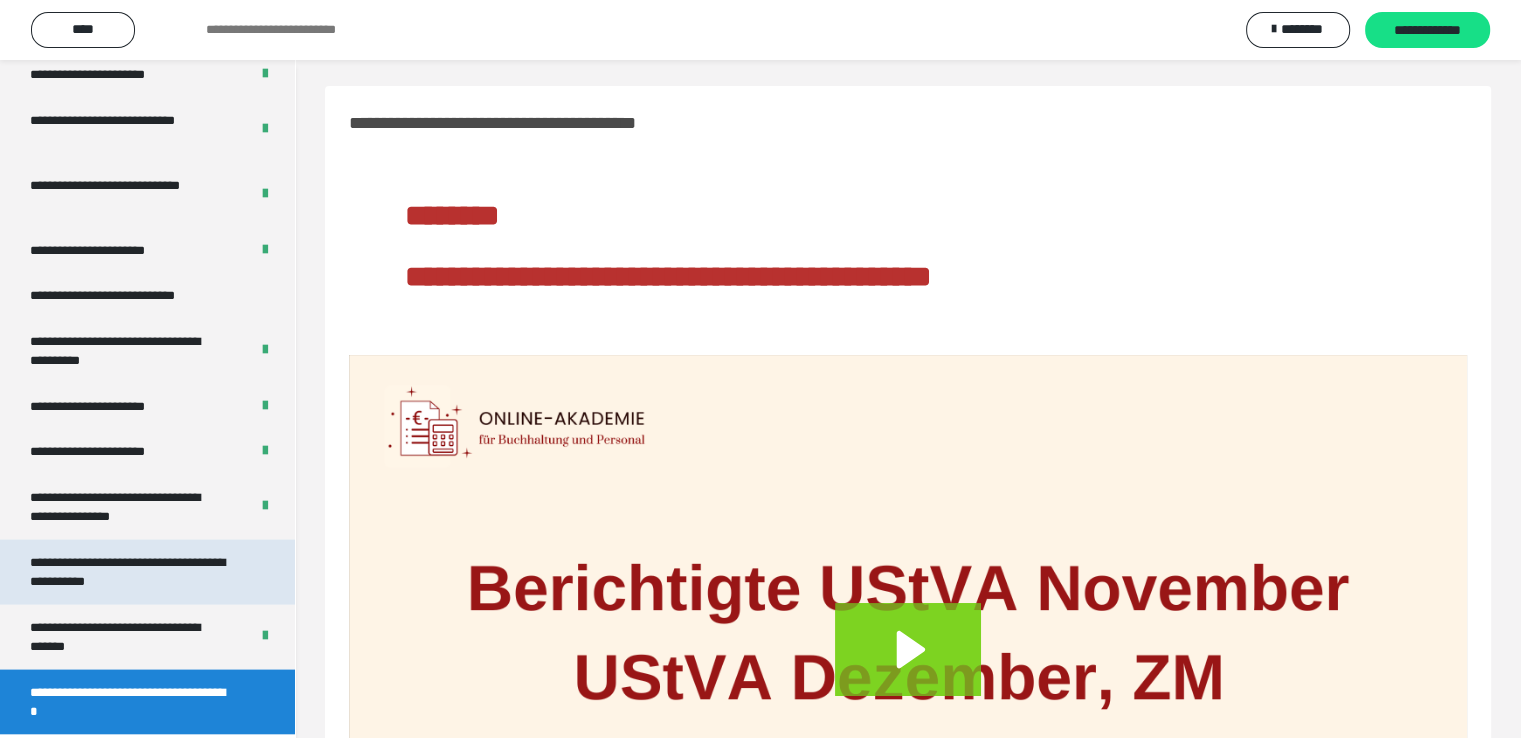 click on "**********" at bounding box center [132, 572] 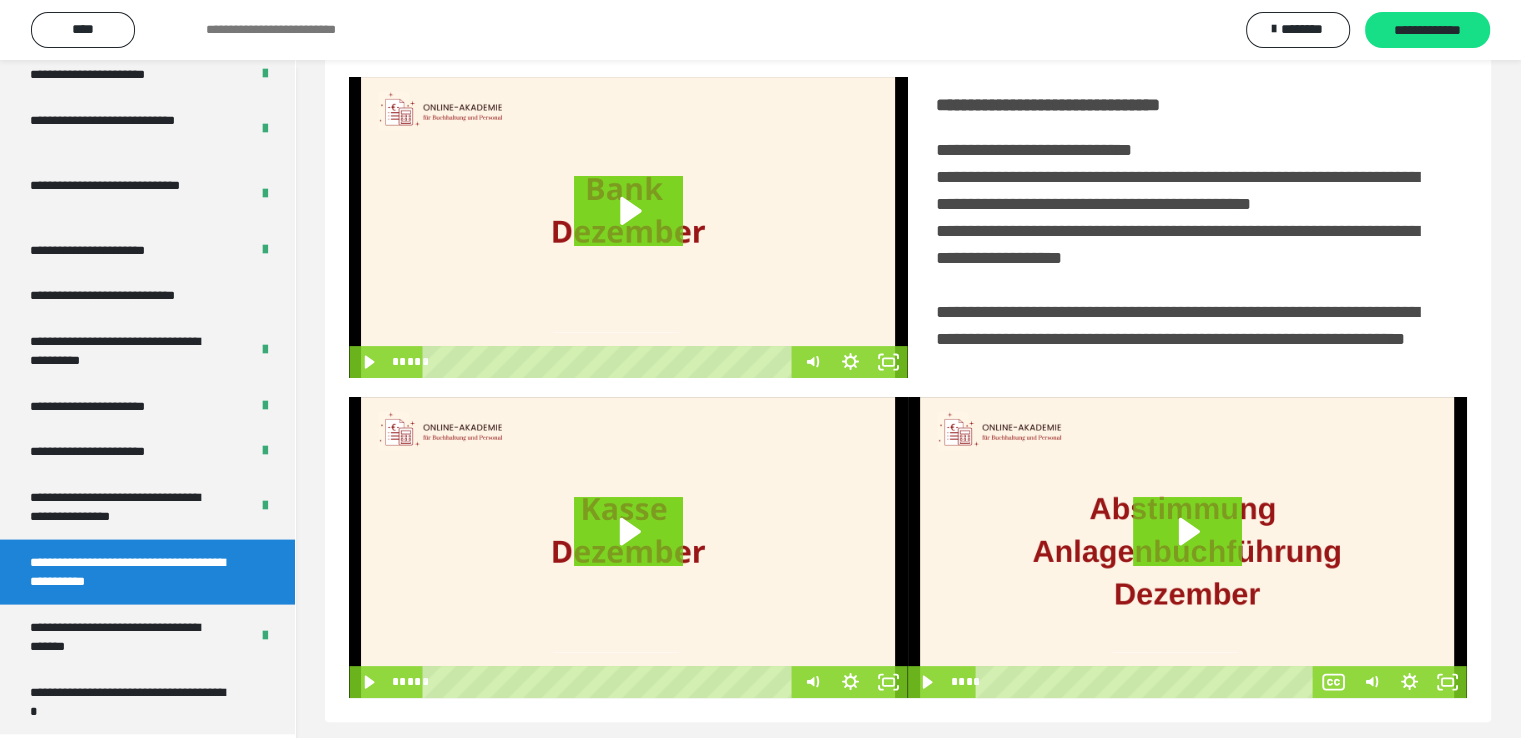 scroll, scrollTop: 452, scrollLeft: 0, axis: vertical 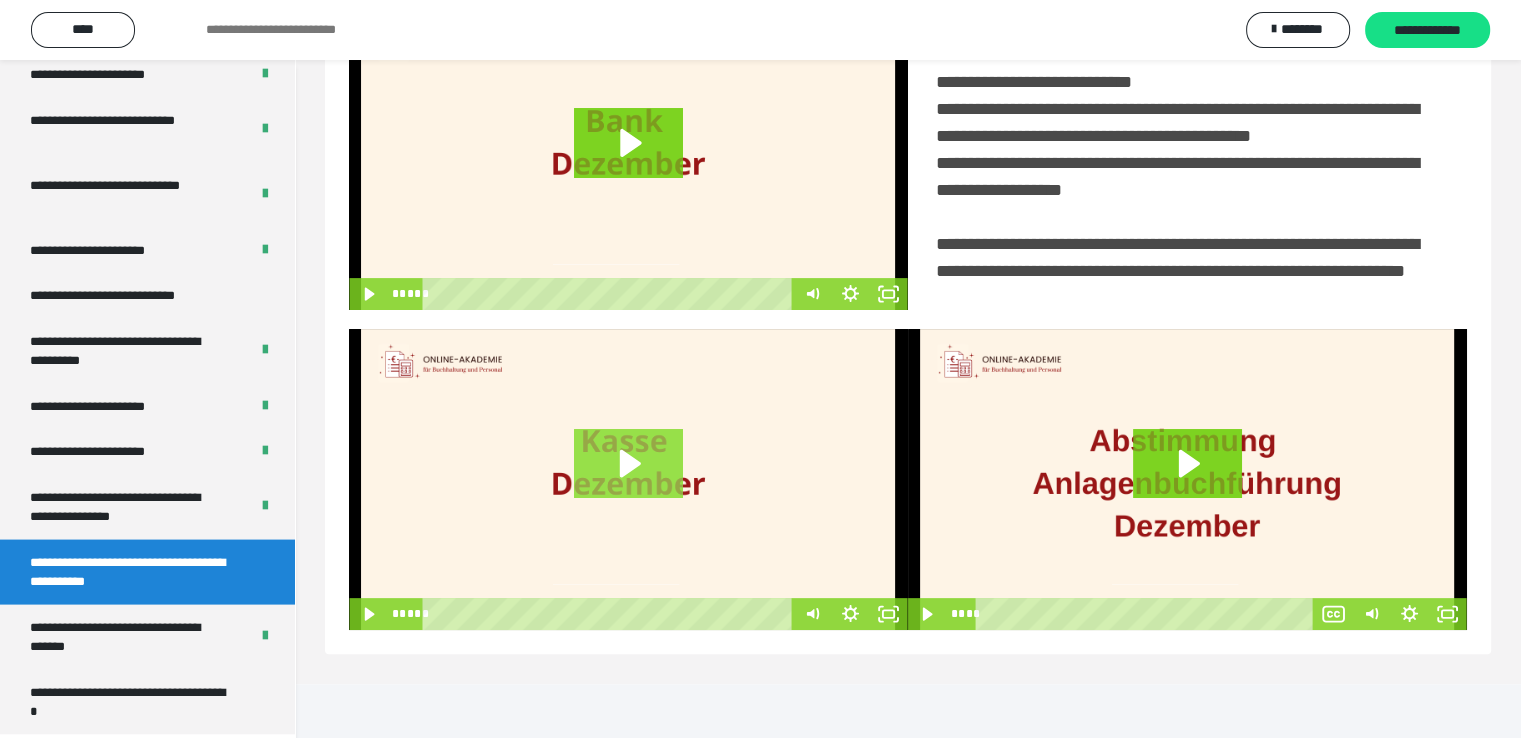 click 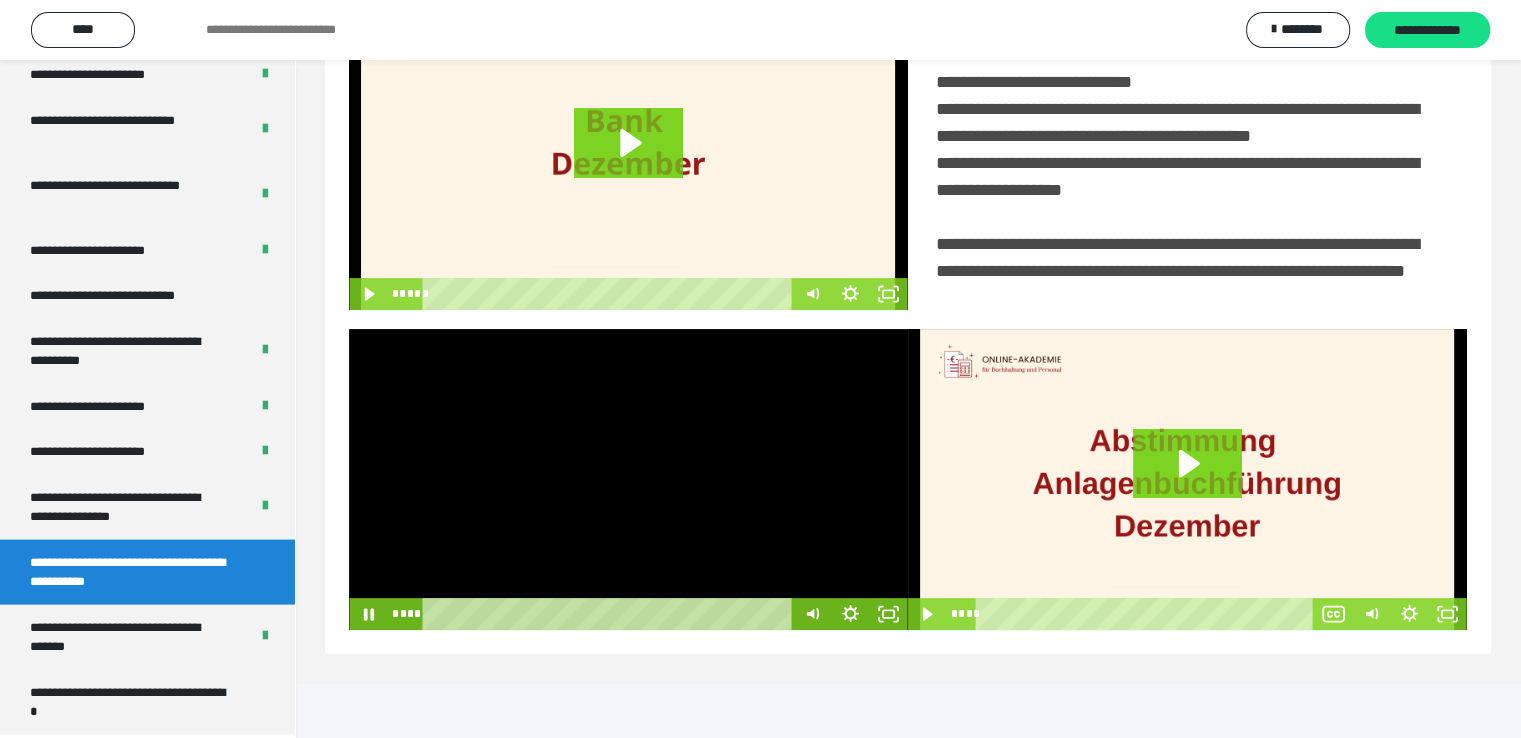 click at bounding box center [628, 479] 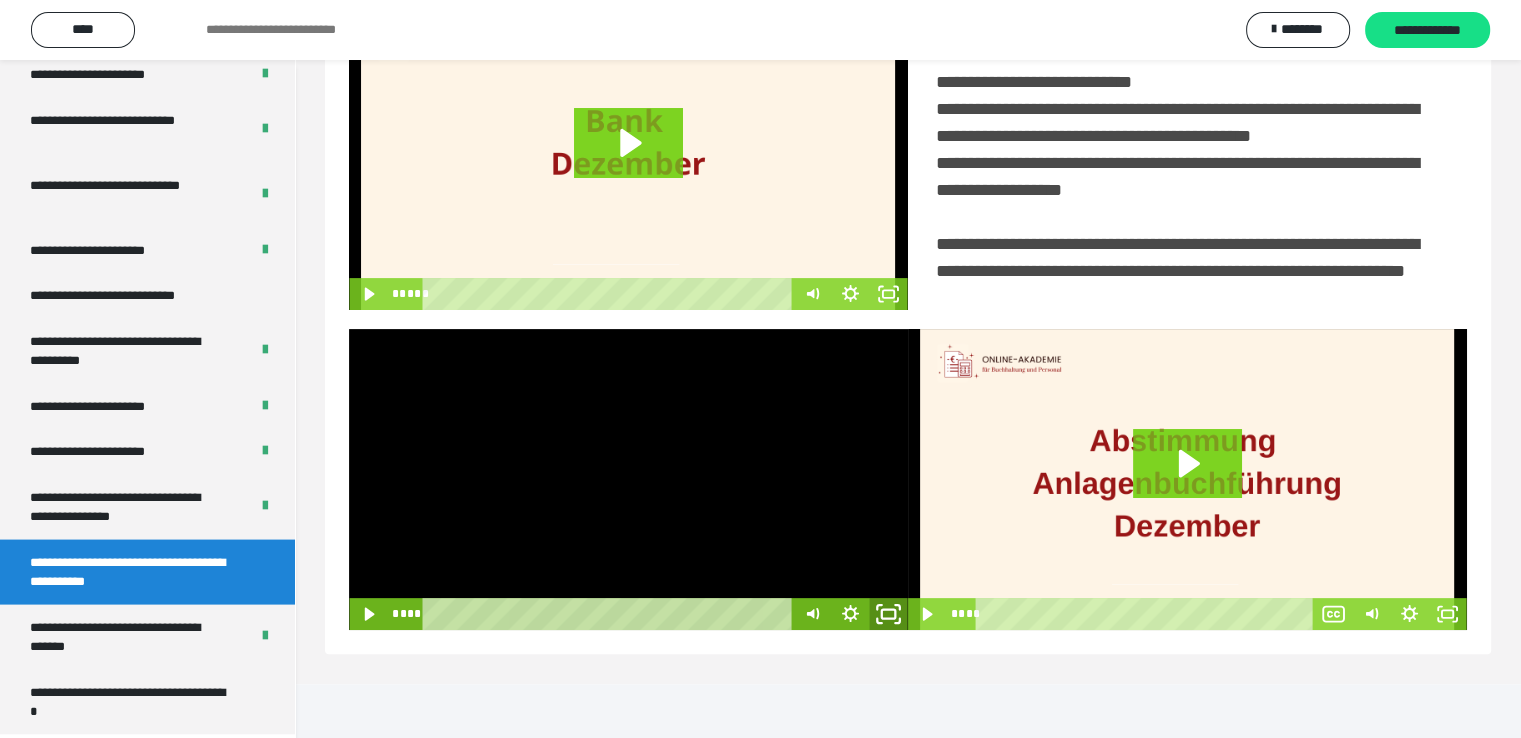 click 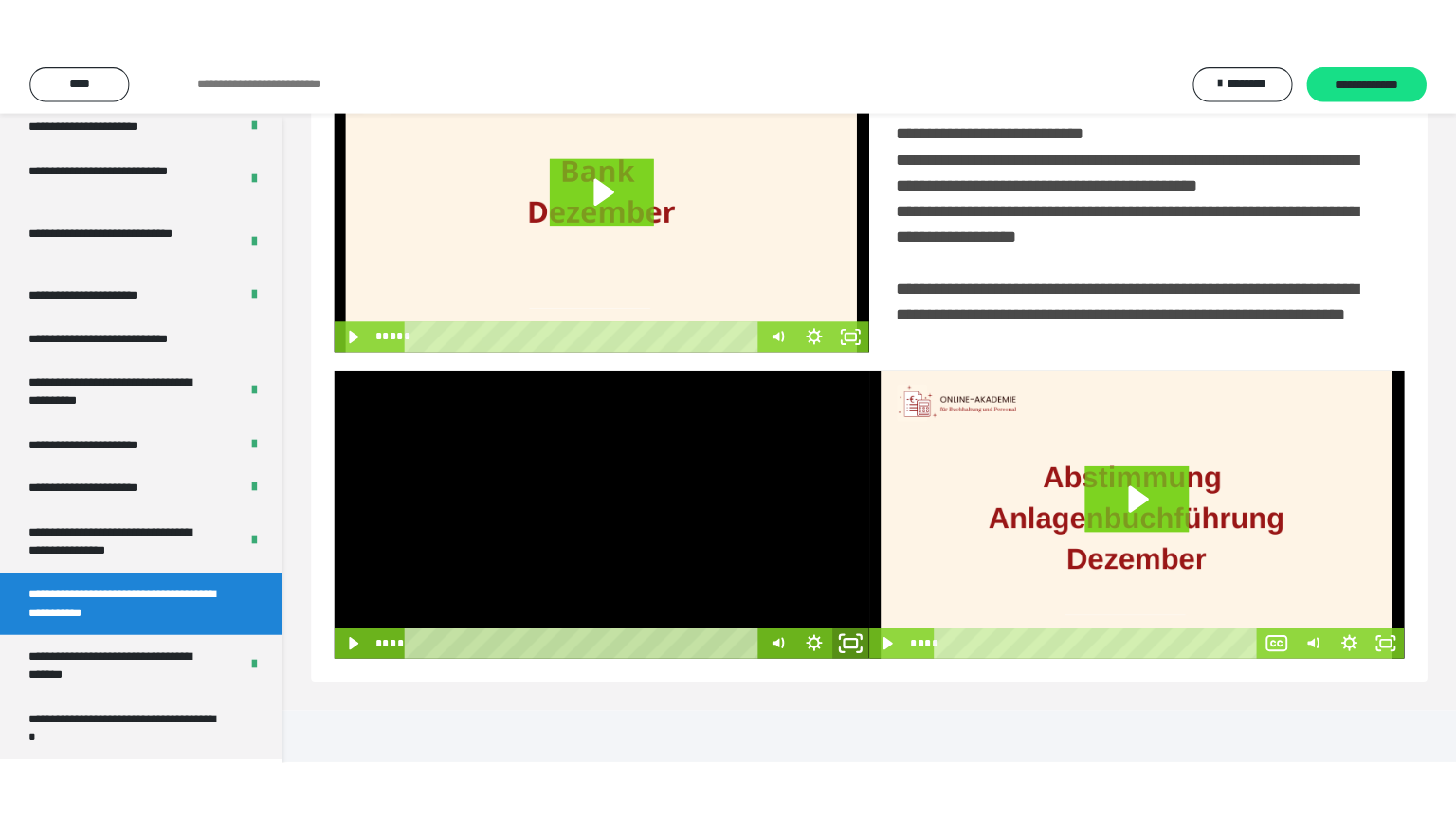 scroll, scrollTop: 317, scrollLeft: 0, axis: vertical 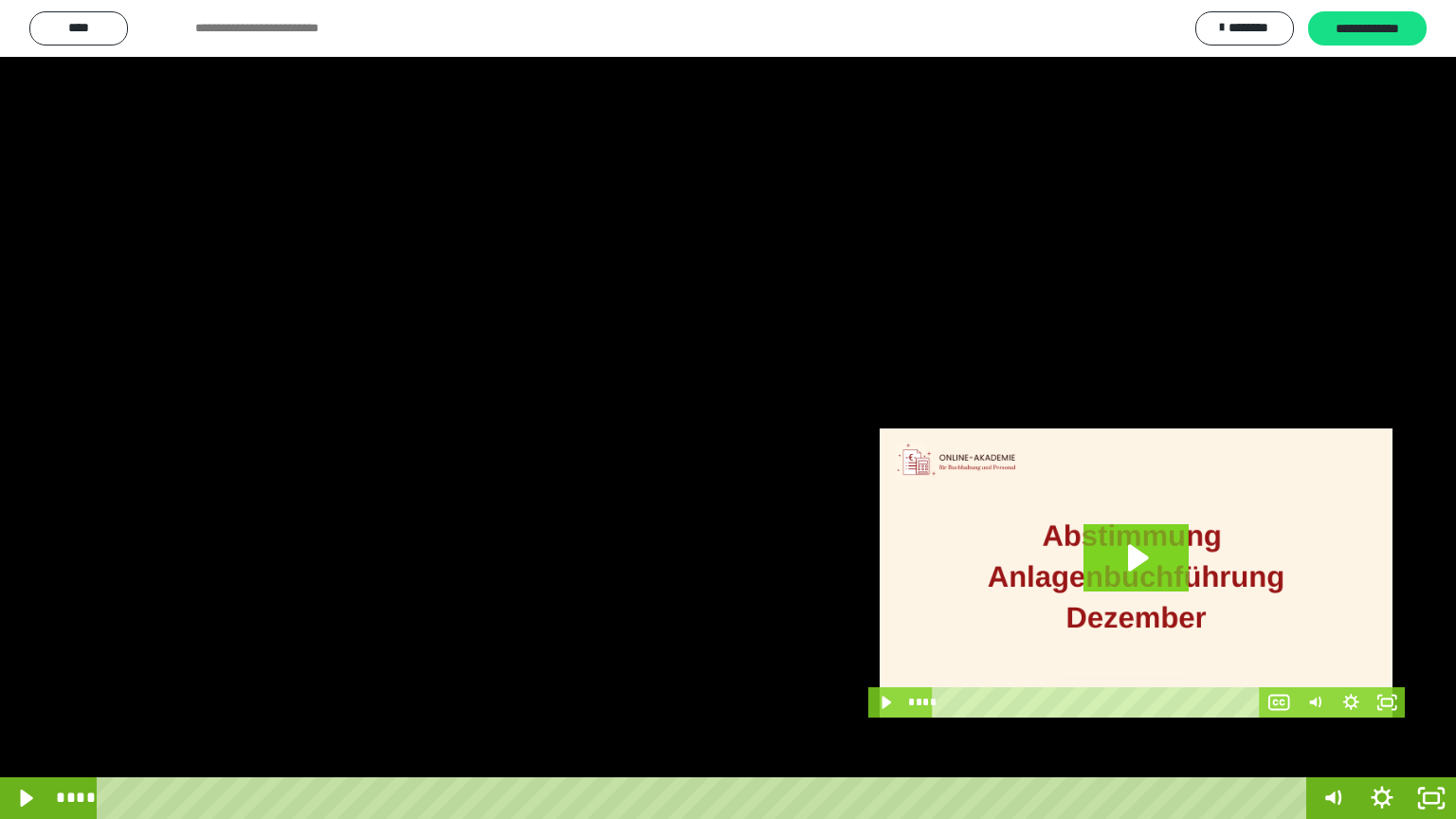 click at bounding box center [728, 410] 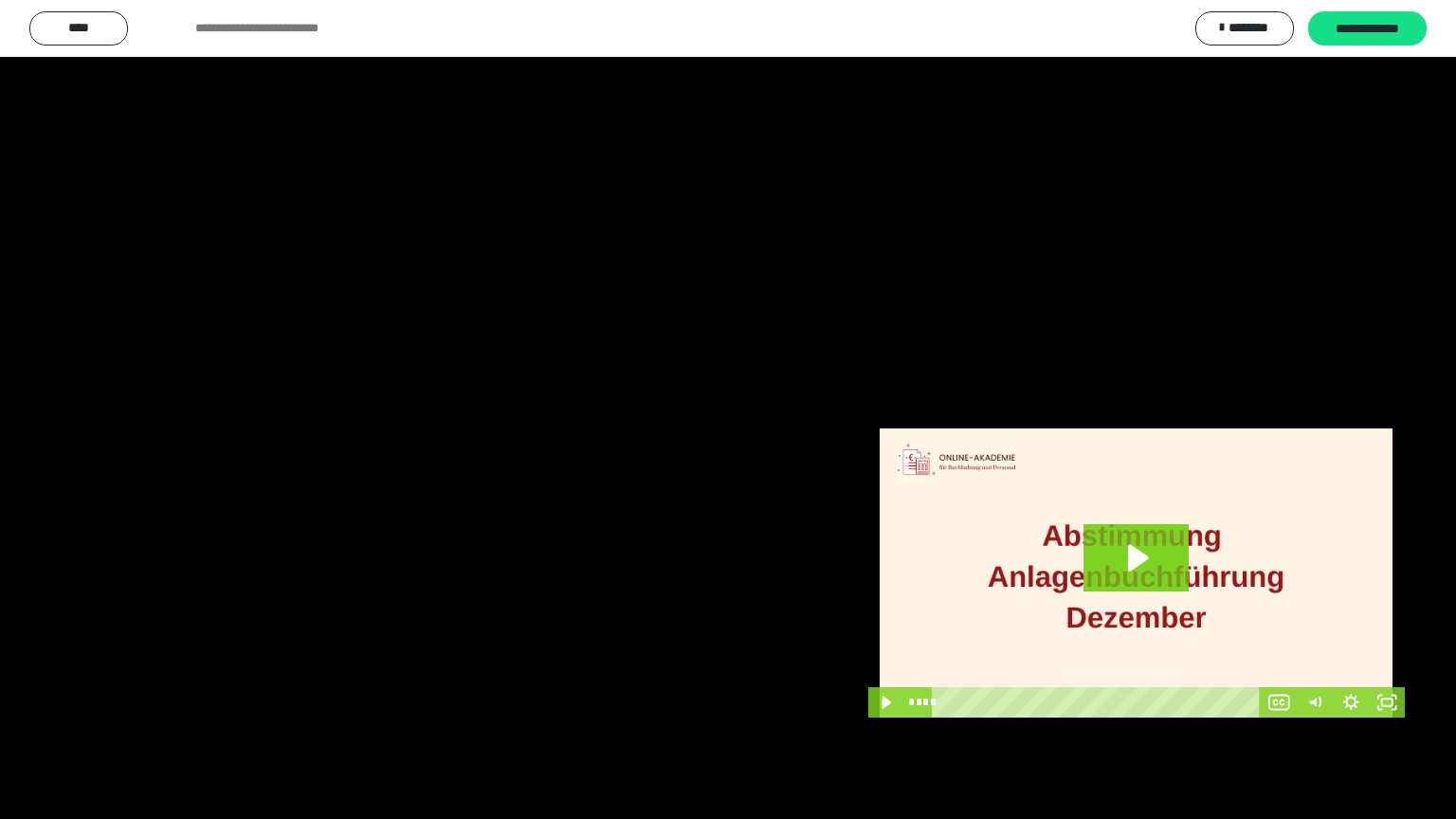 click at bounding box center [728, 410] 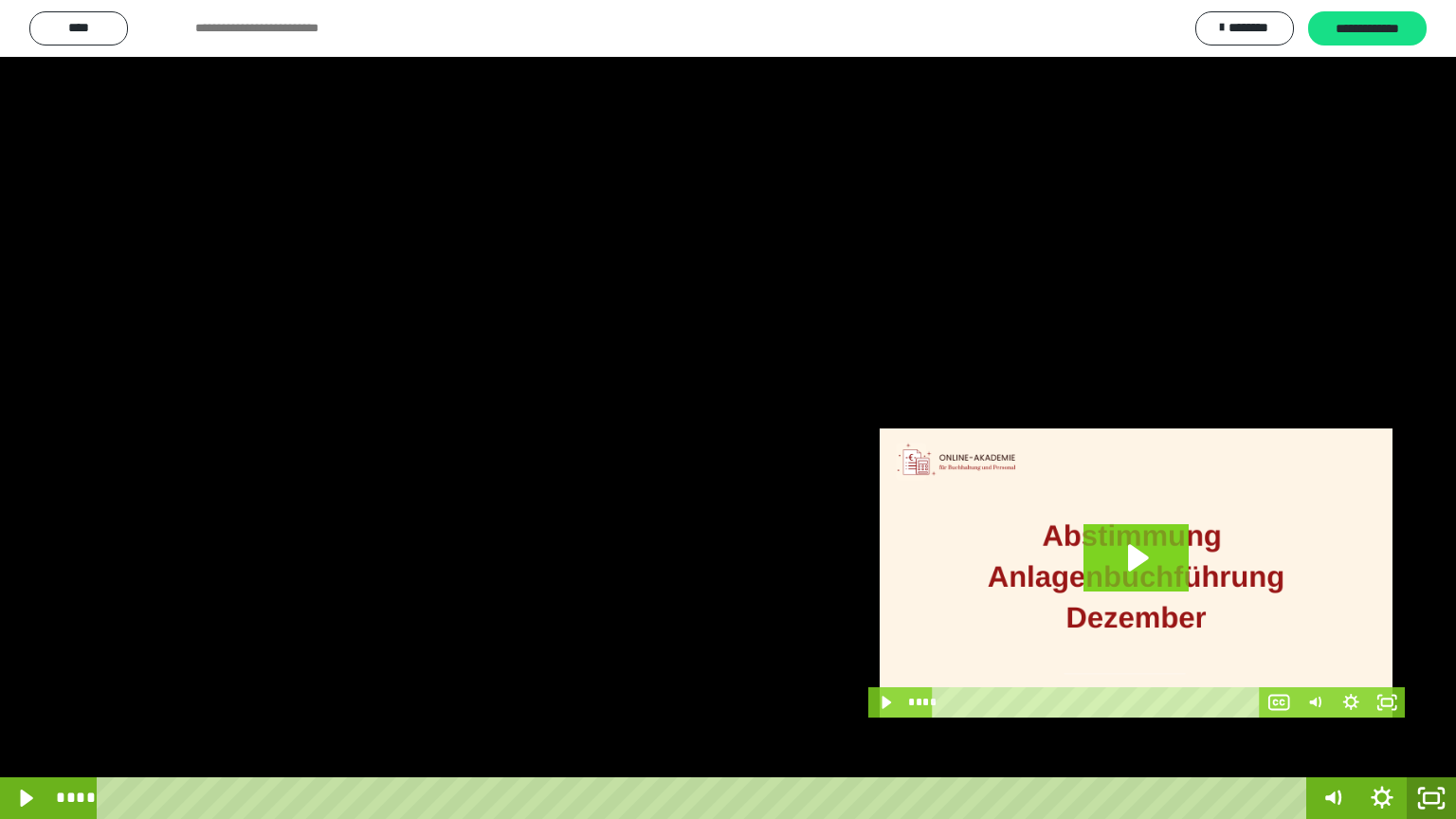 click 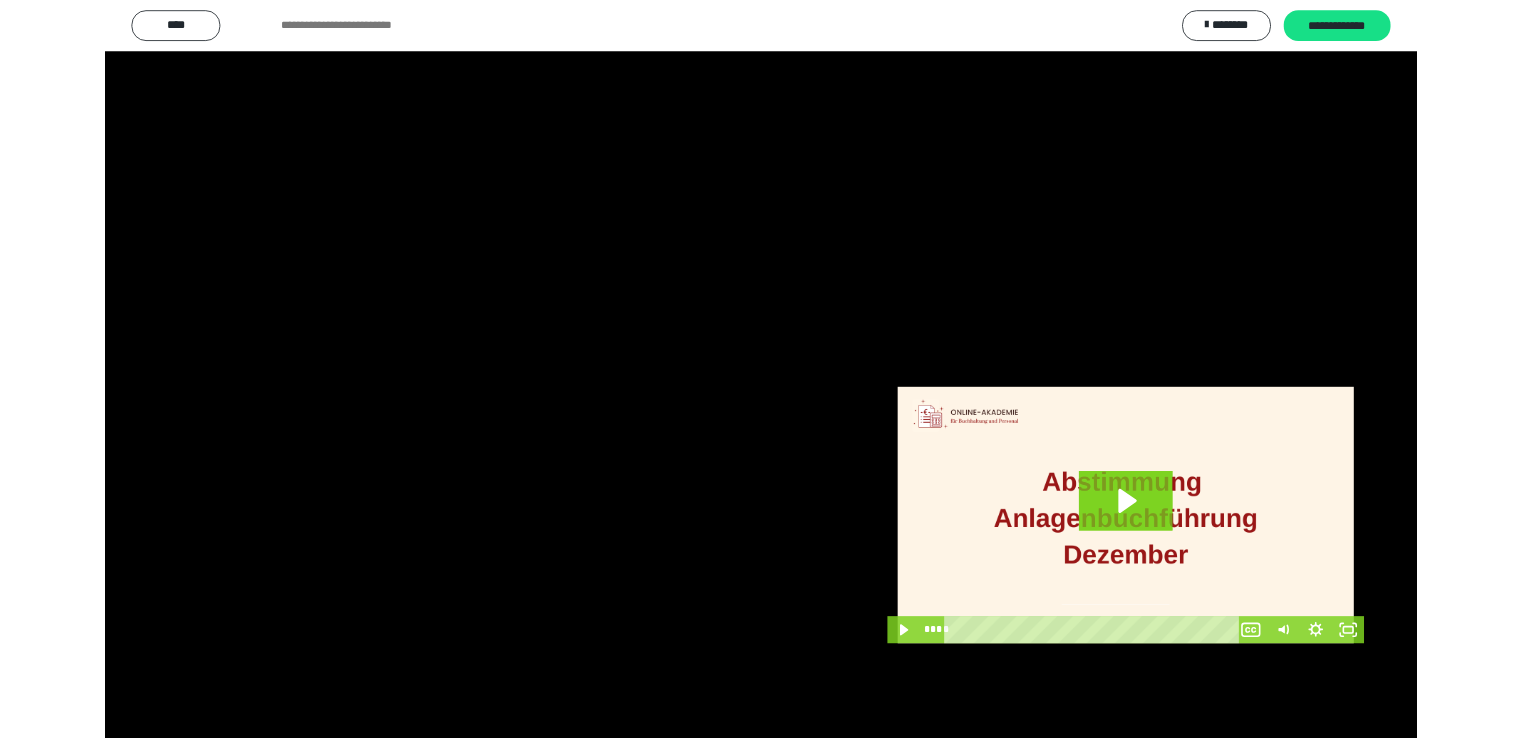 scroll, scrollTop: 3930, scrollLeft: 0, axis: vertical 